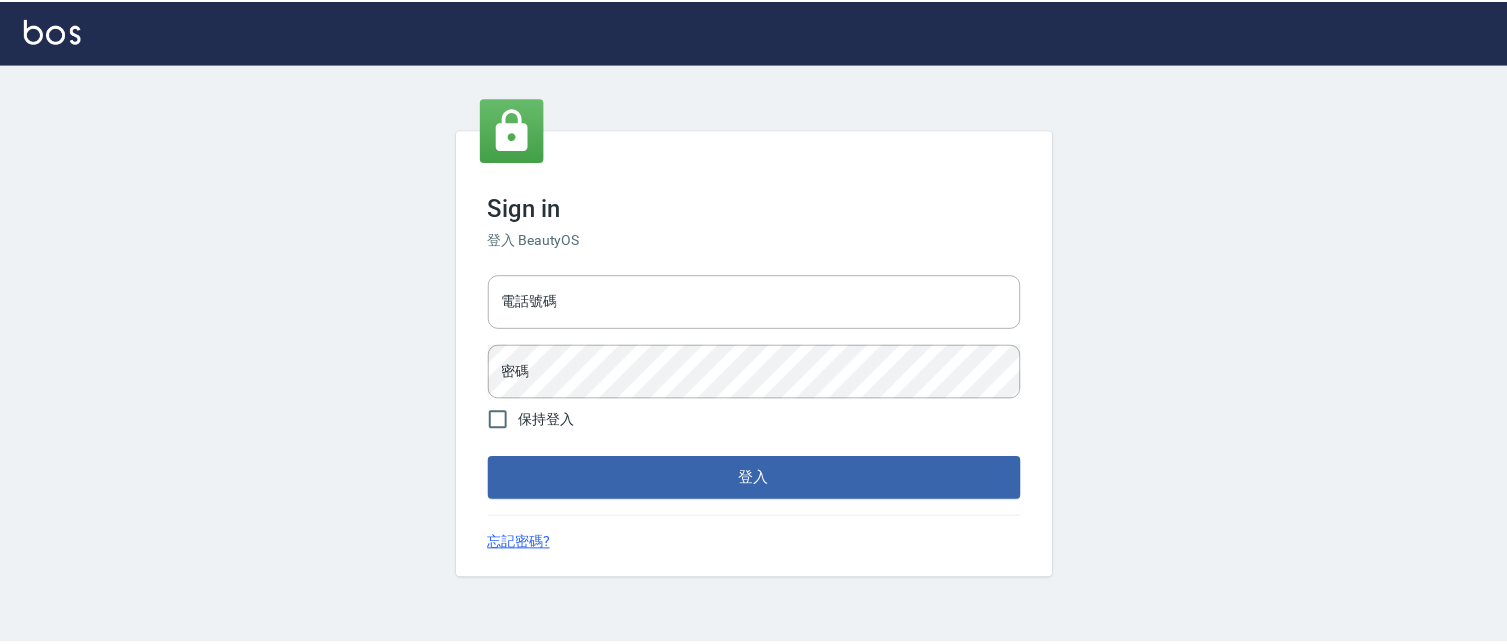 scroll, scrollTop: 0, scrollLeft: 0, axis: both 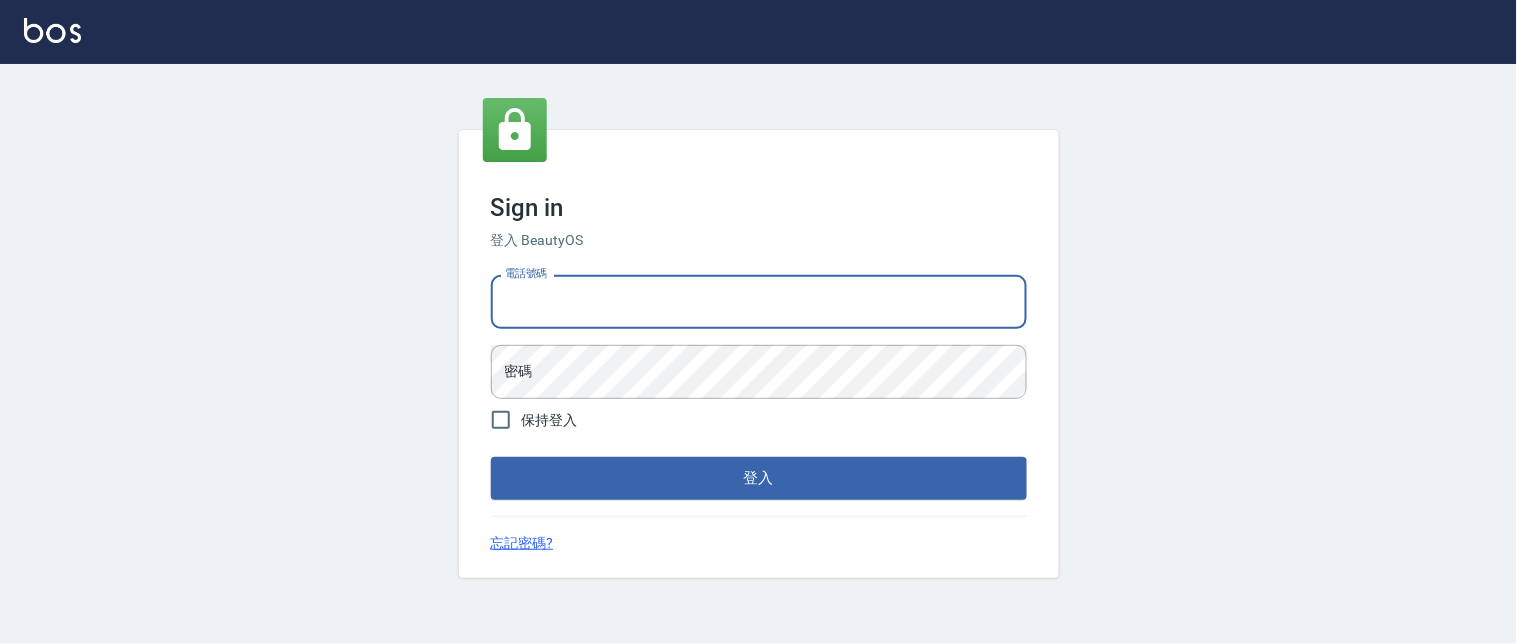 click on "電話號碼" at bounding box center [759, 302] 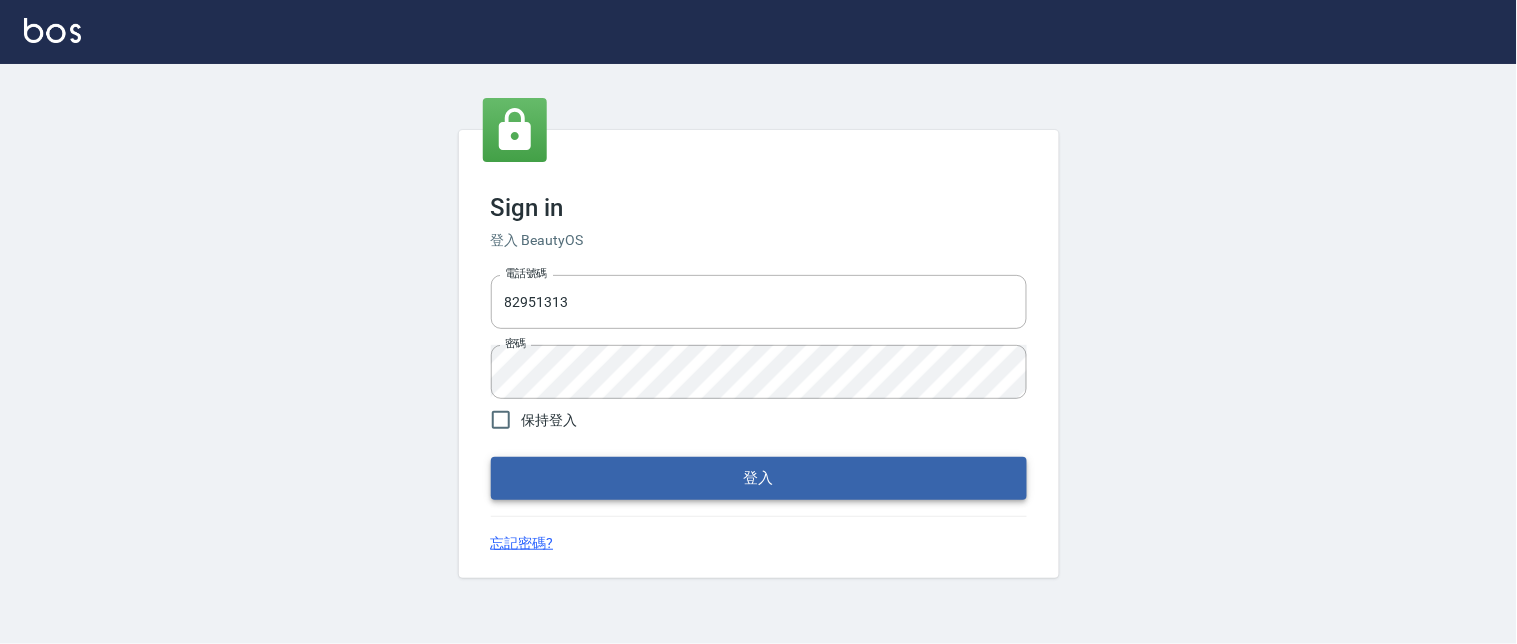 drag, startPoint x: 826, startPoint y: 501, endPoint x: 827, endPoint y: 487, distance: 14.035668 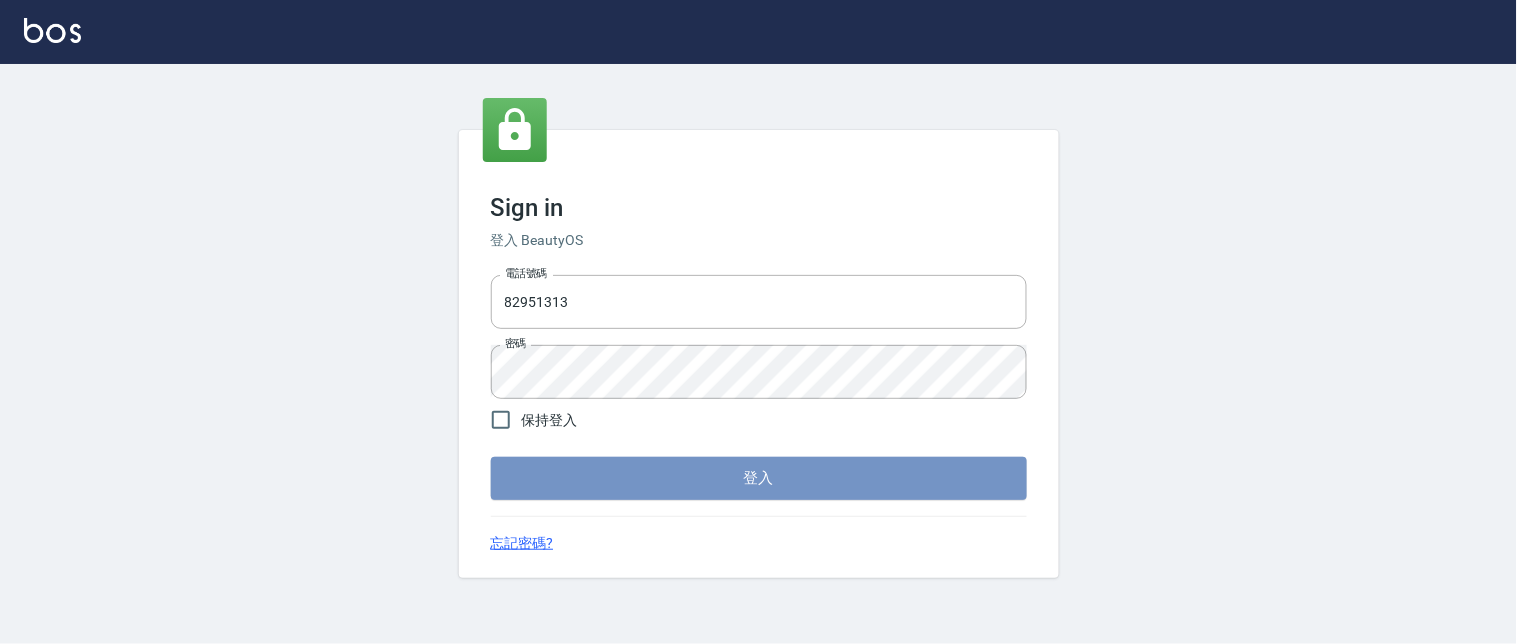 drag, startPoint x: 814, startPoint y: 467, endPoint x: 811, endPoint y: 484, distance: 17.262676 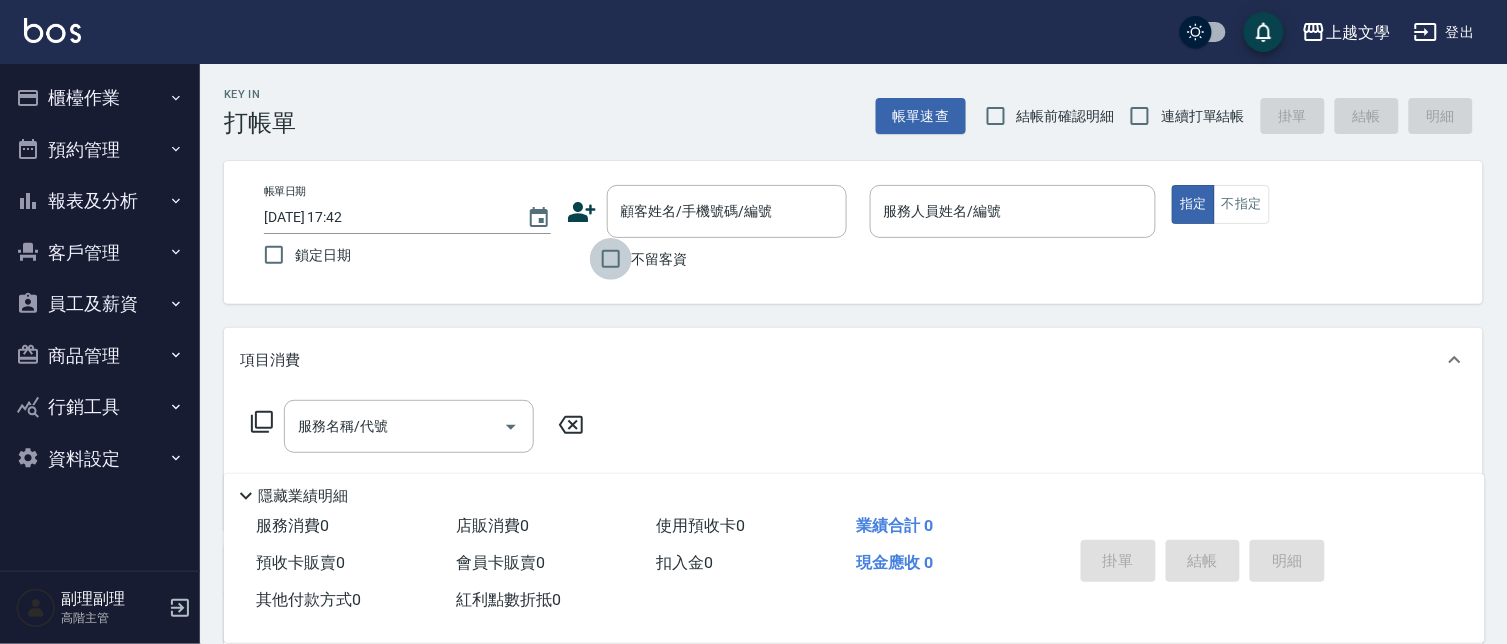 drag, startPoint x: 596, startPoint y: 263, endPoint x: 621, endPoint y: 264, distance: 25.019993 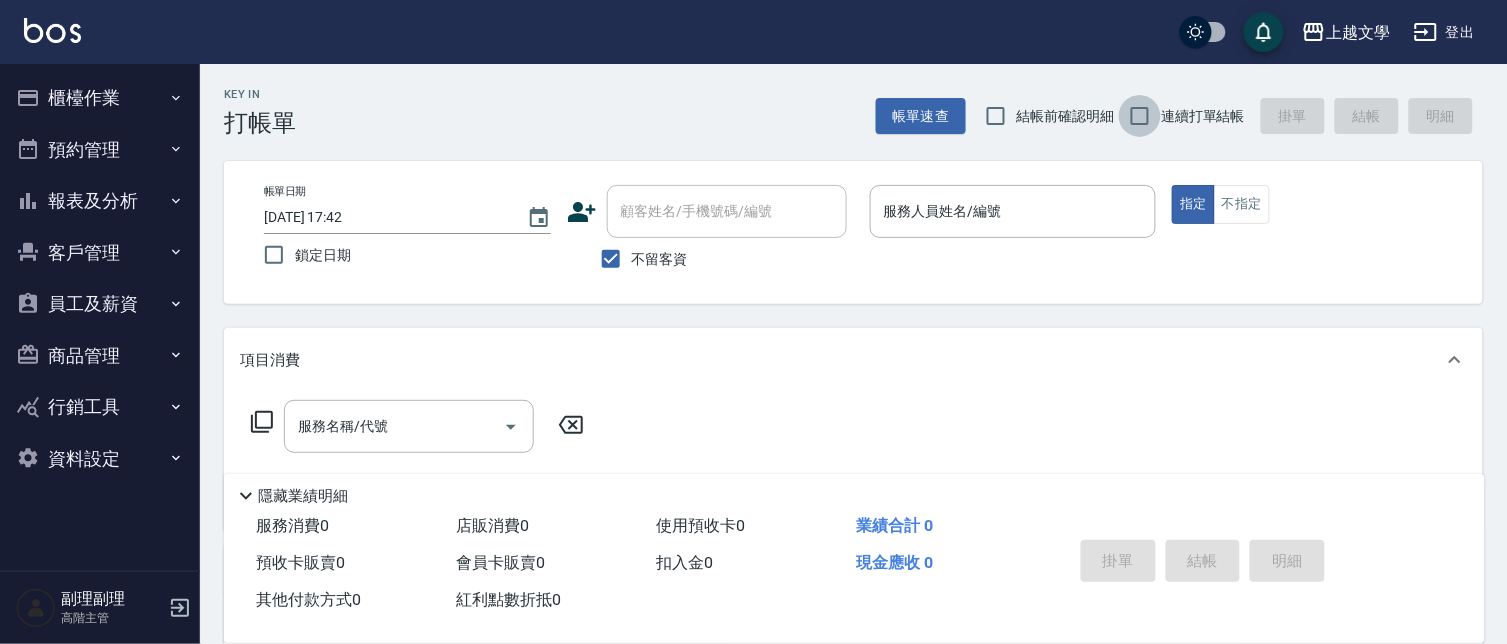 click on "連續打單結帳" at bounding box center [1140, 116] 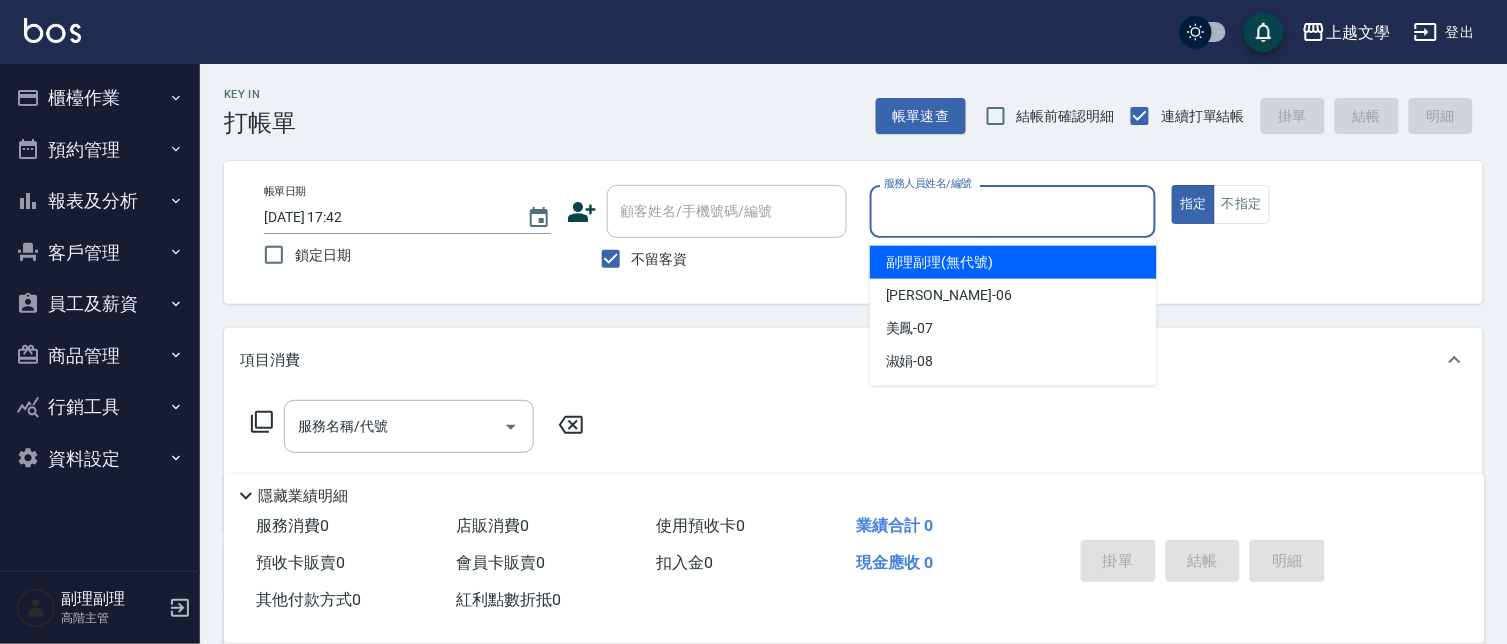 click on "服務人員姓名/編號 服務人員姓名/編號" at bounding box center [1013, 211] 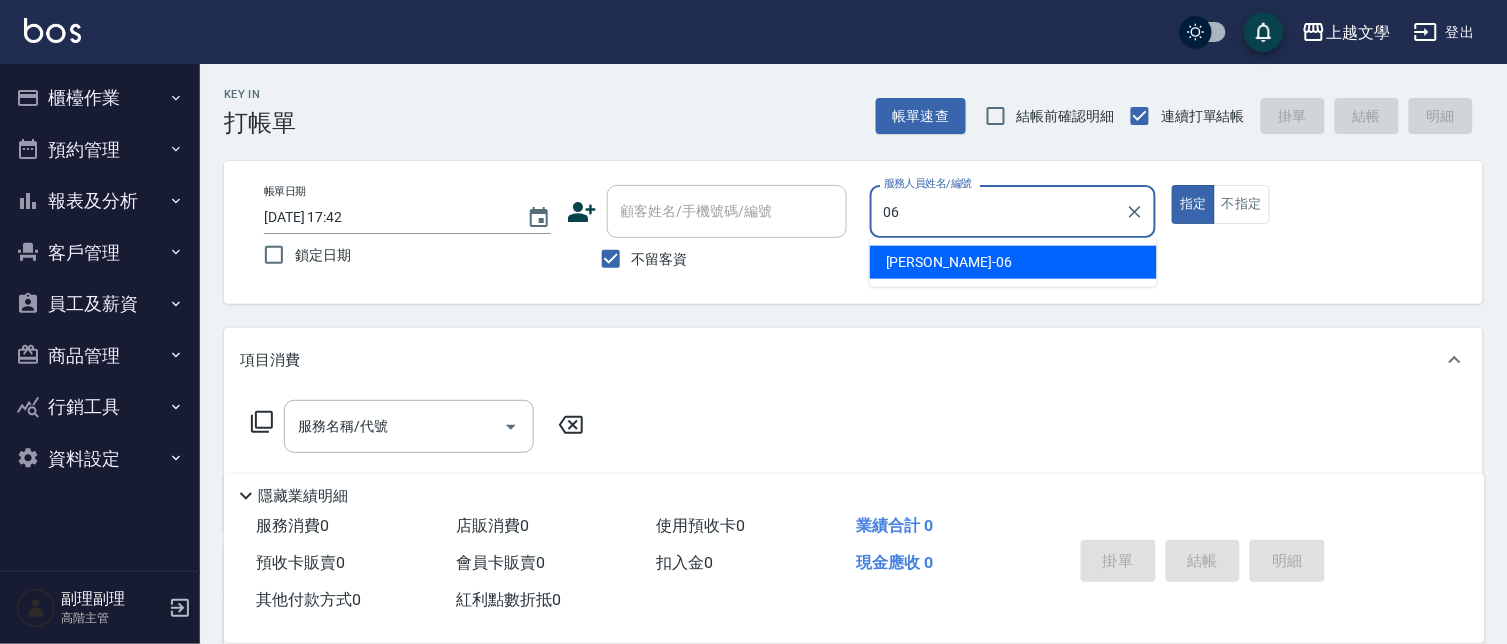 type on "佳珍-06" 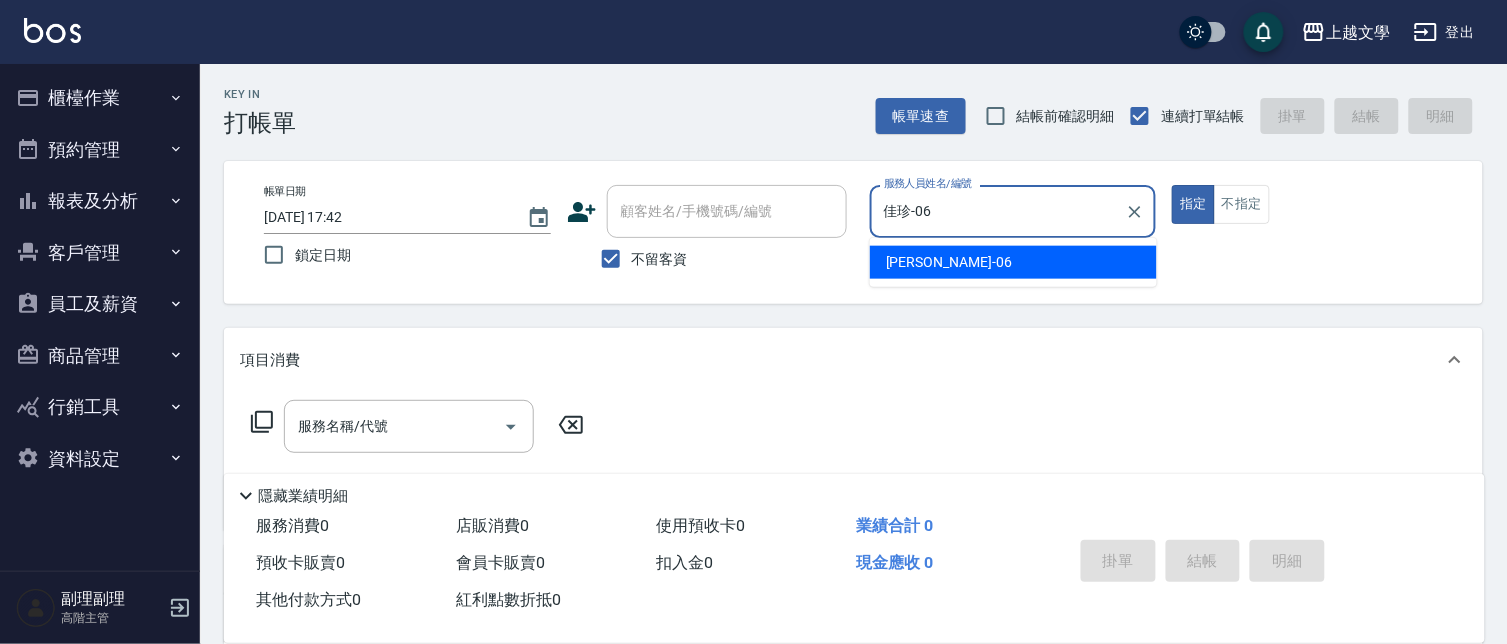 type on "true" 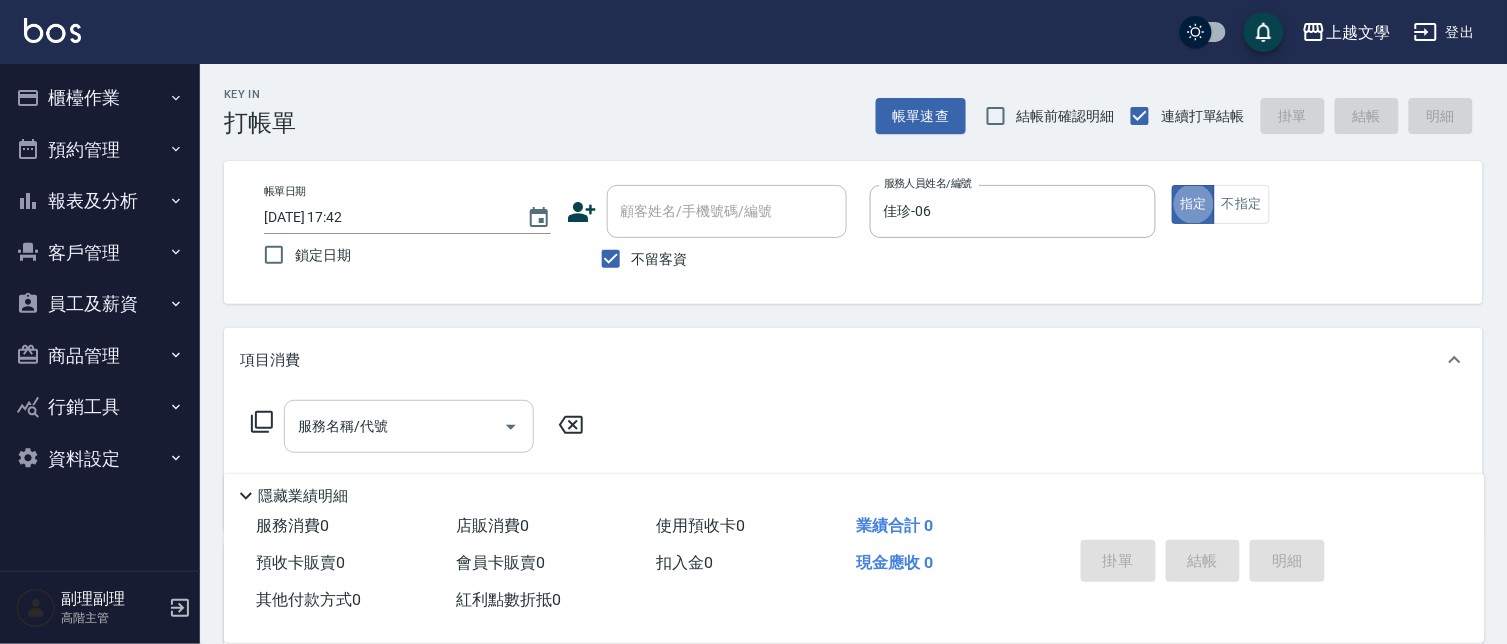 click on "服務名稱/代號" at bounding box center [394, 426] 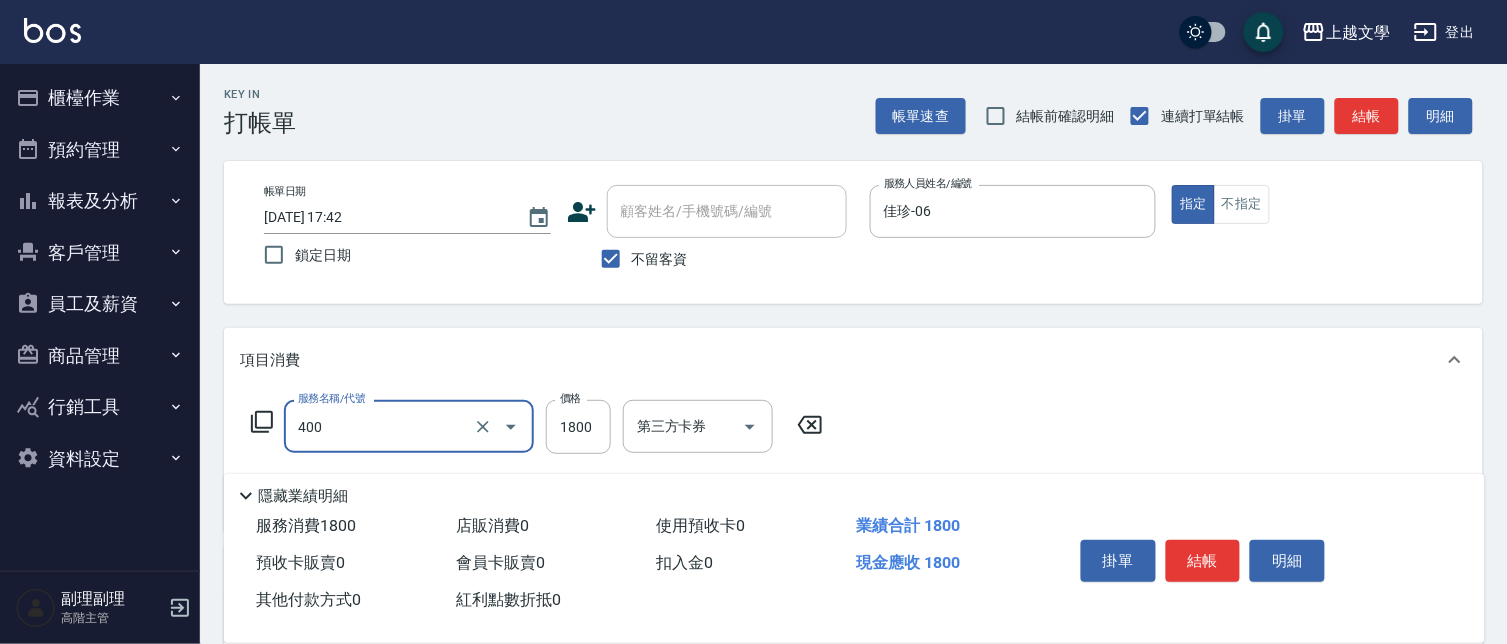 type on "染髮(400)" 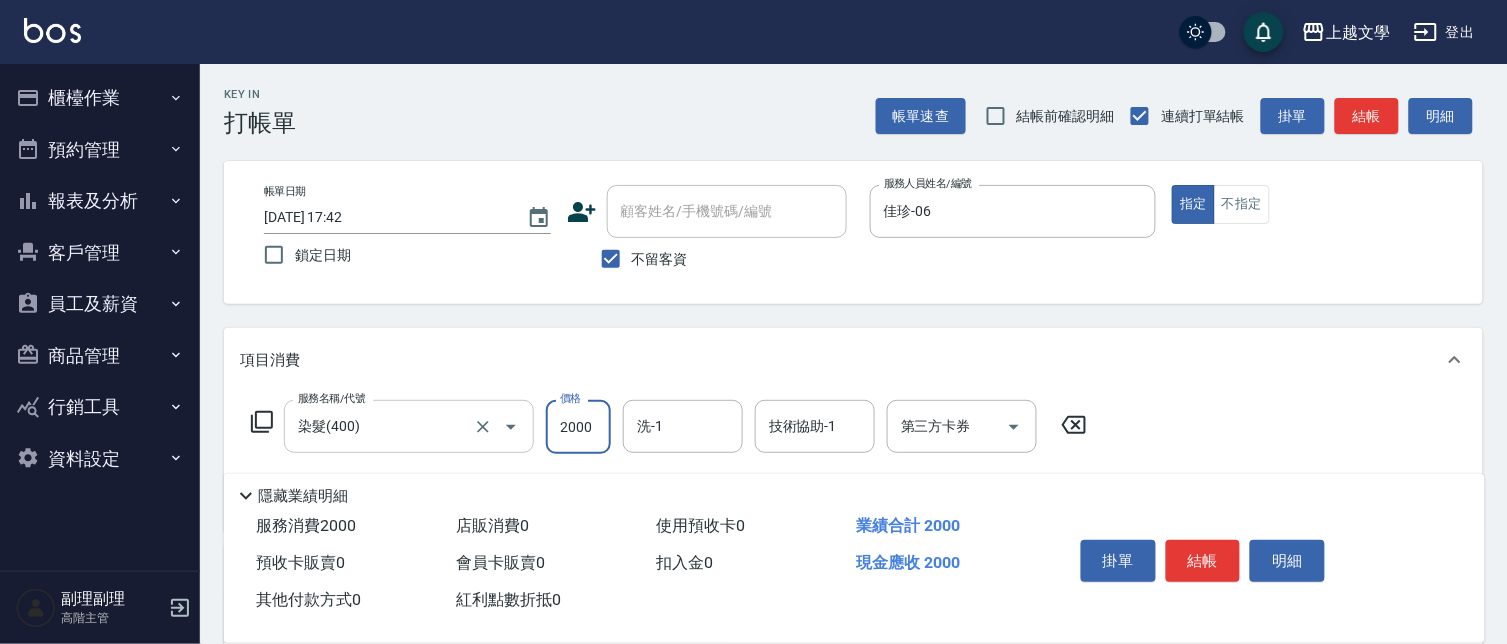 type on "2000" 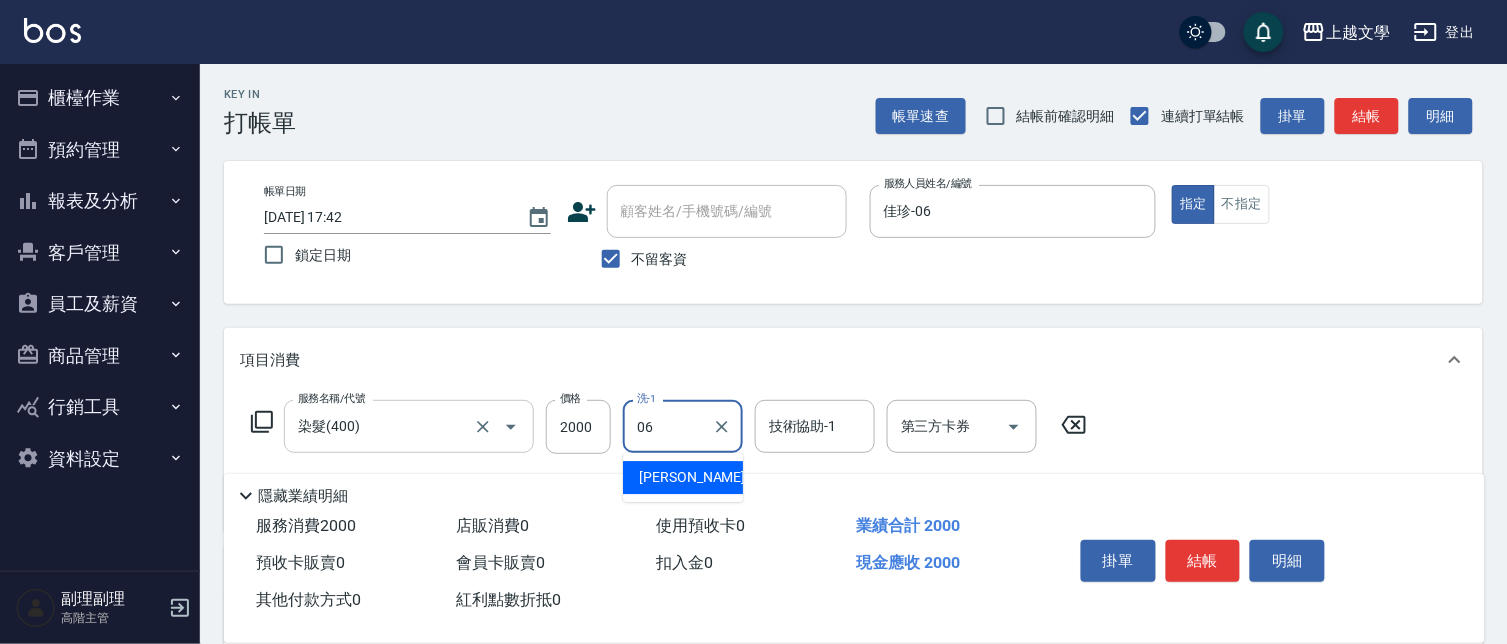 type on "佳珍-06" 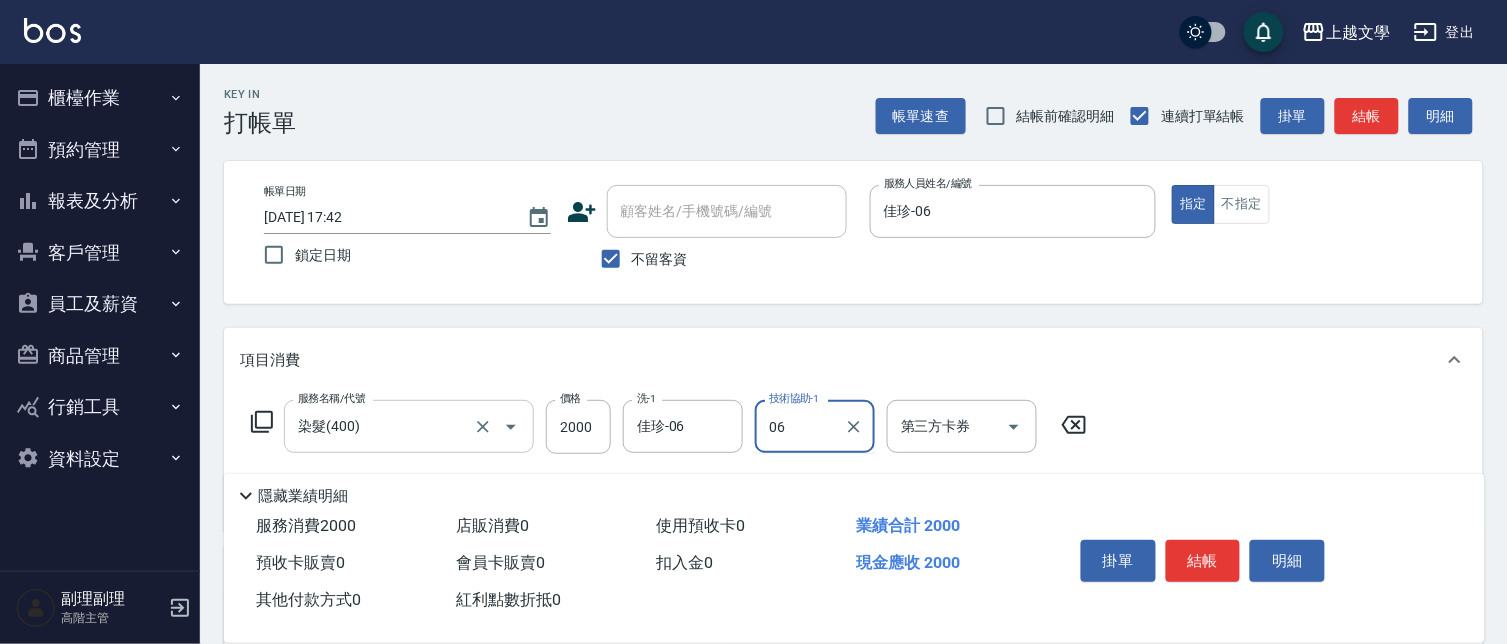 type on "佳珍-06" 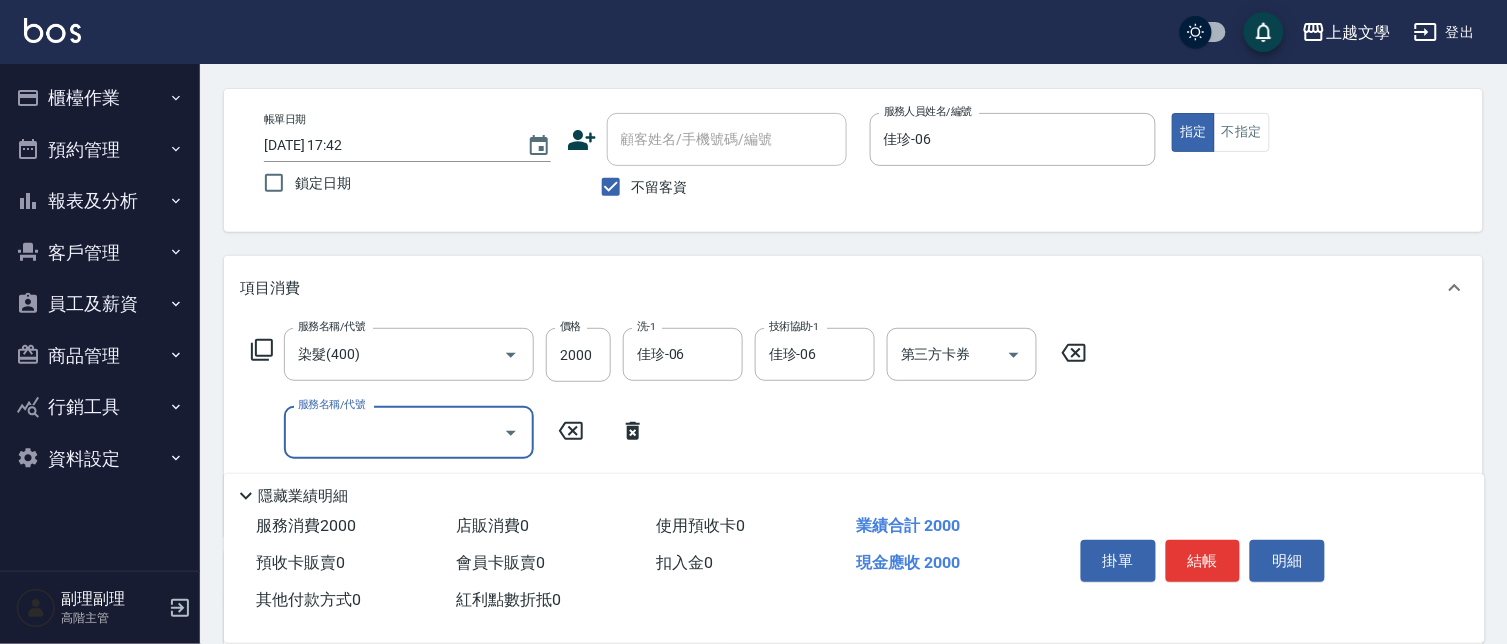 scroll, scrollTop: 111, scrollLeft: 0, axis: vertical 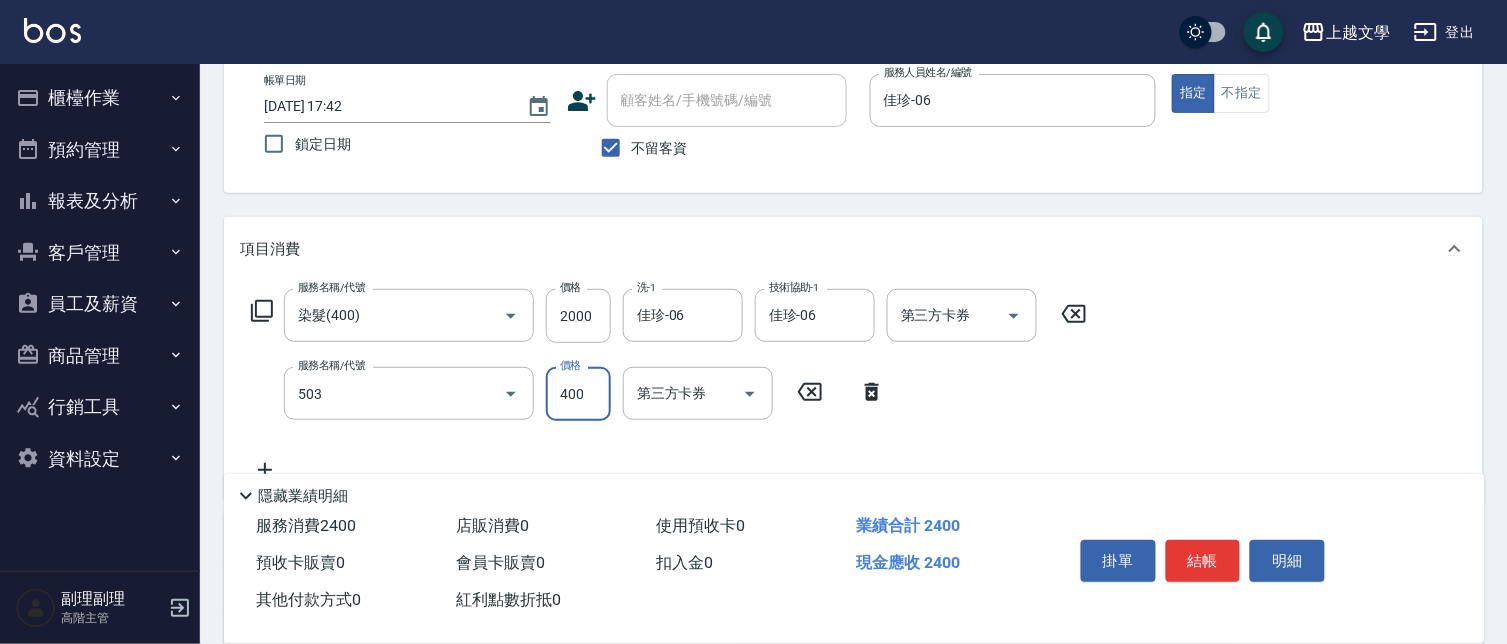 type on "頭皮隔離(503)" 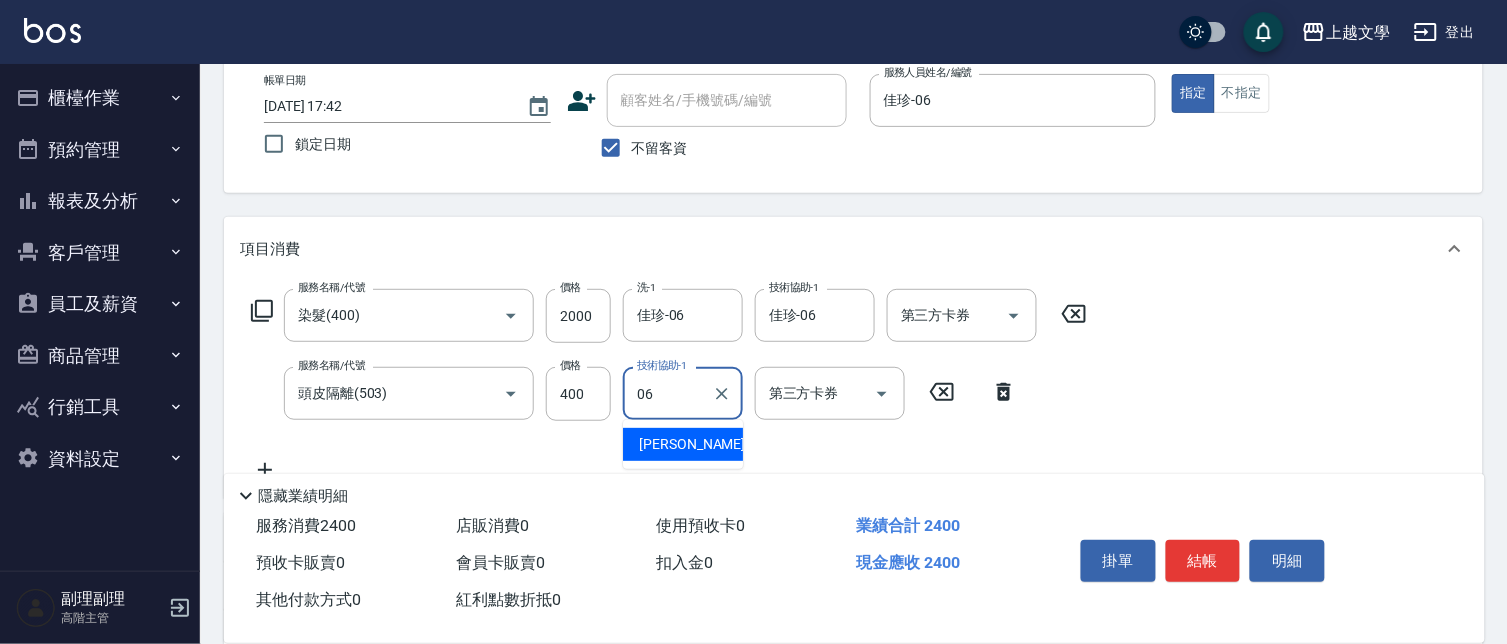 type on "佳珍-06" 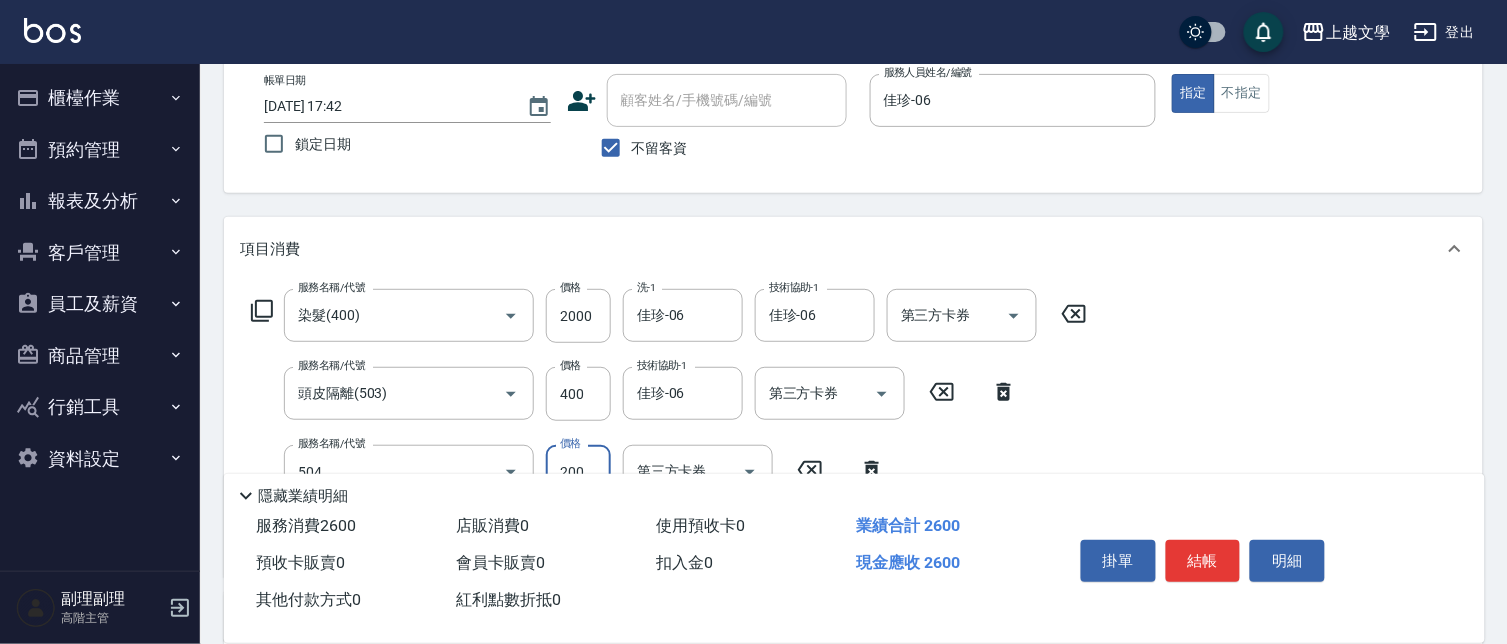 type on "瞬護(504)" 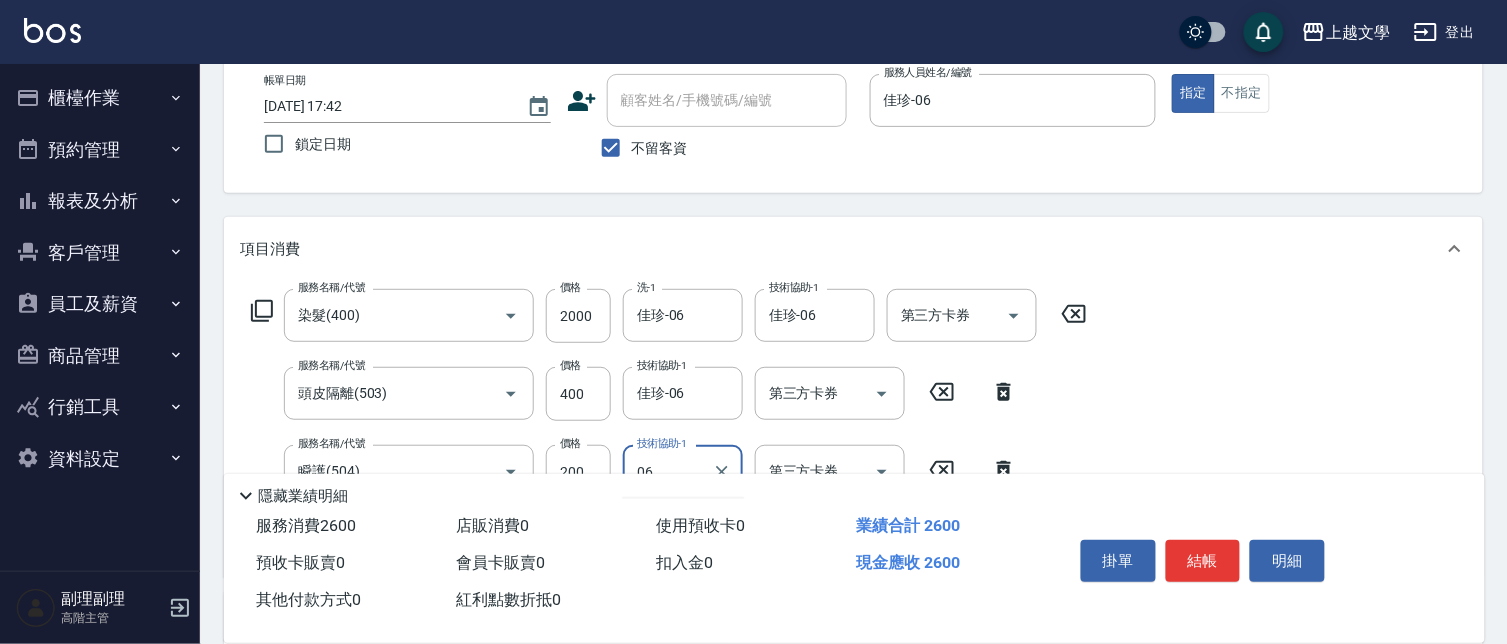 type on "佳珍-06" 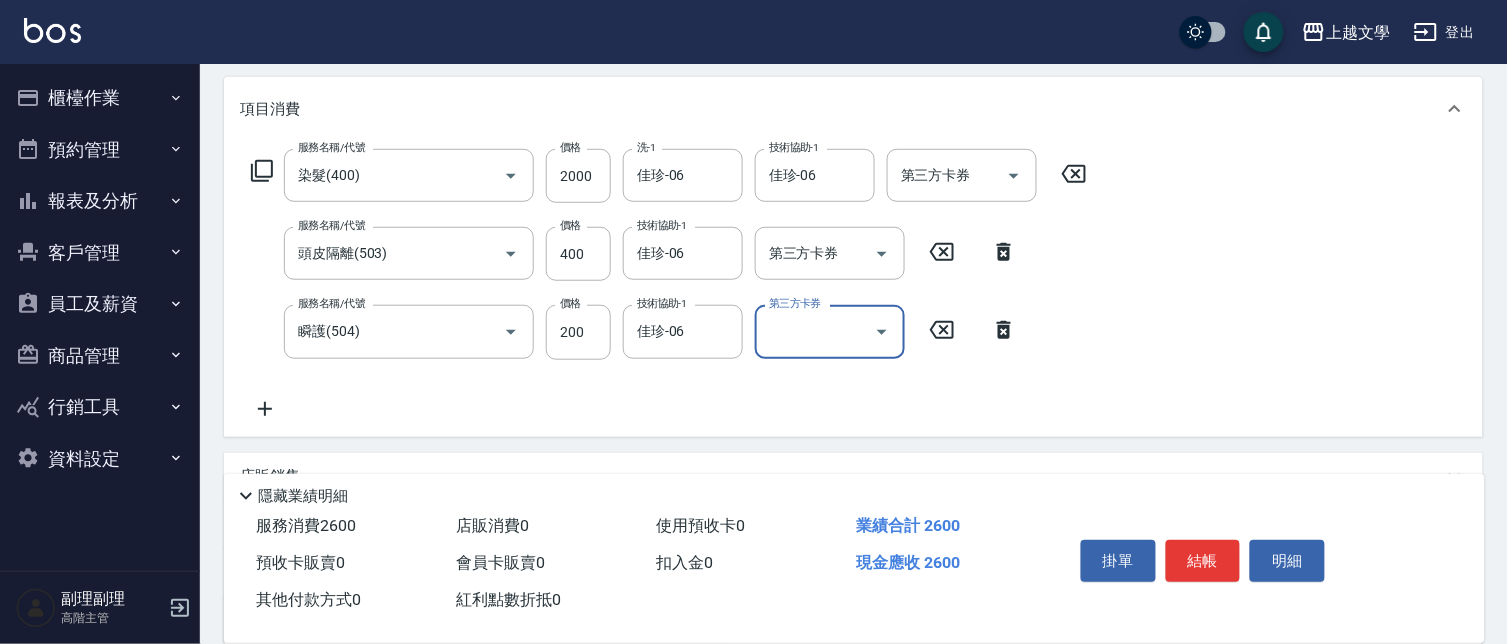 scroll, scrollTop: 441, scrollLeft: 0, axis: vertical 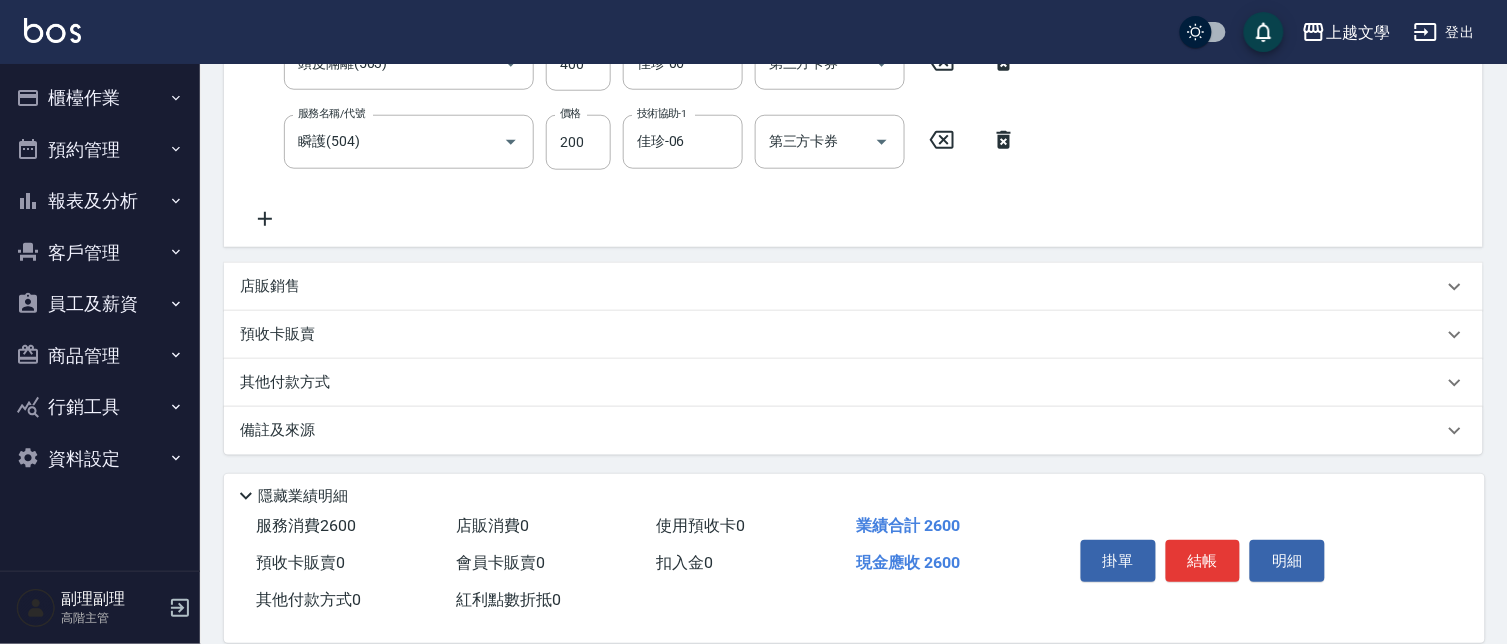 click on "其他付款方式" at bounding box center (290, 383) 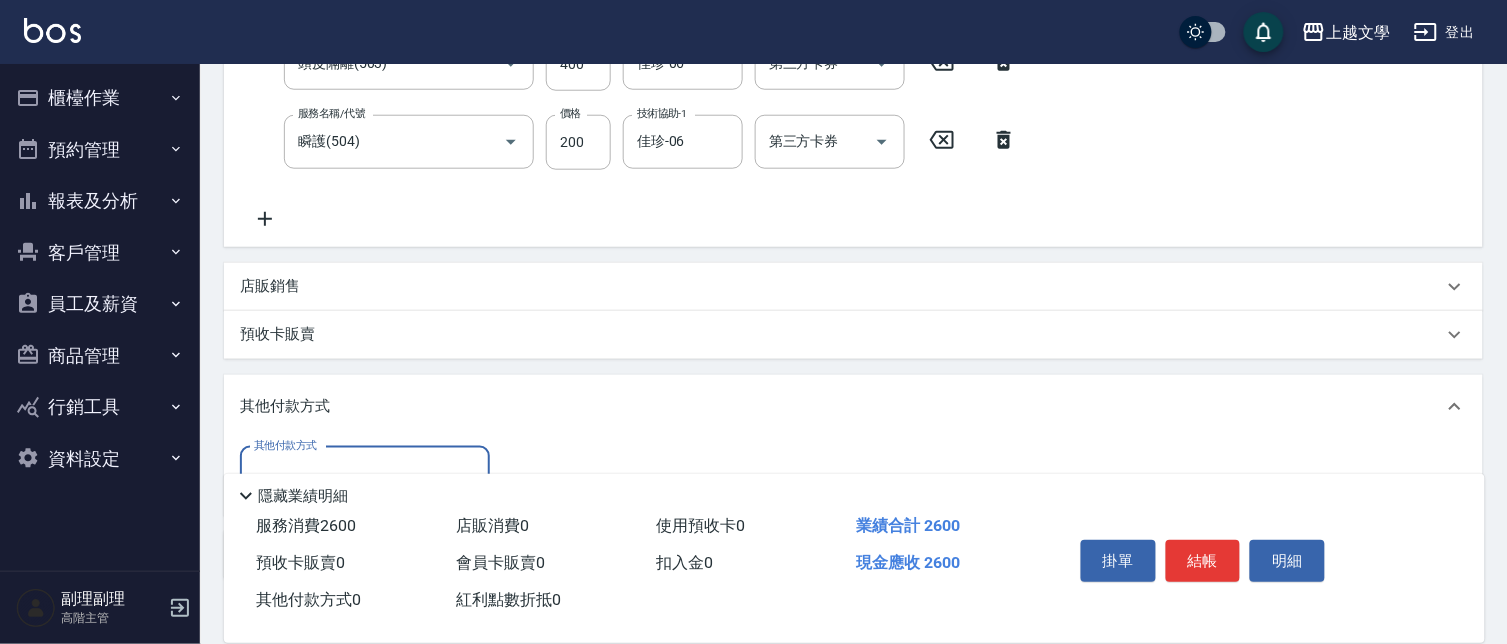 scroll, scrollTop: 468, scrollLeft: 0, axis: vertical 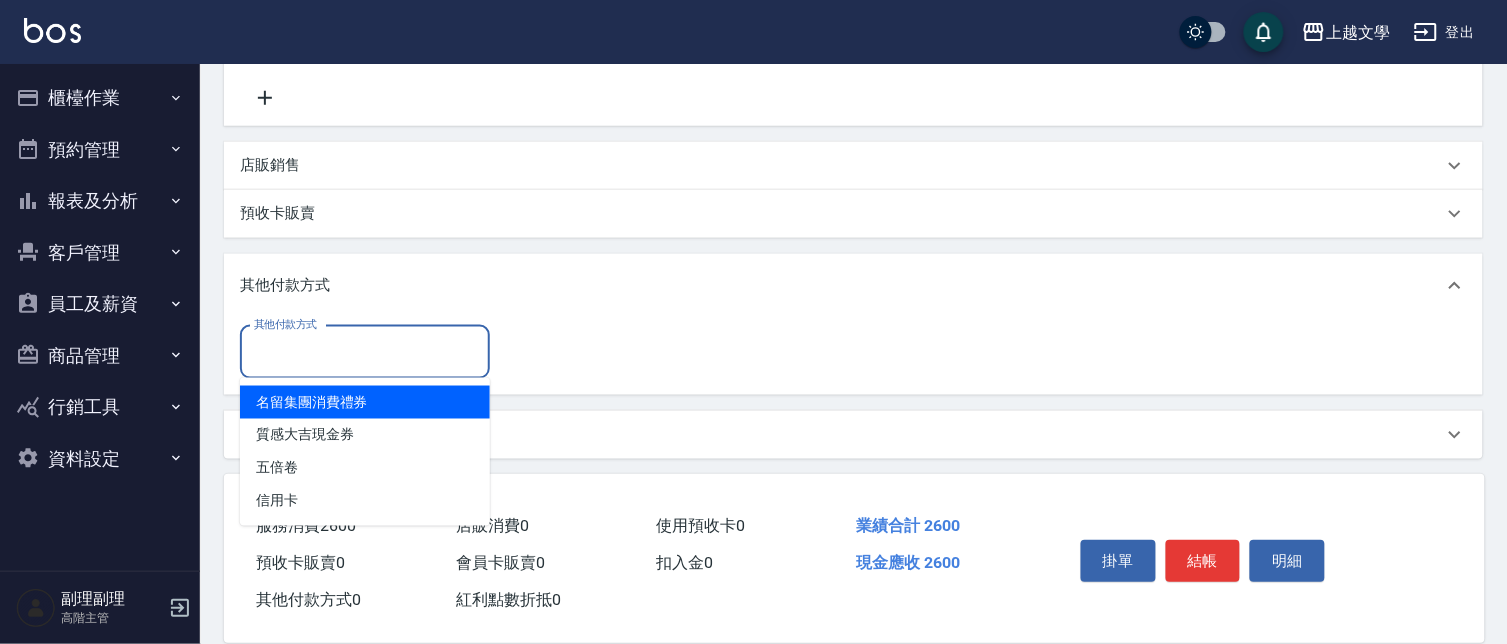 drag, startPoint x: 385, startPoint y: 340, endPoint x: 361, endPoint y: 434, distance: 97.015465 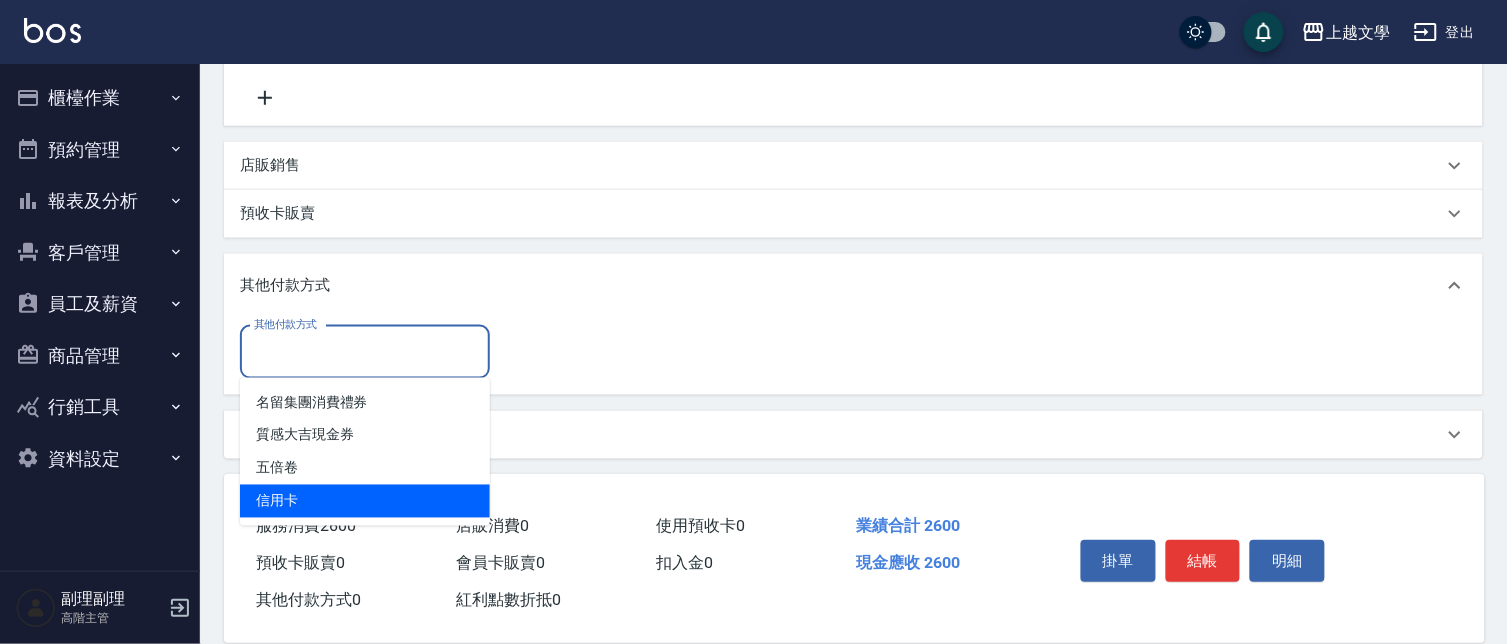 click on "信用卡" at bounding box center [365, 501] 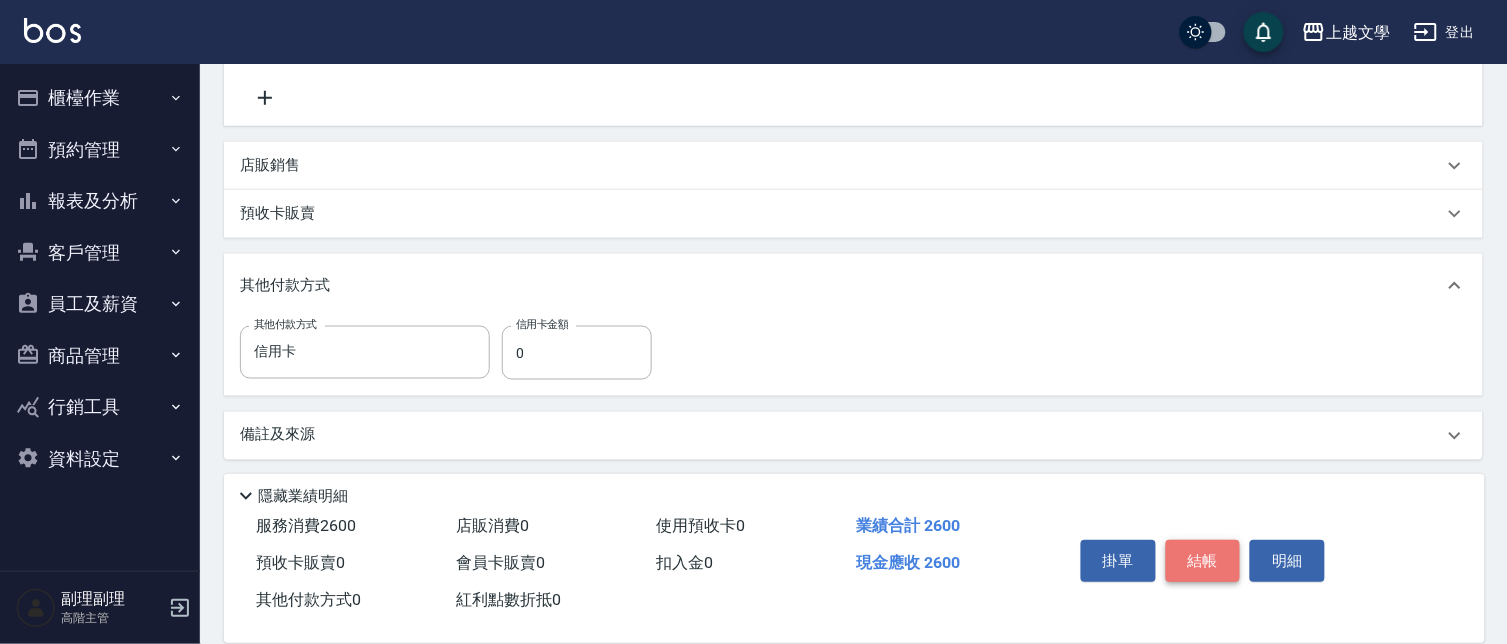 click on "結帳" at bounding box center [1203, 561] 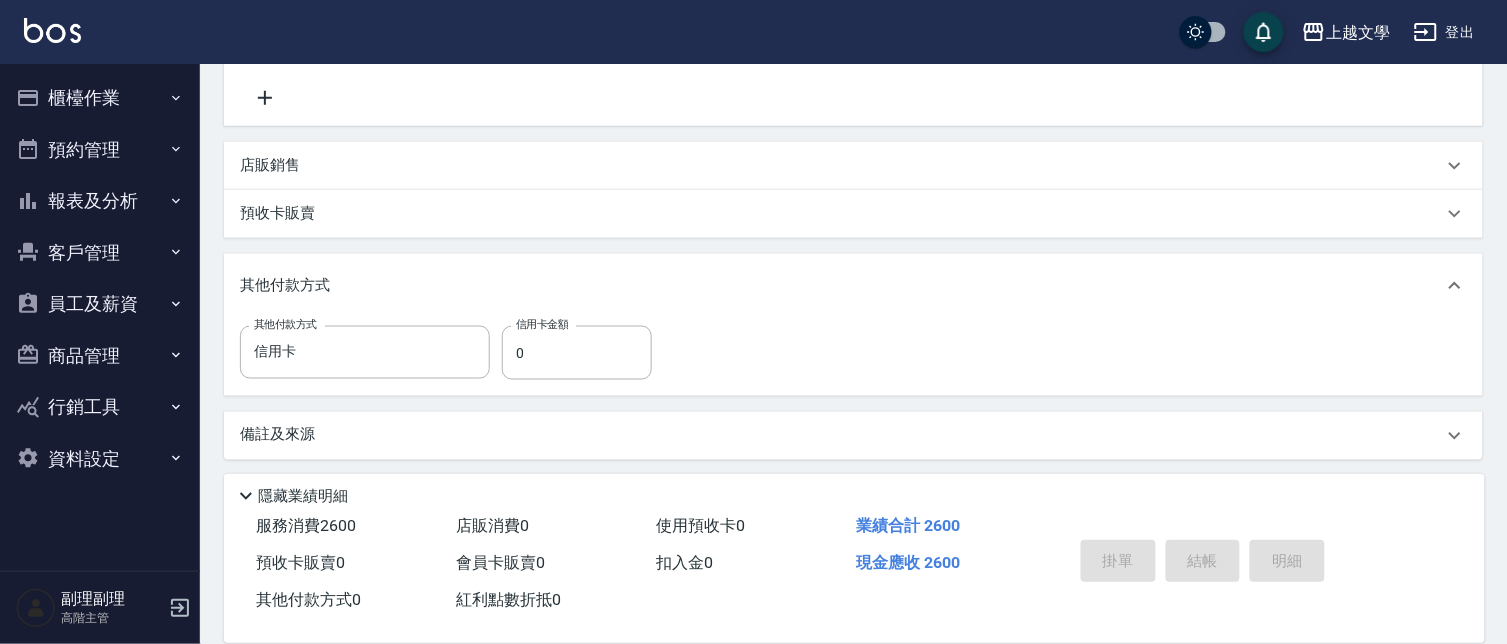 type on "2025/07/13 17:43" 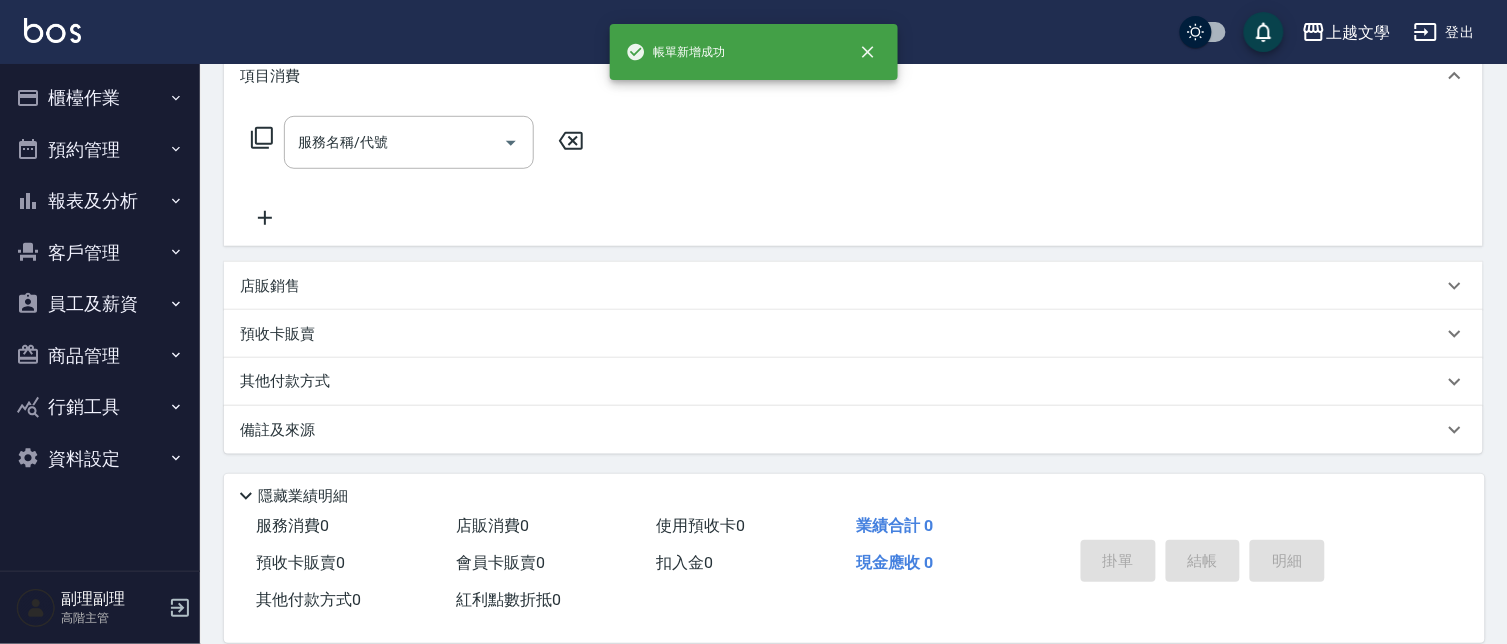 scroll, scrollTop: 0, scrollLeft: 0, axis: both 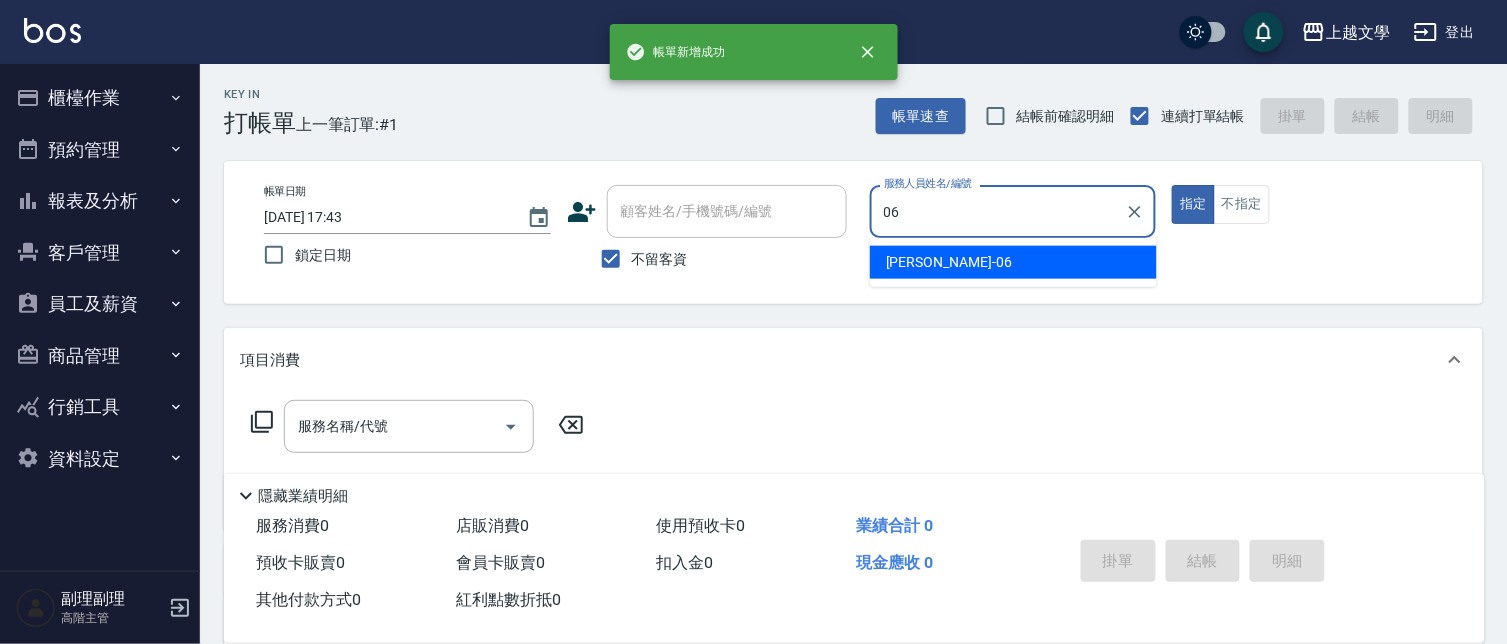 type on "佳珍-06" 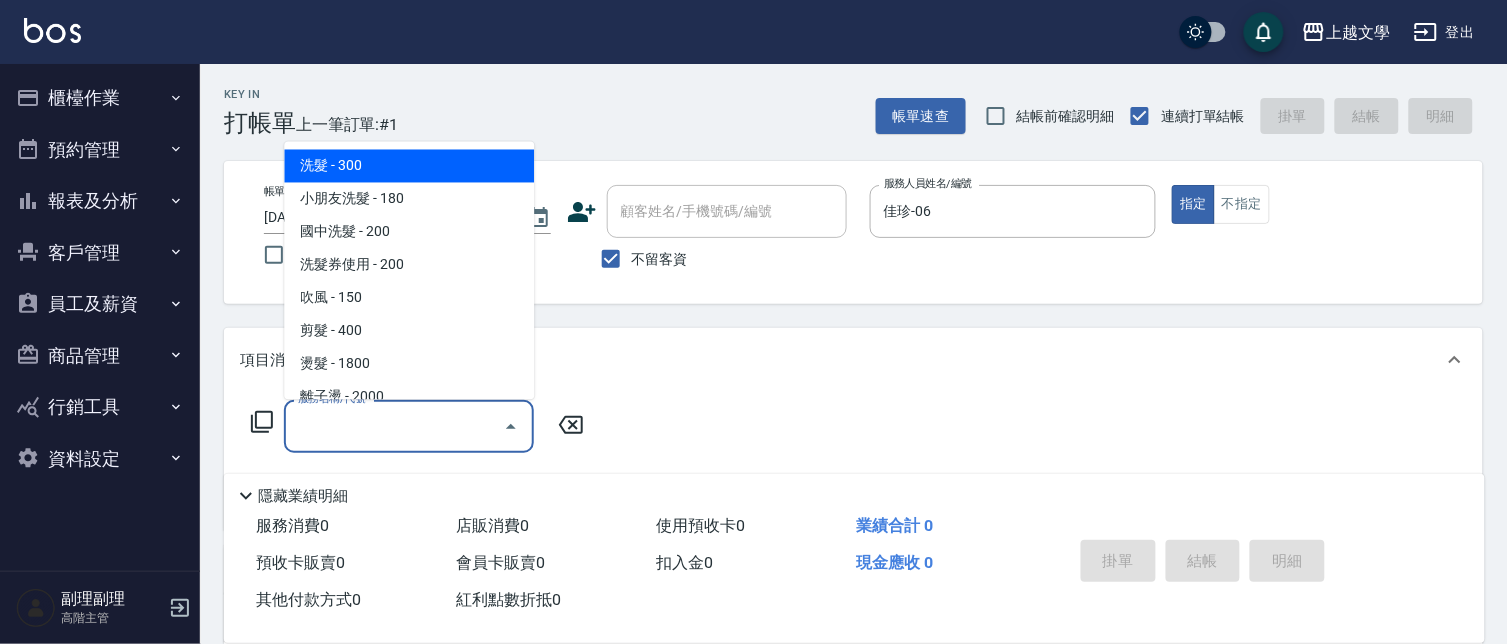 click on "服務名稱/代號" at bounding box center [394, 426] 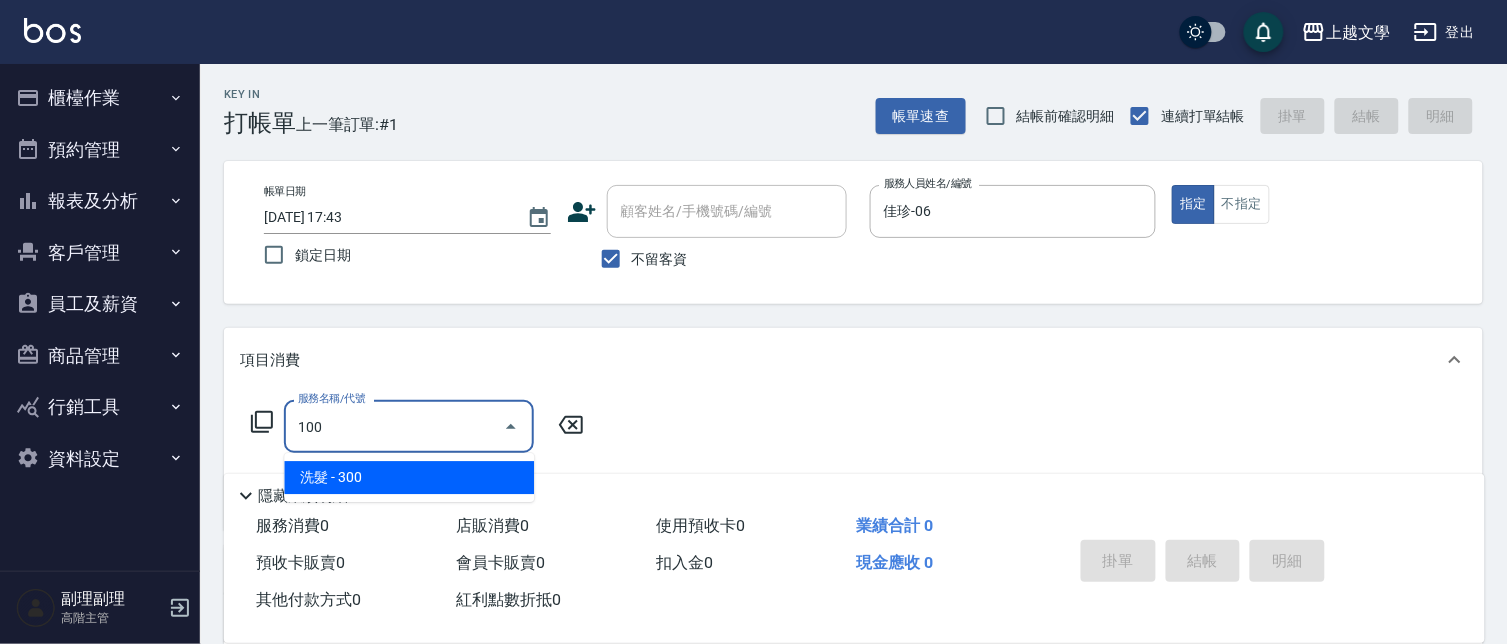 type on "洗髮(100)" 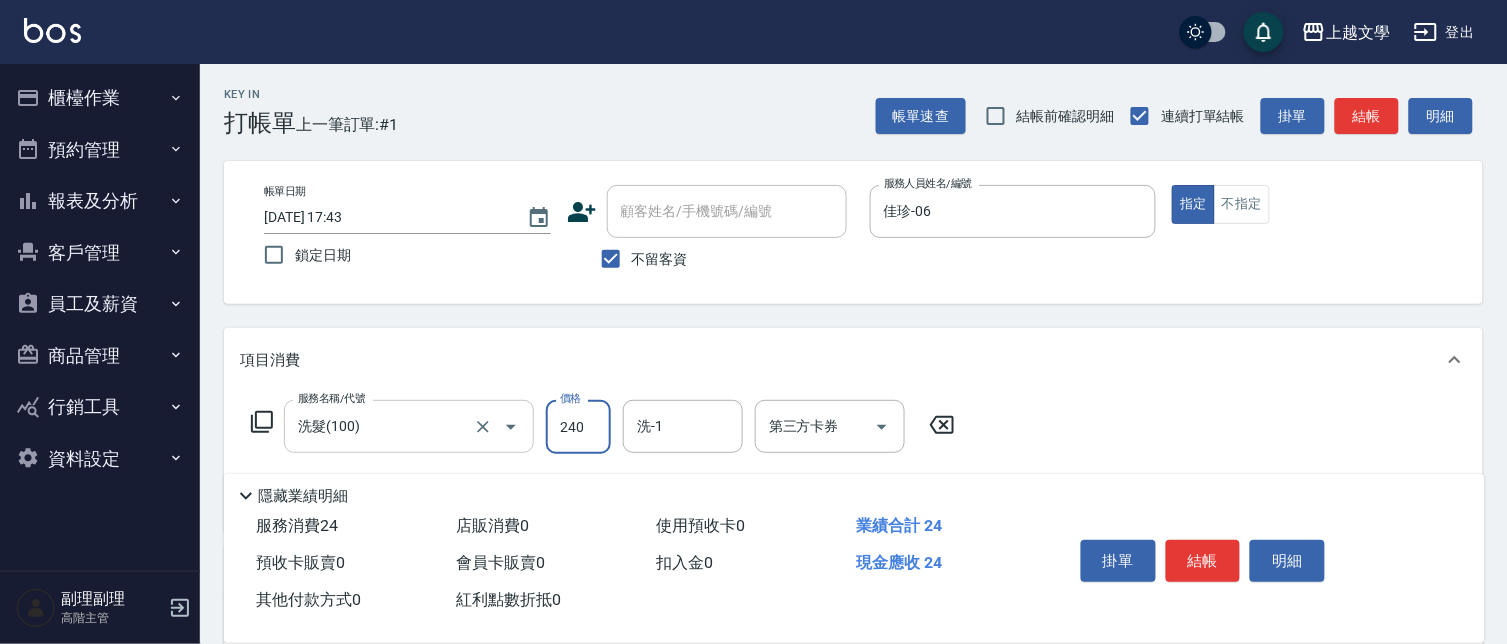 type on "240" 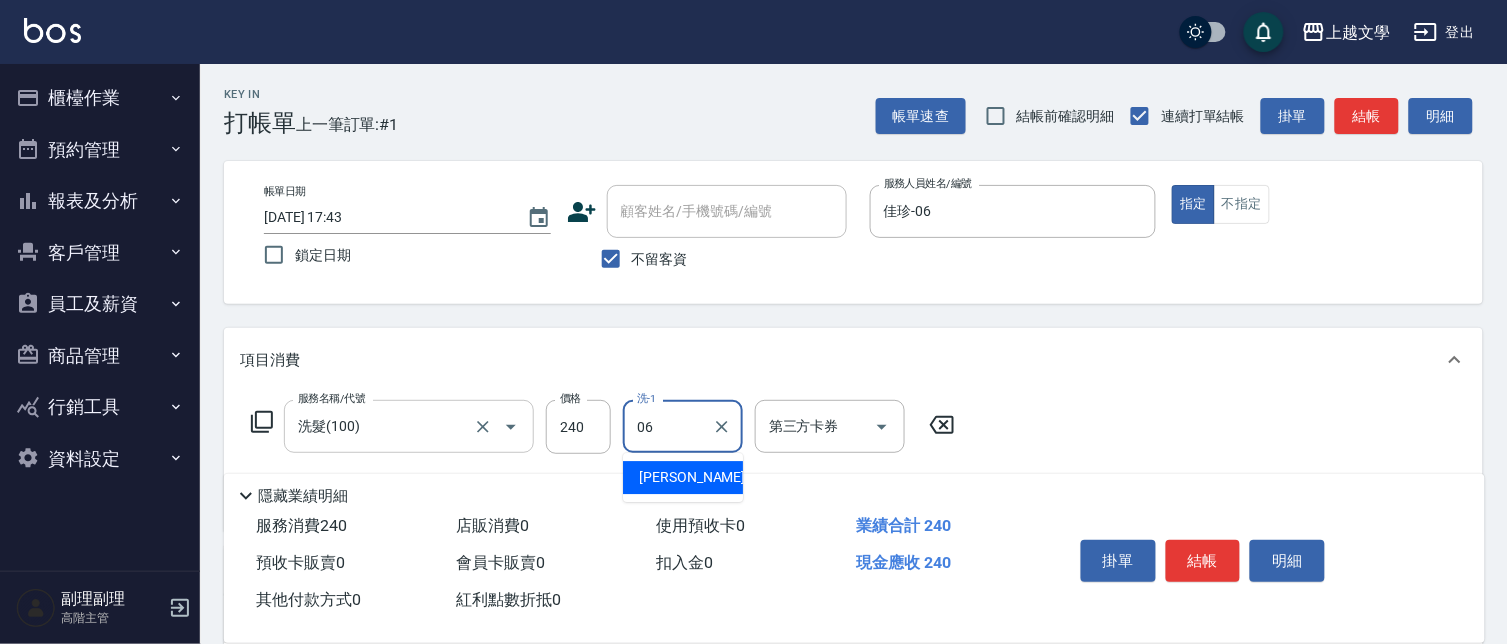 type on "佳珍-06" 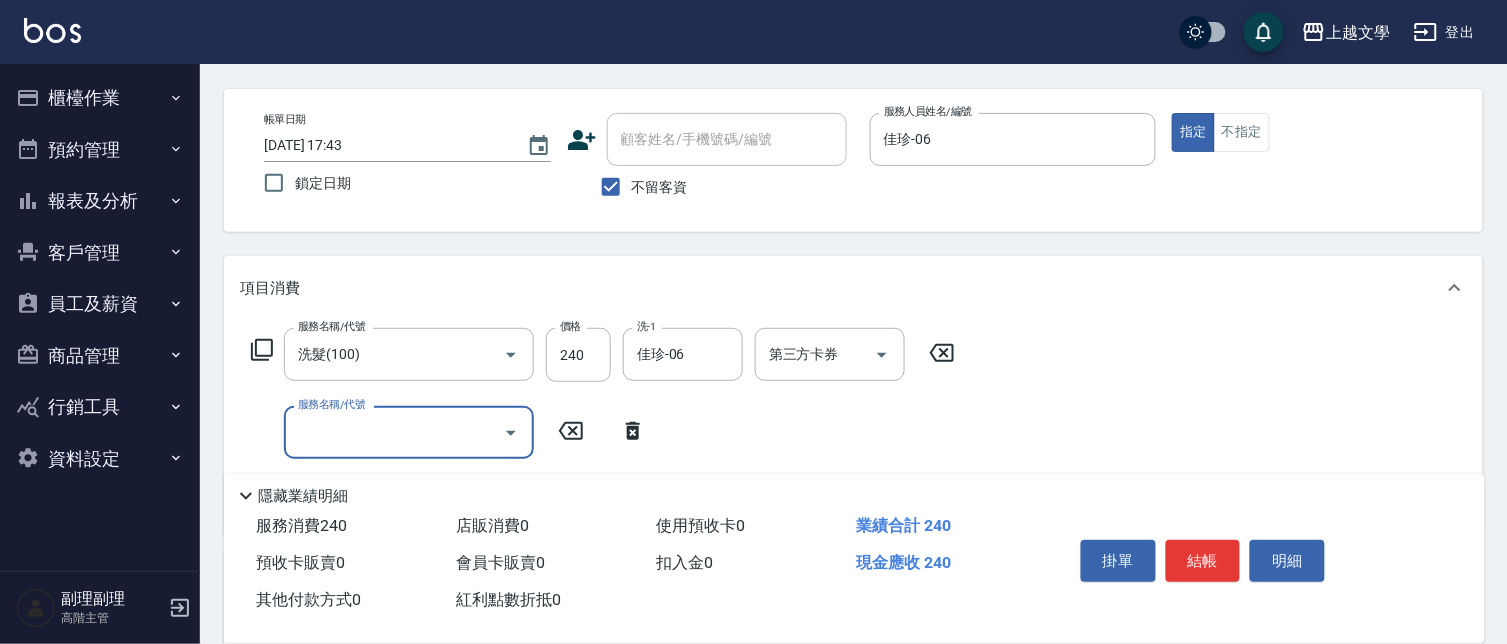 scroll, scrollTop: 111, scrollLeft: 0, axis: vertical 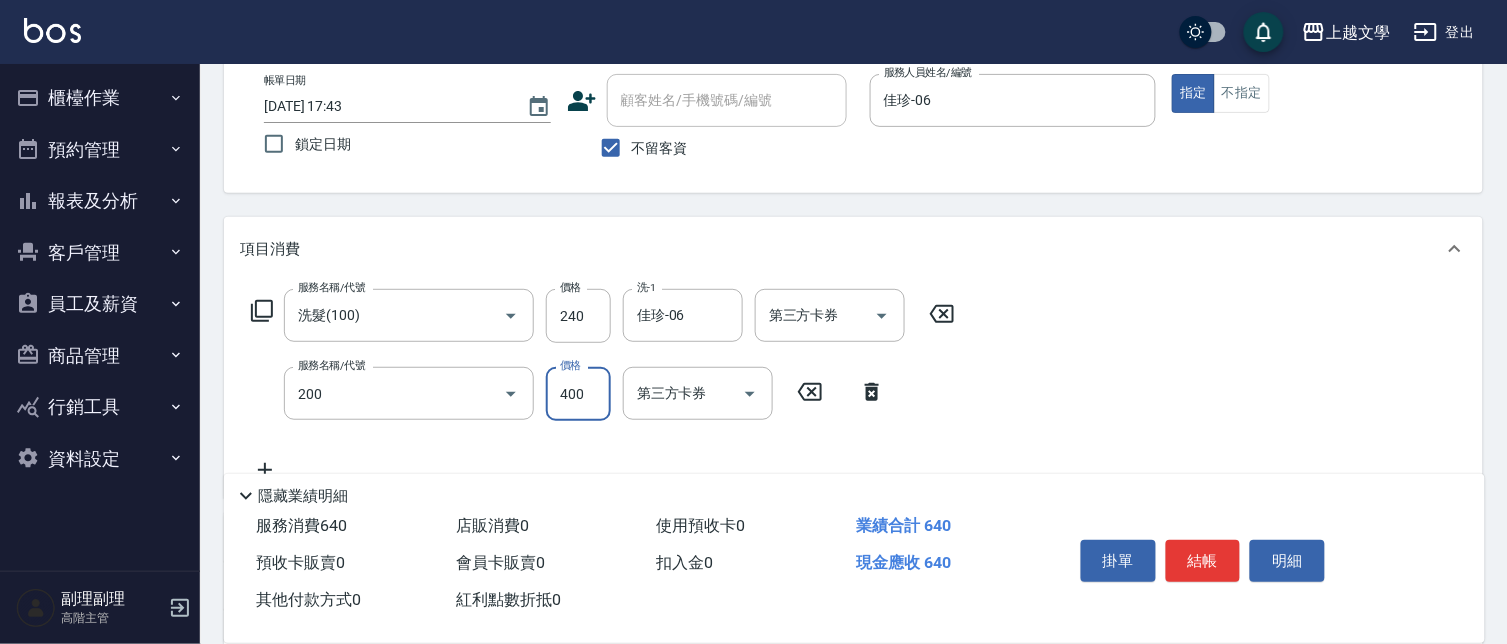 type on "剪髮(200)" 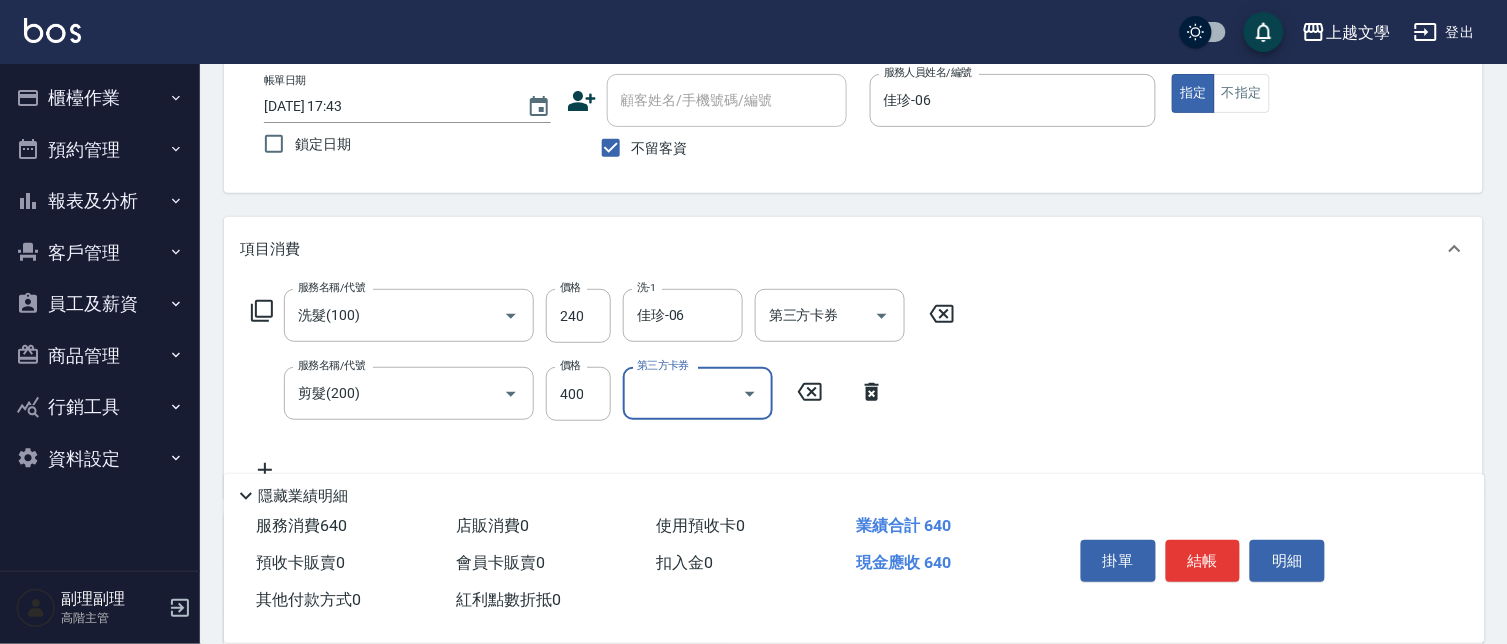 click on "結帳" at bounding box center (1203, 561) 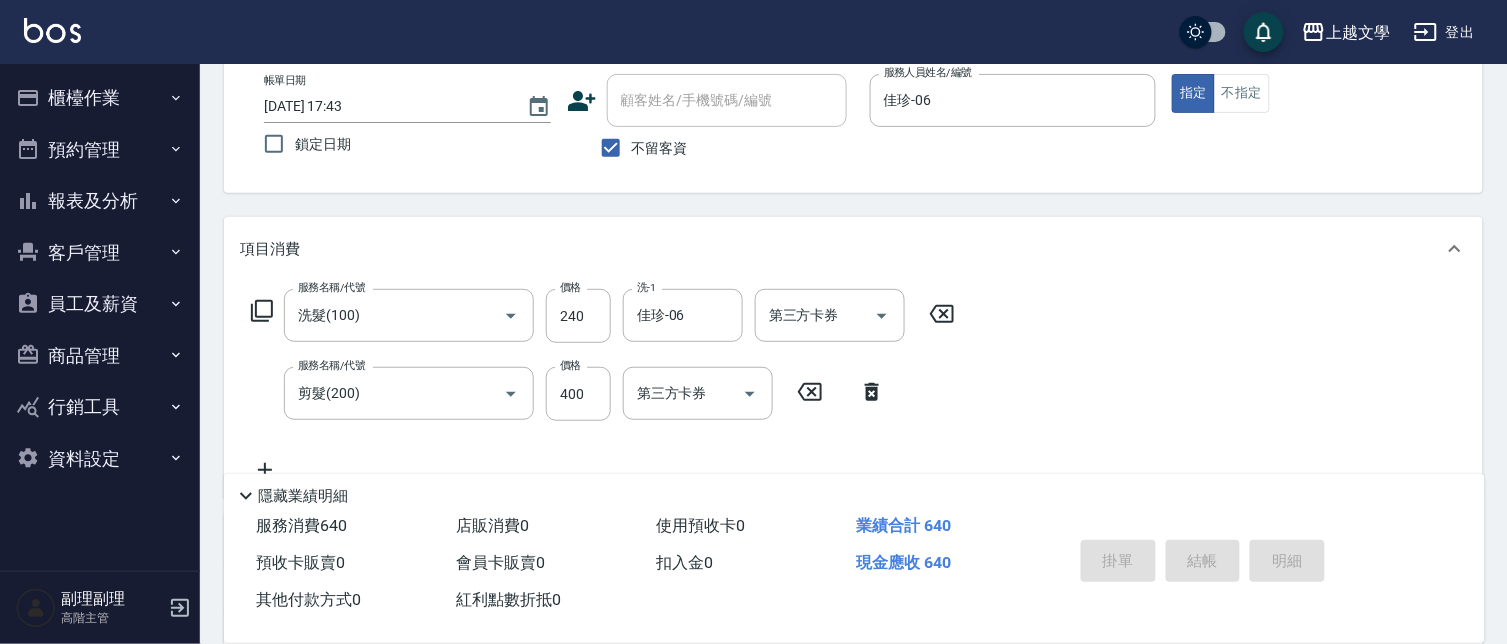 type 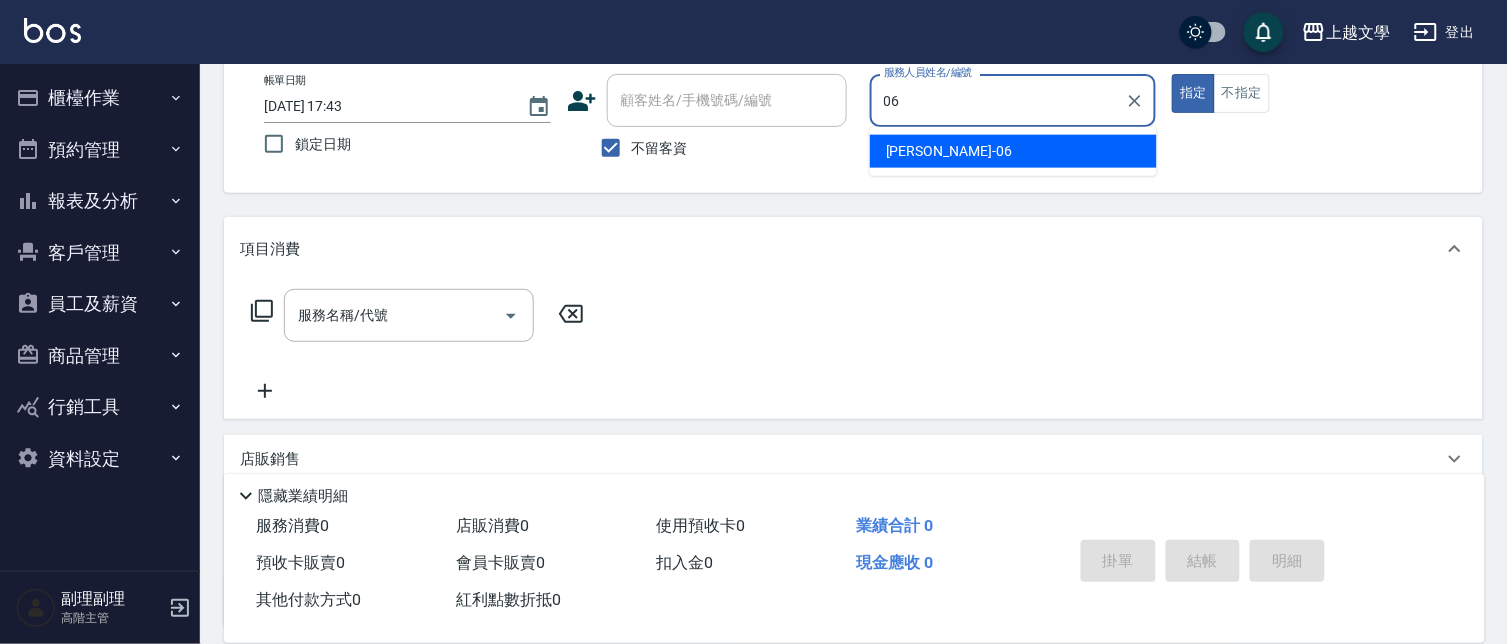 type on "佳珍-06" 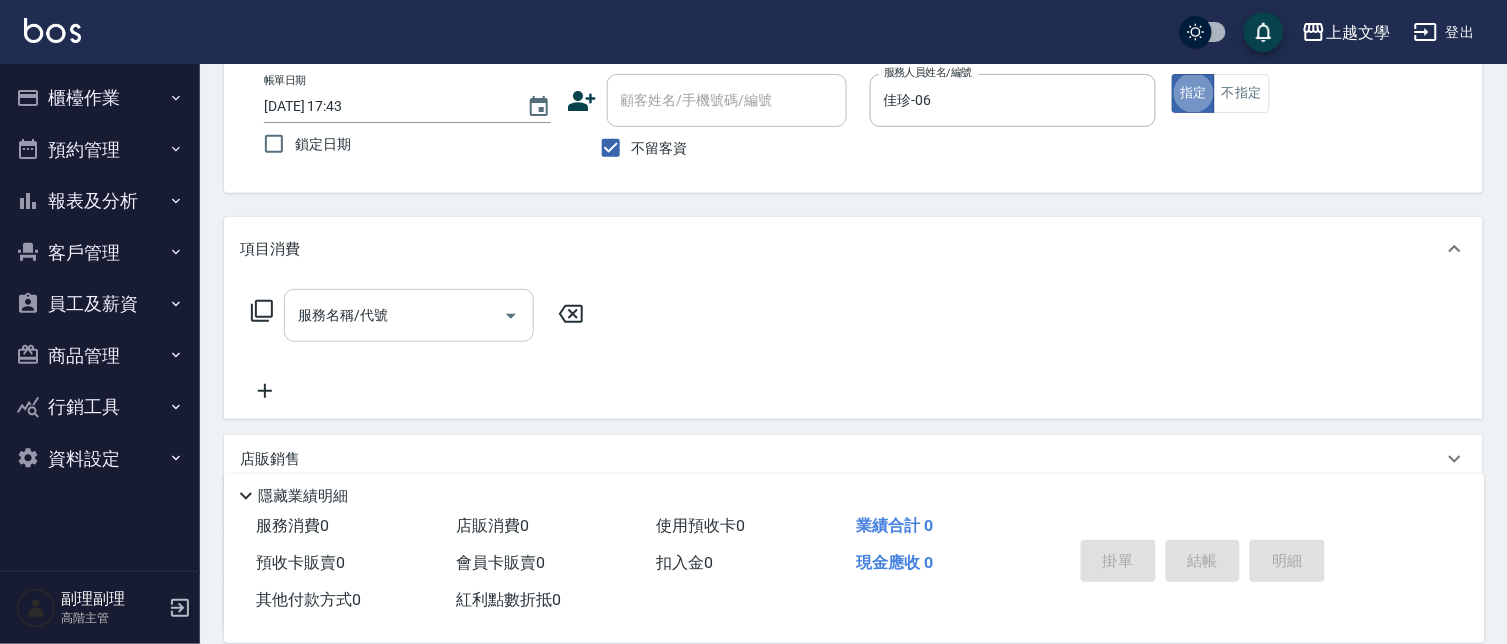 click on "服務名稱/代號" at bounding box center [409, 315] 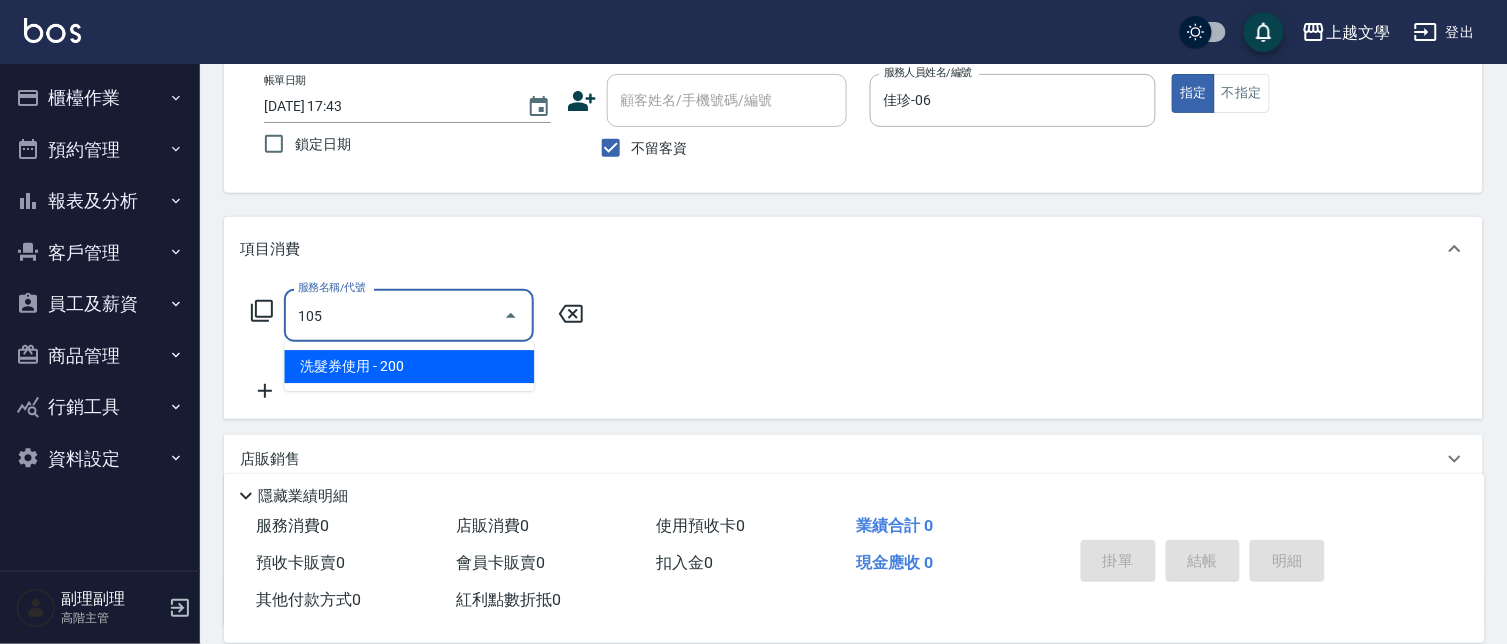 type on "洗髮券使用(105)" 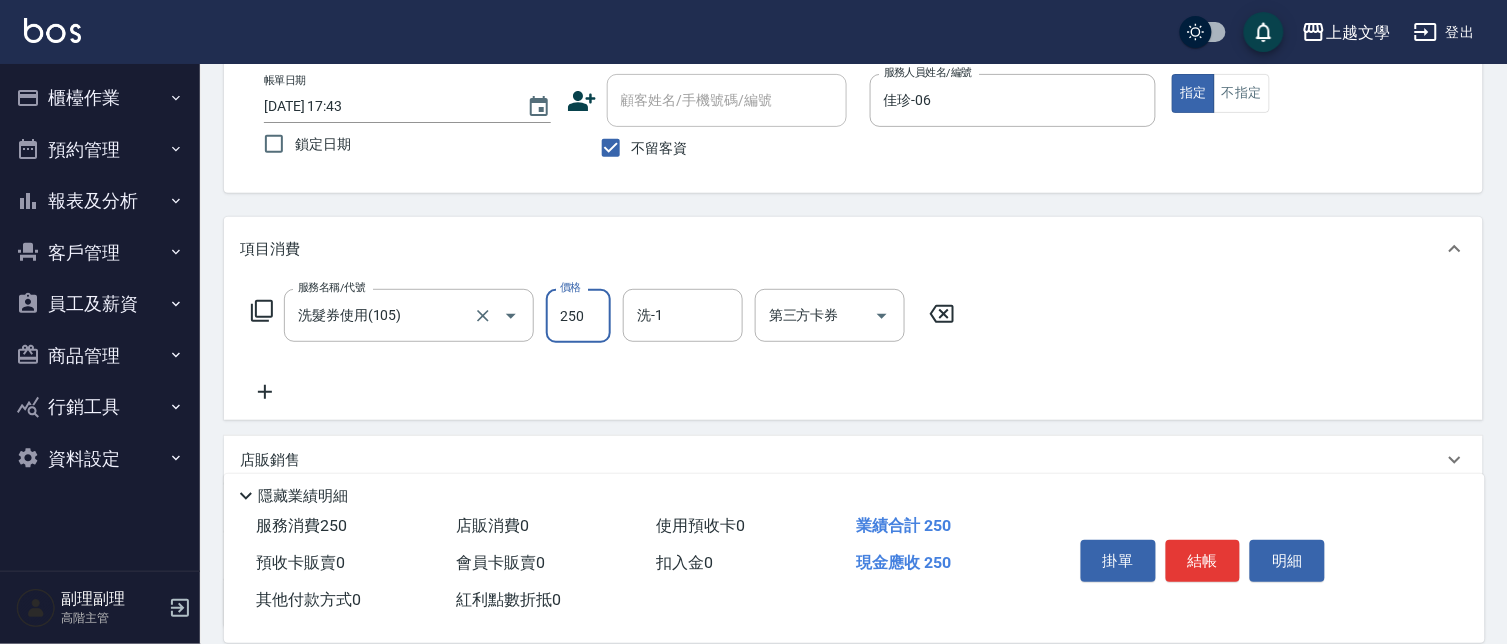 type on "250" 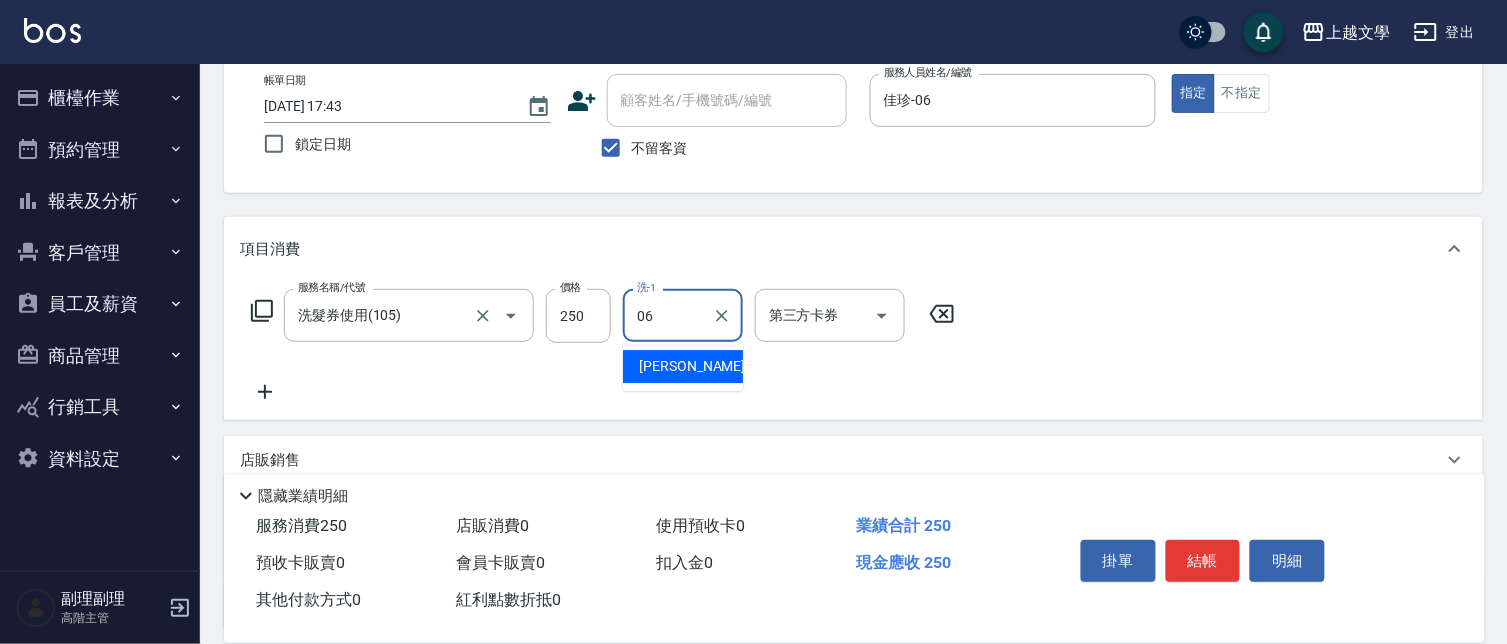 type on "佳珍-06" 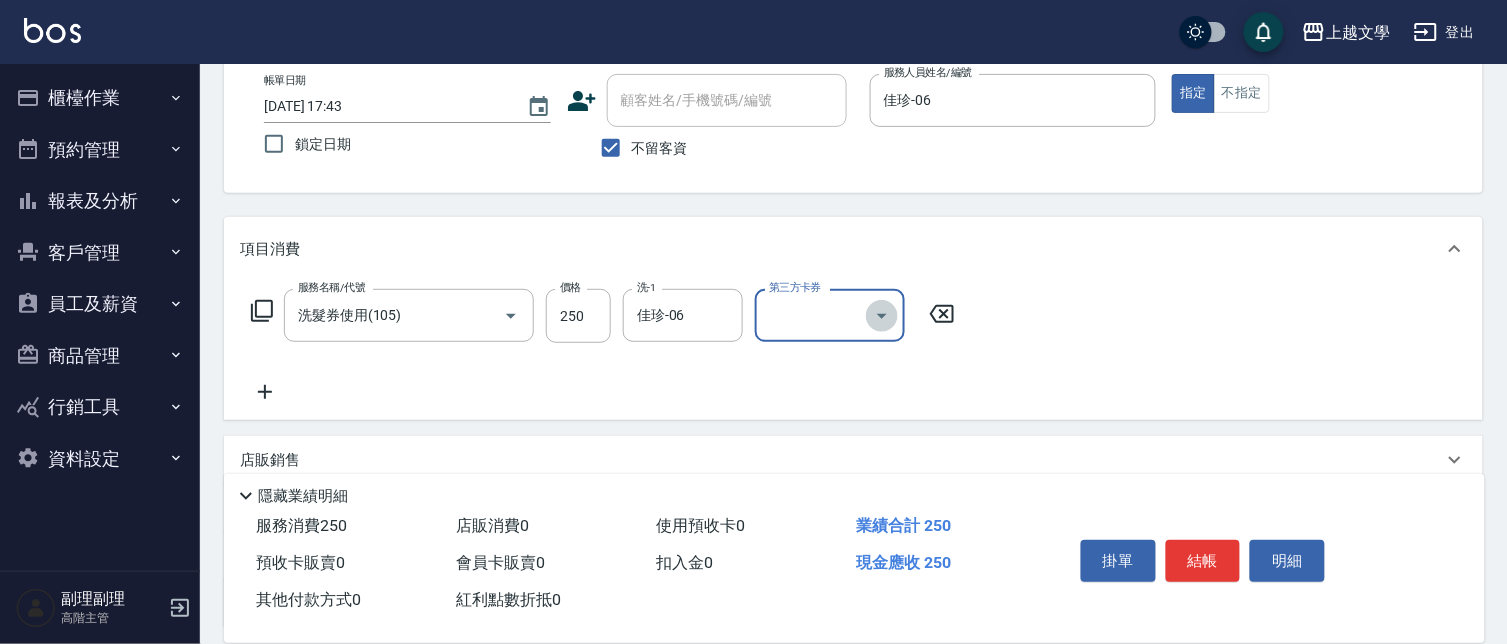 click 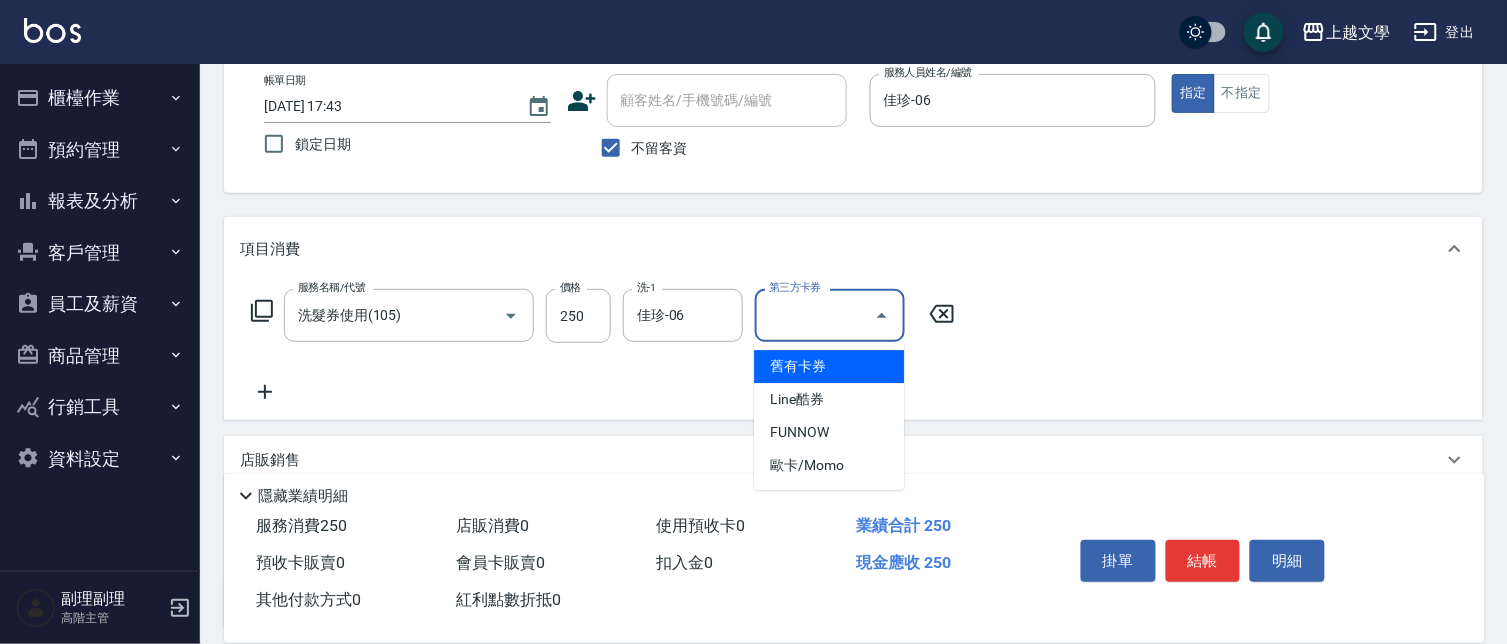 click on "舊有卡券" at bounding box center (829, 366) 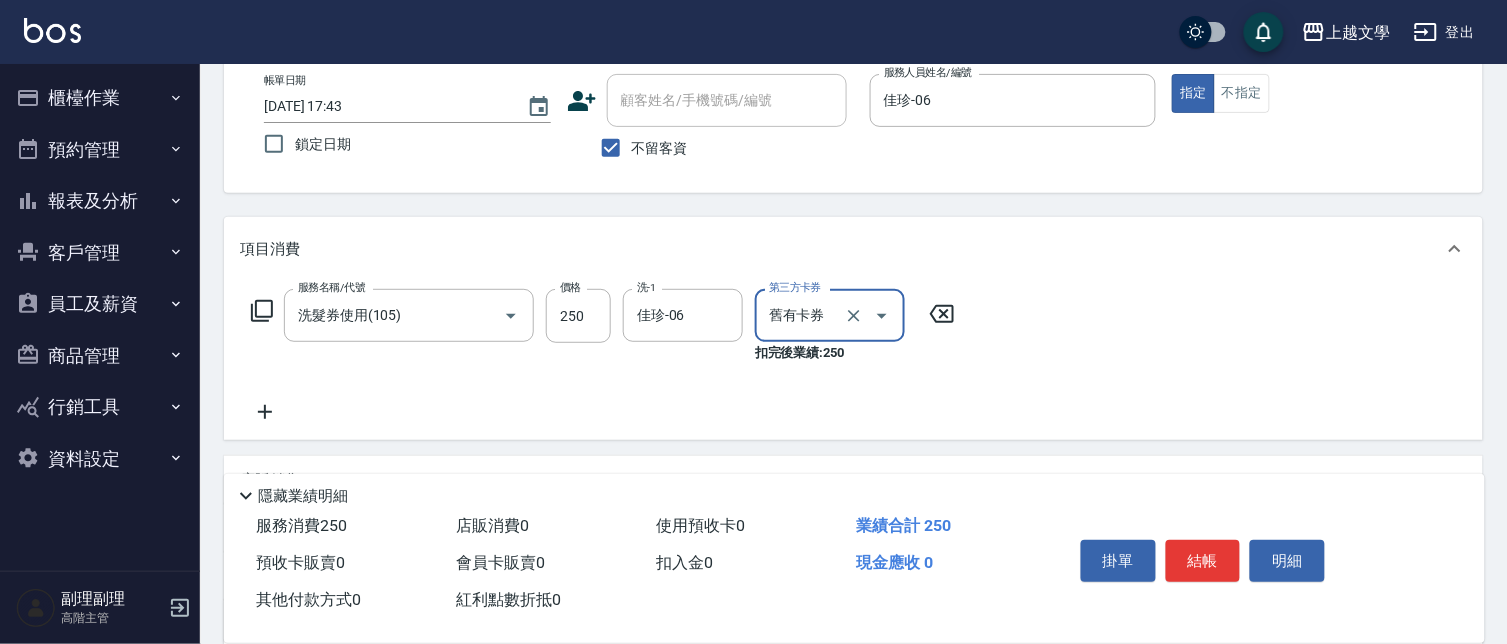 type on "舊有卡券" 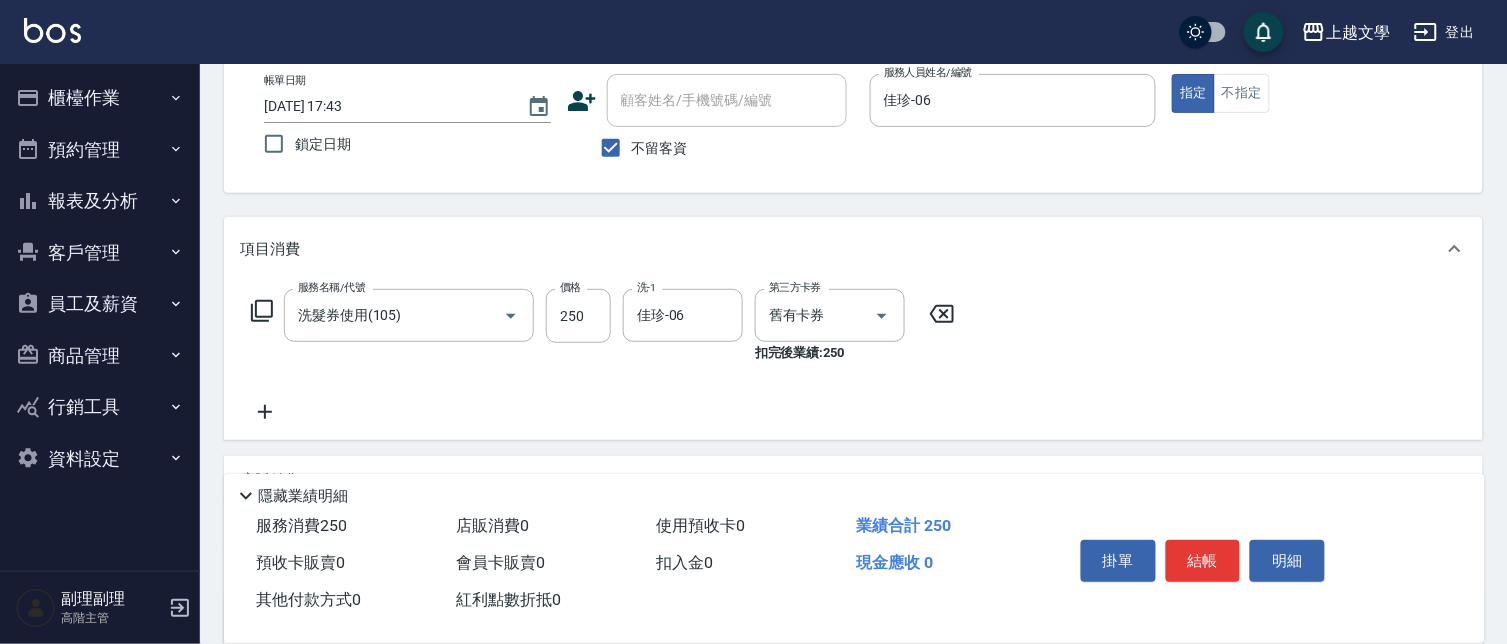 click 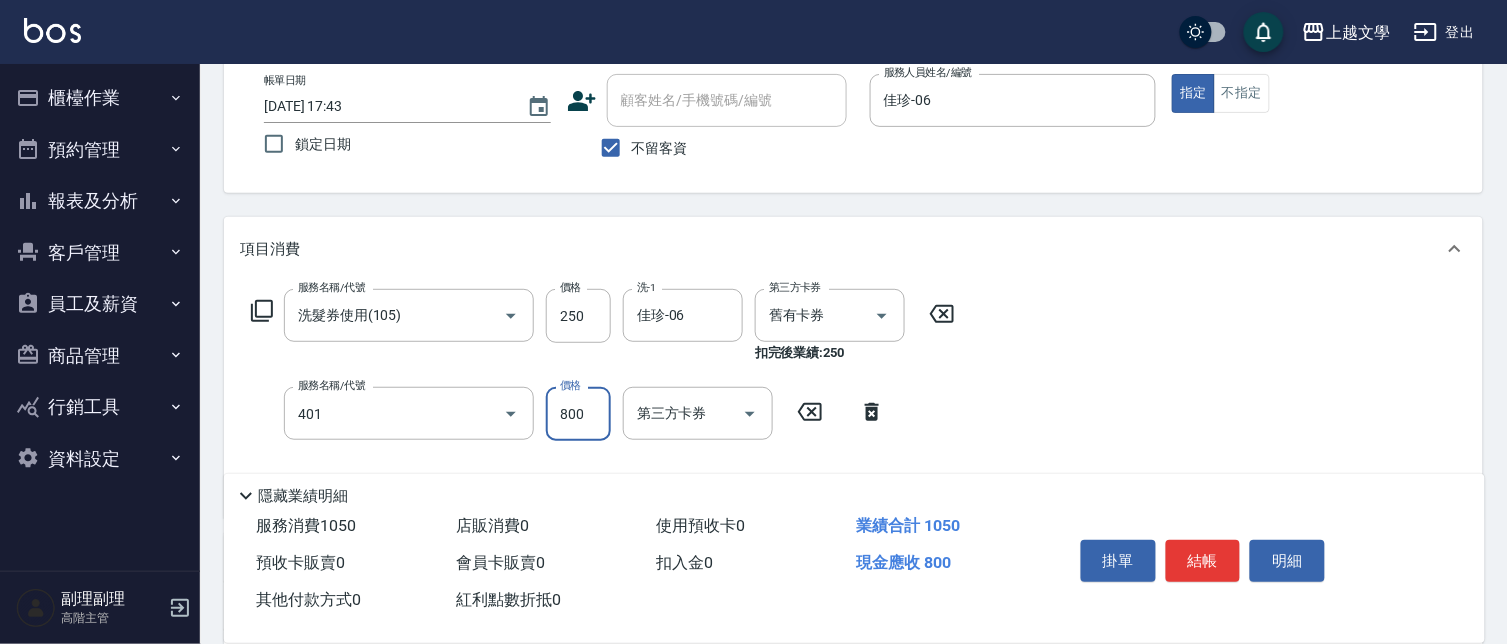type on "補染(401)" 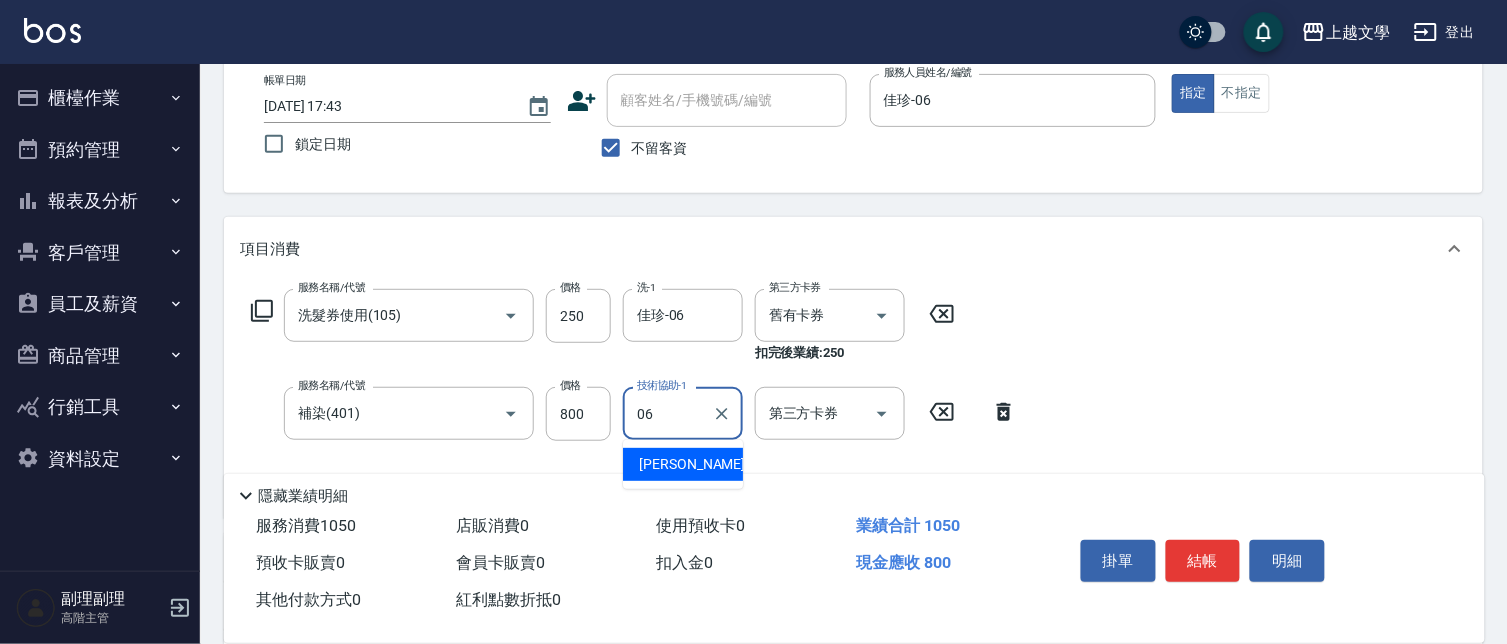 type on "佳珍-06" 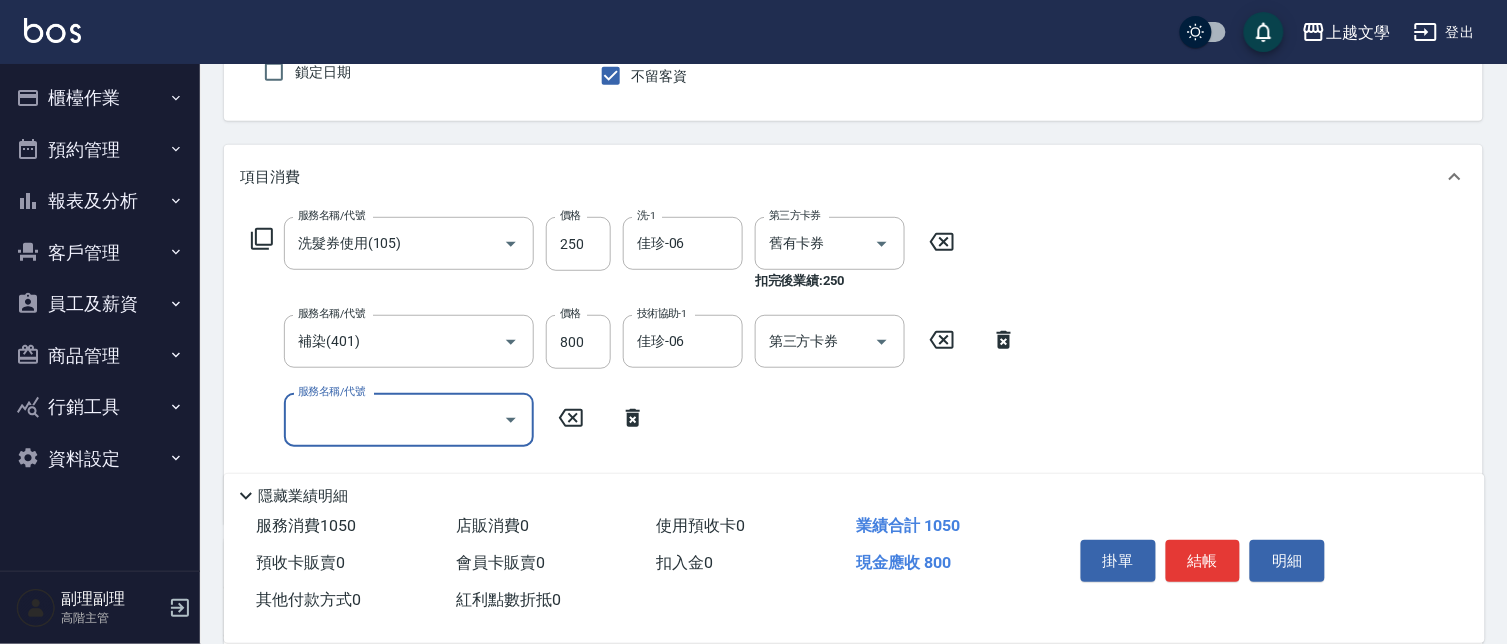 scroll, scrollTop: 222, scrollLeft: 0, axis: vertical 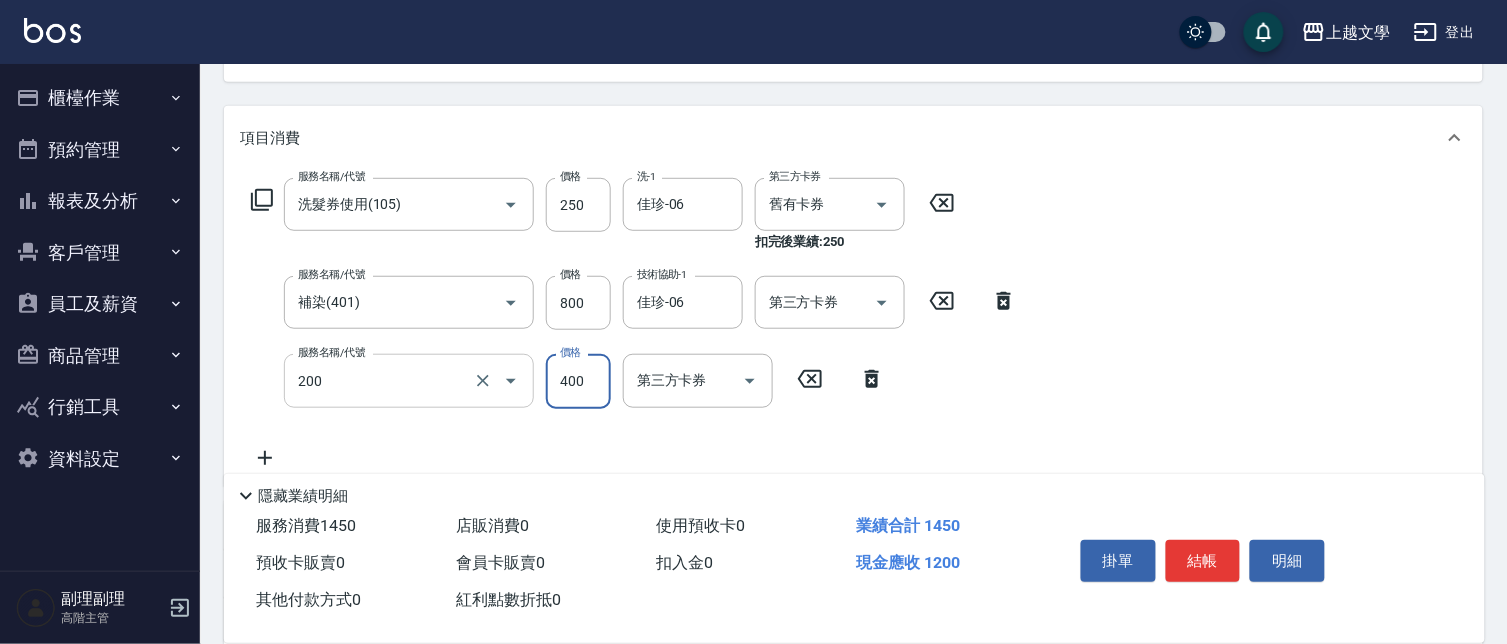 type on "剪髮(200)" 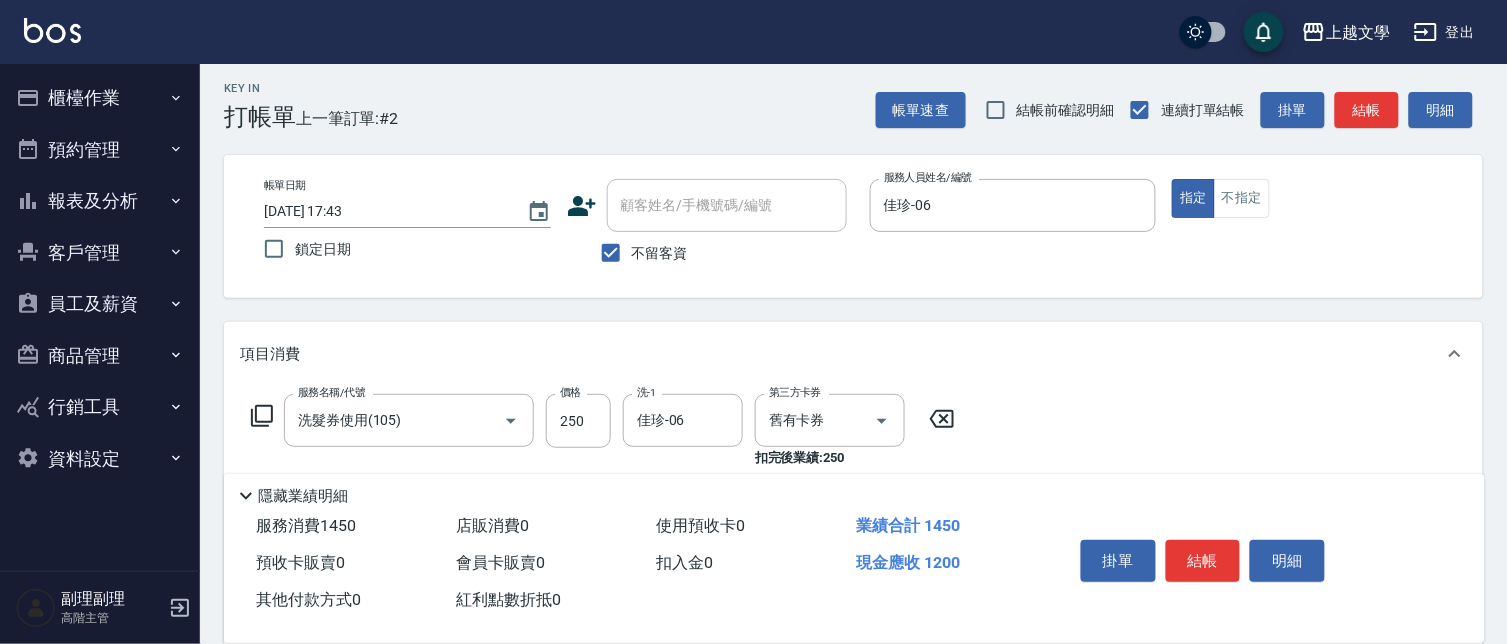 scroll, scrollTop: 0, scrollLeft: 0, axis: both 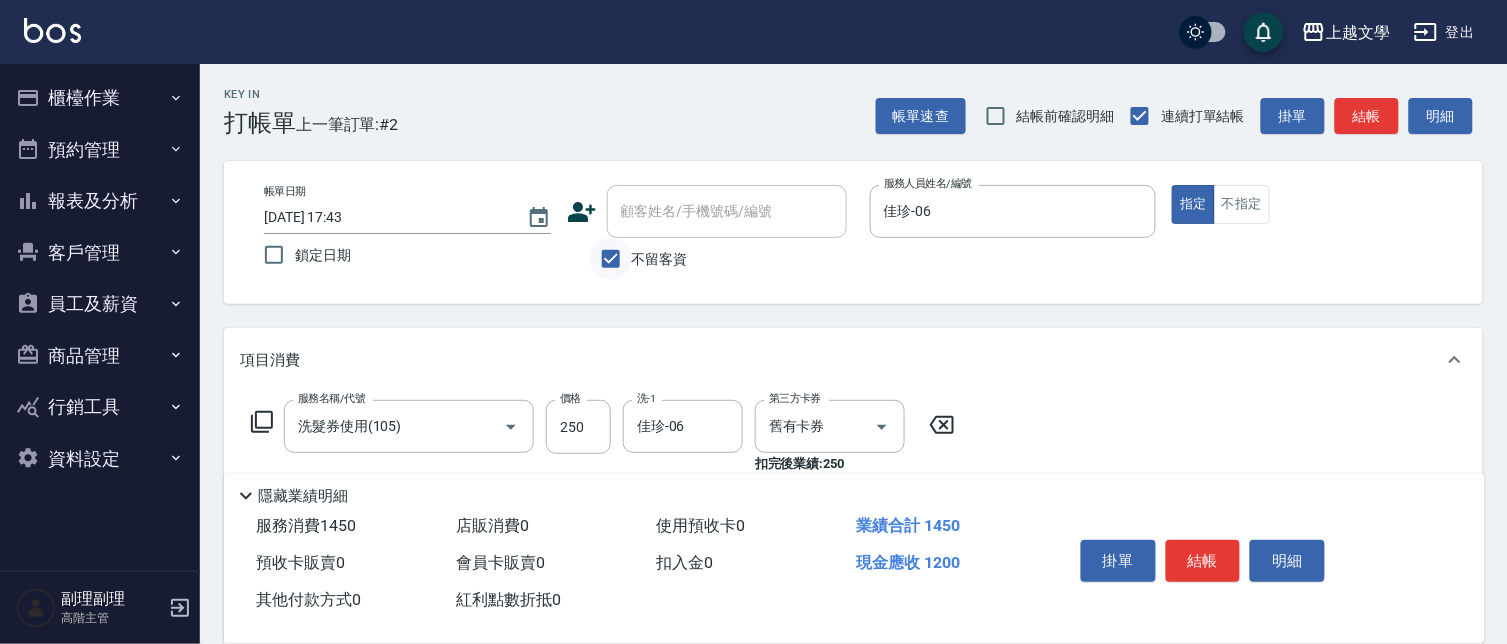 click on "不留客資" at bounding box center [611, 259] 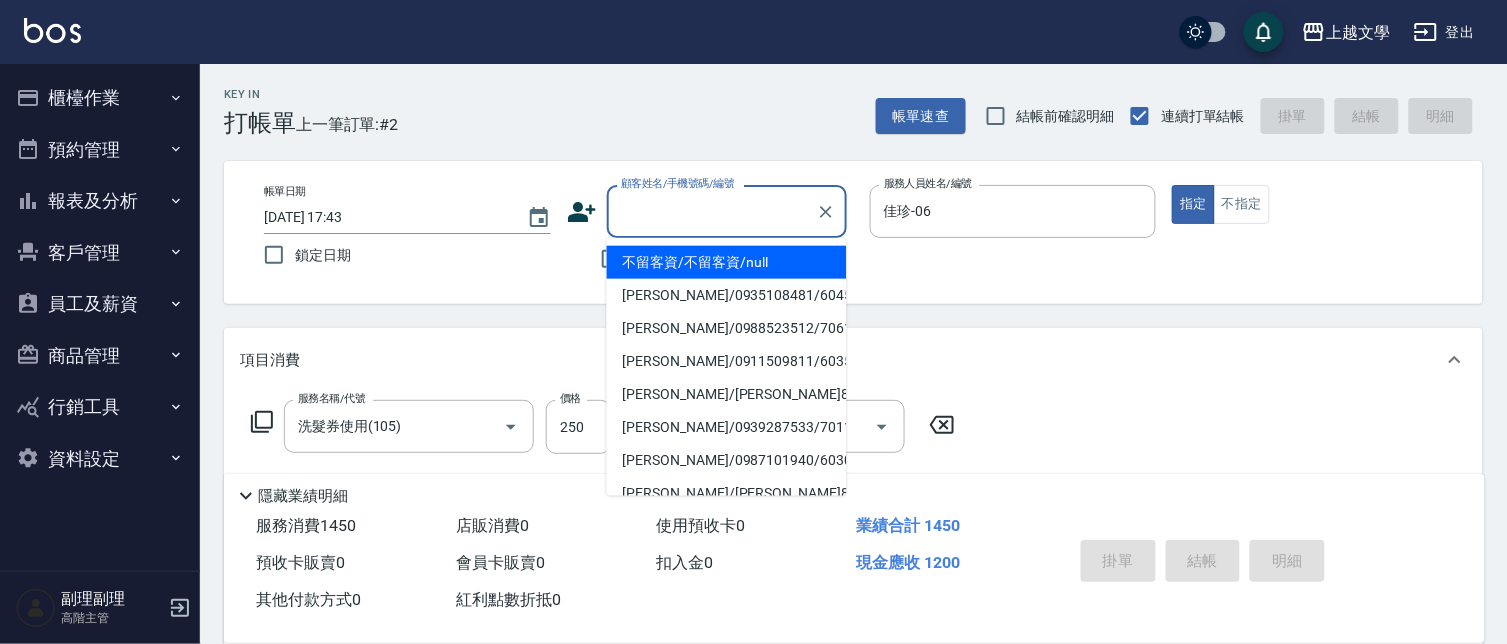 click on "顧客姓名/手機號碼/編號" at bounding box center [712, 211] 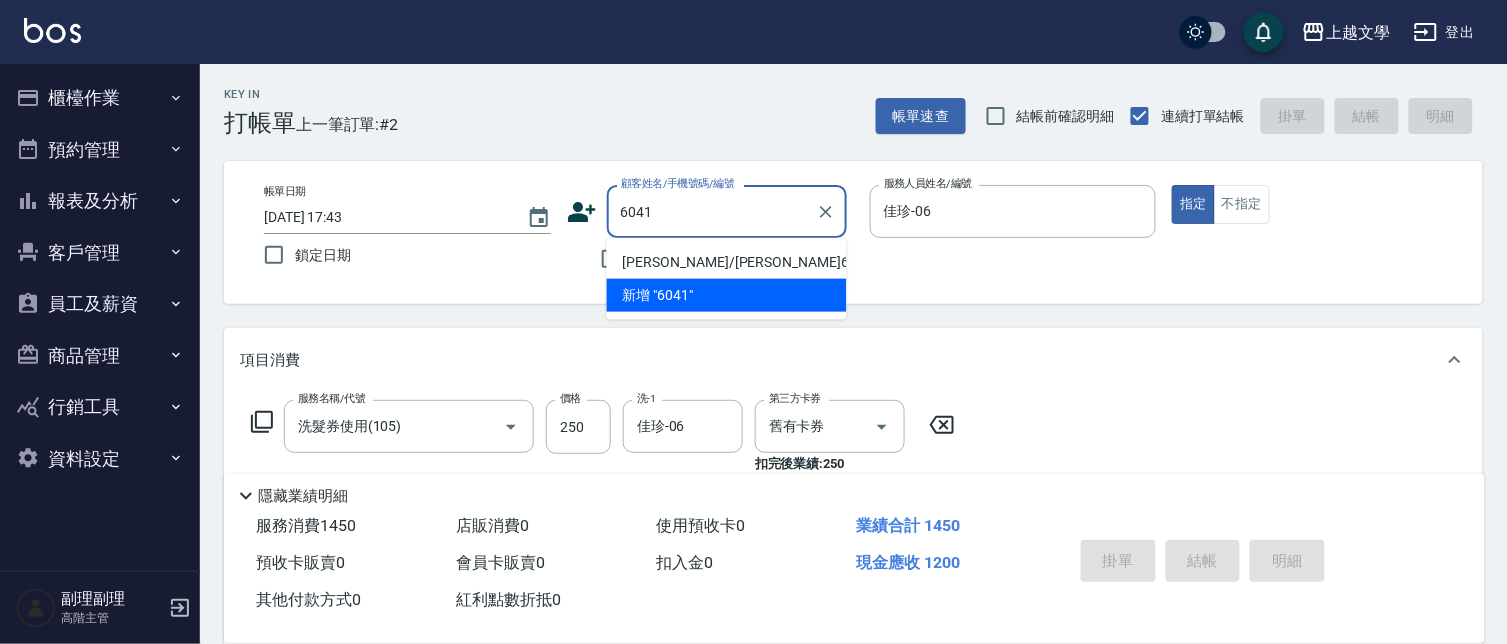 click on "徐玉美/徐玉美6041/6041" at bounding box center [727, 262] 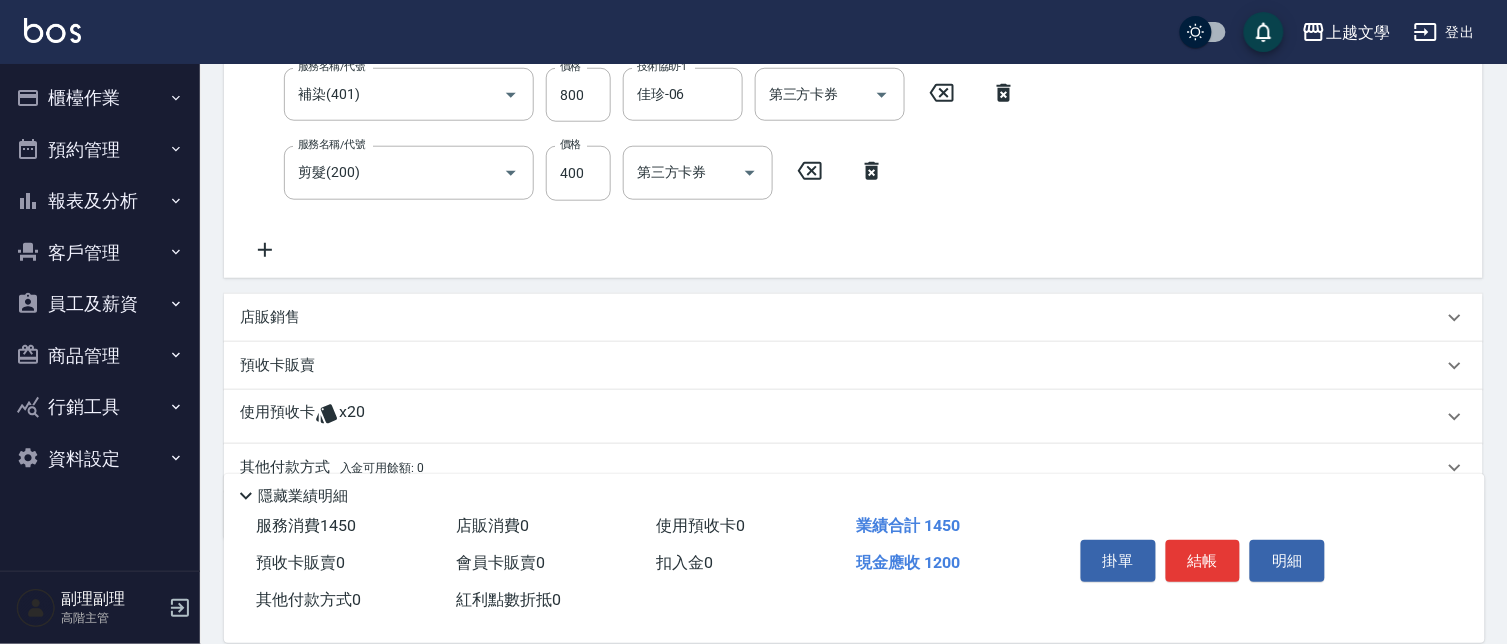 scroll, scrollTop: 222, scrollLeft: 0, axis: vertical 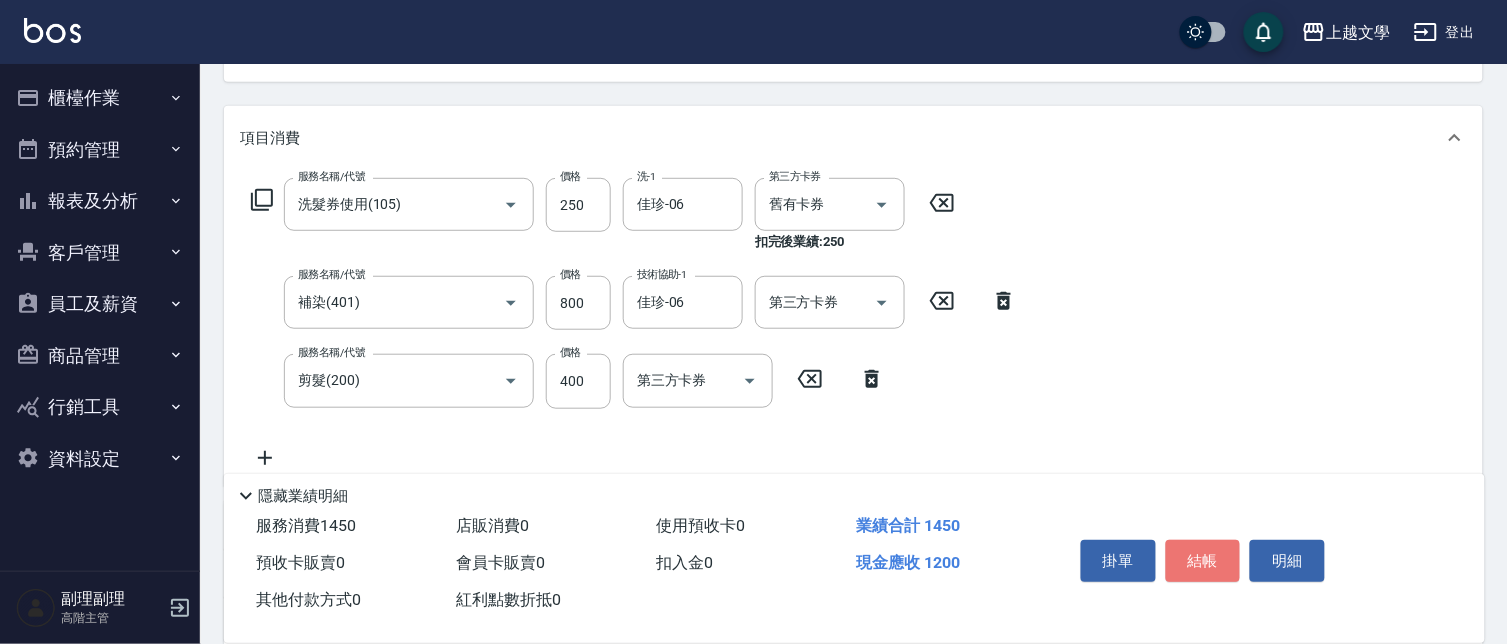 click on "結帳" at bounding box center [1203, 561] 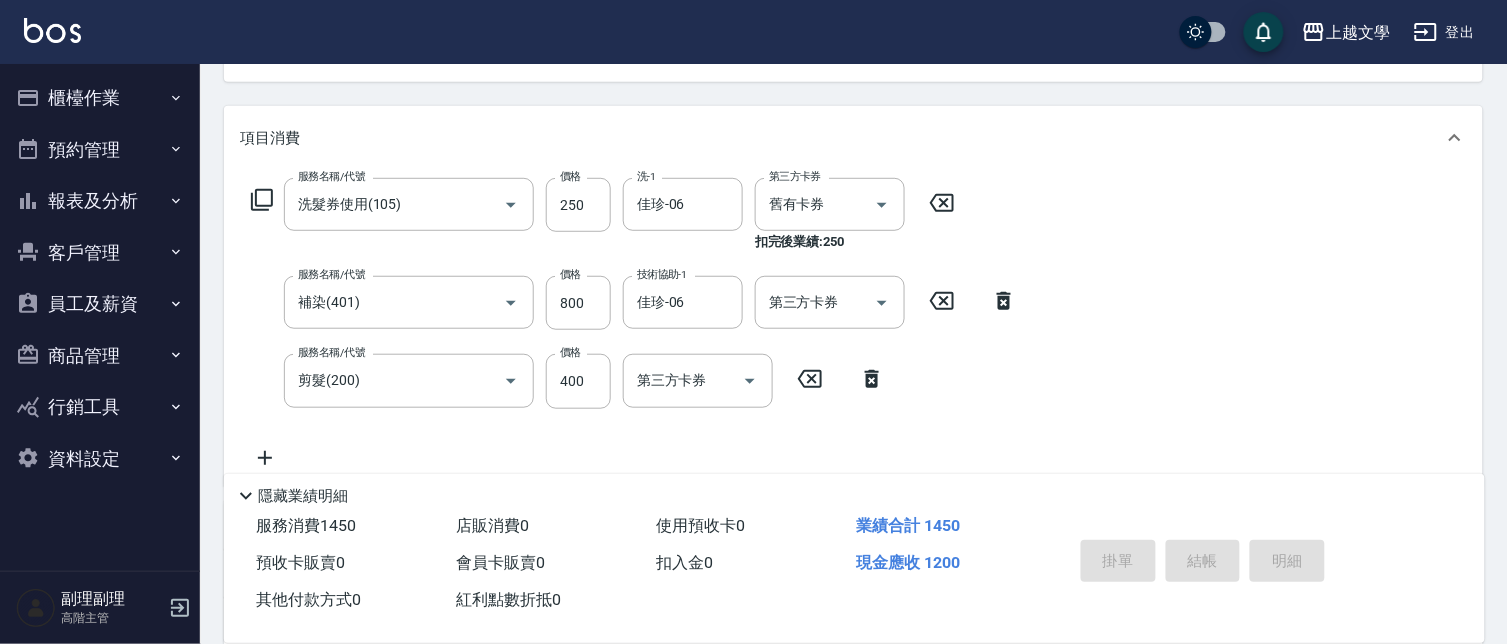 type on "2025/07/13 17:44" 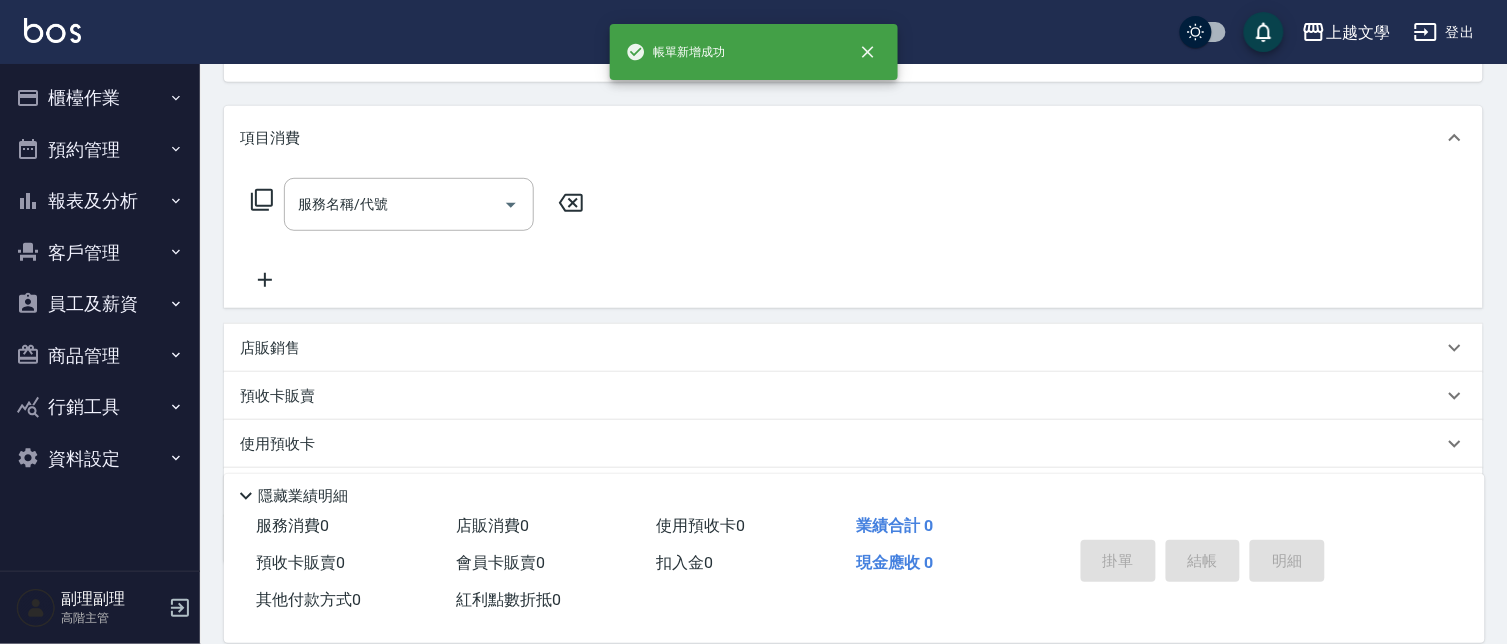 scroll, scrollTop: 193, scrollLeft: 0, axis: vertical 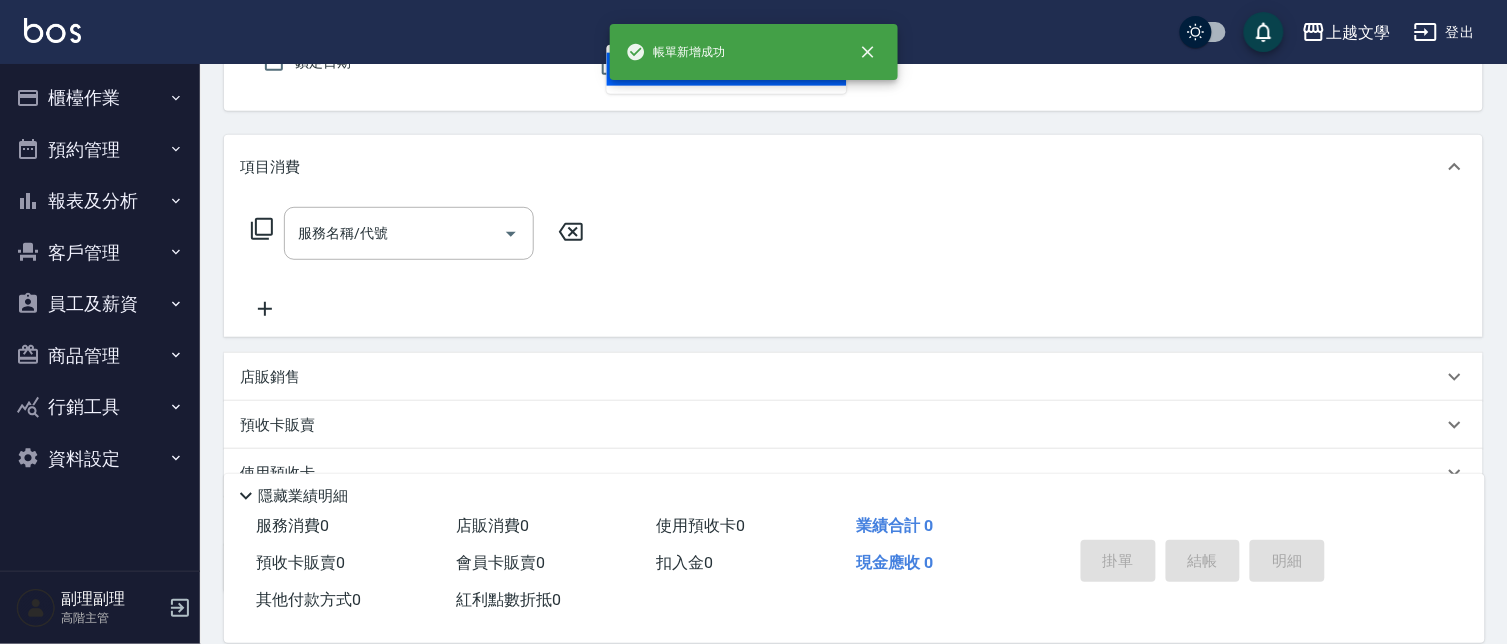 type on "06" 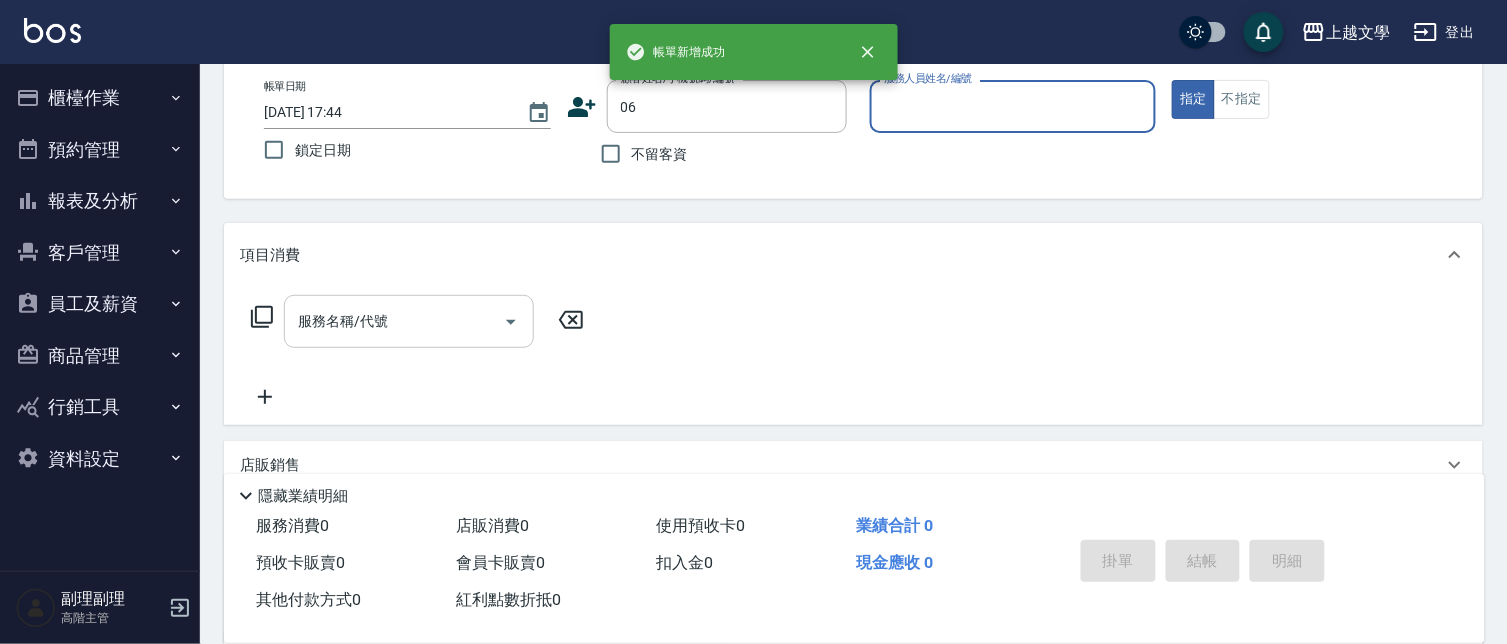 scroll, scrollTop: 0, scrollLeft: 0, axis: both 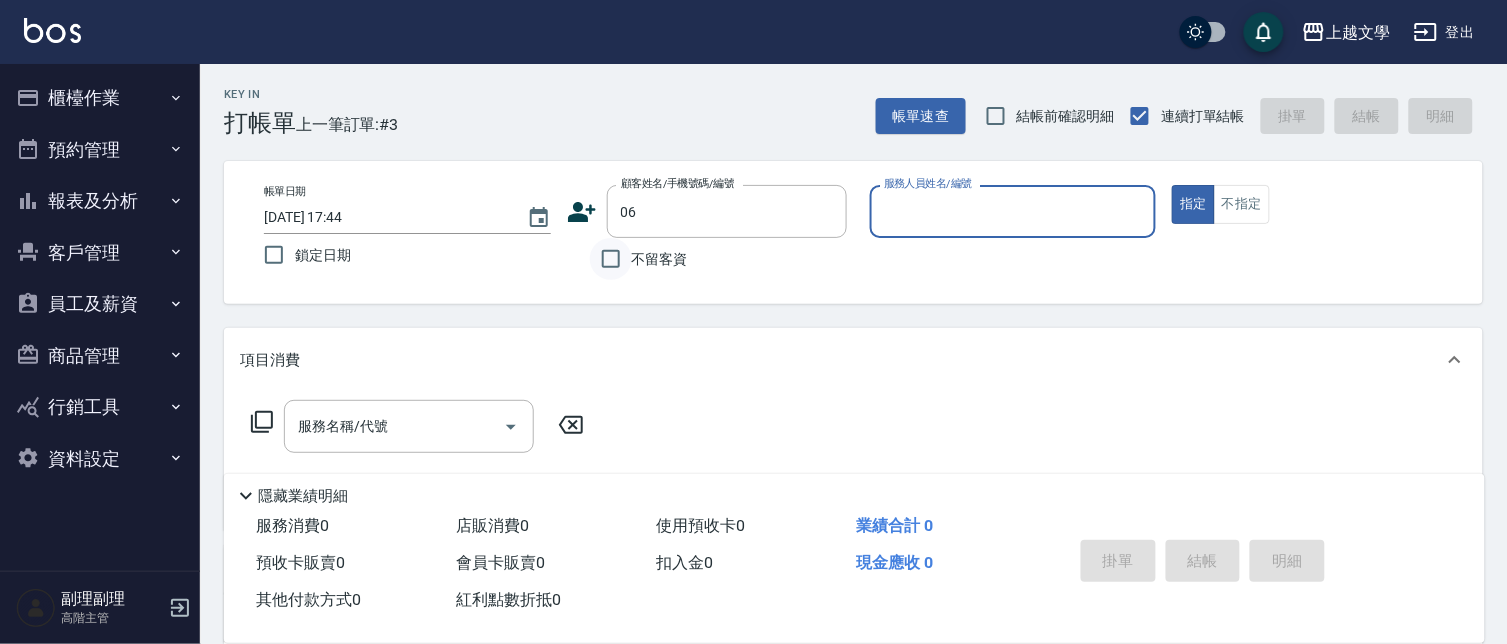 click on "不留客資" at bounding box center (611, 259) 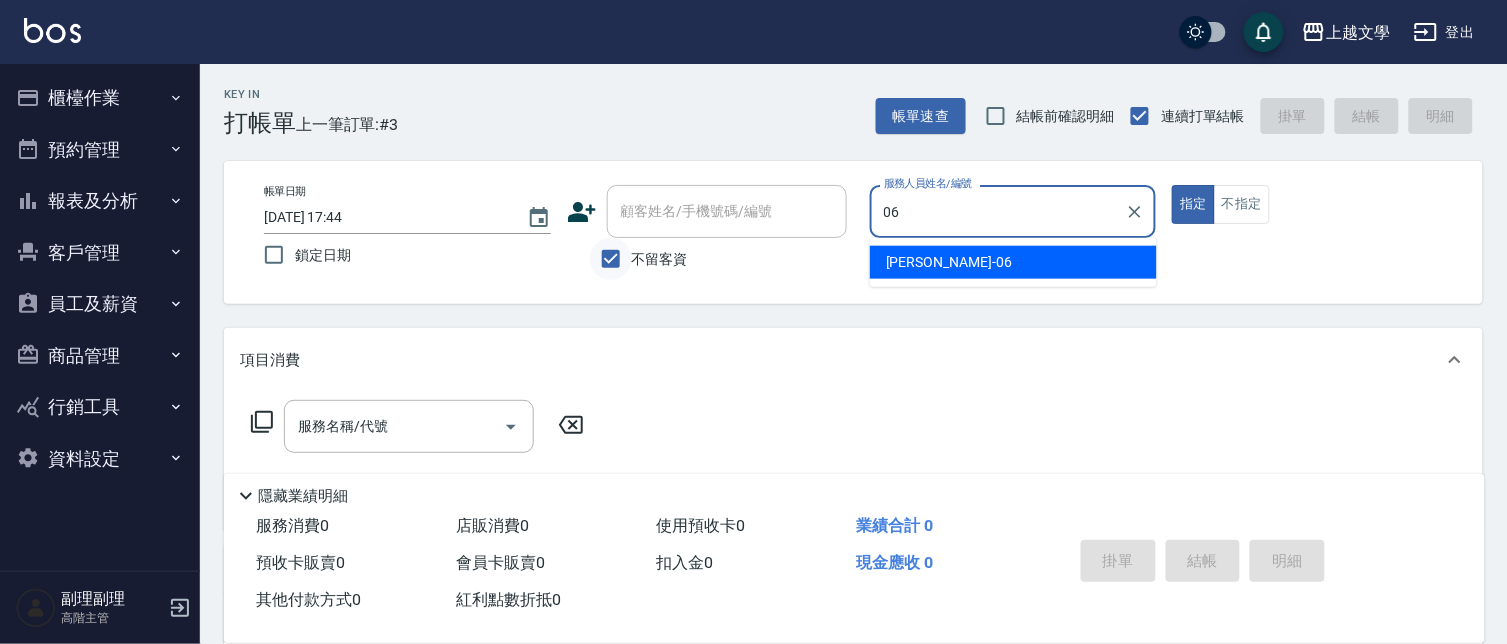 type on "佳珍-06" 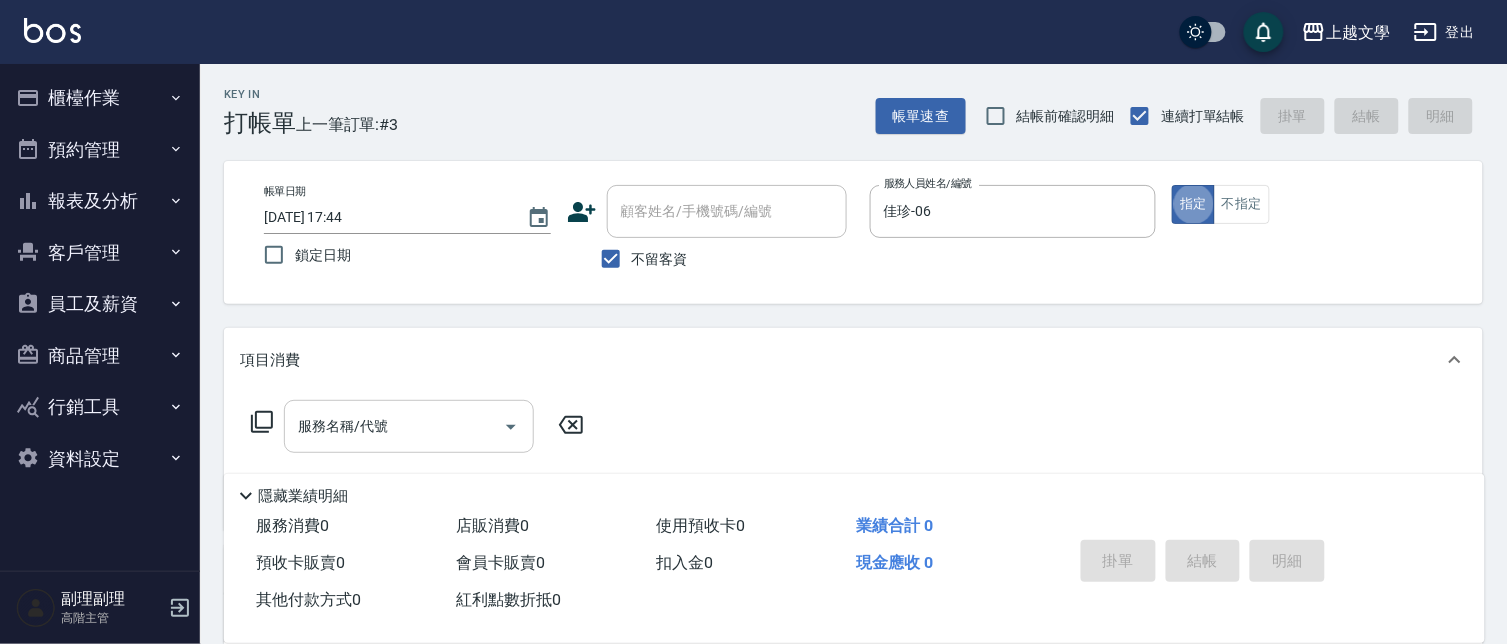 click on "服務名稱/代號" at bounding box center [394, 426] 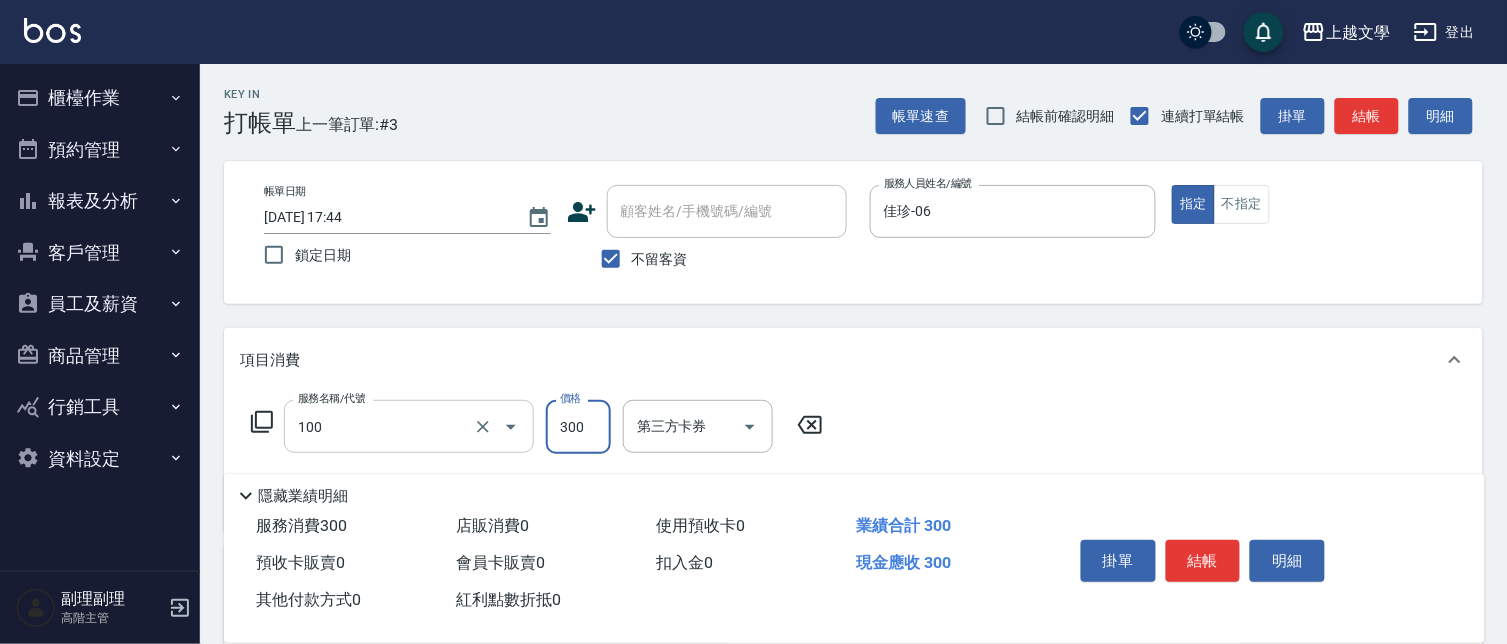type on "洗髮(100)" 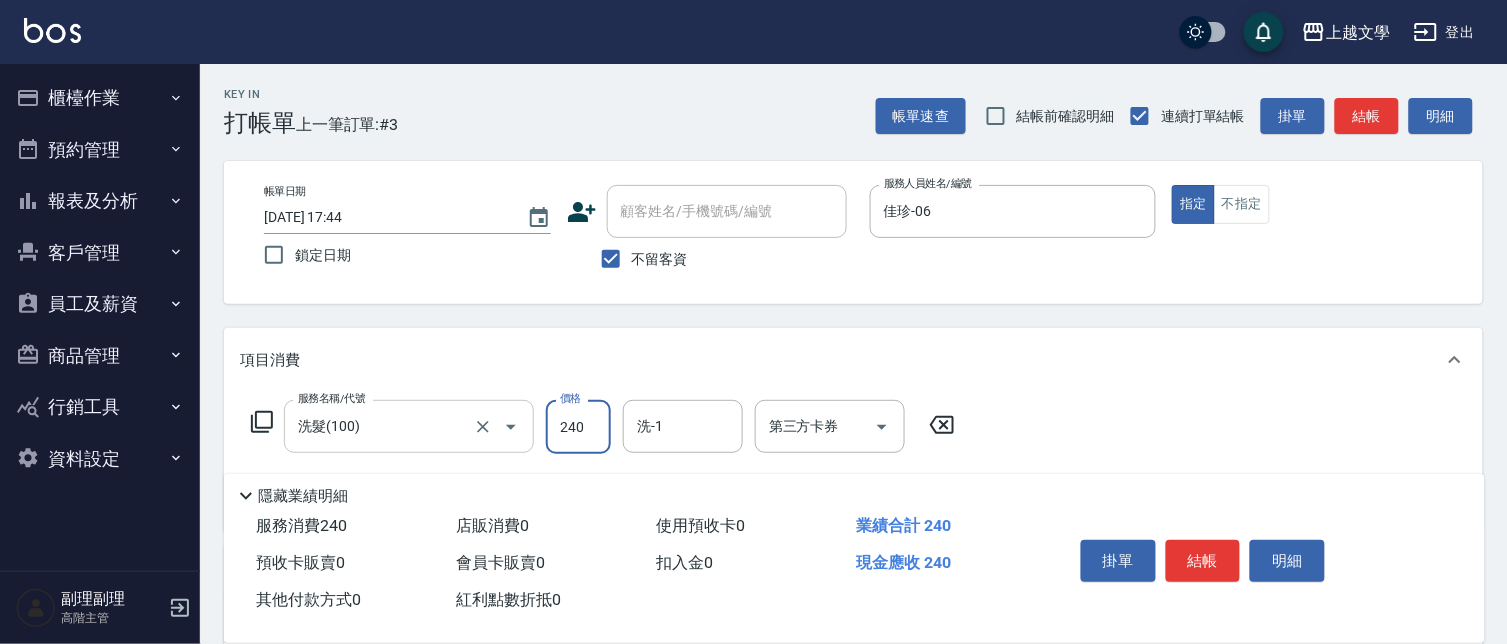 type on "240" 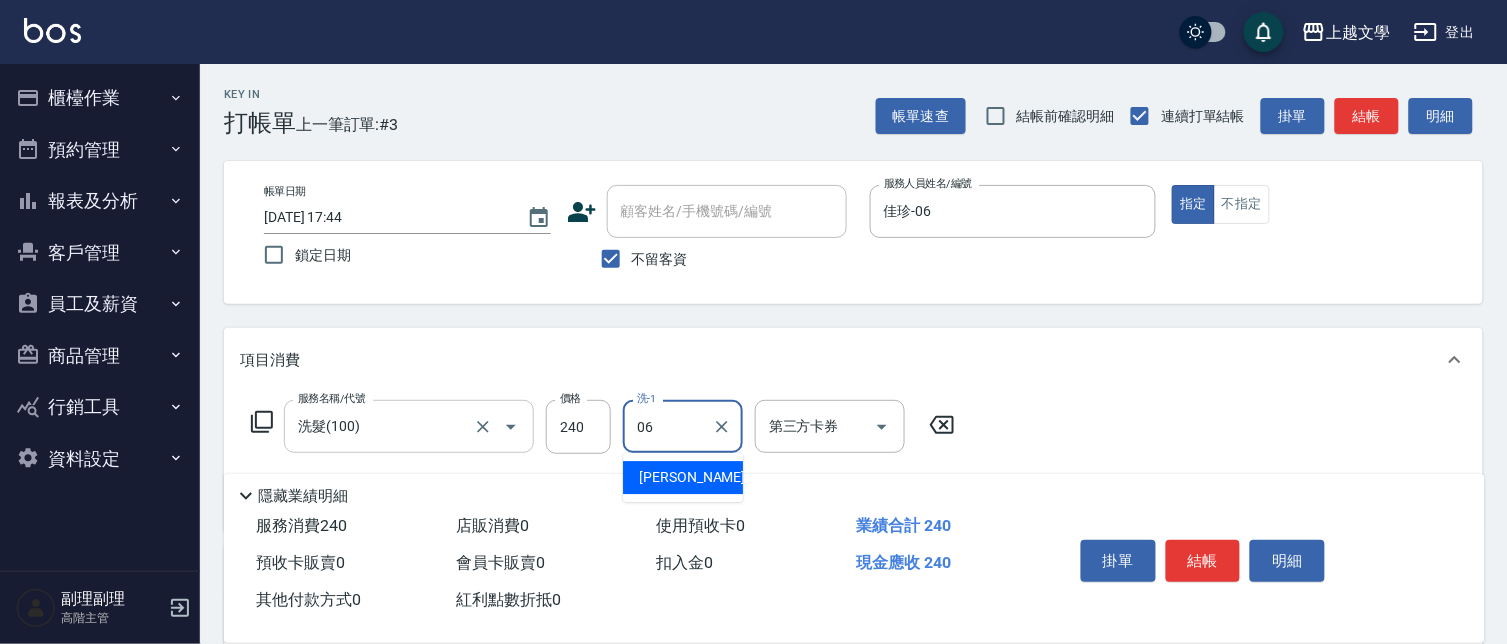 type on "佳珍-06" 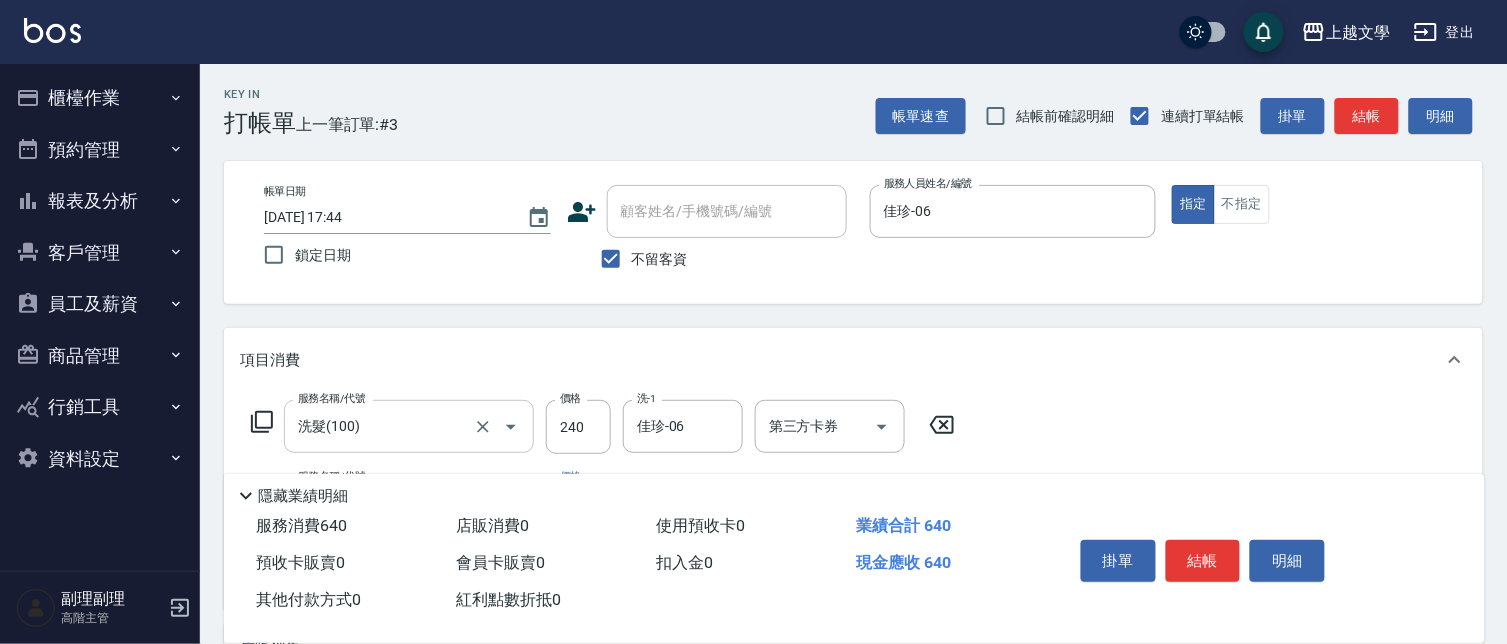 type on "剪髮(200)" 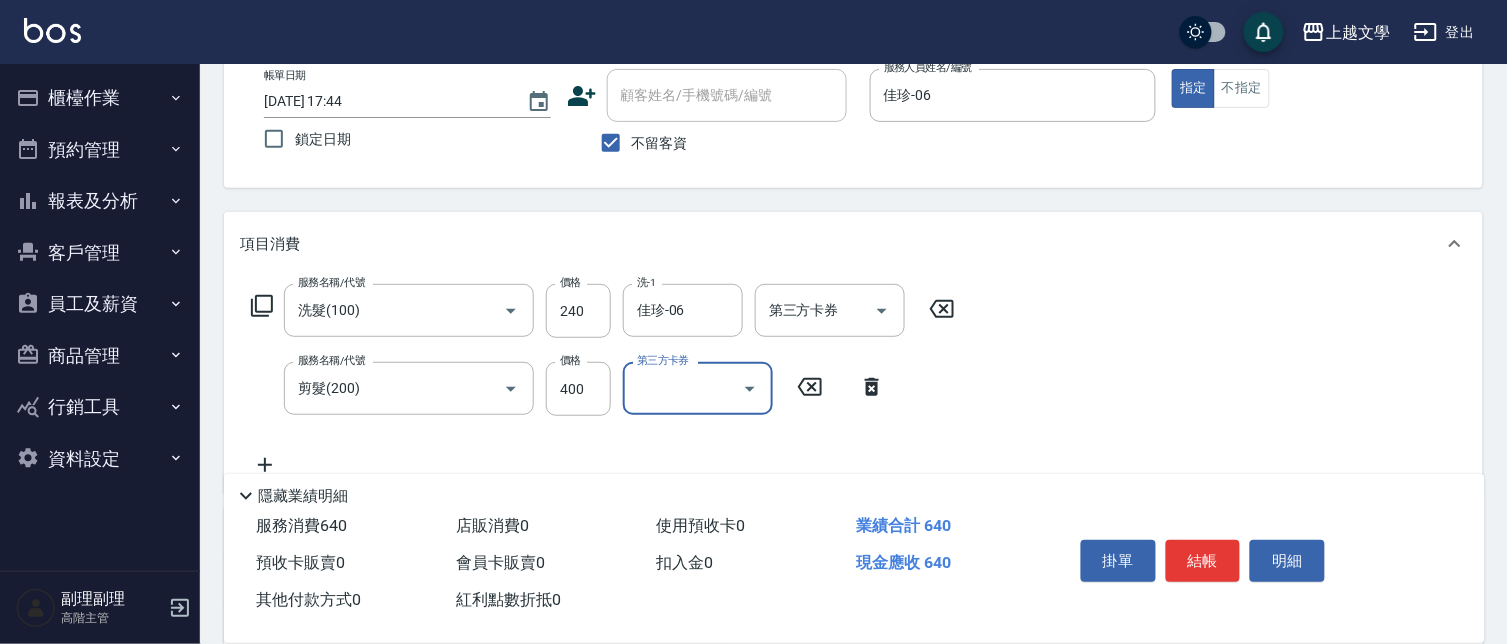 scroll, scrollTop: 0, scrollLeft: 0, axis: both 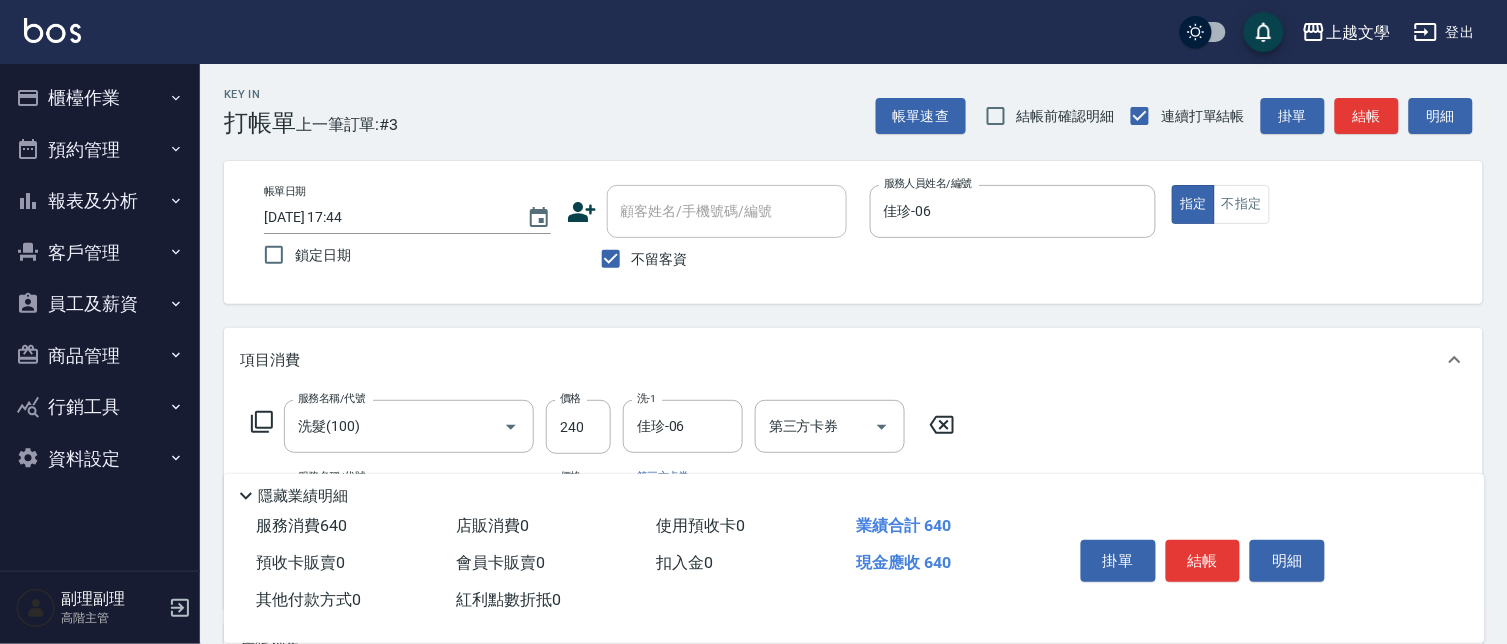 drag, startPoint x: 1260, startPoint y: 197, endPoint x: 1223, endPoint y: 275, distance: 86.33076 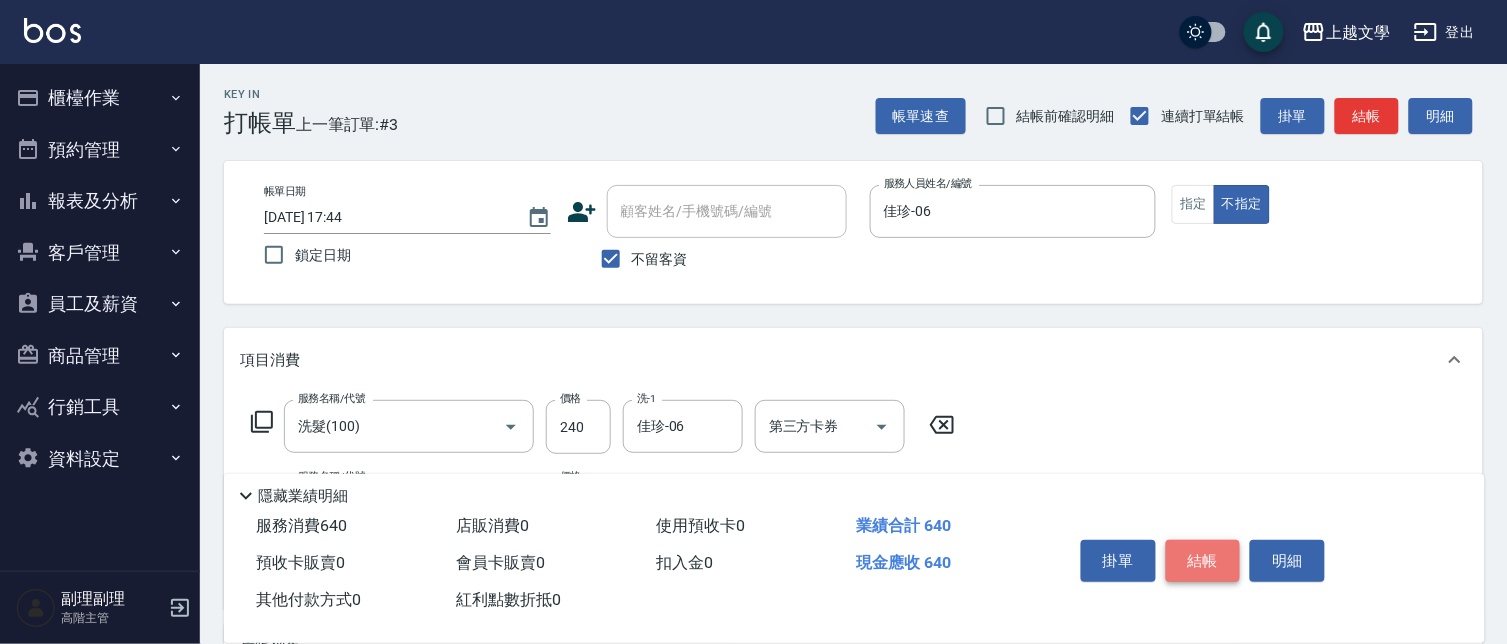 click on "結帳" at bounding box center [1203, 561] 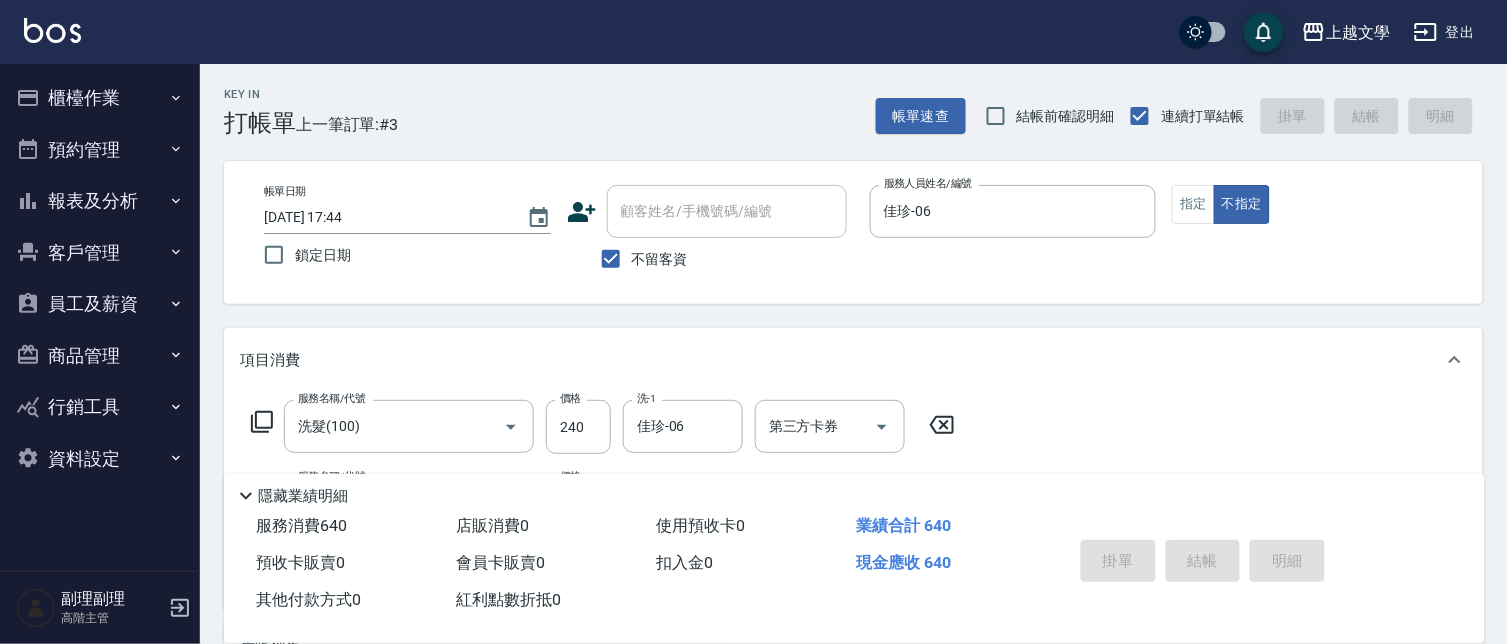 type 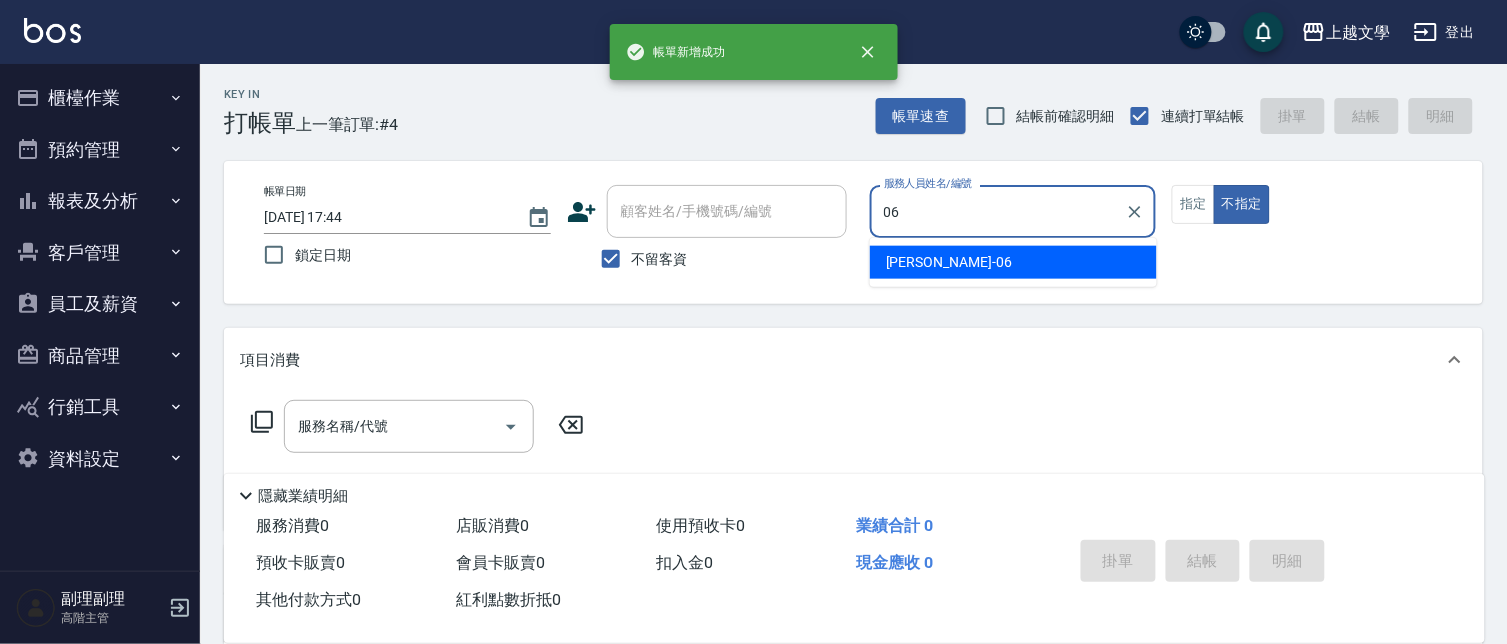 type on "佳珍-06" 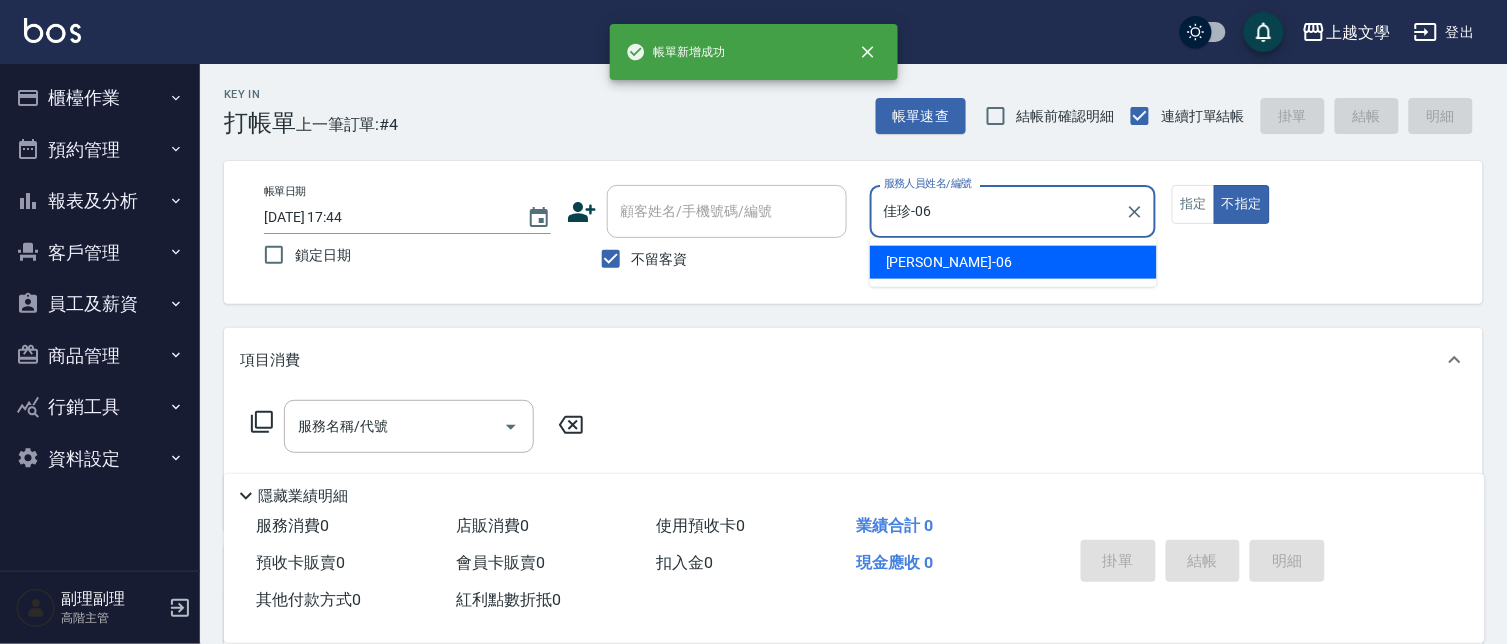 type on "false" 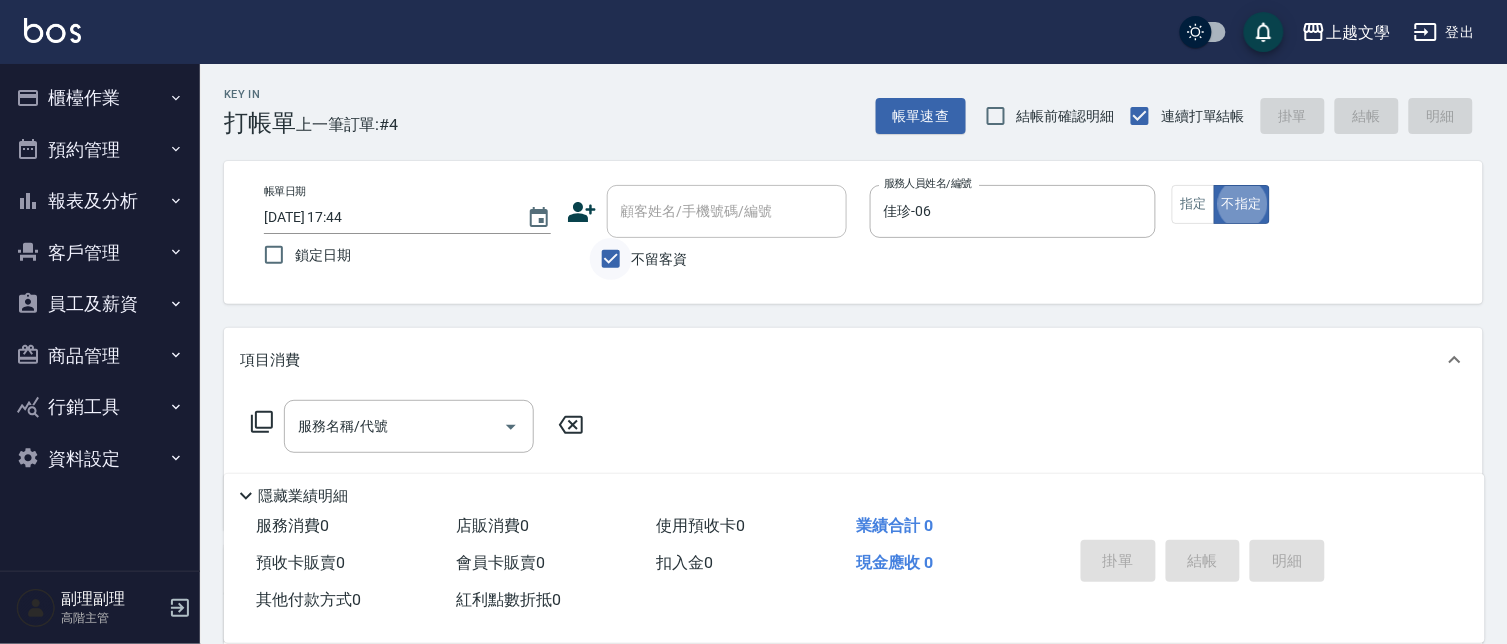 click on "不留客資" at bounding box center (611, 259) 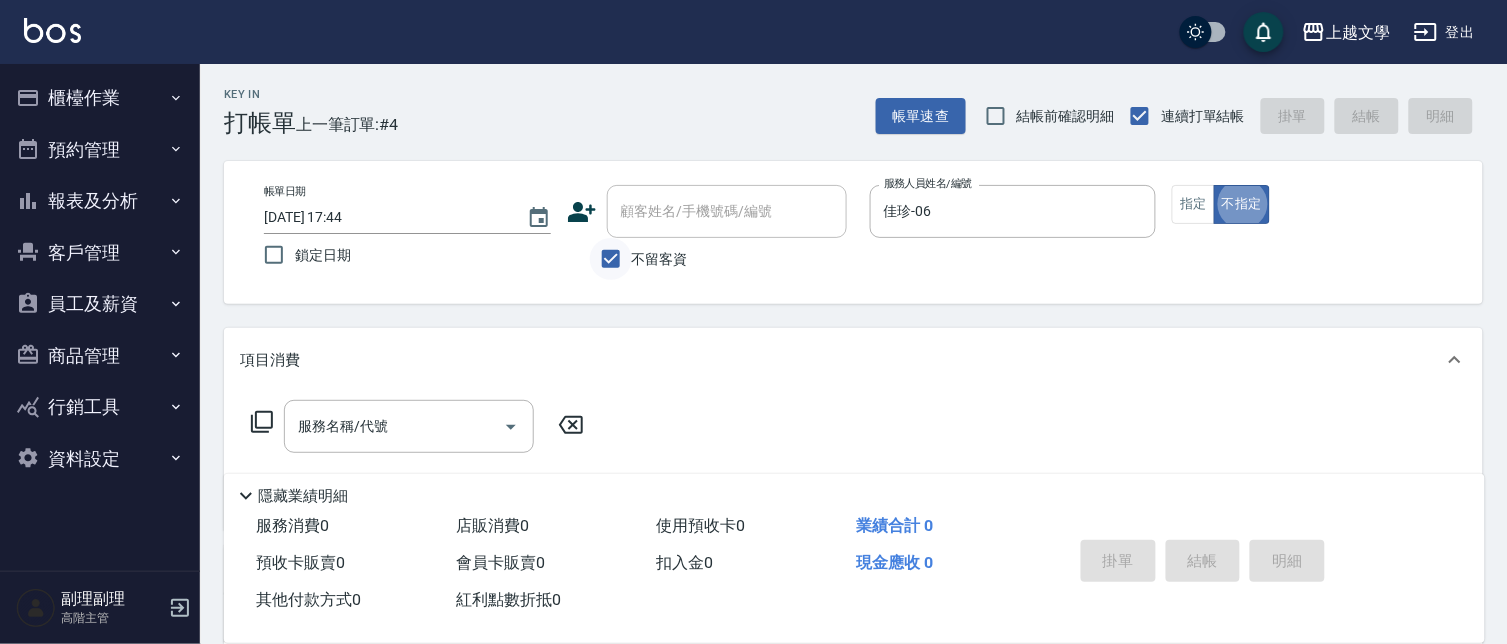 checkbox on "false" 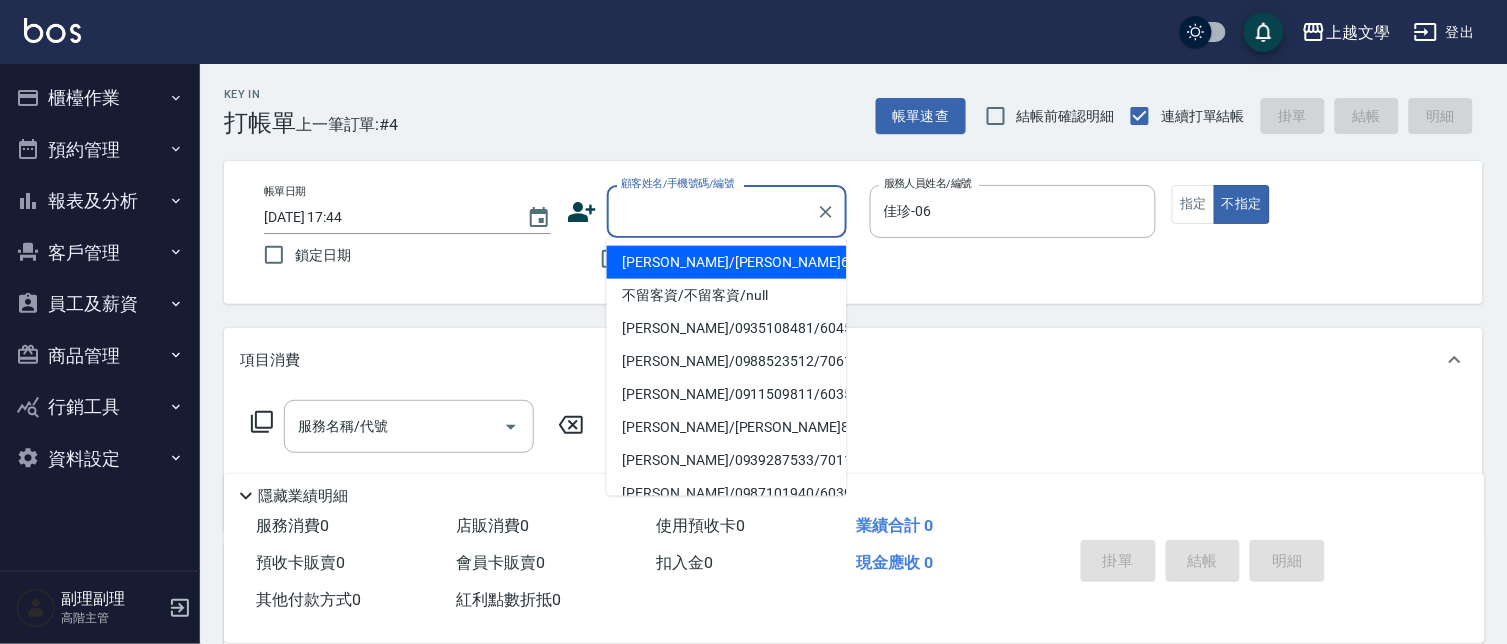click on "顧客姓名/手機號碼/編號" at bounding box center [712, 211] 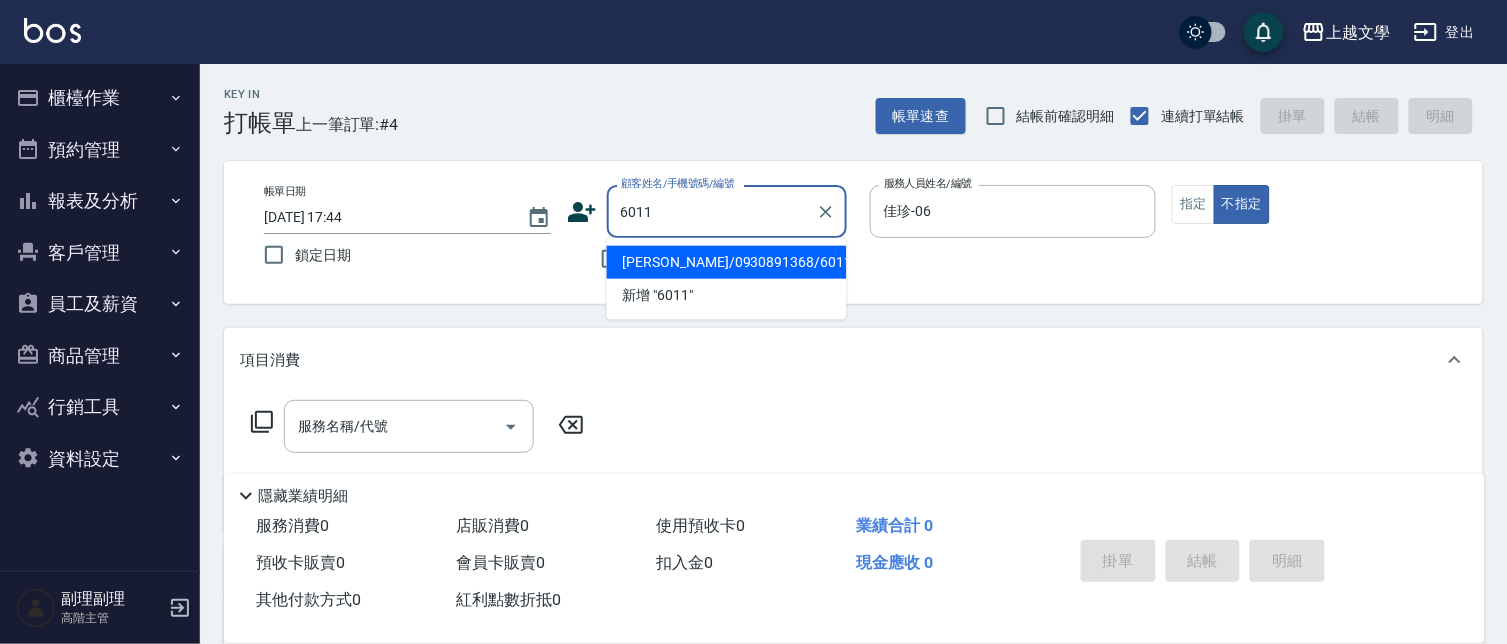 click on "林錦鳳/0930891368/6011" at bounding box center [727, 262] 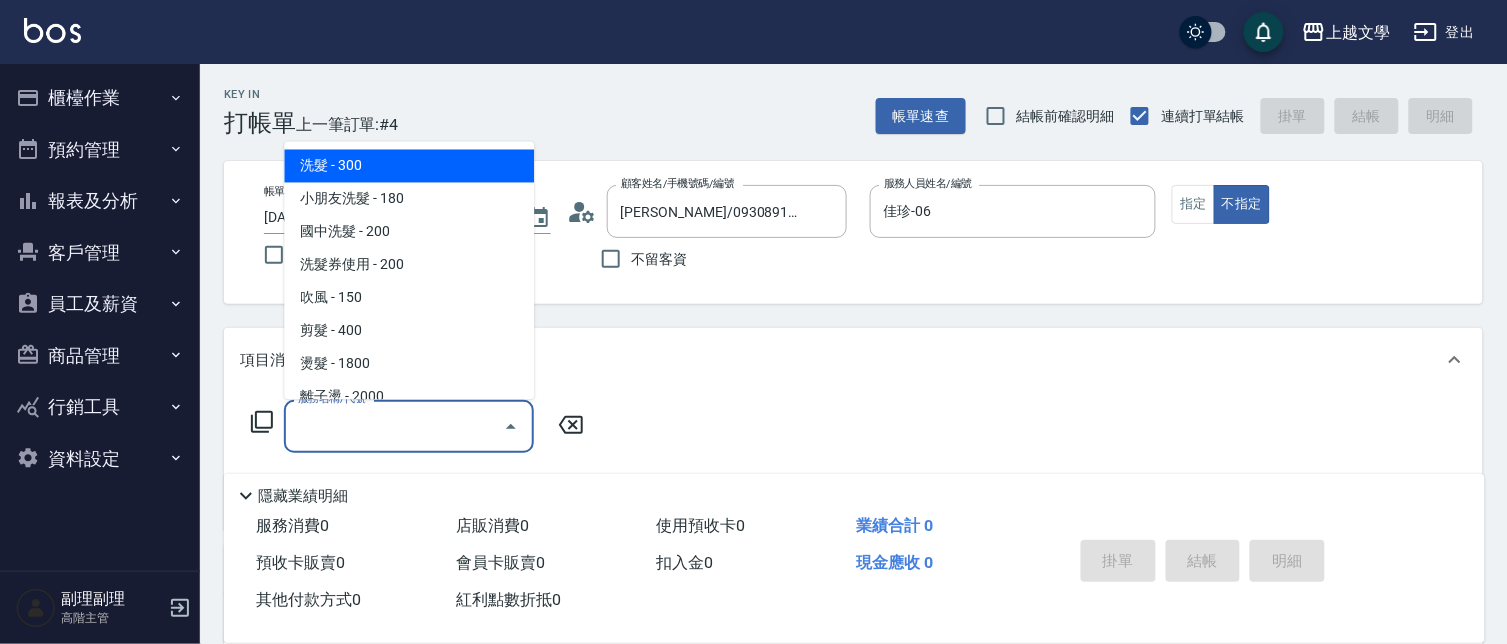 click on "服務名稱/代號" at bounding box center (394, 426) 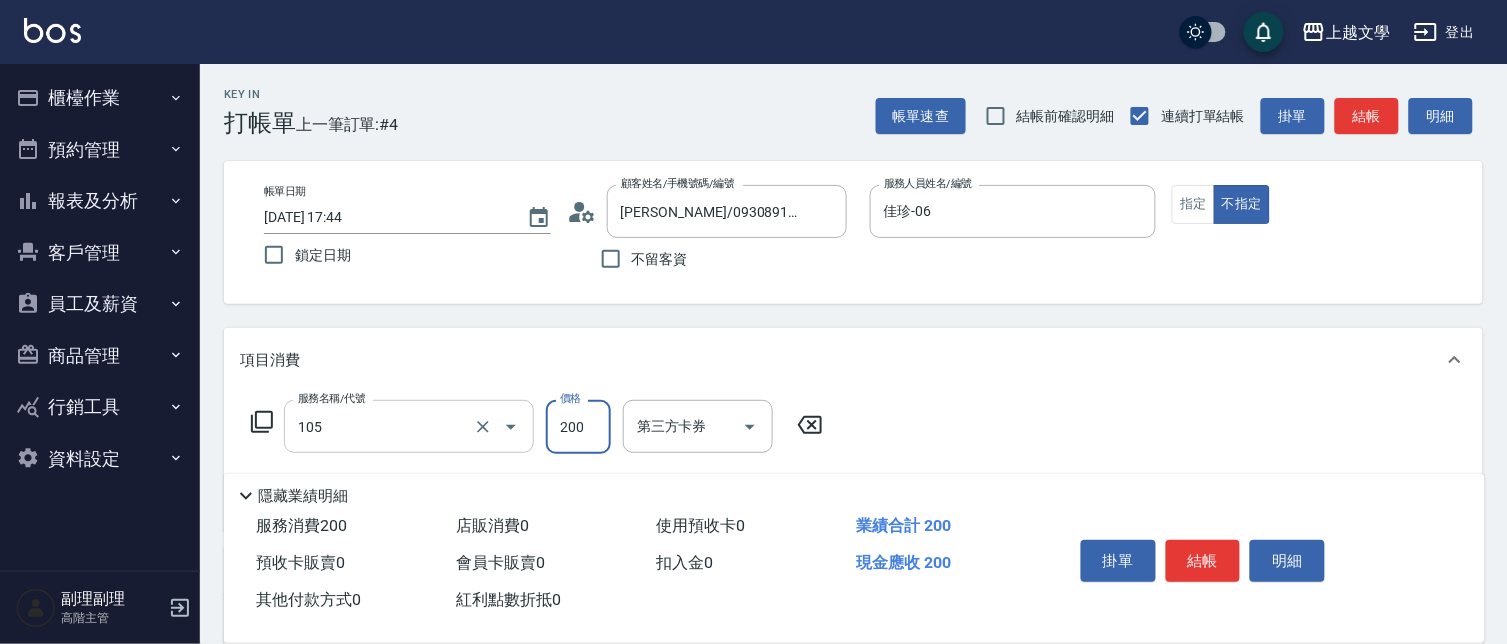 type on "洗髮券使用(105)" 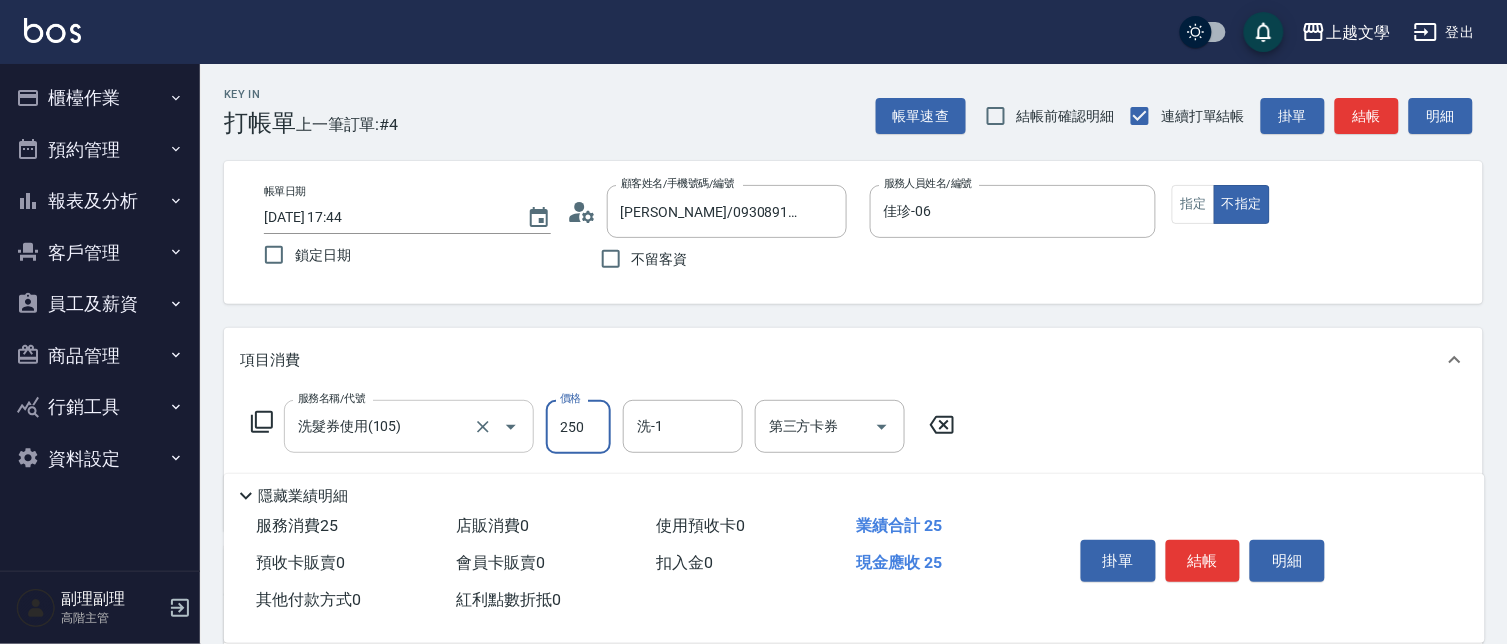 type on "250" 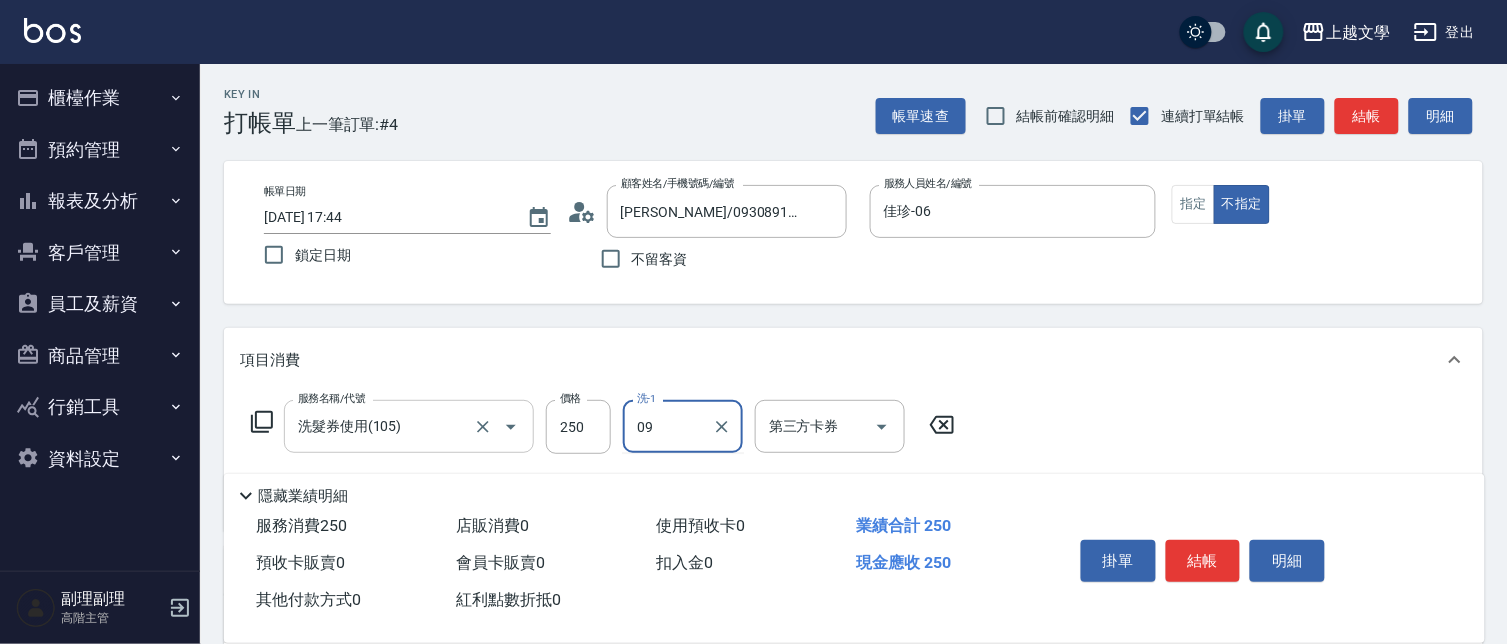type on "09" 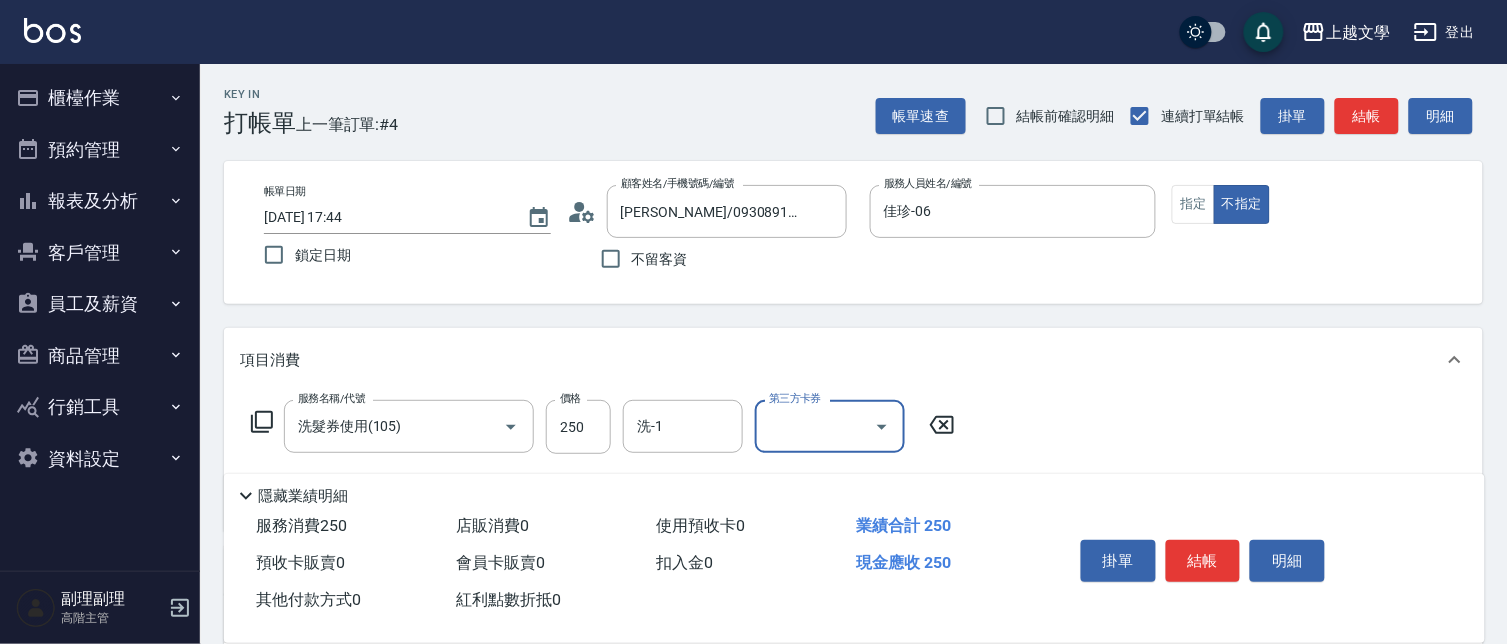 click 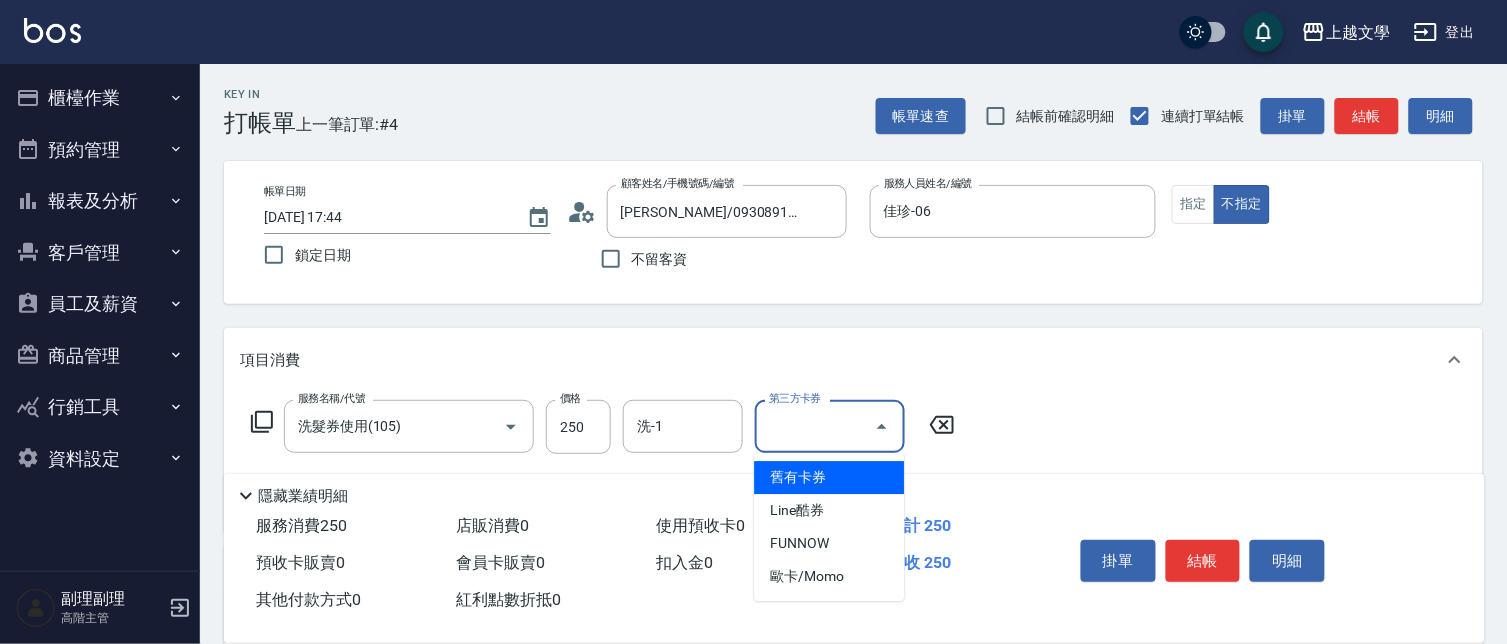 click on "舊有卡券" at bounding box center [829, 477] 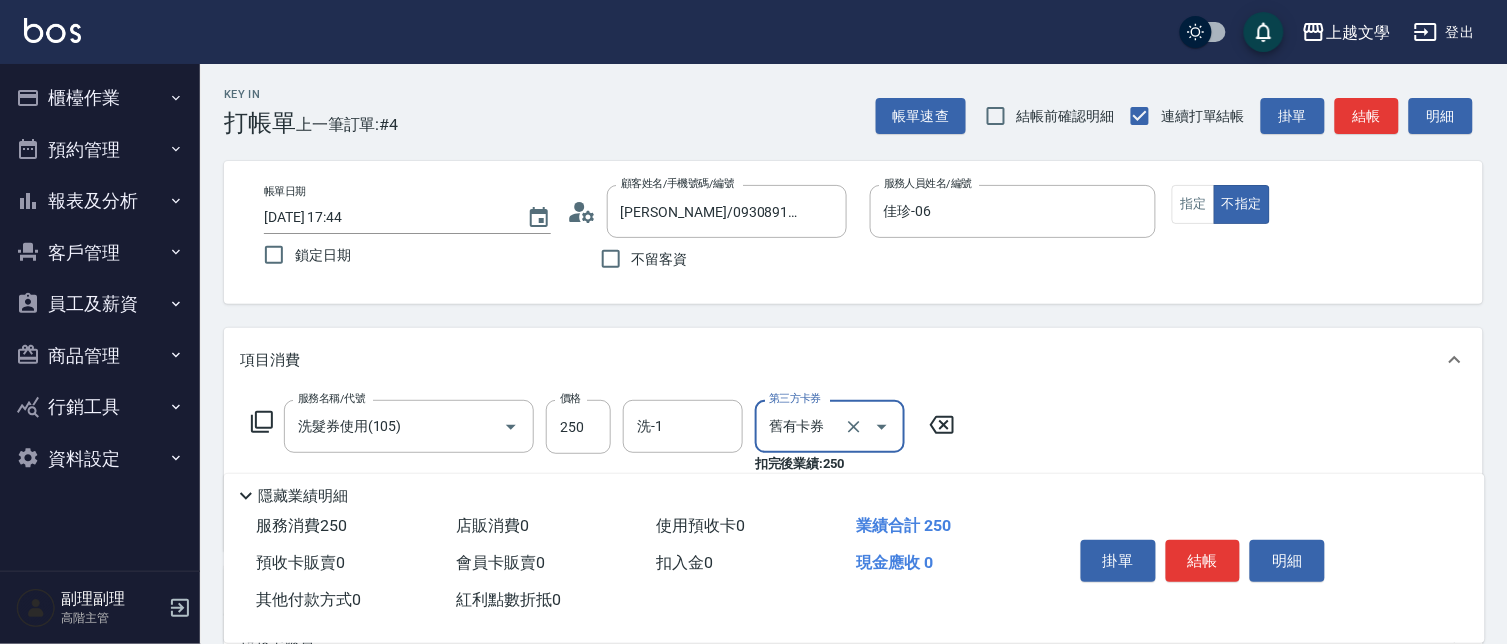 type on "舊有卡券" 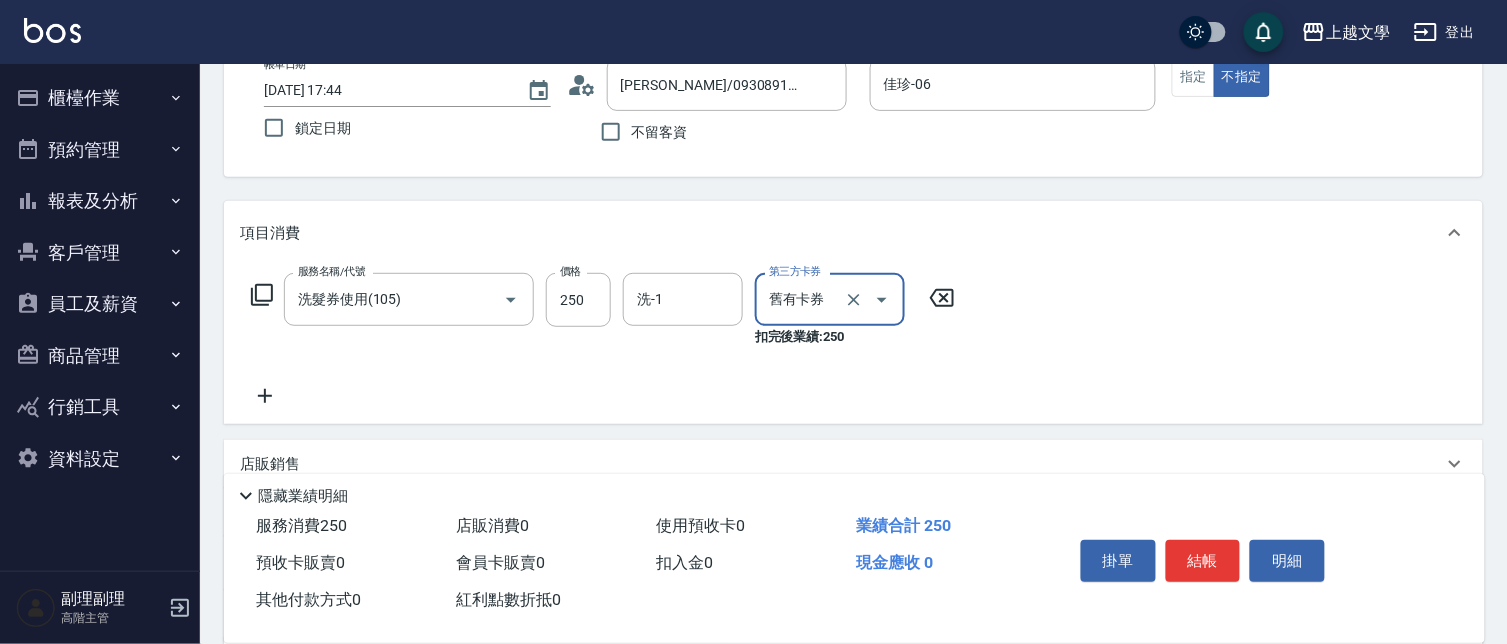 scroll, scrollTop: 357, scrollLeft: 0, axis: vertical 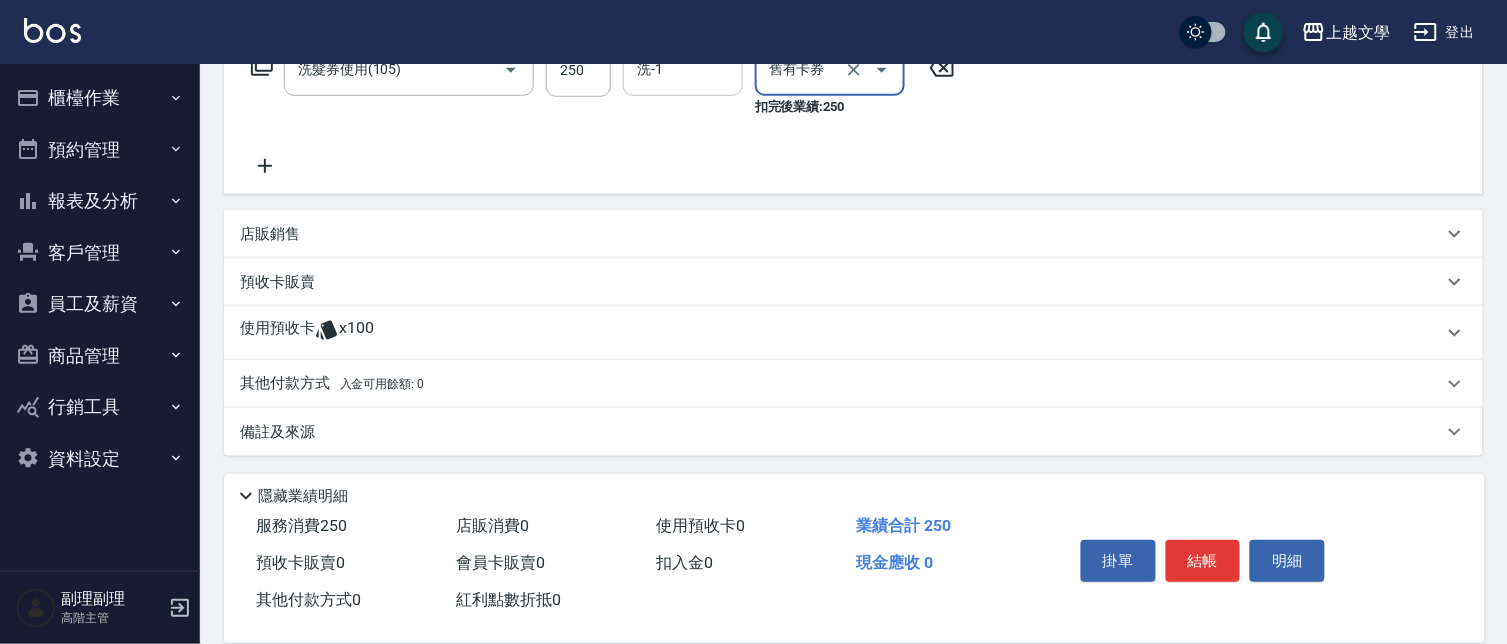 click on "洗-1" at bounding box center [683, 69] 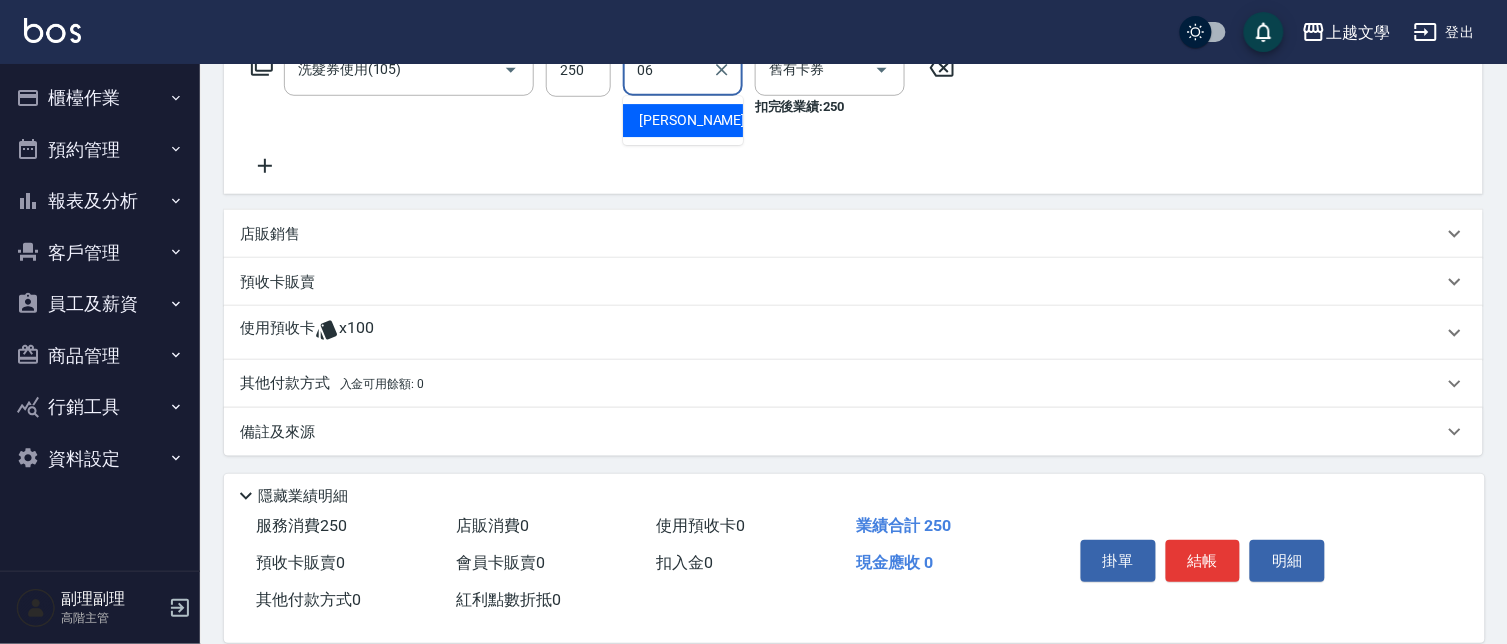 type on "佳珍-06" 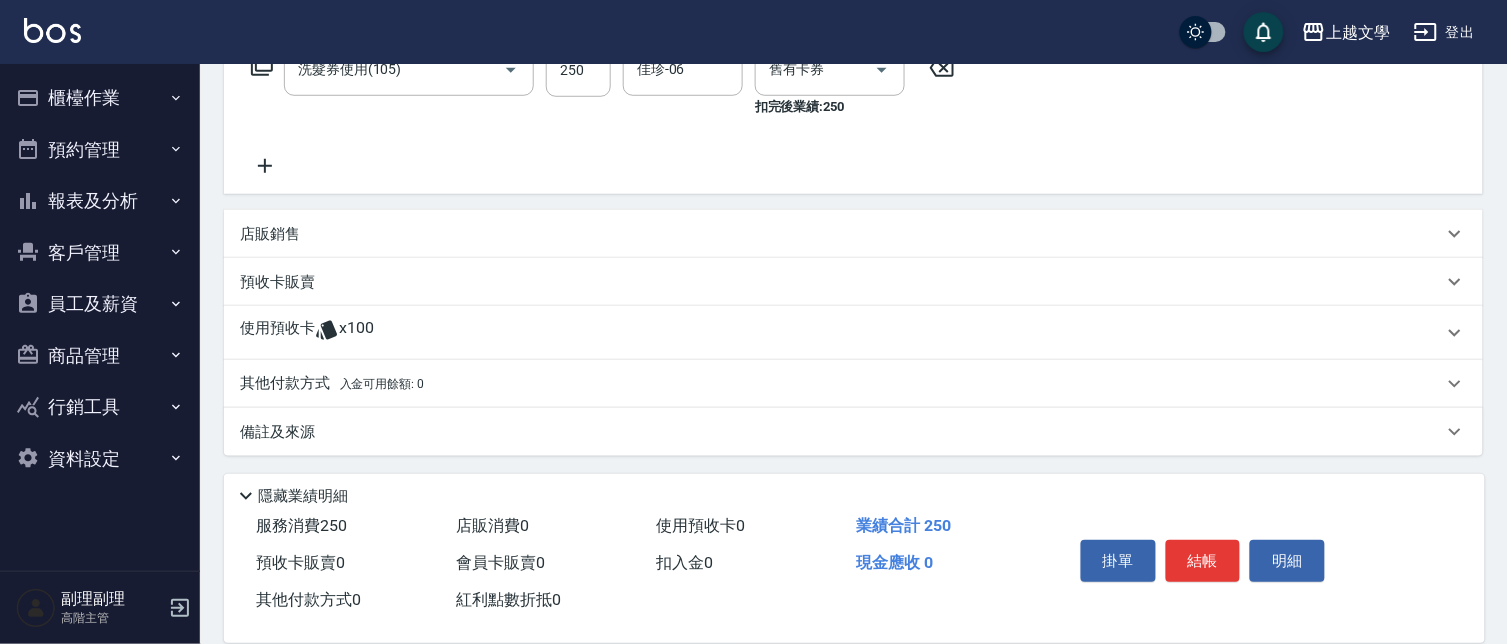 click on "服務名稱/代號 洗髮券使用(105) 服務名稱/代號 價格 250 價格 洗-1 佳珍-06 洗-1 第三方卡券 舊有卡券 第三方卡券 扣完後業績: 250" at bounding box center [603, 110] 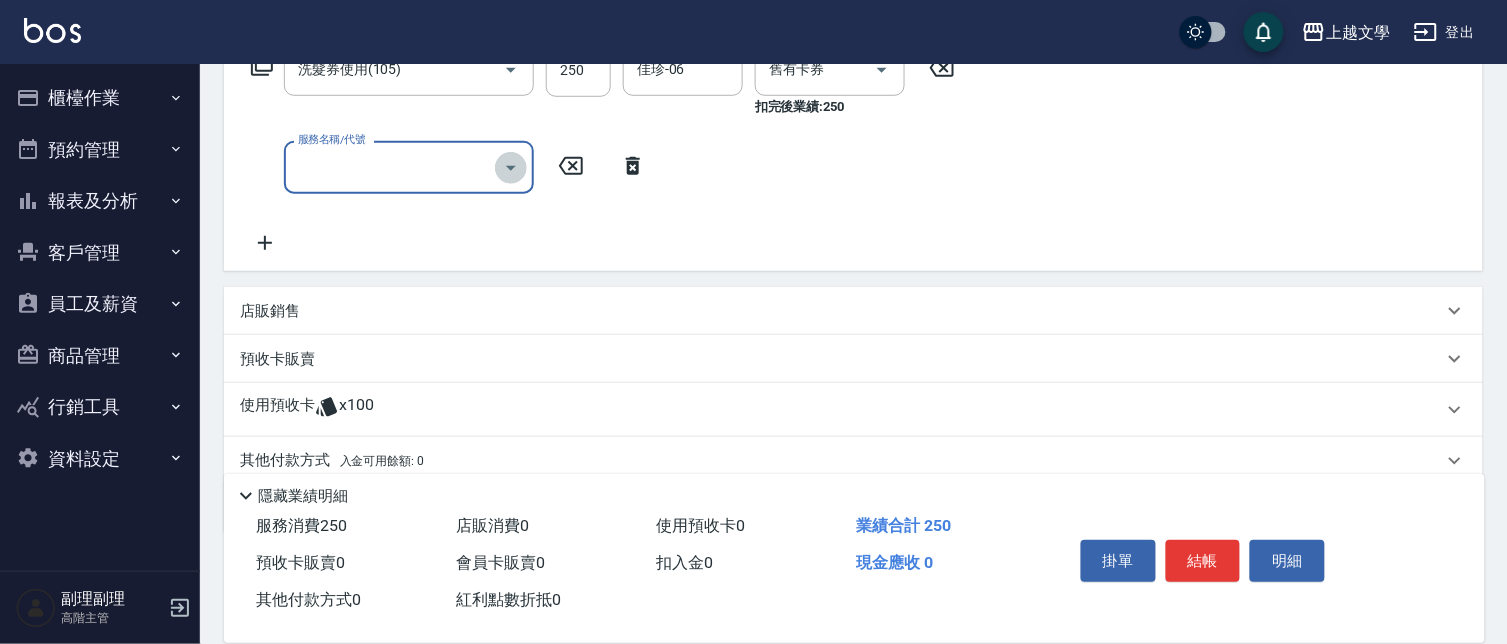drag, startPoint x: 508, startPoint y: 165, endPoint x: 493, endPoint y: 182, distance: 22.671568 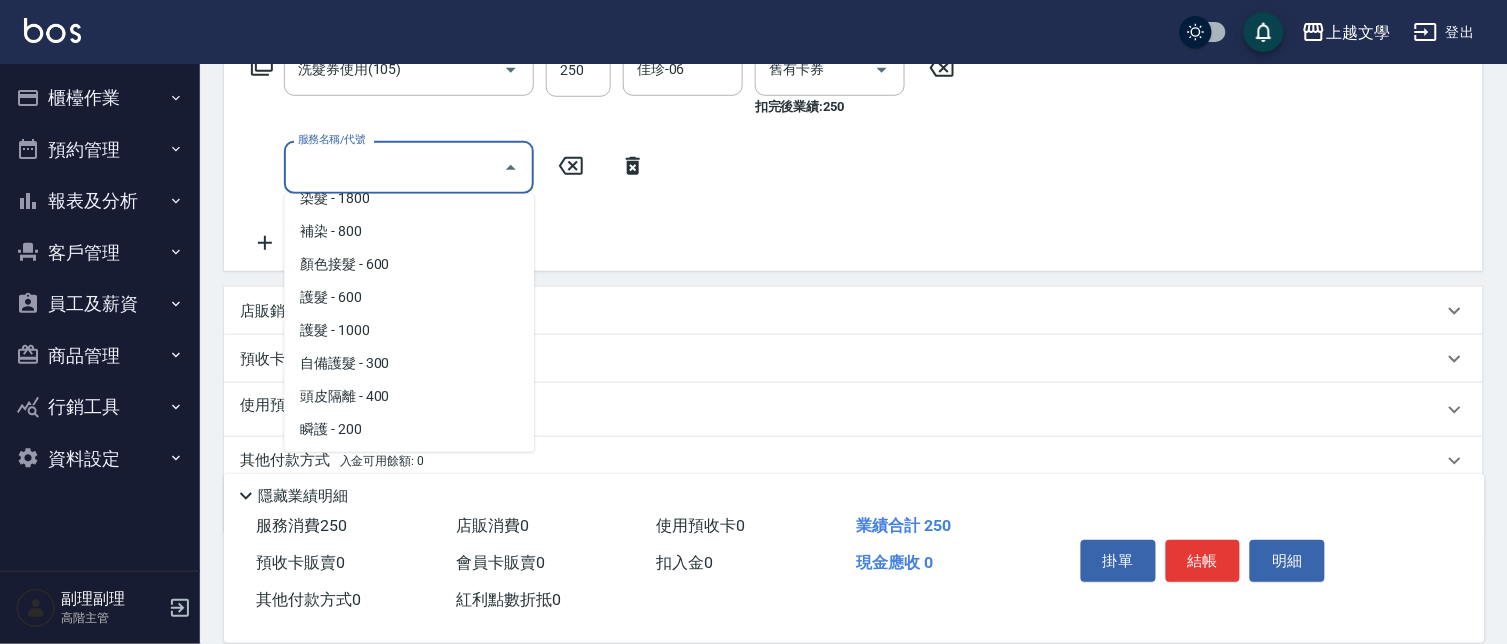 scroll, scrollTop: 444, scrollLeft: 0, axis: vertical 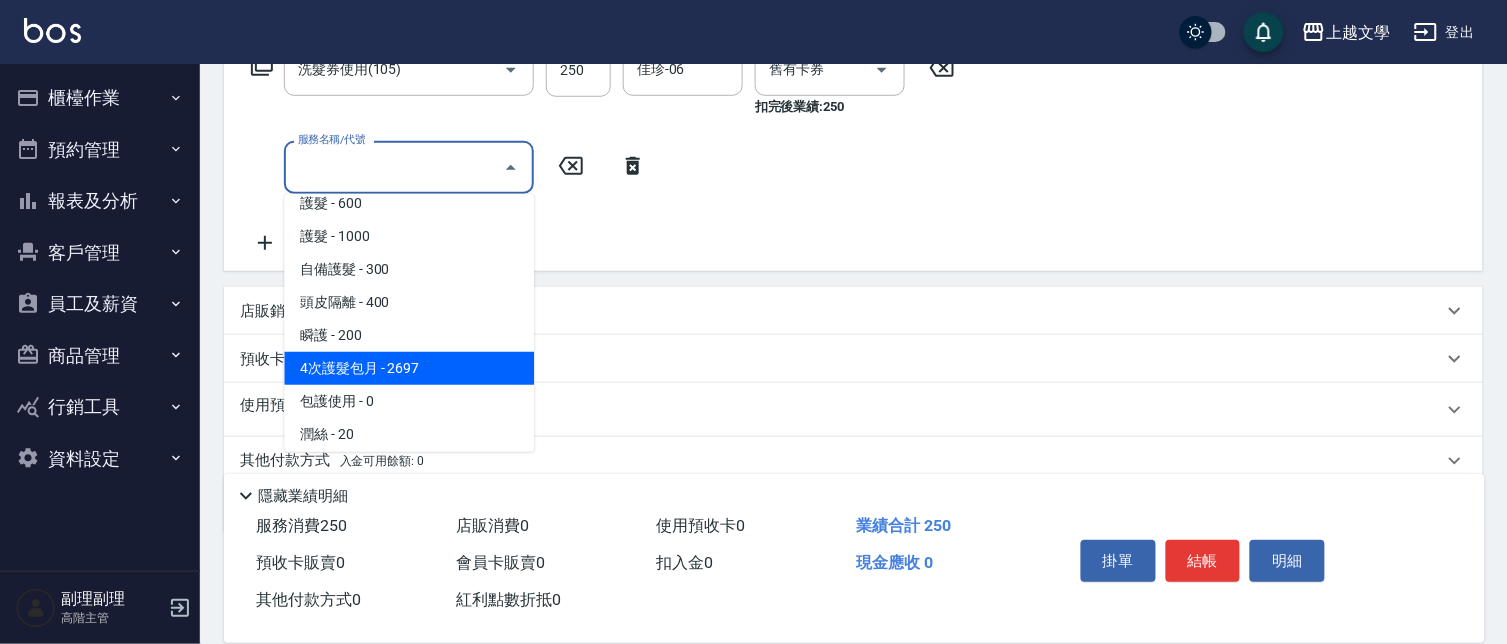 click on "4次護髮包月 - 2697" at bounding box center [409, 368] 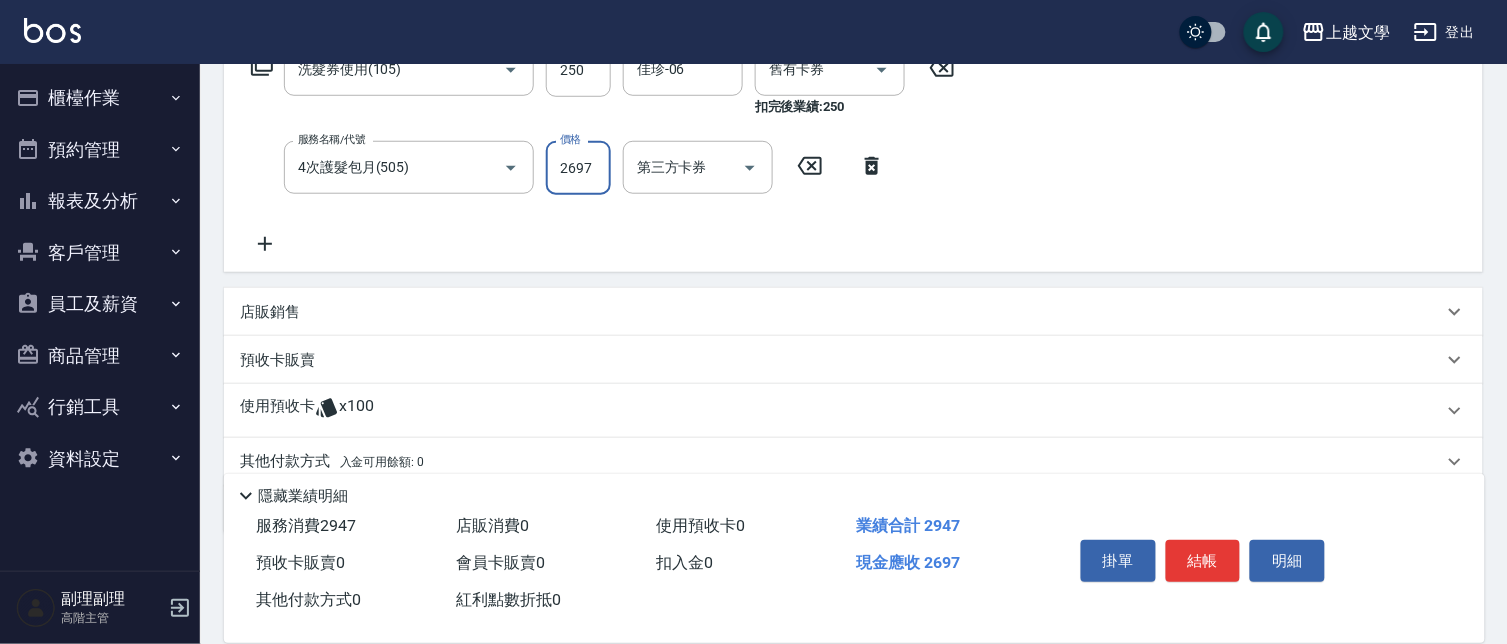 click on "2697" at bounding box center [578, 168] 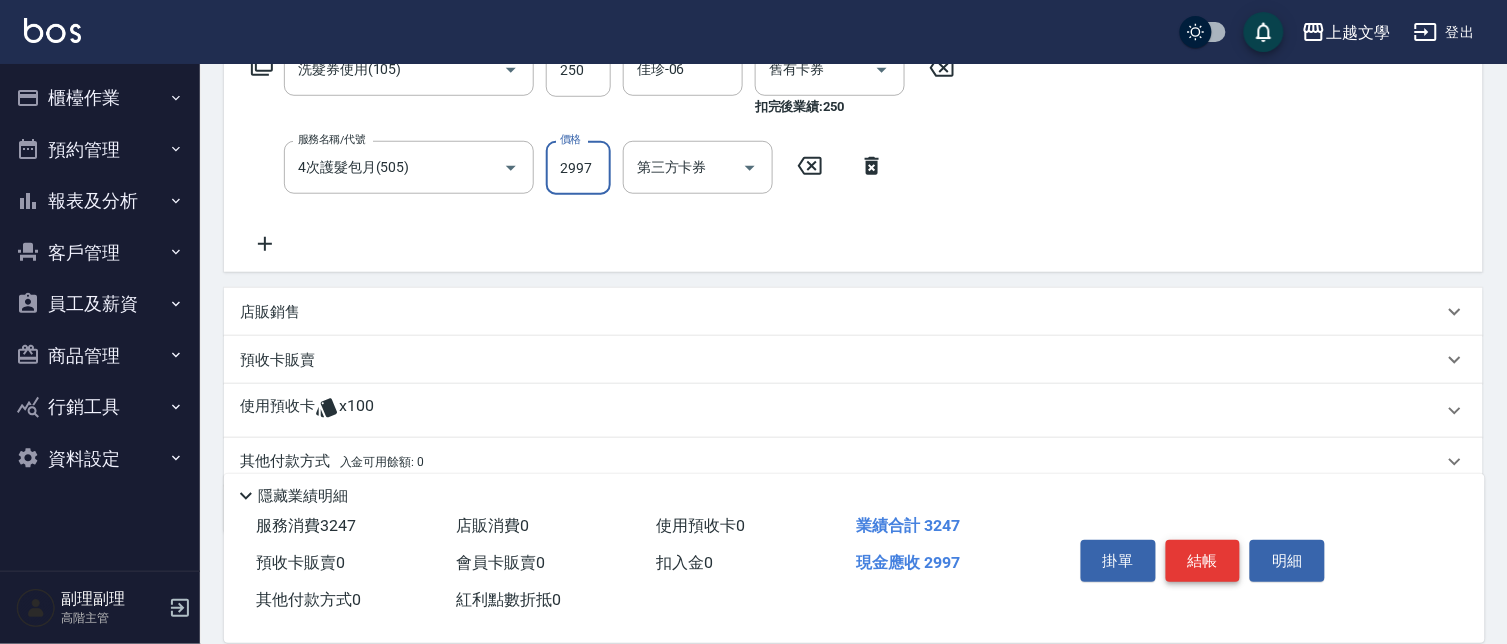 type on "2997" 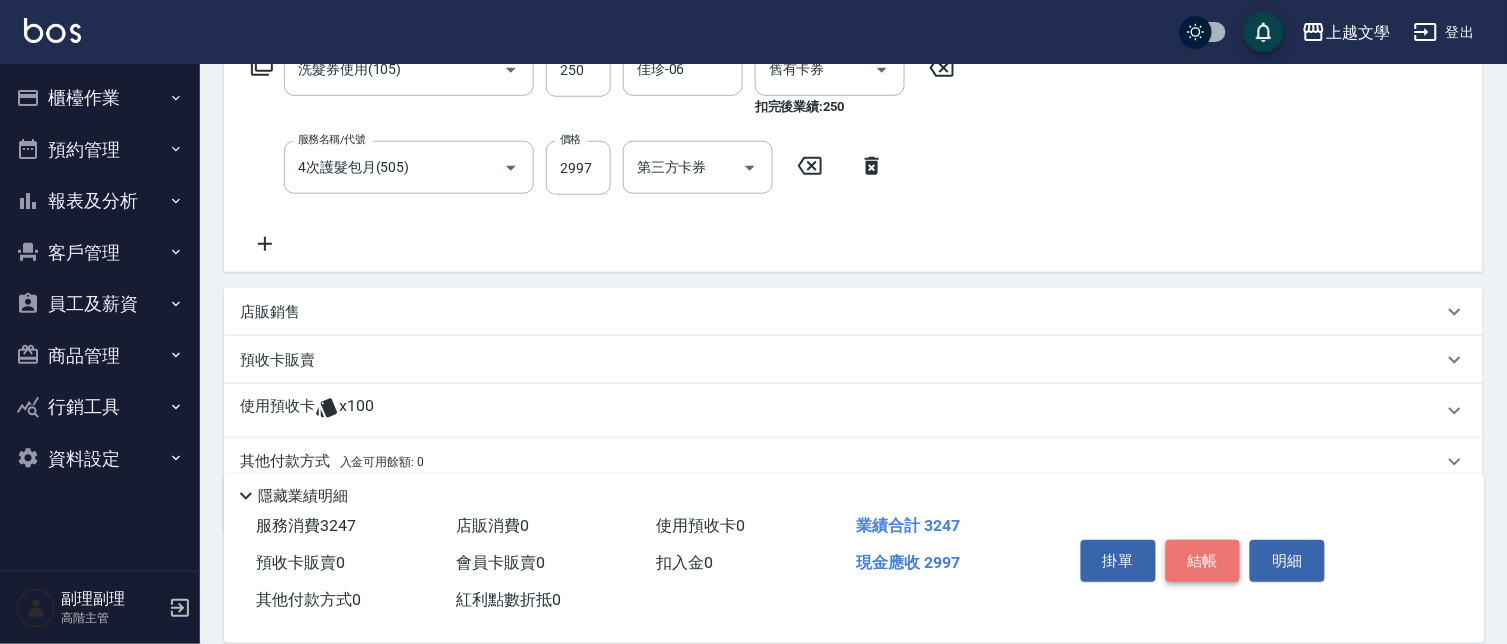 click on "結帳" at bounding box center (1203, 561) 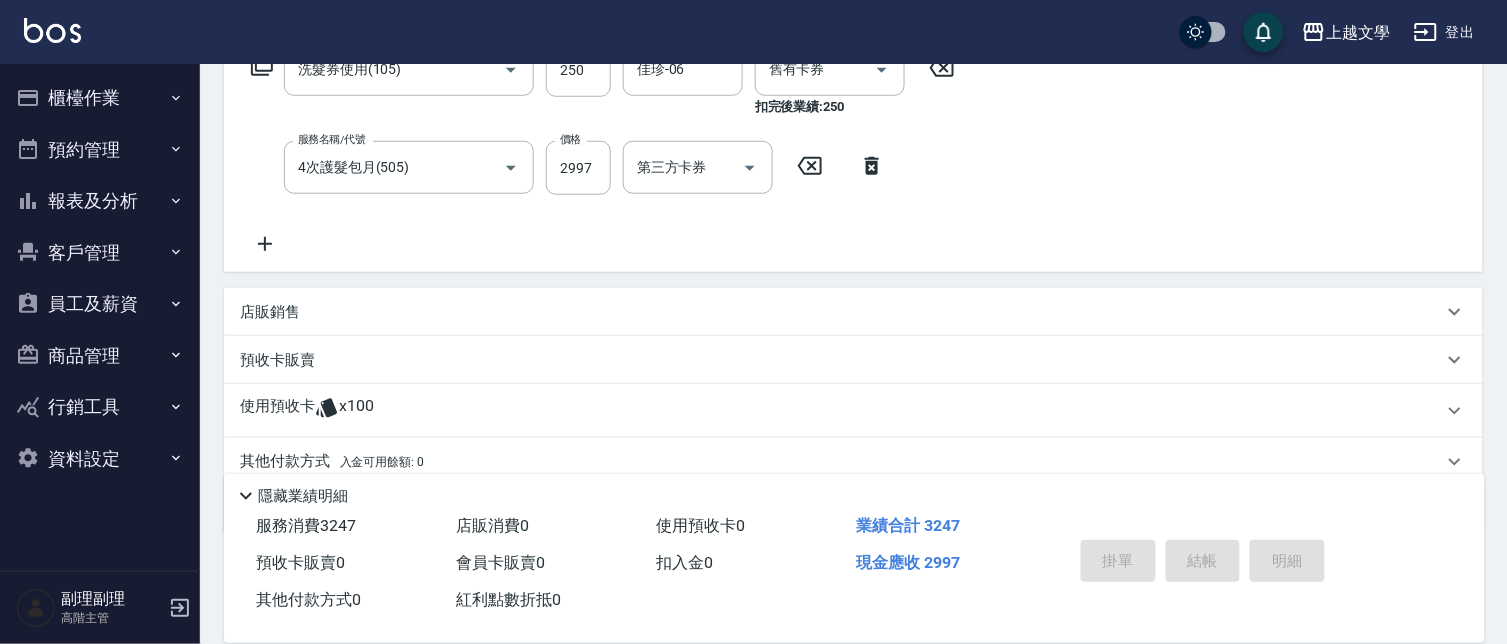 type 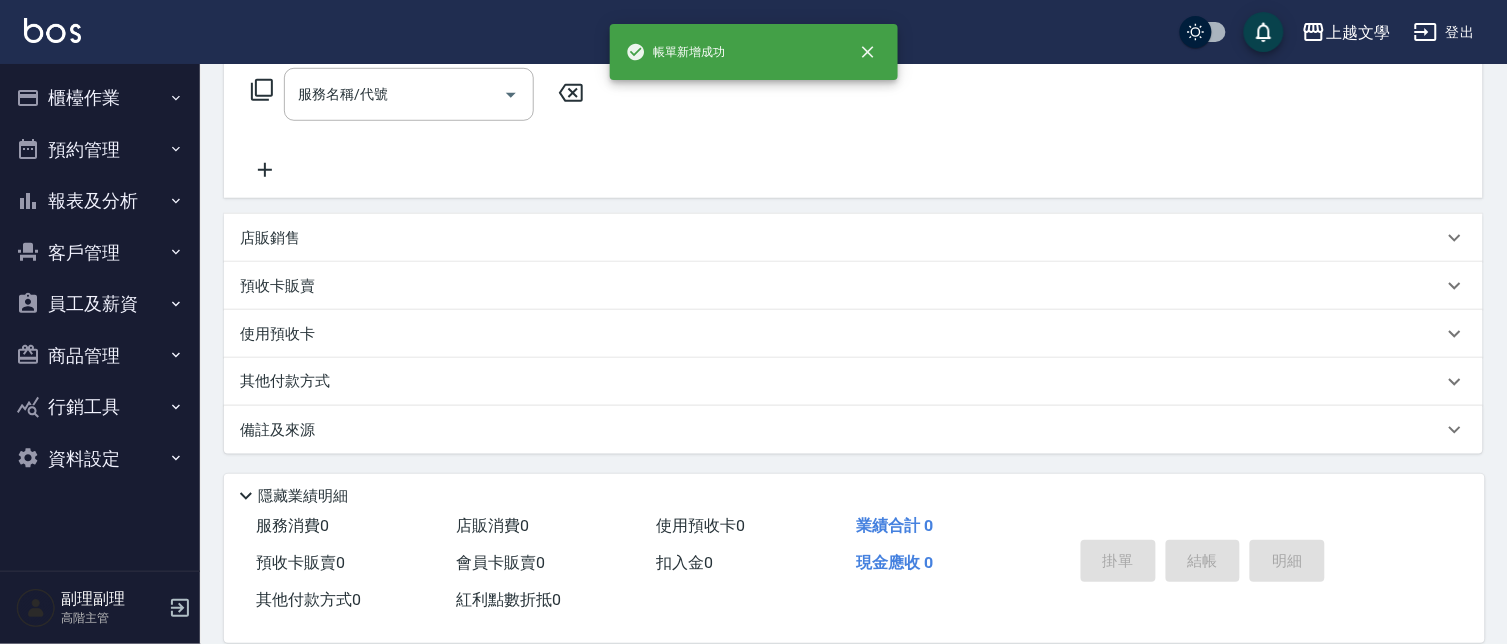 scroll, scrollTop: 0, scrollLeft: 0, axis: both 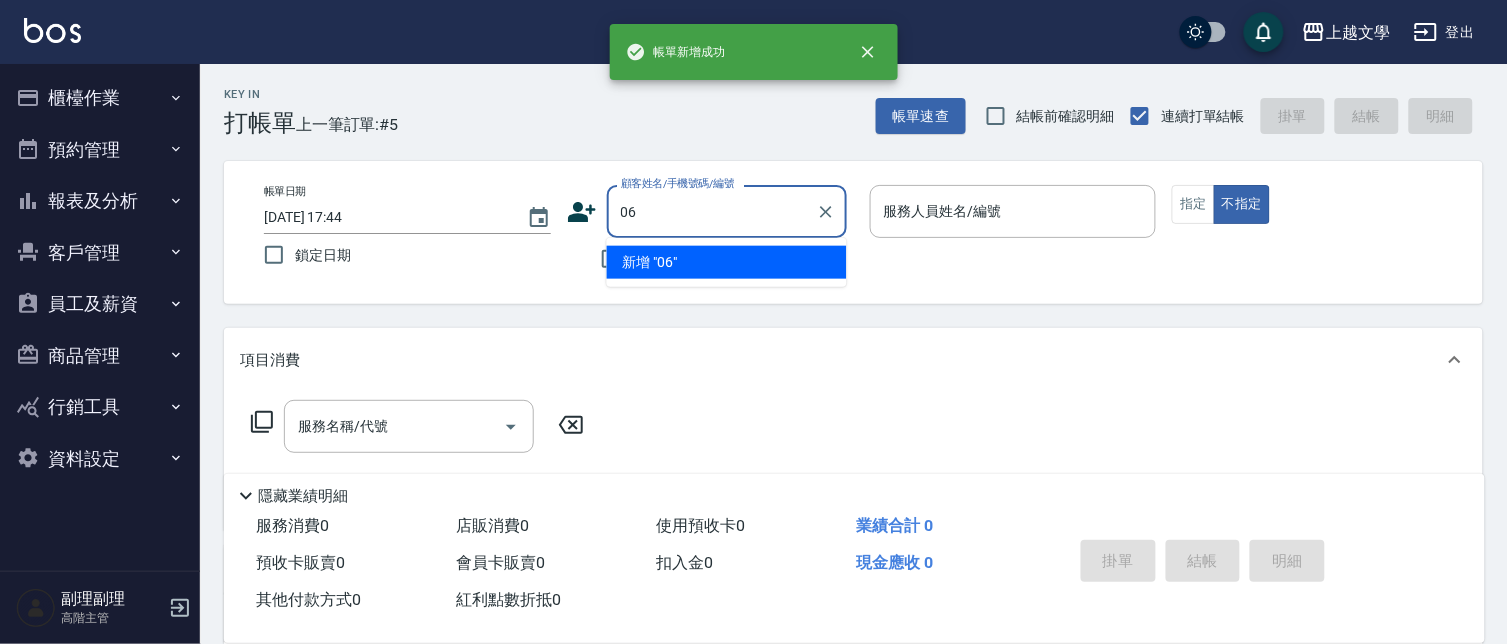 type on "06" 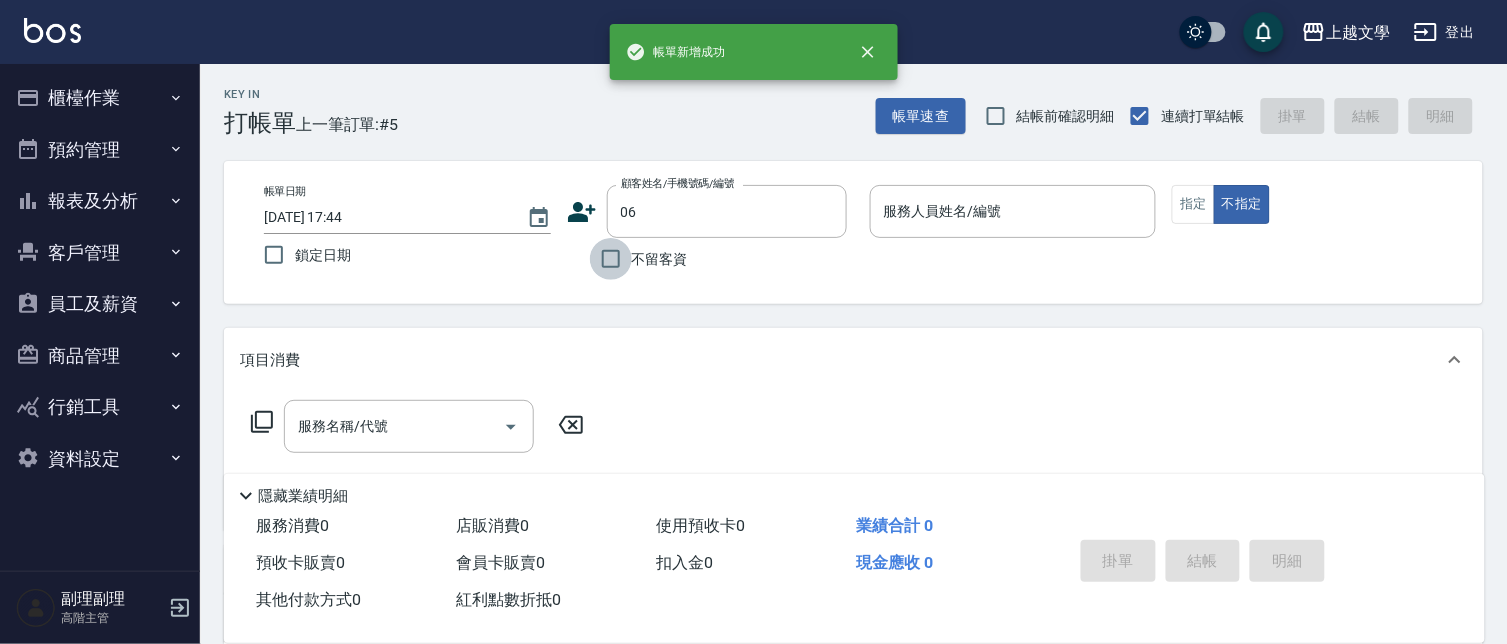 click on "不留客資" at bounding box center (611, 259) 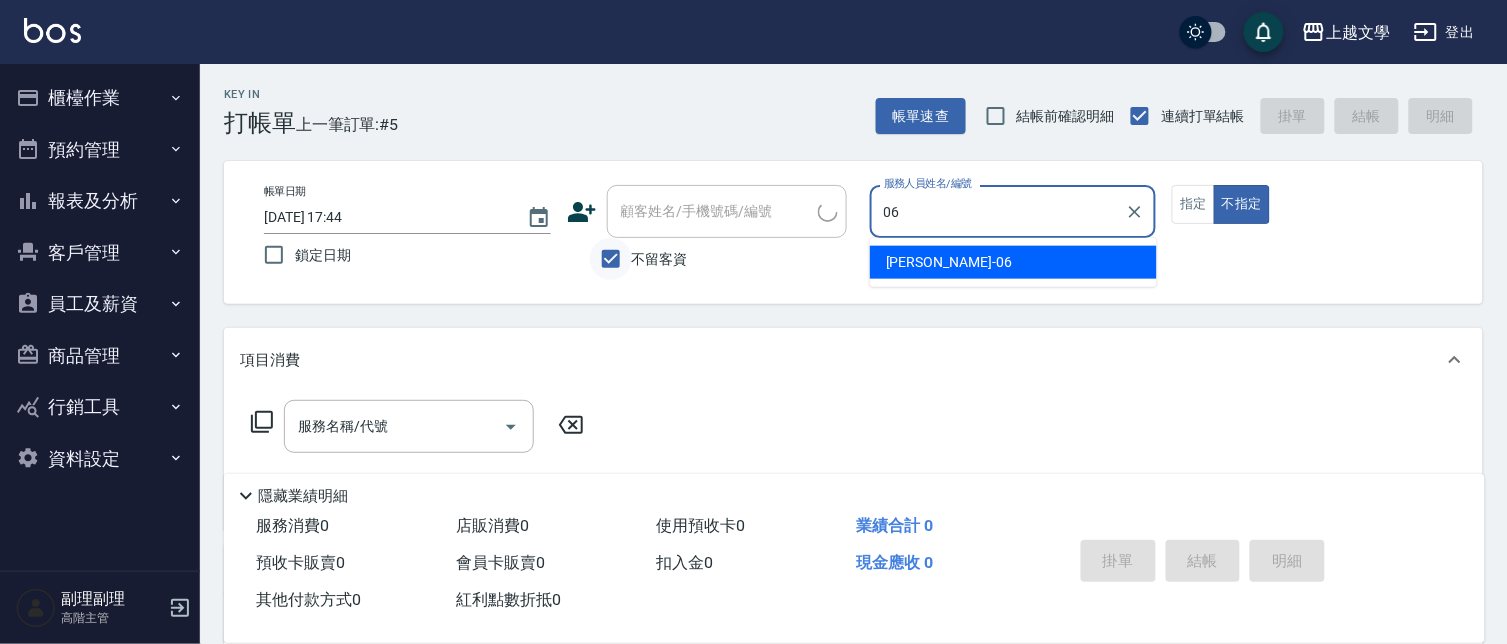 type on "佳珍-06" 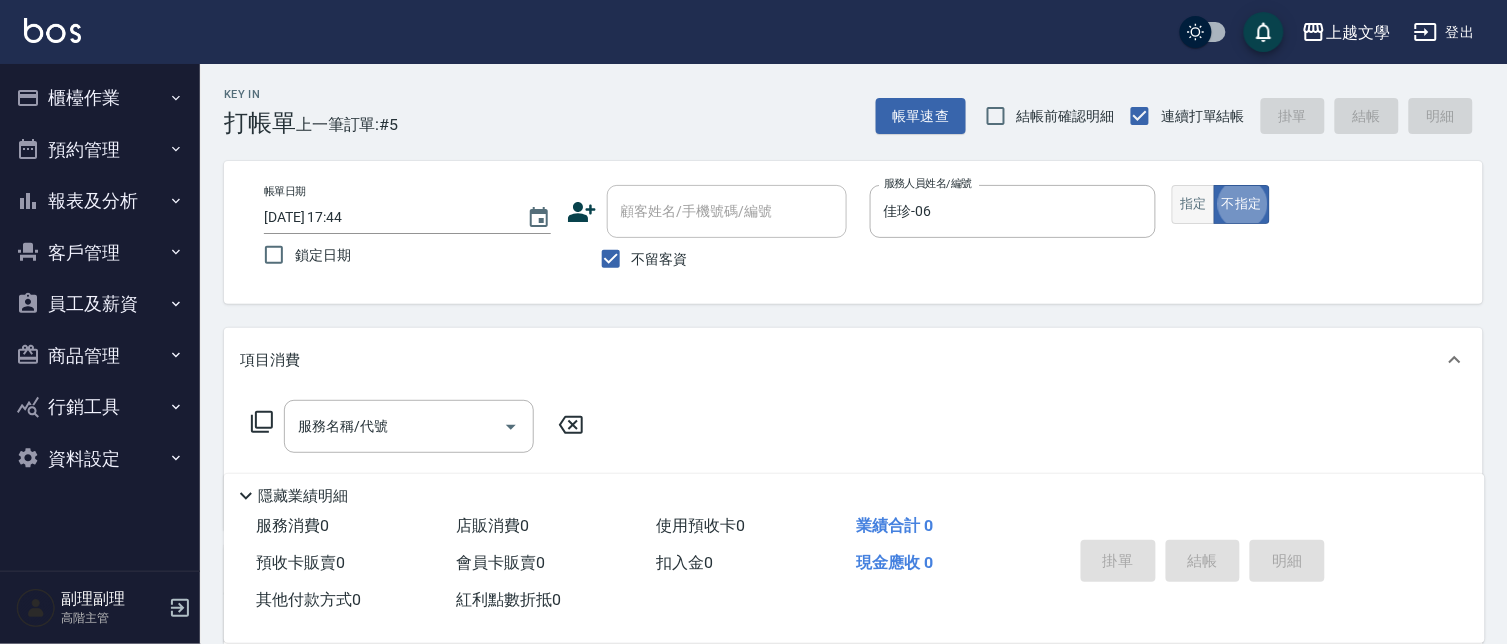 click on "指定" at bounding box center [1193, 204] 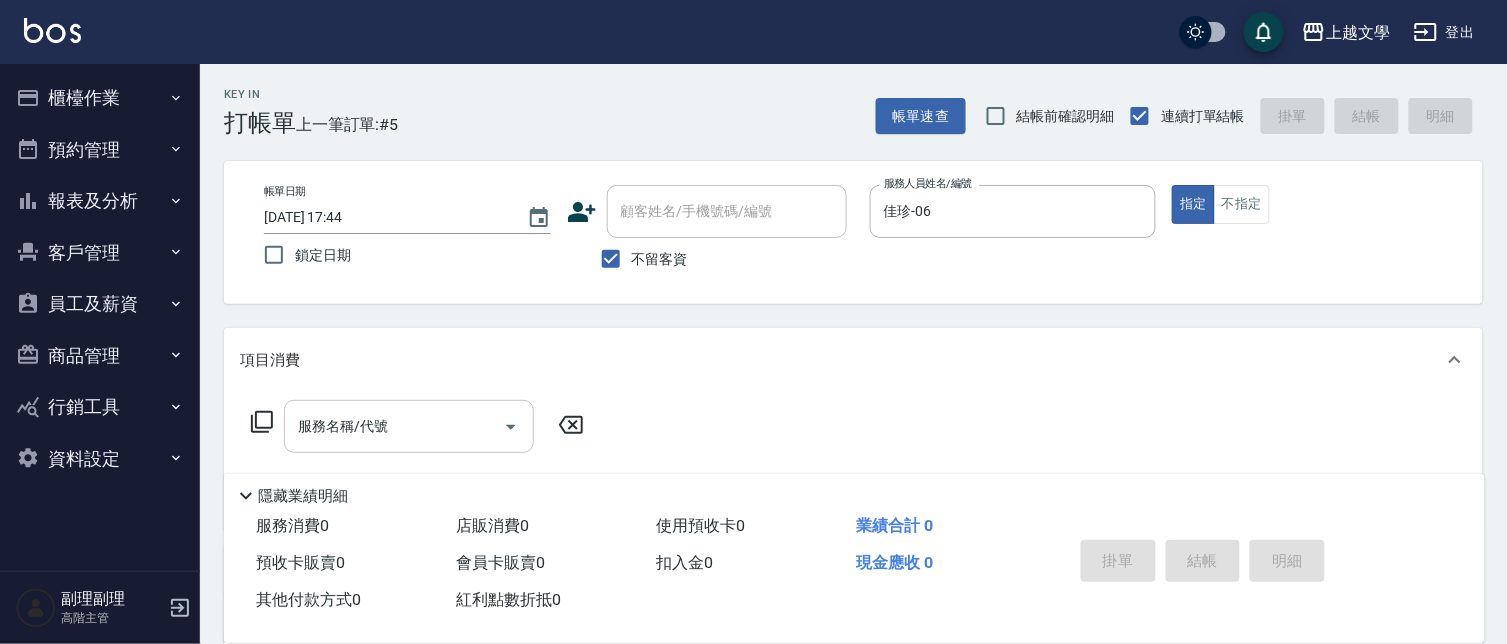 click on "服務名稱/代號" at bounding box center [394, 426] 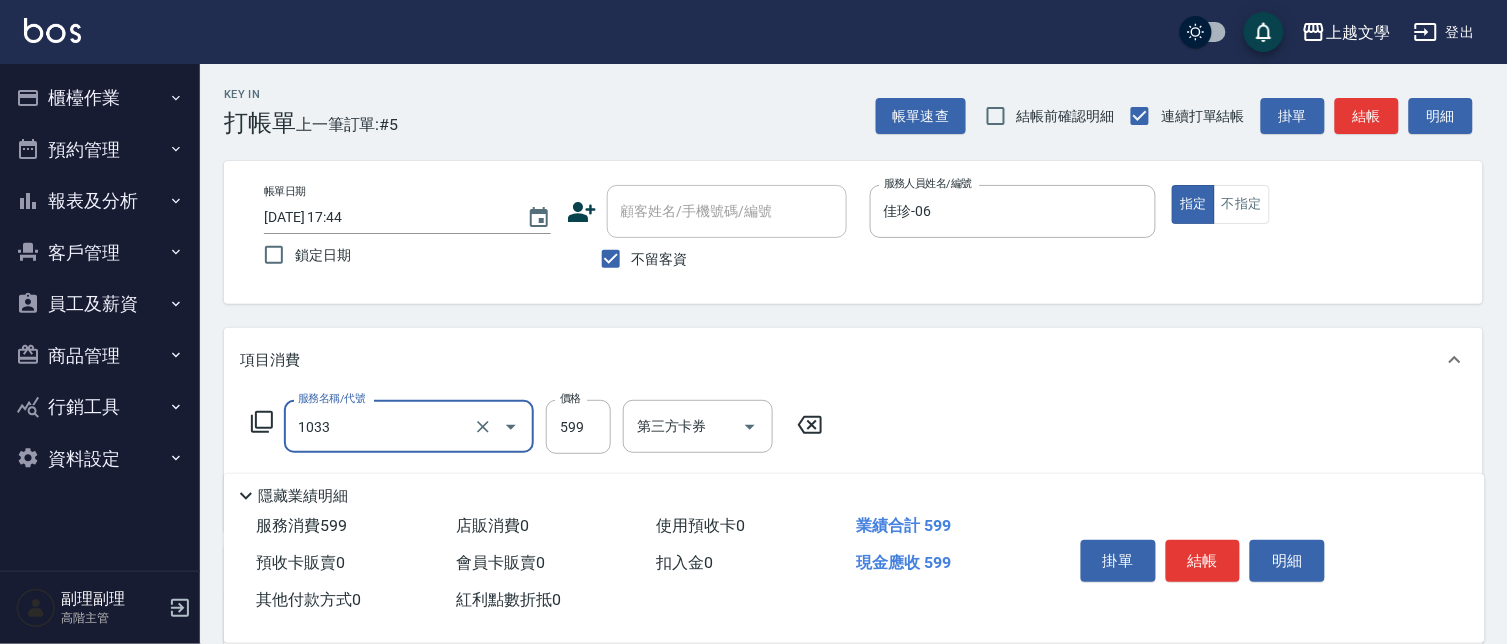 type on "深層洗髮(1033)" 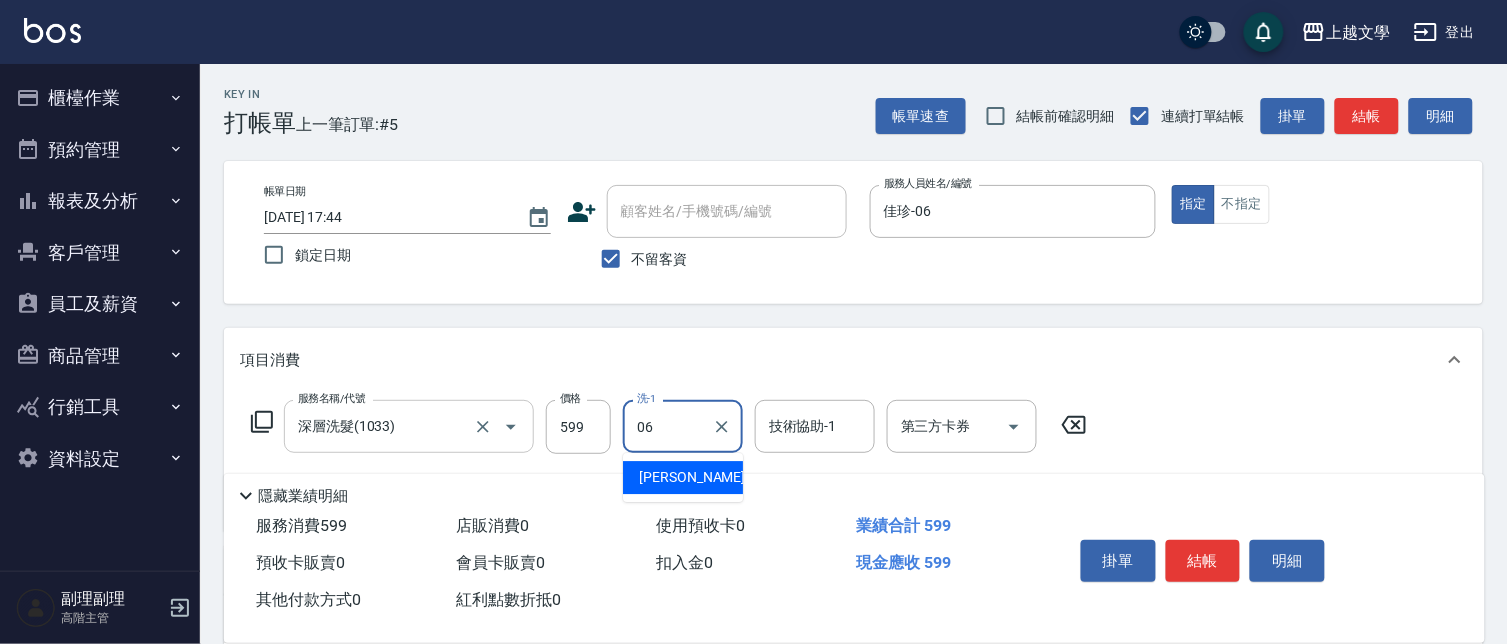 type on "佳珍-06" 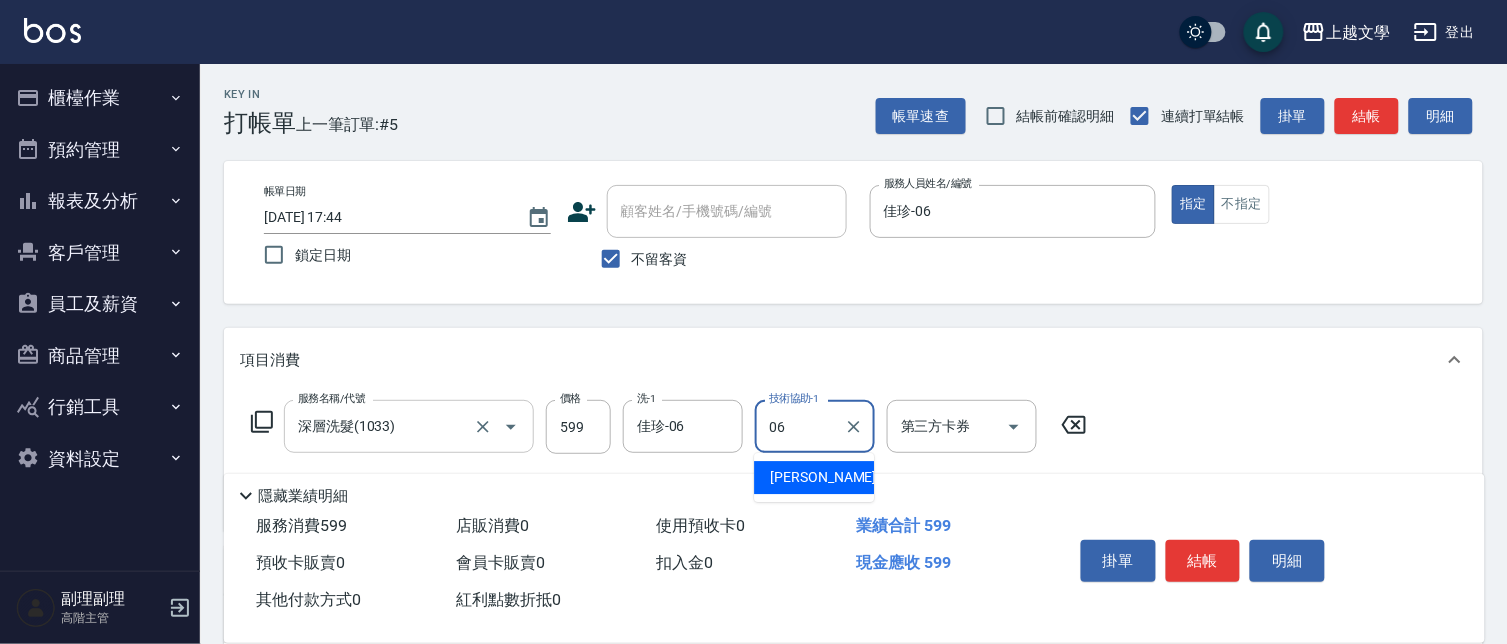 type on "佳珍-06" 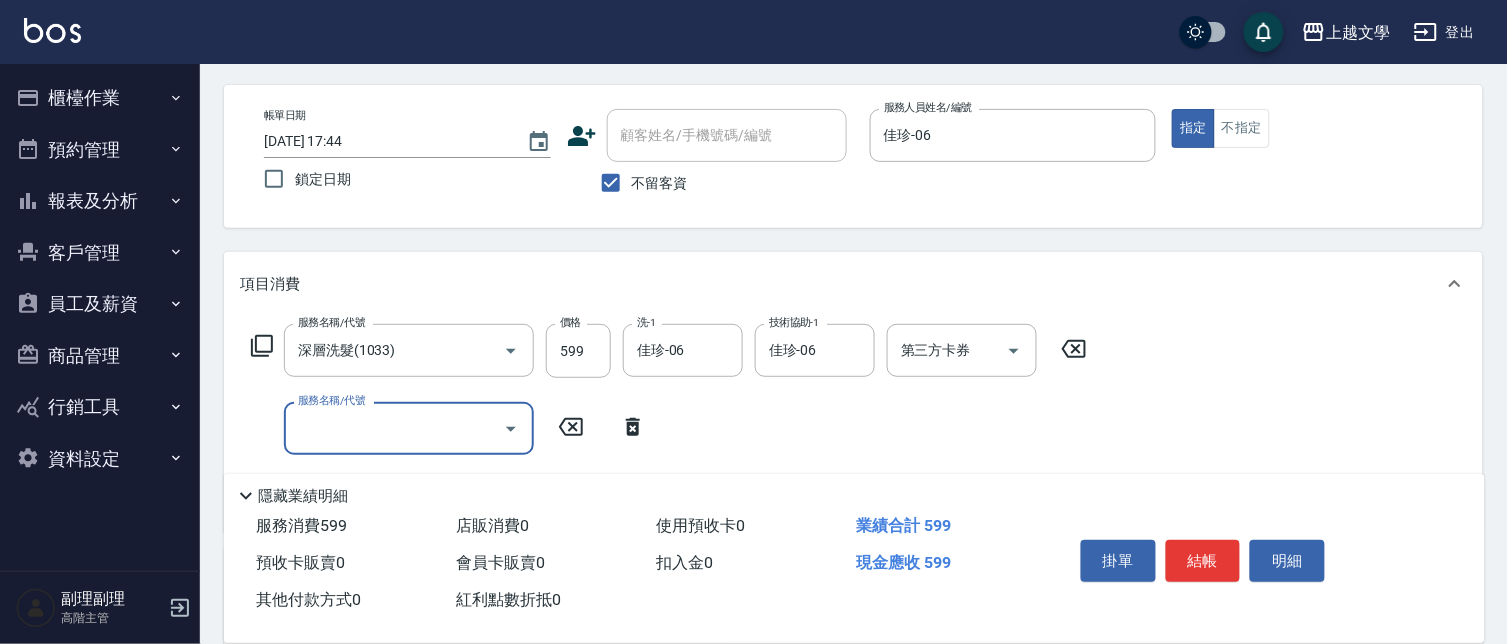 scroll, scrollTop: 222, scrollLeft: 0, axis: vertical 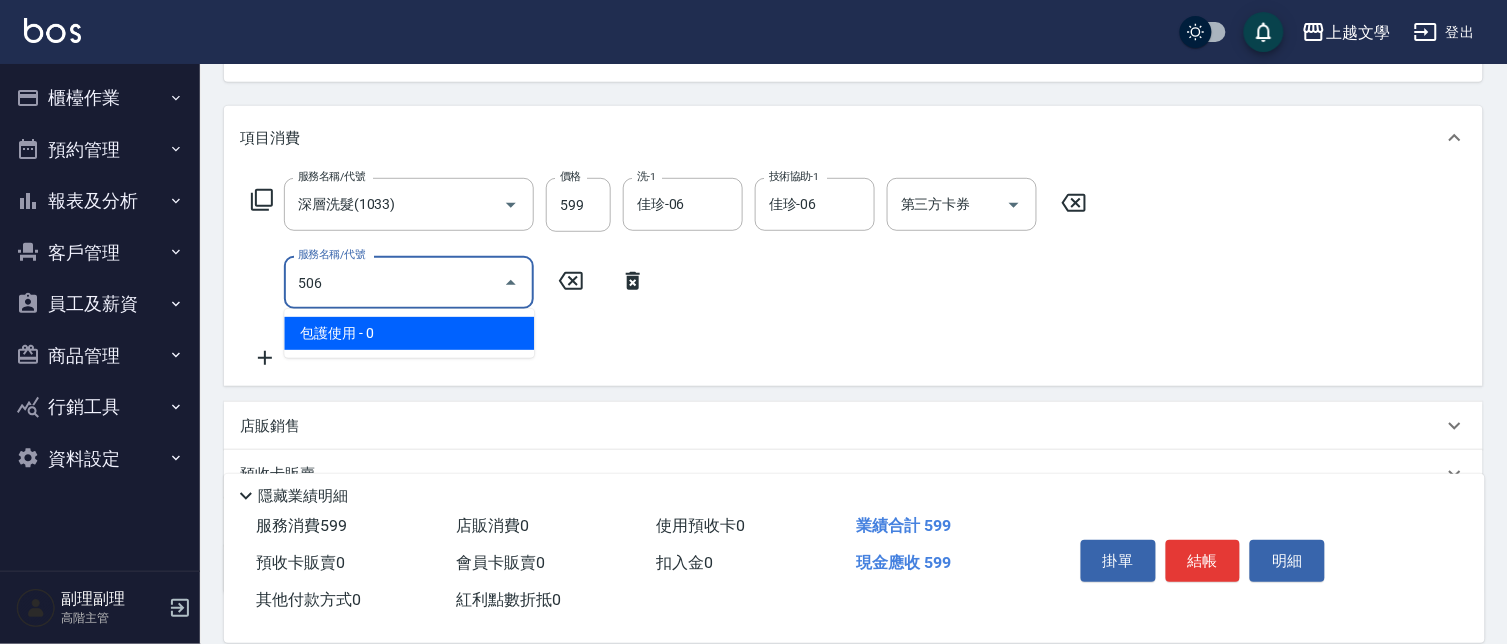 type on "包護使用(506)" 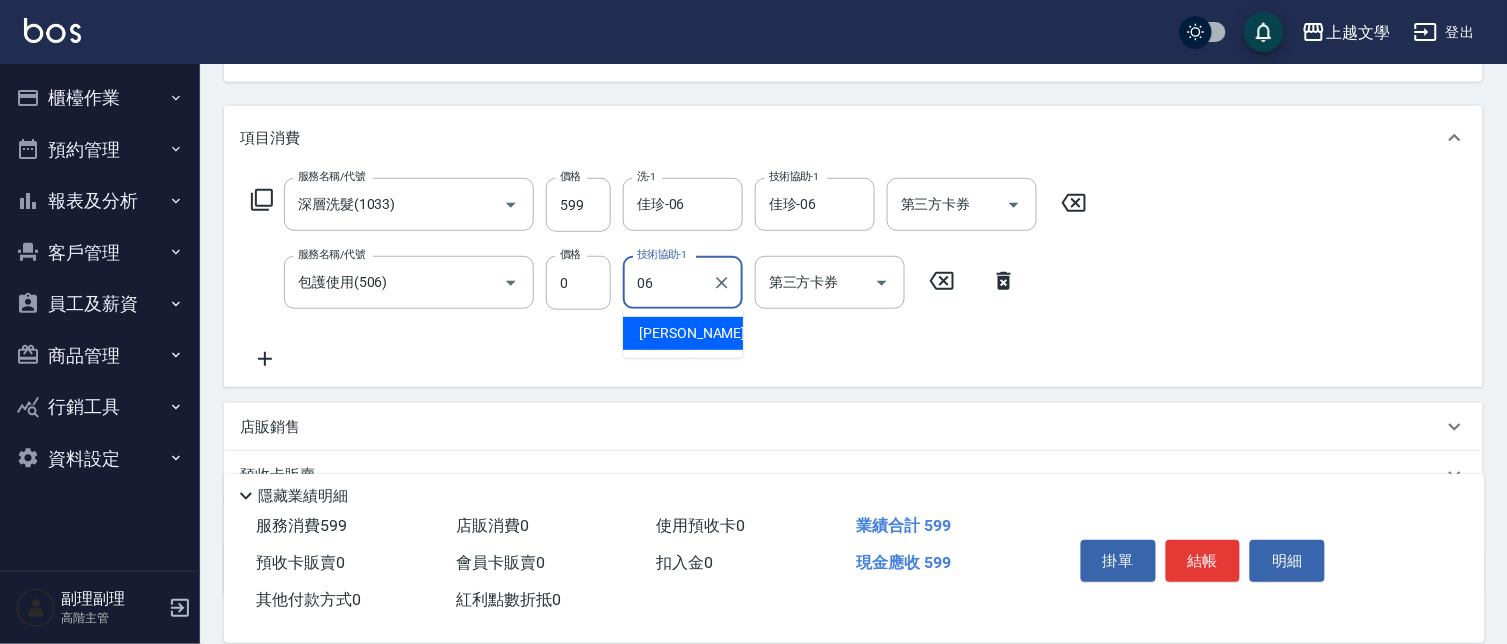 type on "佳珍-06" 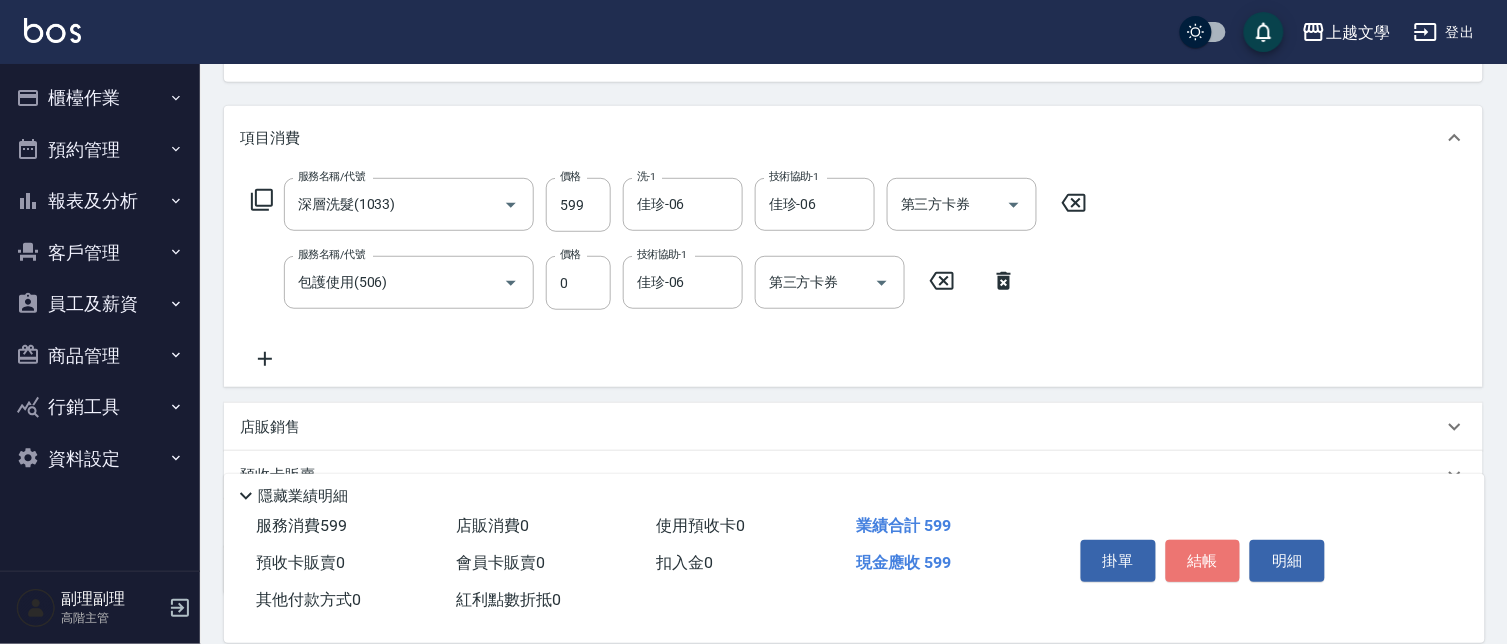 drag, startPoint x: 1202, startPoint y: 556, endPoint x: 1161, endPoint y: 564, distance: 41.773197 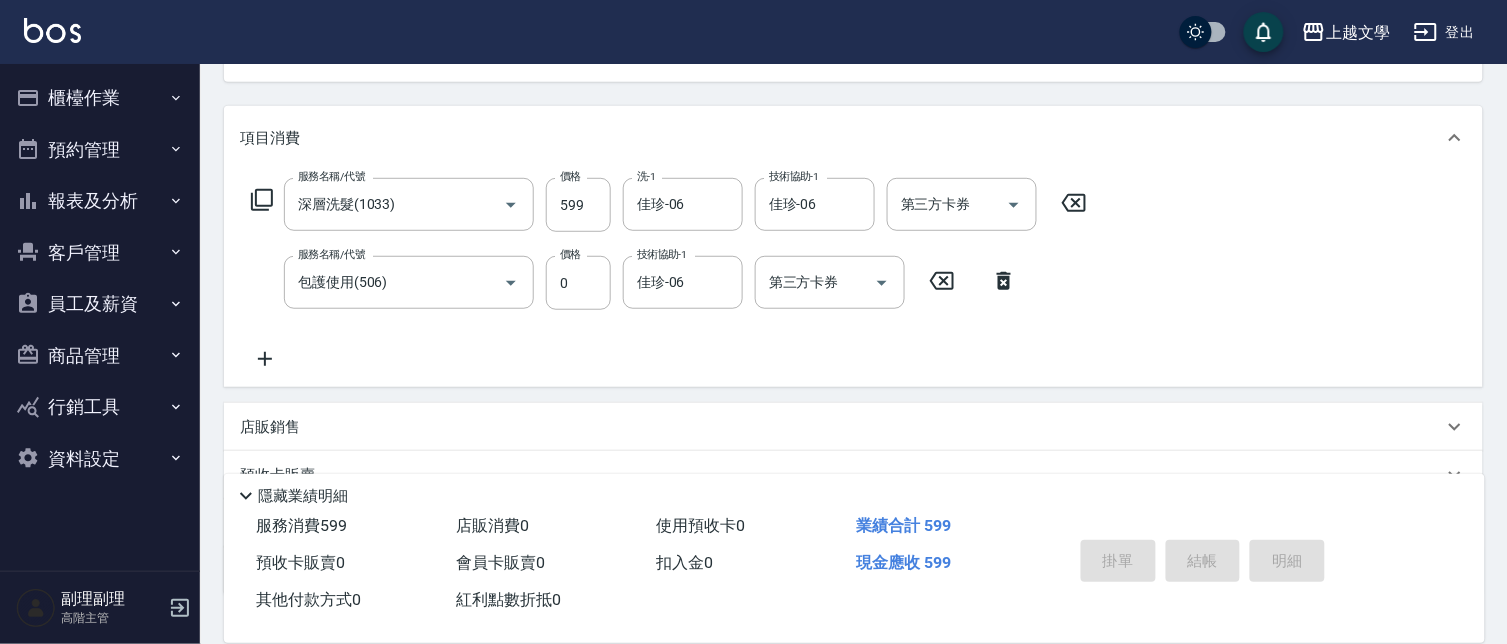type on "2025/07/13 17:45" 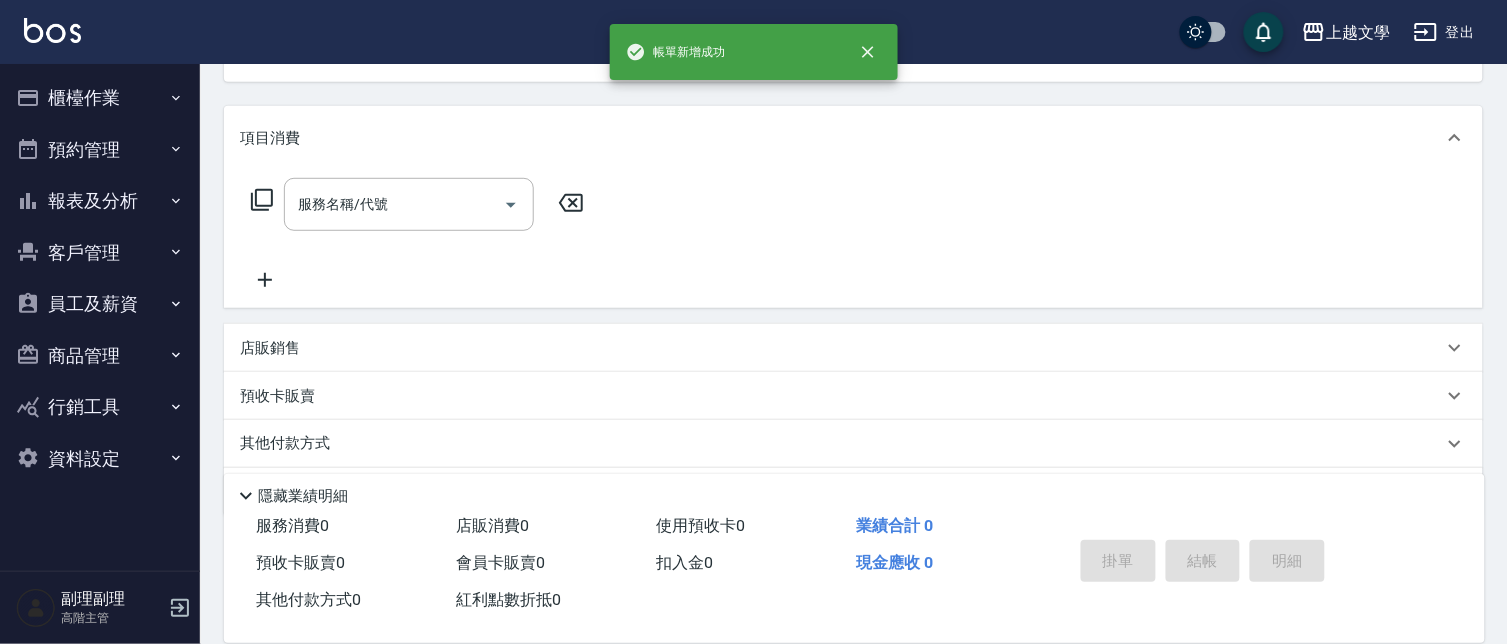 scroll, scrollTop: 193, scrollLeft: 0, axis: vertical 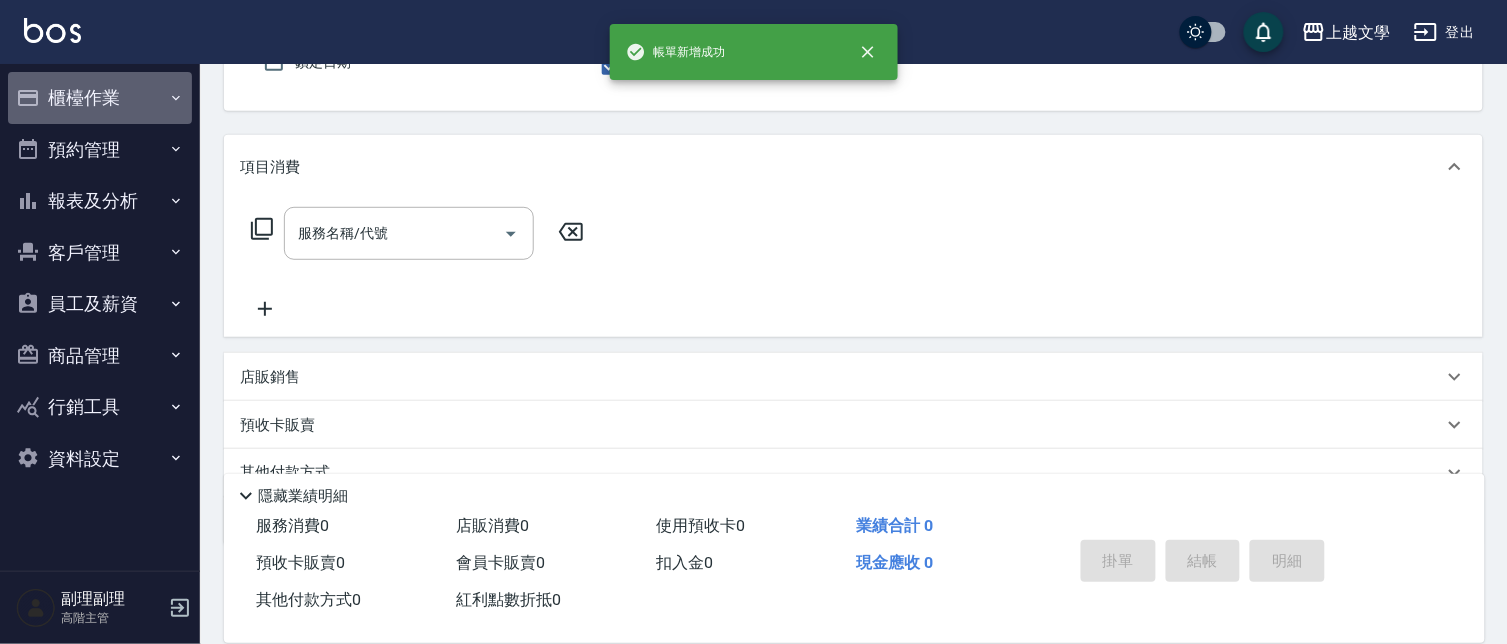click on "櫃檯作業" at bounding box center (100, 98) 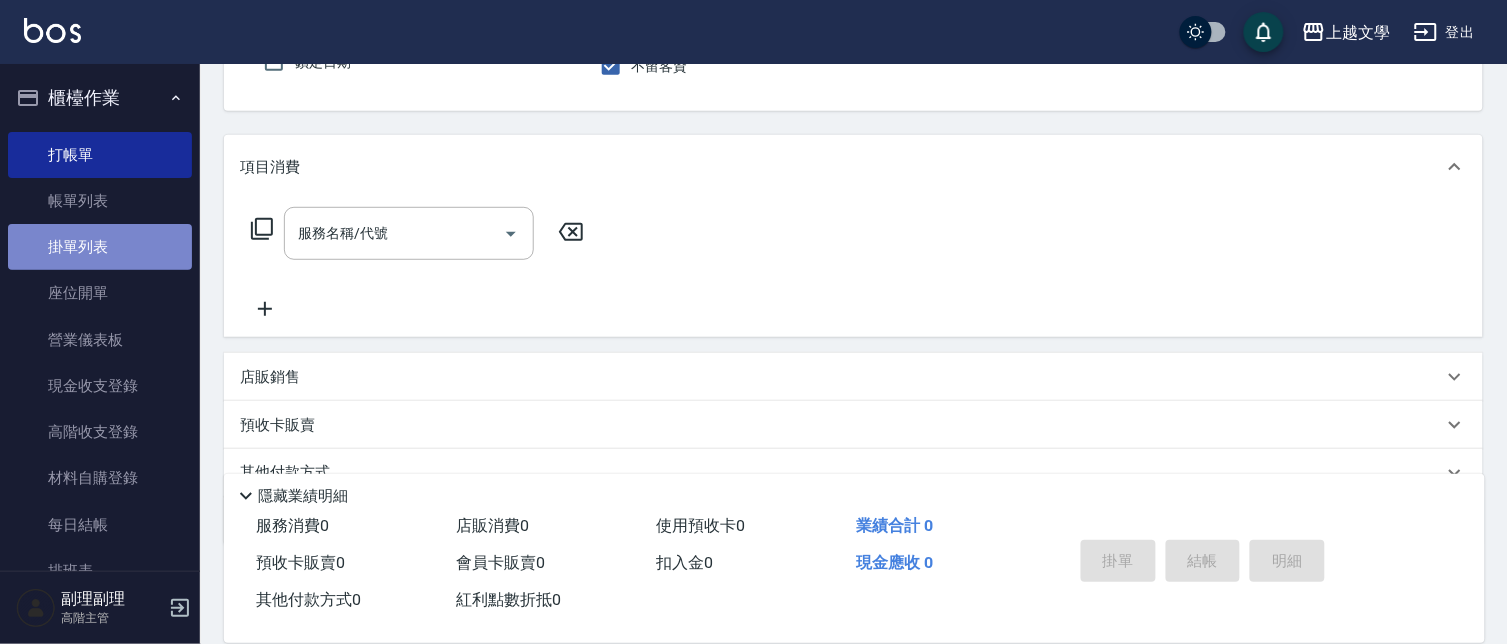 click on "掛單列表" at bounding box center [100, 247] 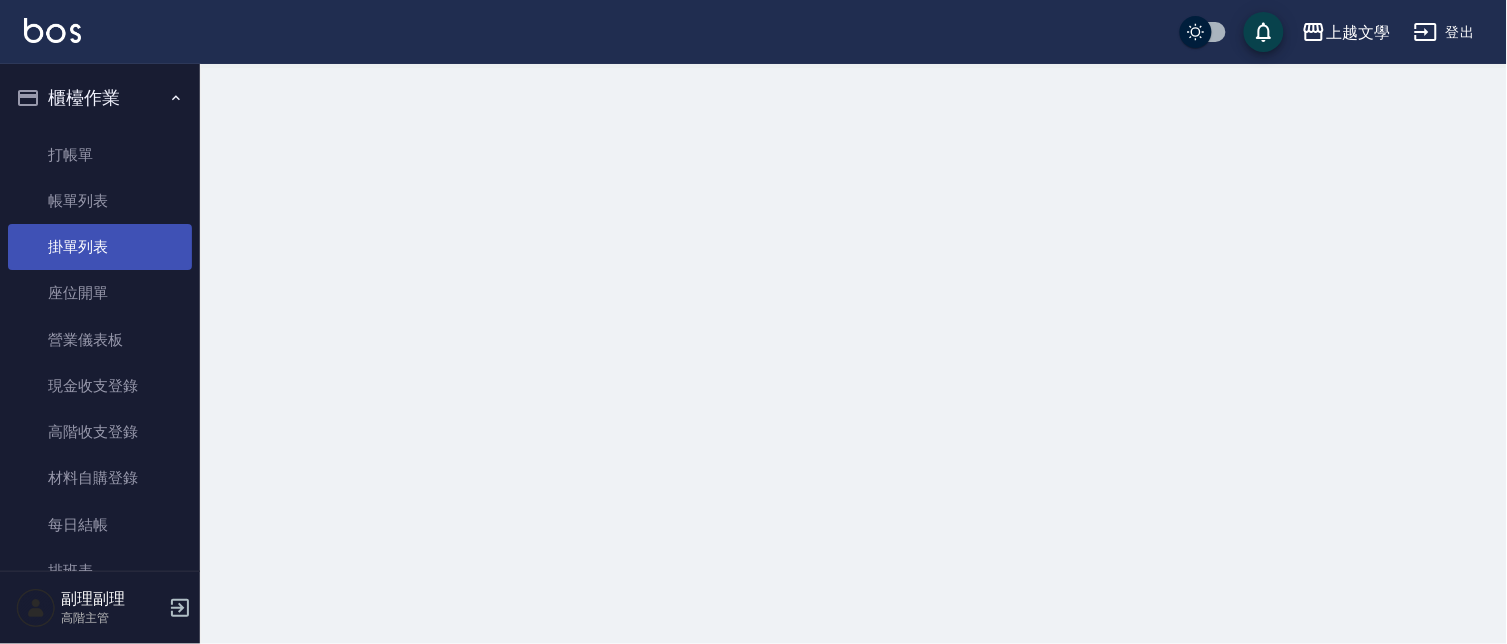 scroll, scrollTop: 0, scrollLeft: 0, axis: both 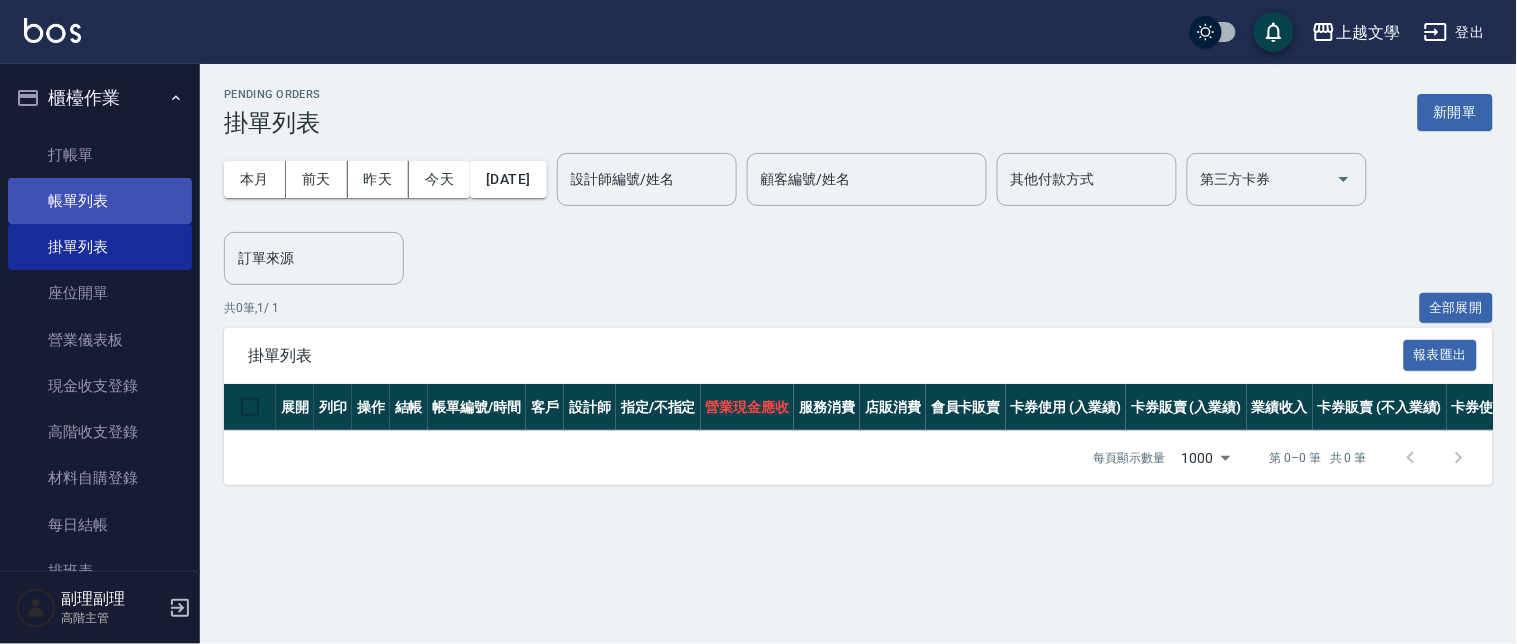click on "帳單列表" at bounding box center [100, 201] 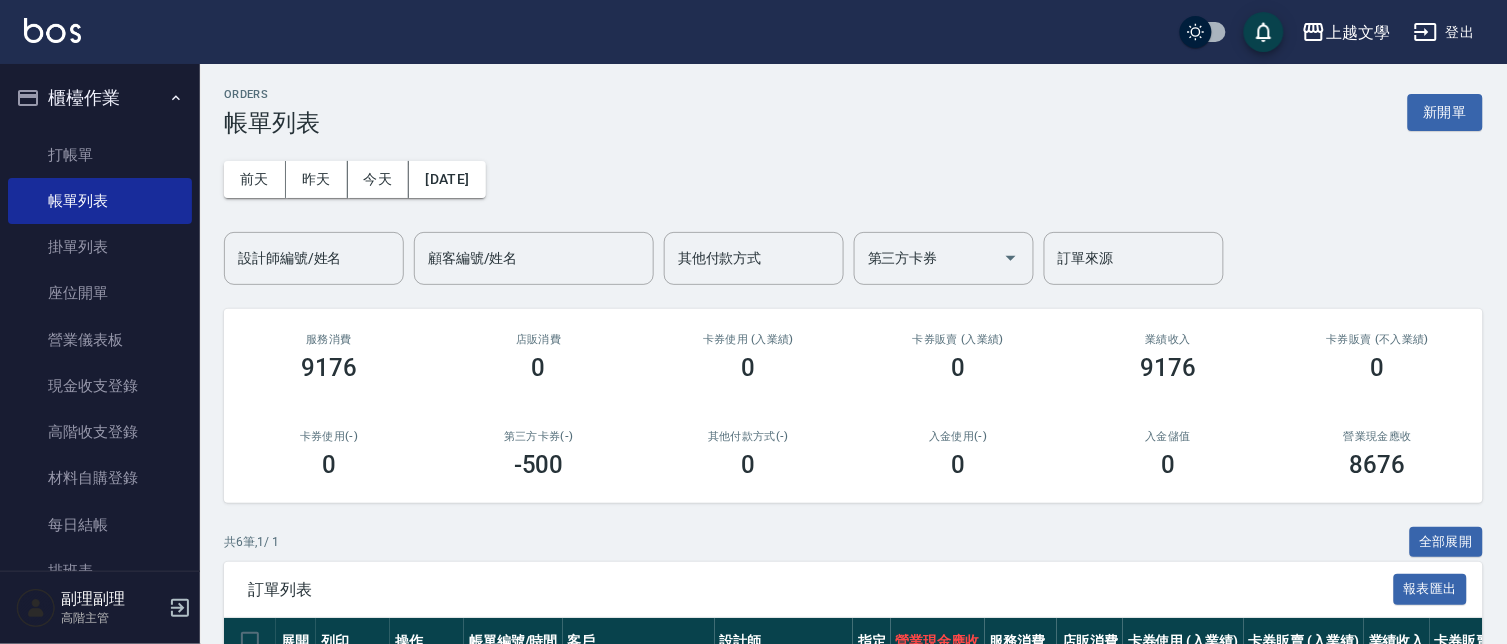 scroll, scrollTop: 406, scrollLeft: 0, axis: vertical 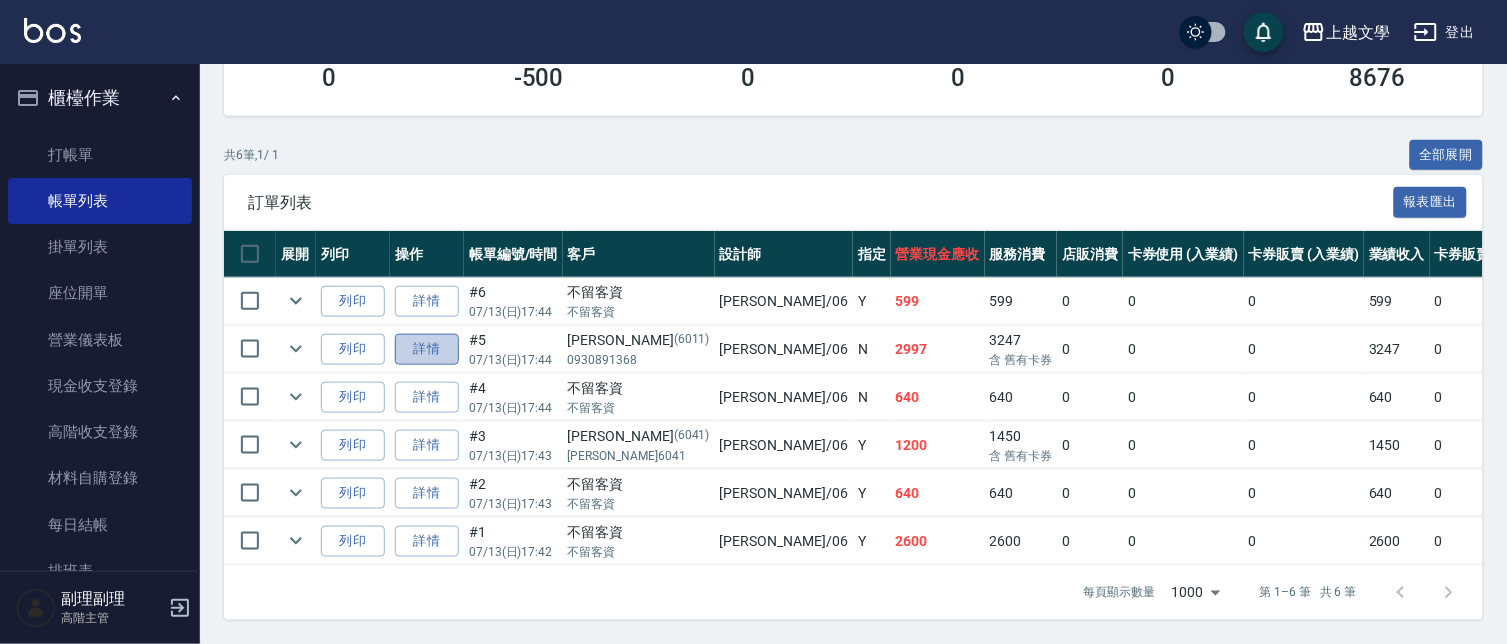 click on "詳情" at bounding box center [427, 349] 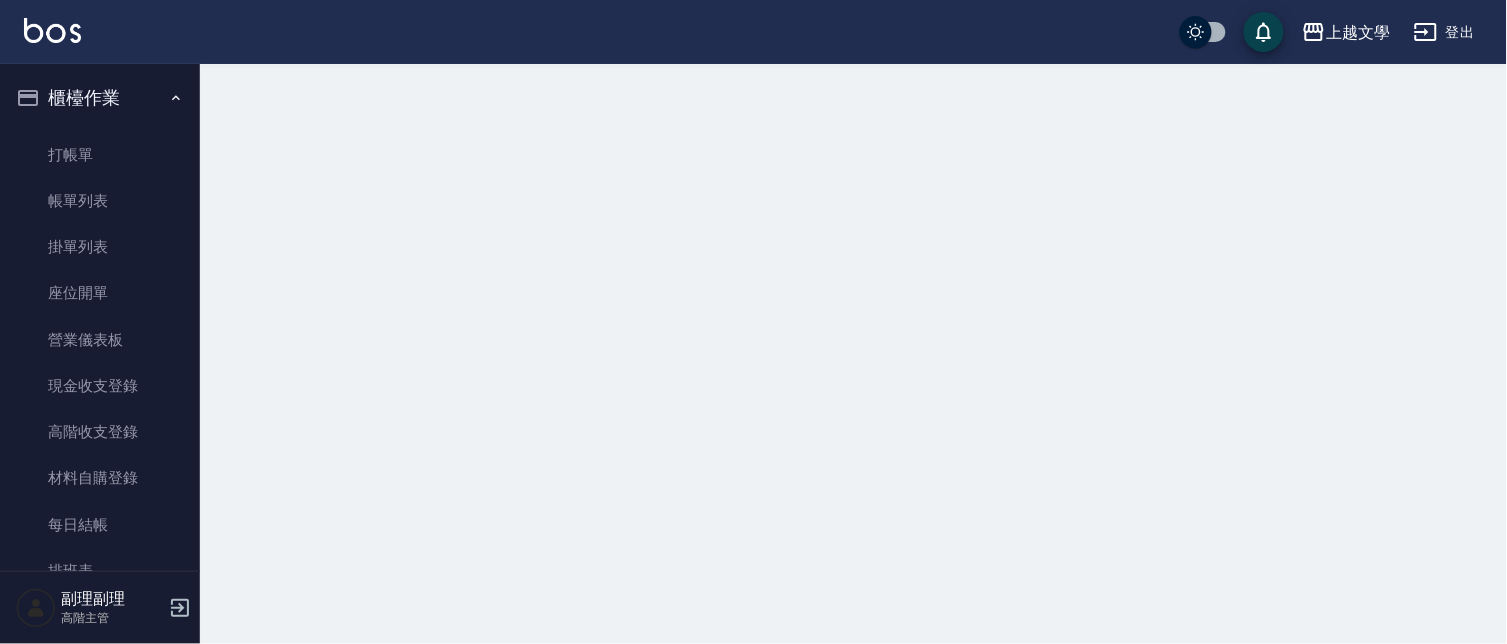 scroll, scrollTop: 0, scrollLeft: 0, axis: both 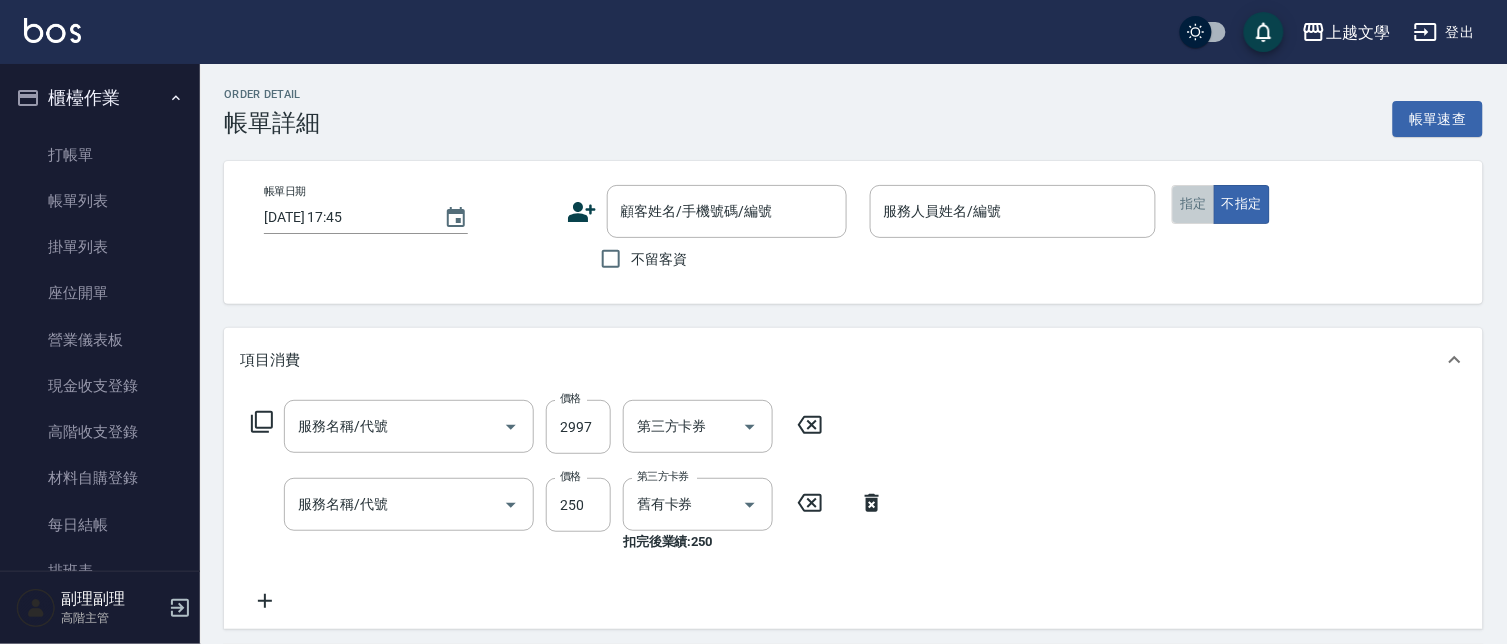 click on "指定" at bounding box center (1193, 204) 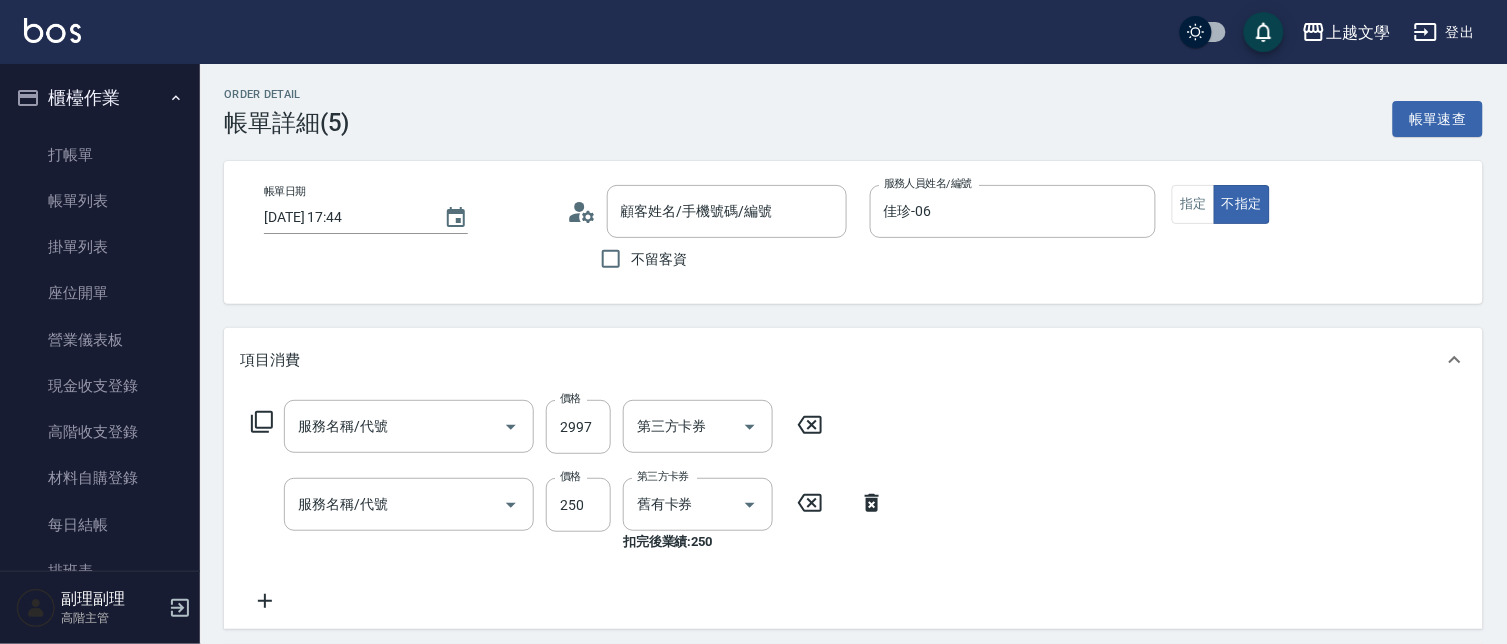type on "2025/07/13 17:44" 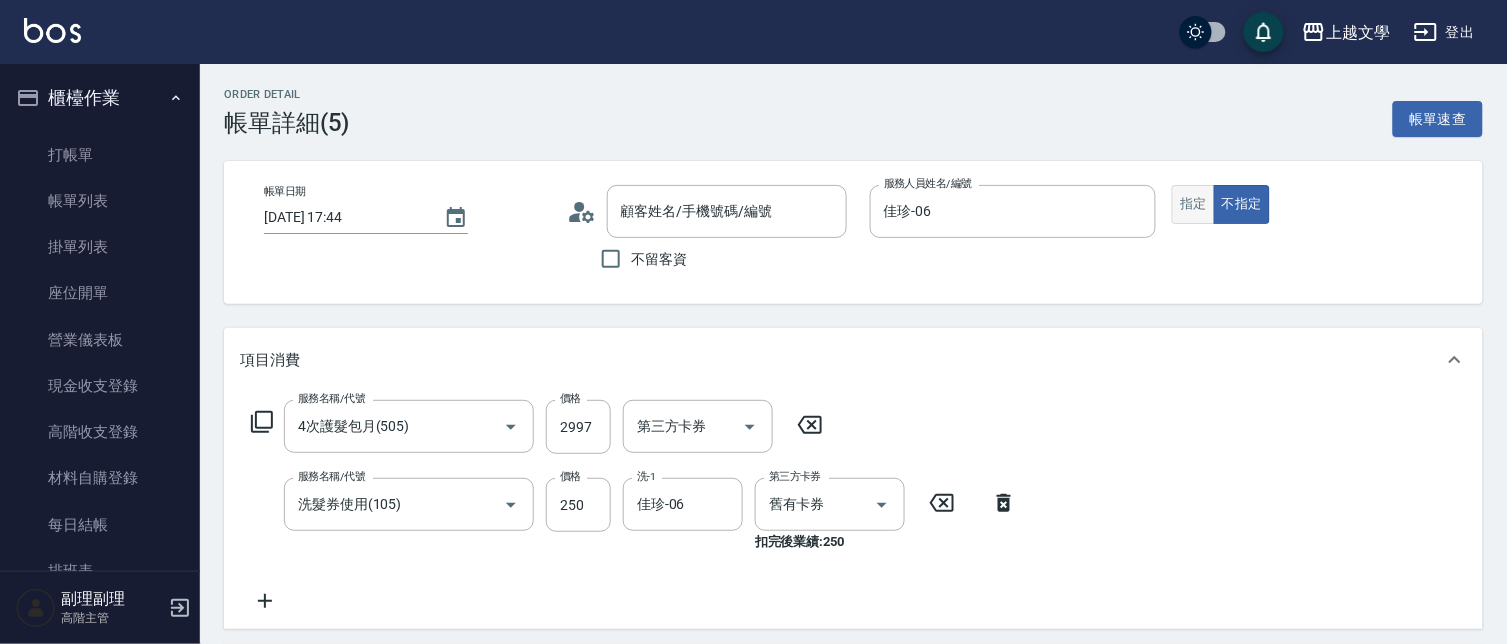 type on "4次護髮包月(505)" 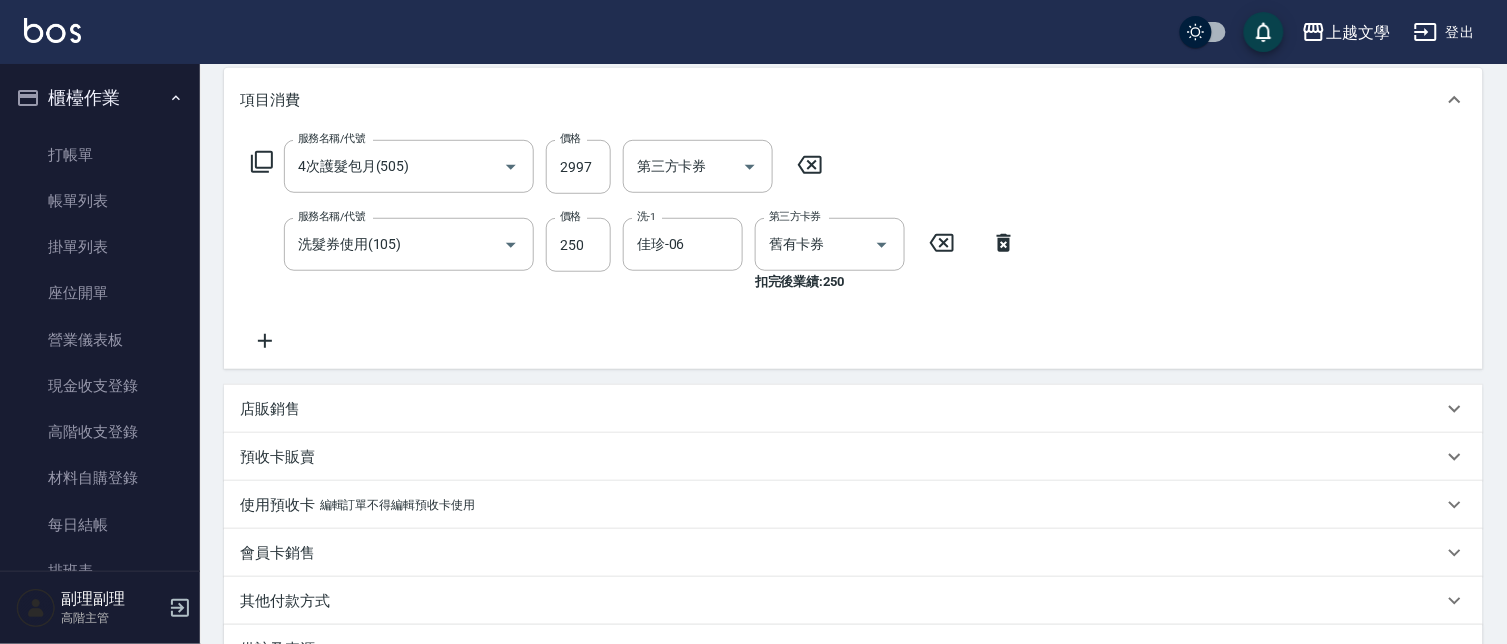 scroll, scrollTop: 502, scrollLeft: 0, axis: vertical 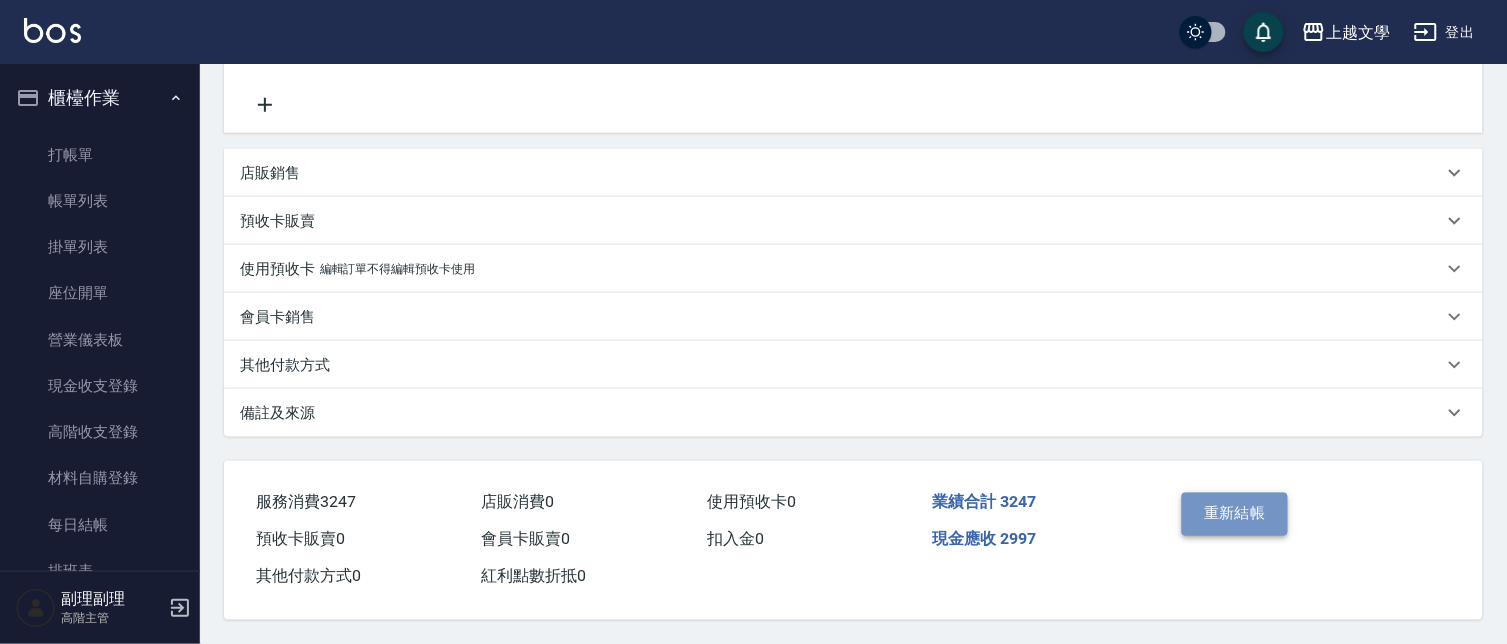 click on "重新結帳" at bounding box center [1235, 514] 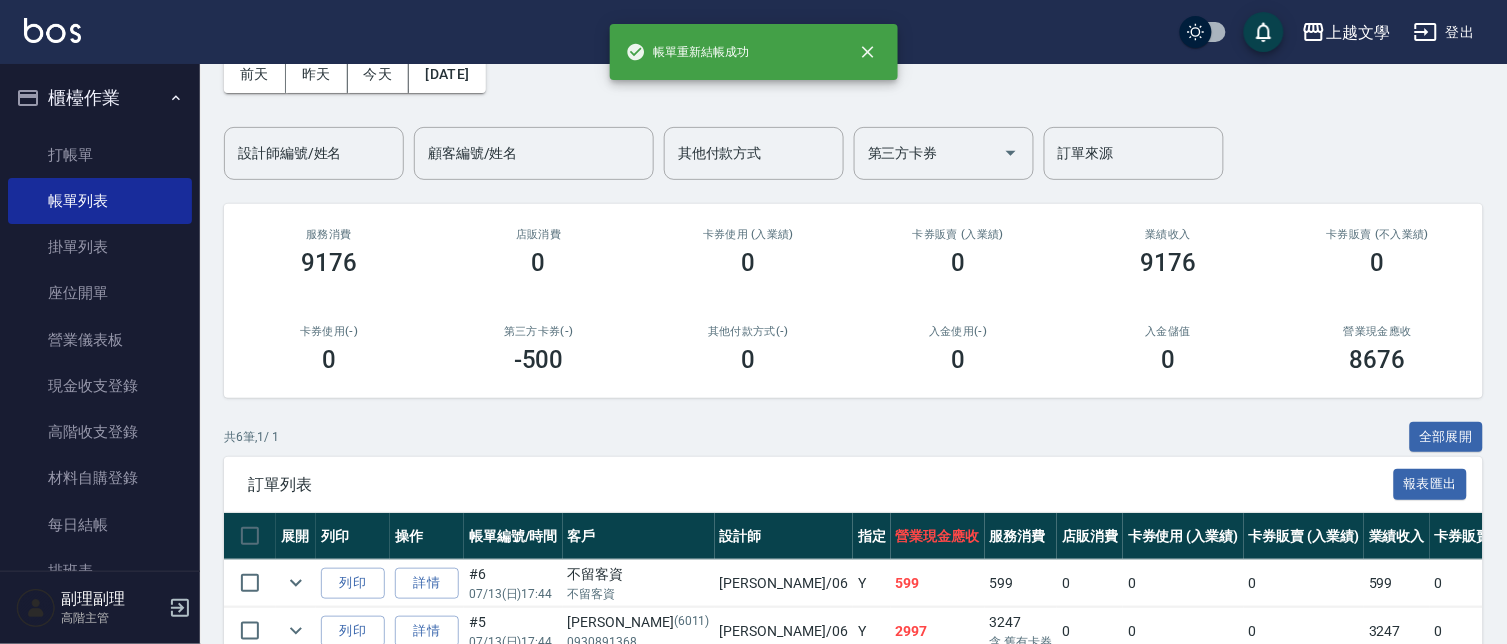 scroll, scrollTop: 406, scrollLeft: 0, axis: vertical 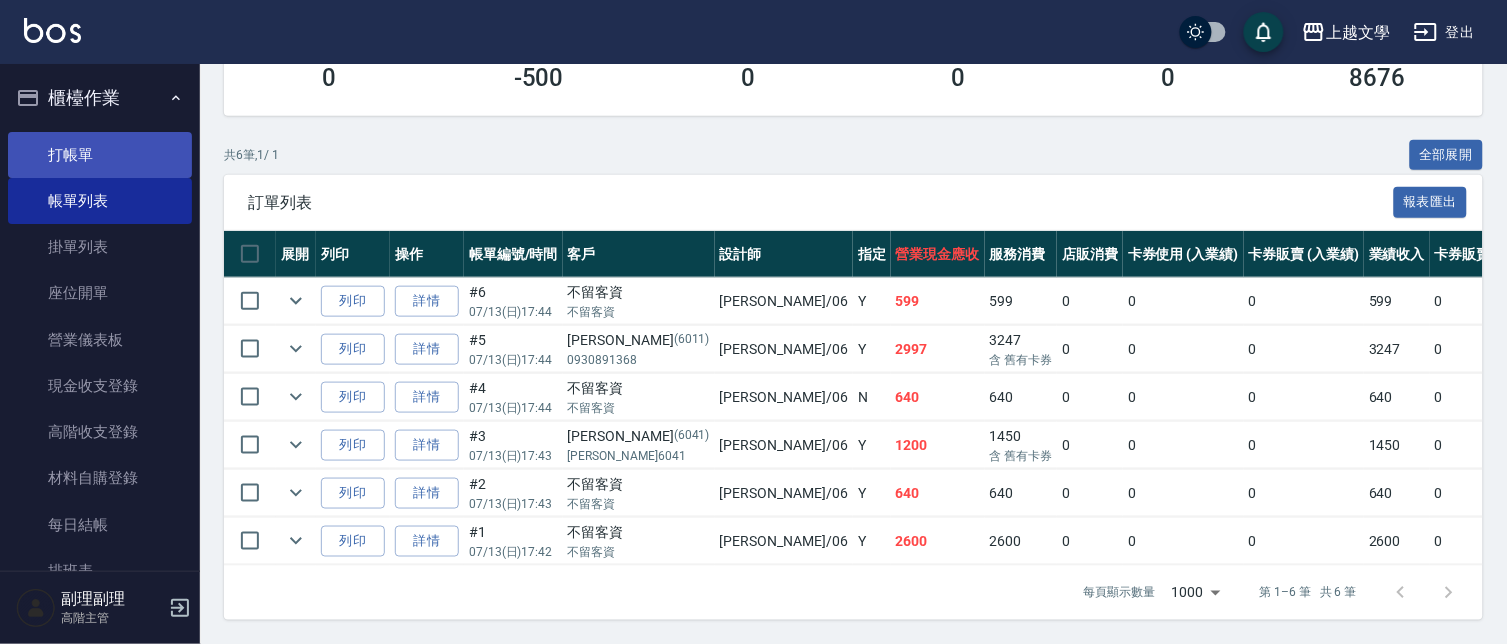 click on "打帳單" at bounding box center (100, 155) 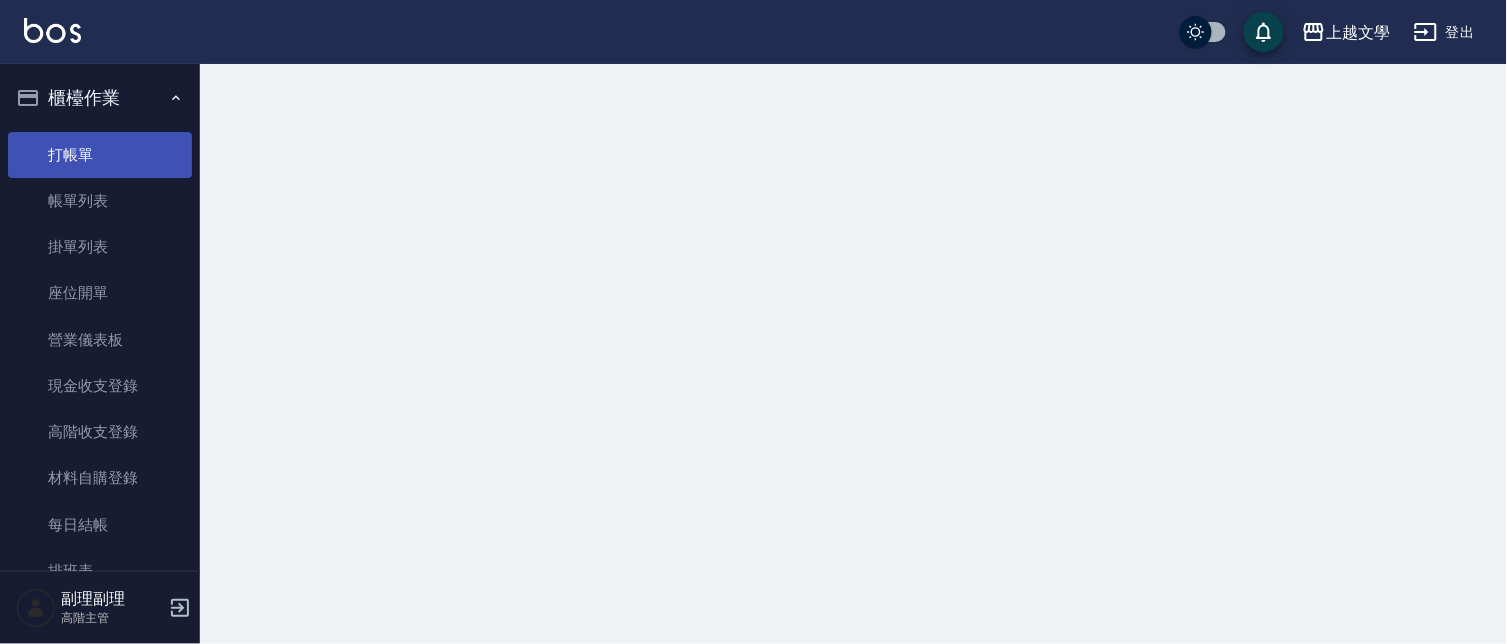 scroll, scrollTop: 0, scrollLeft: 0, axis: both 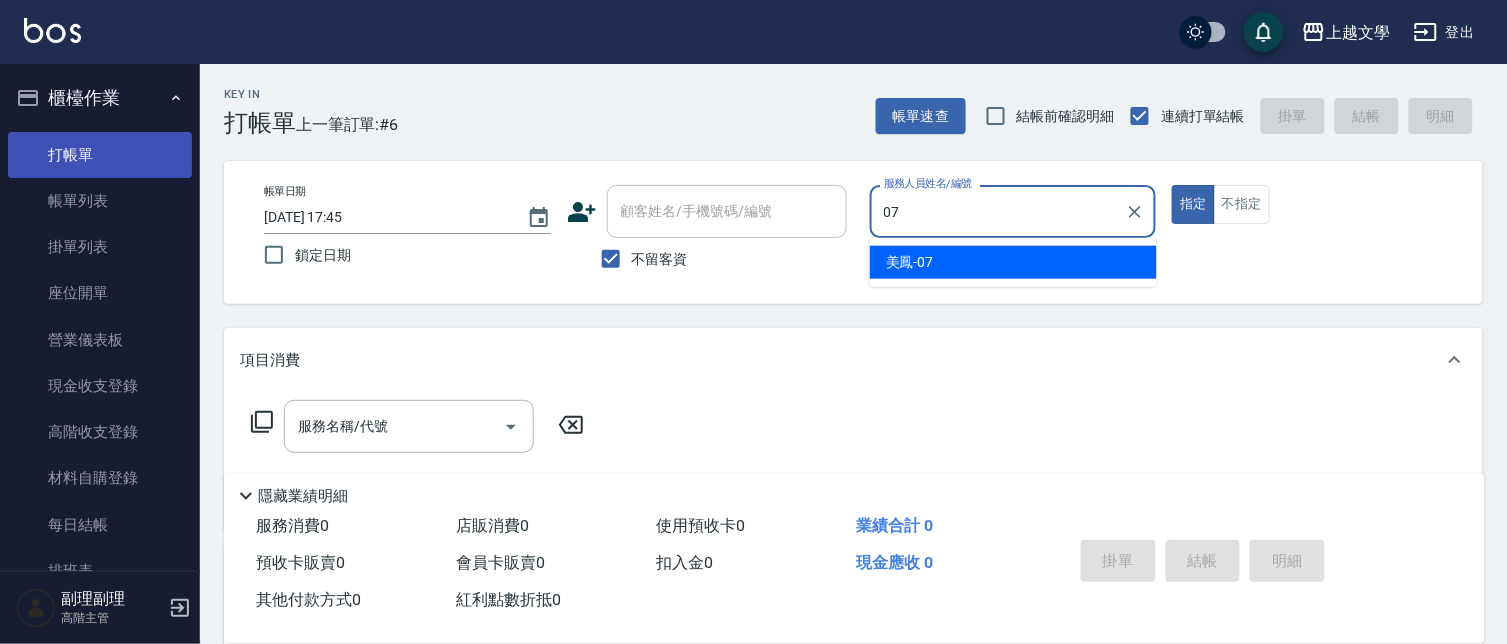 type on "美鳳-07" 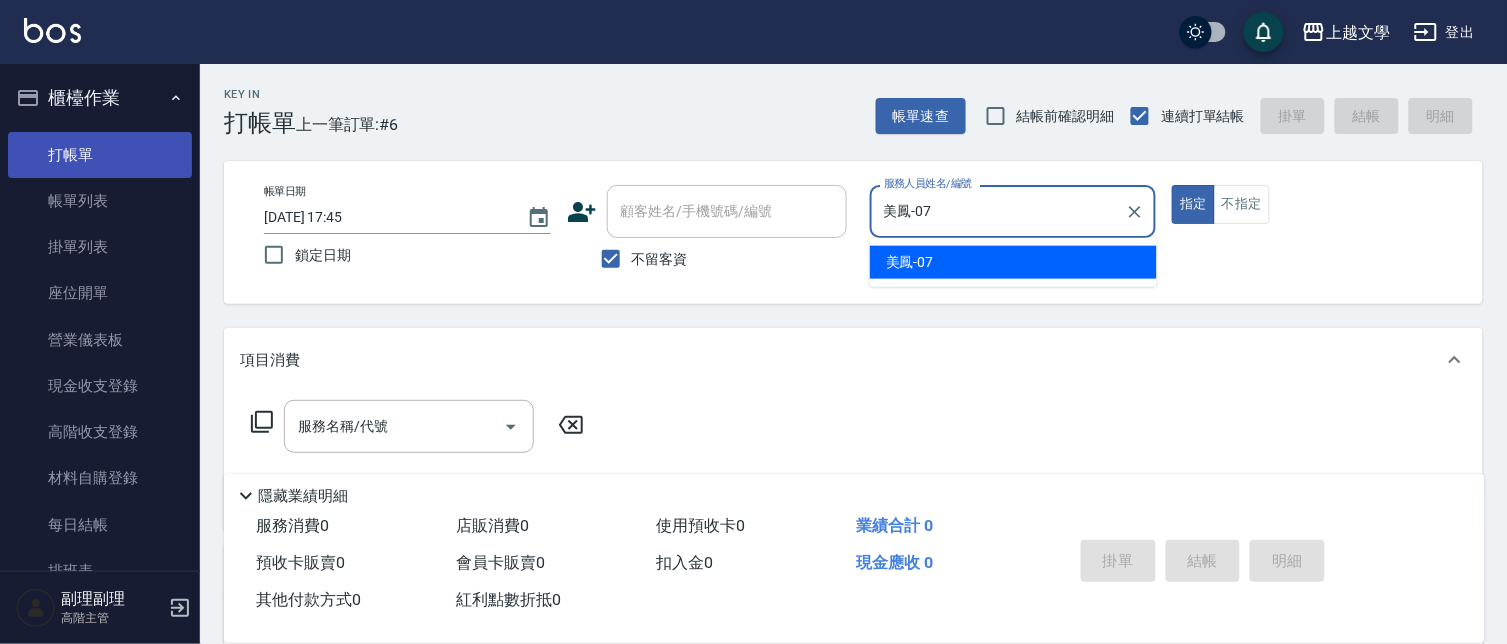 type on "true" 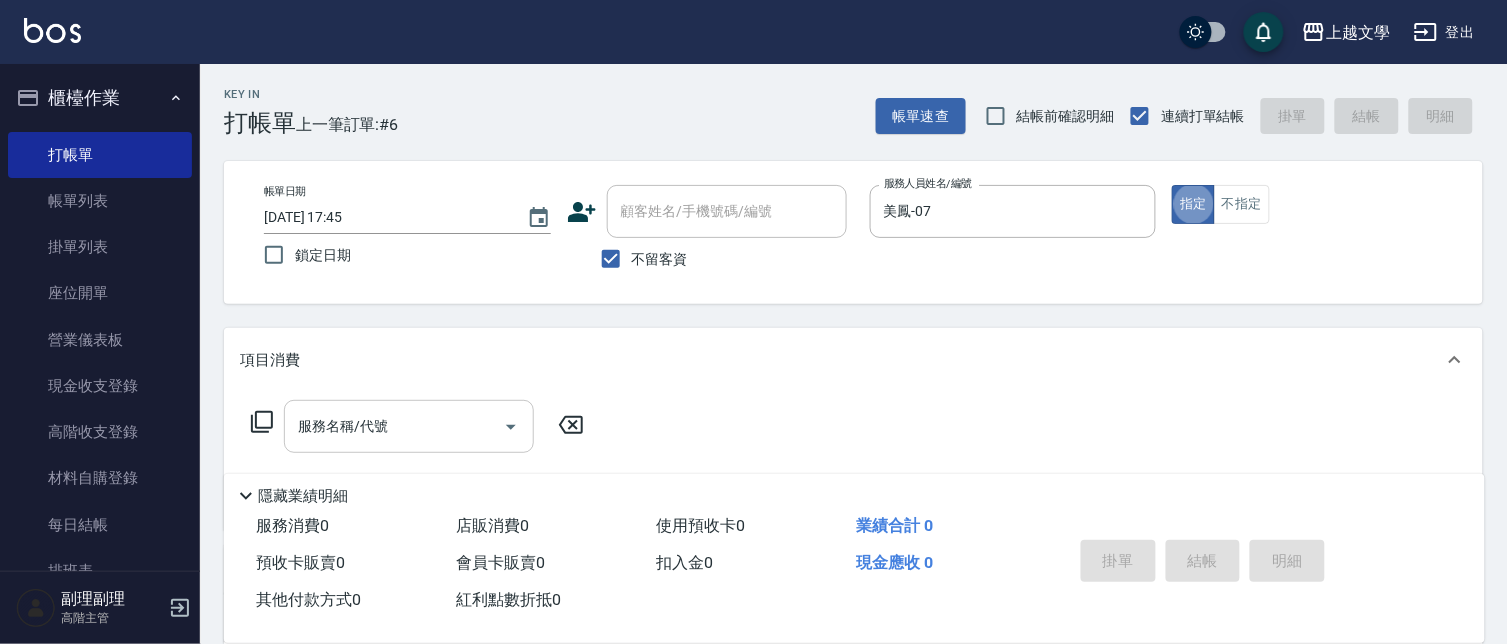click on "服務名稱/代號" at bounding box center (394, 426) 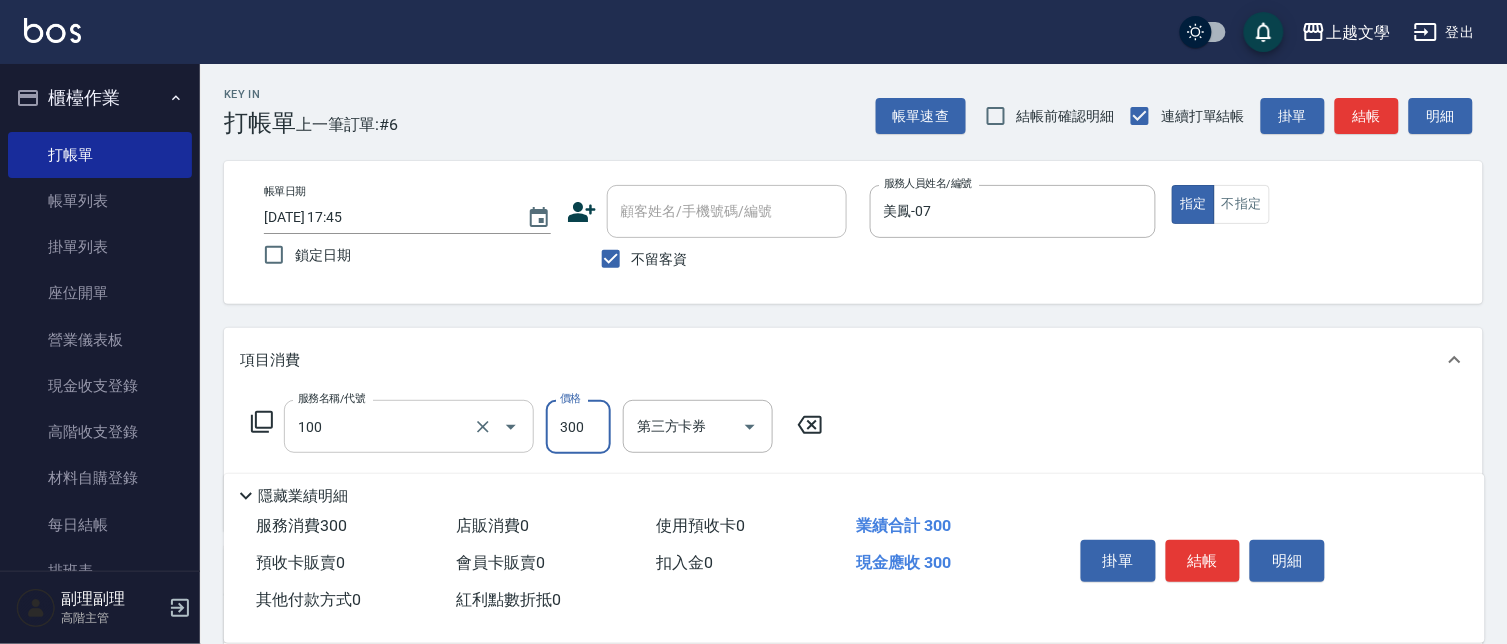 type on "洗髮(100)" 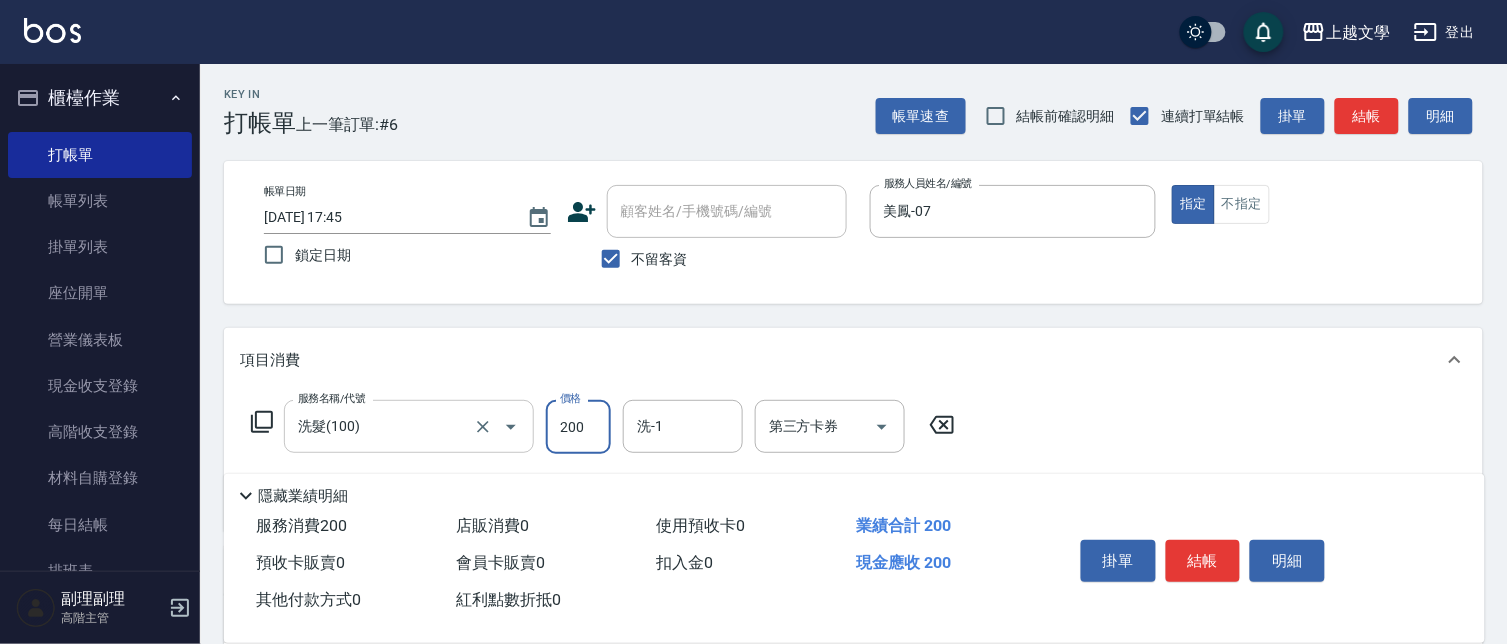 type on "200" 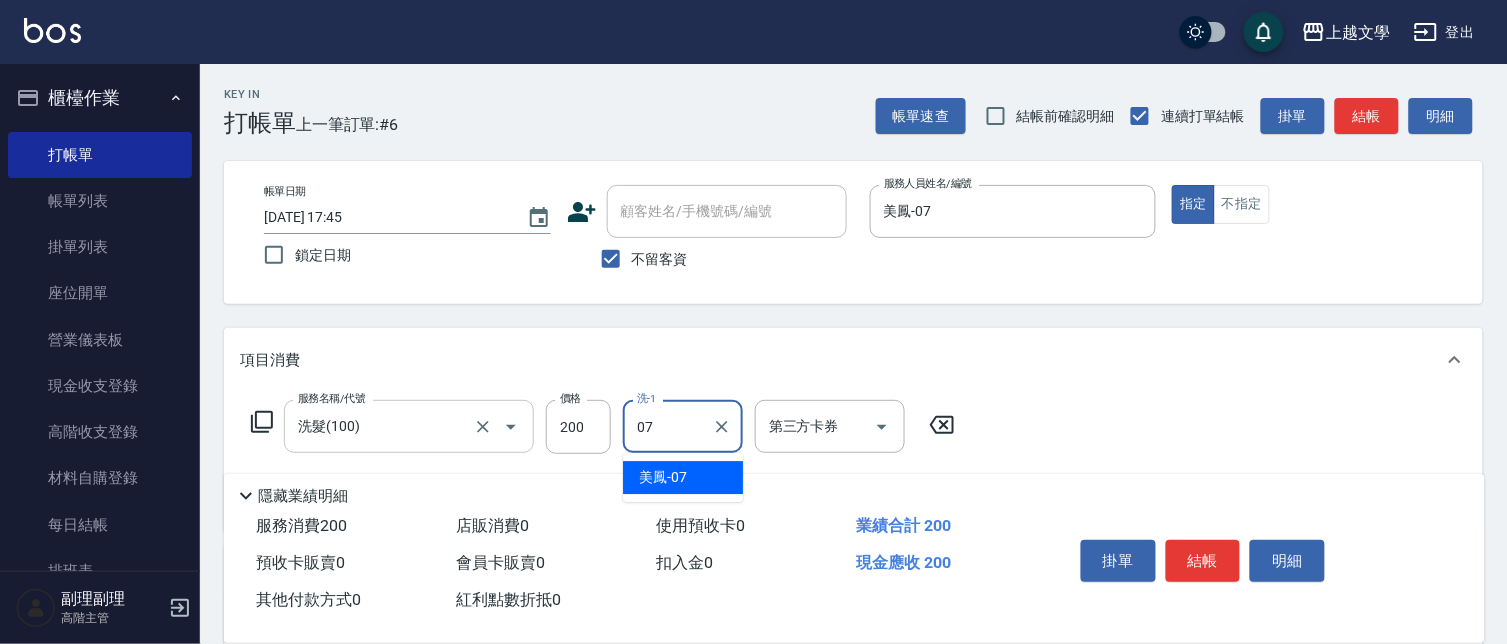type on "美鳳-07" 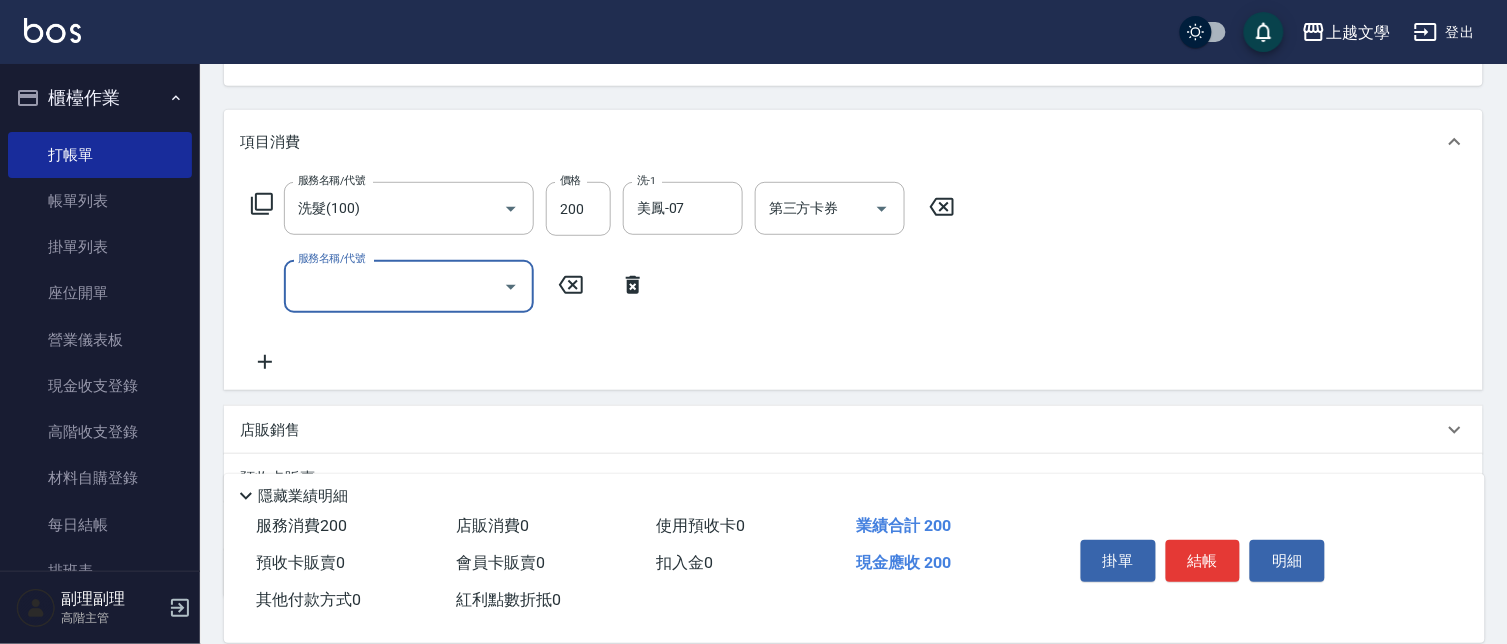 scroll, scrollTop: 222, scrollLeft: 0, axis: vertical 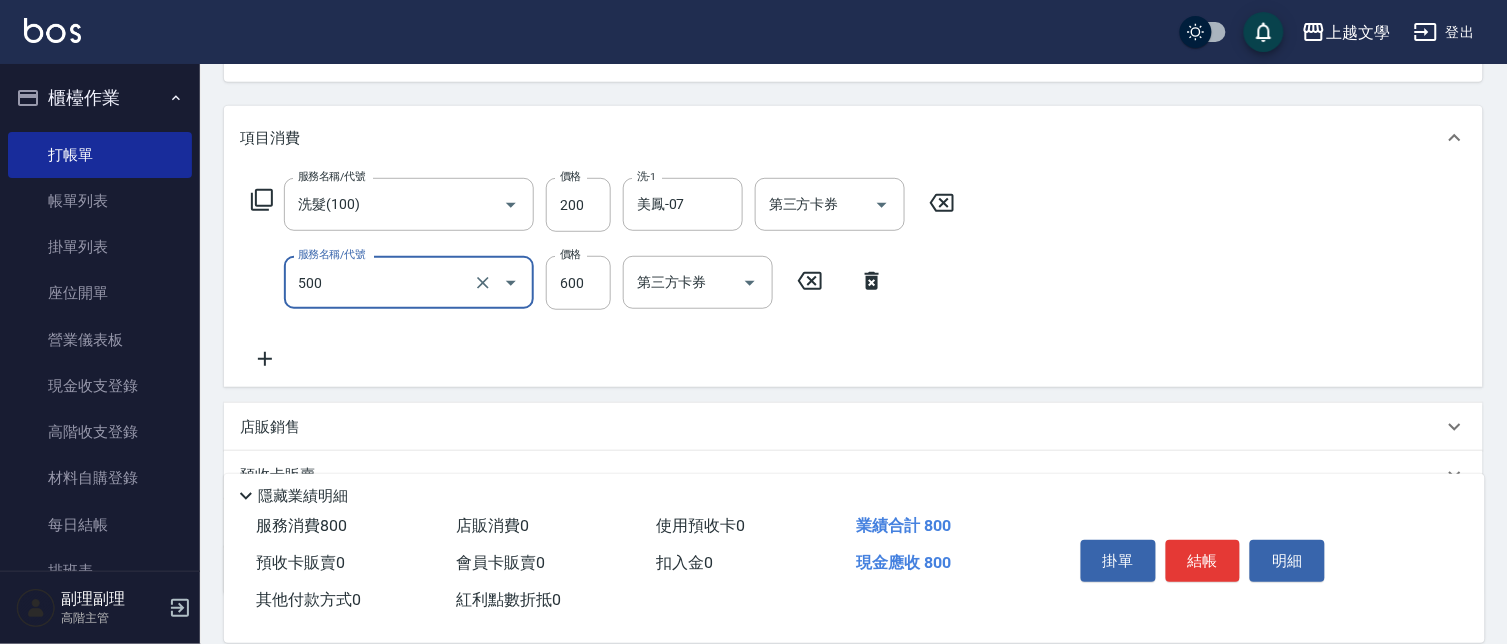 type on "護髮(500)" 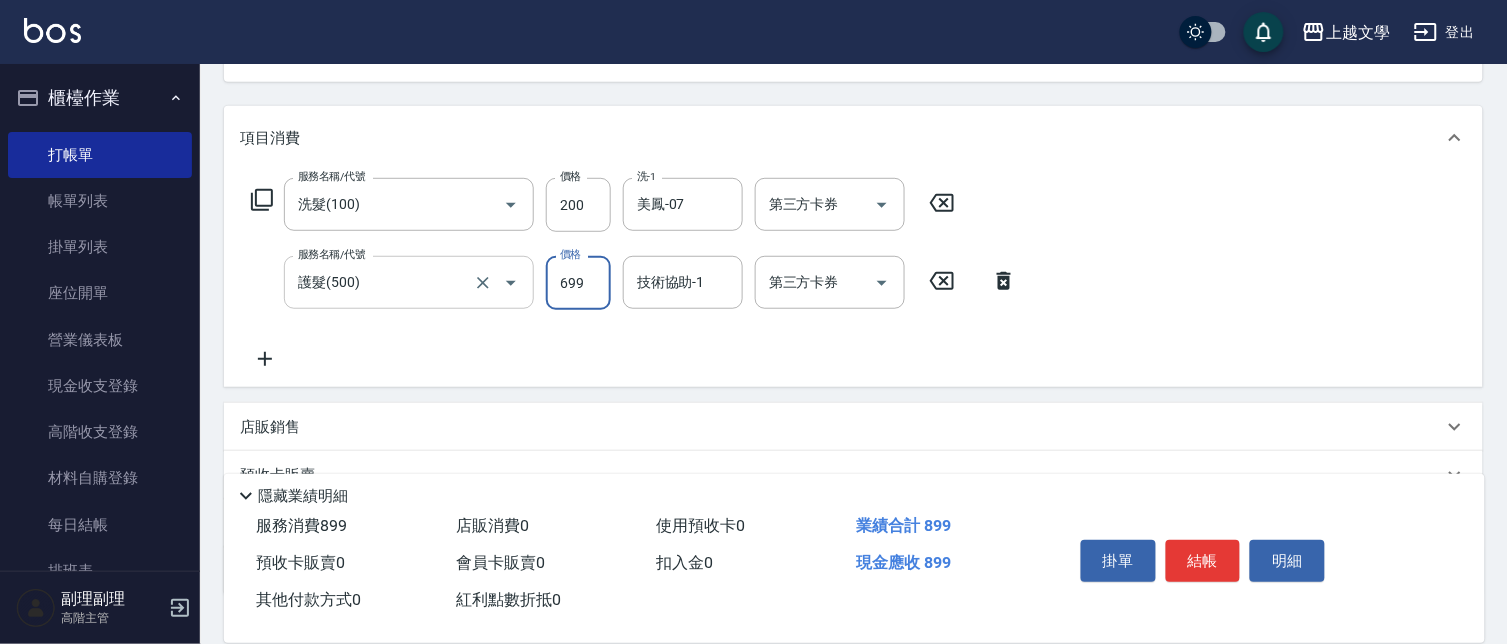 type on "699" 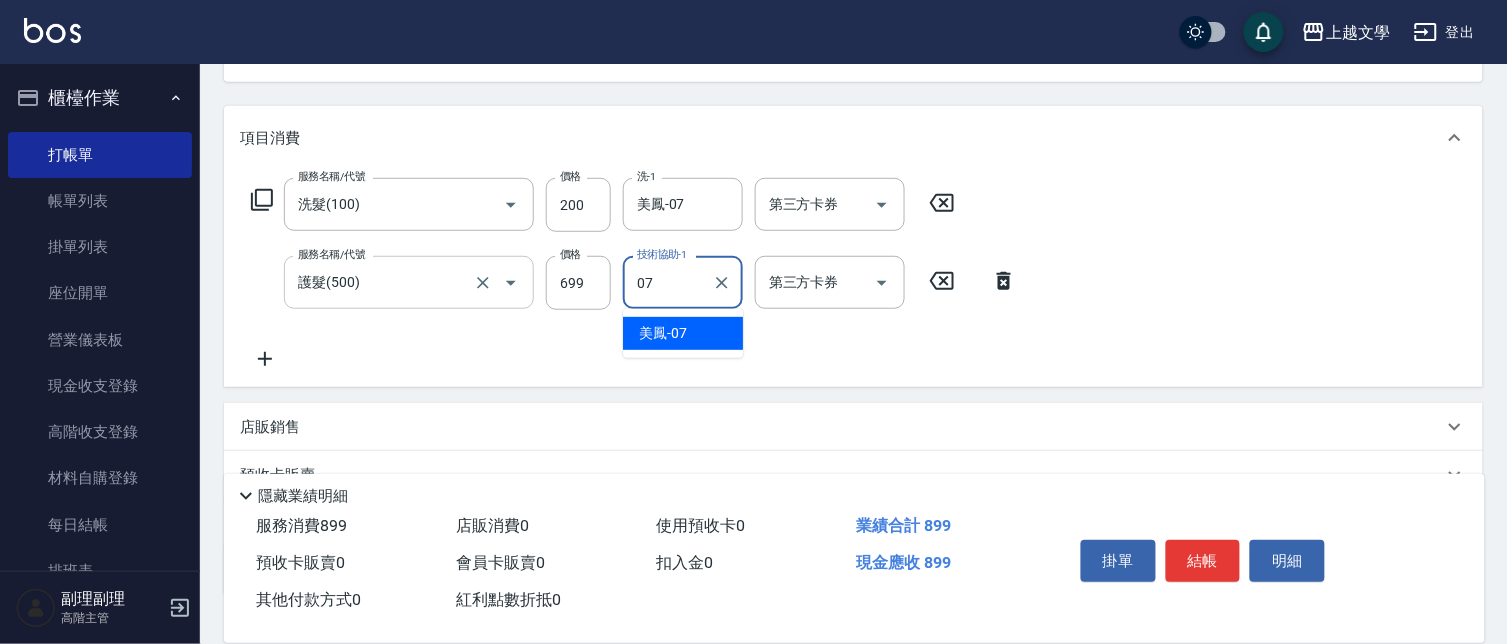 type on "美鳳-07" 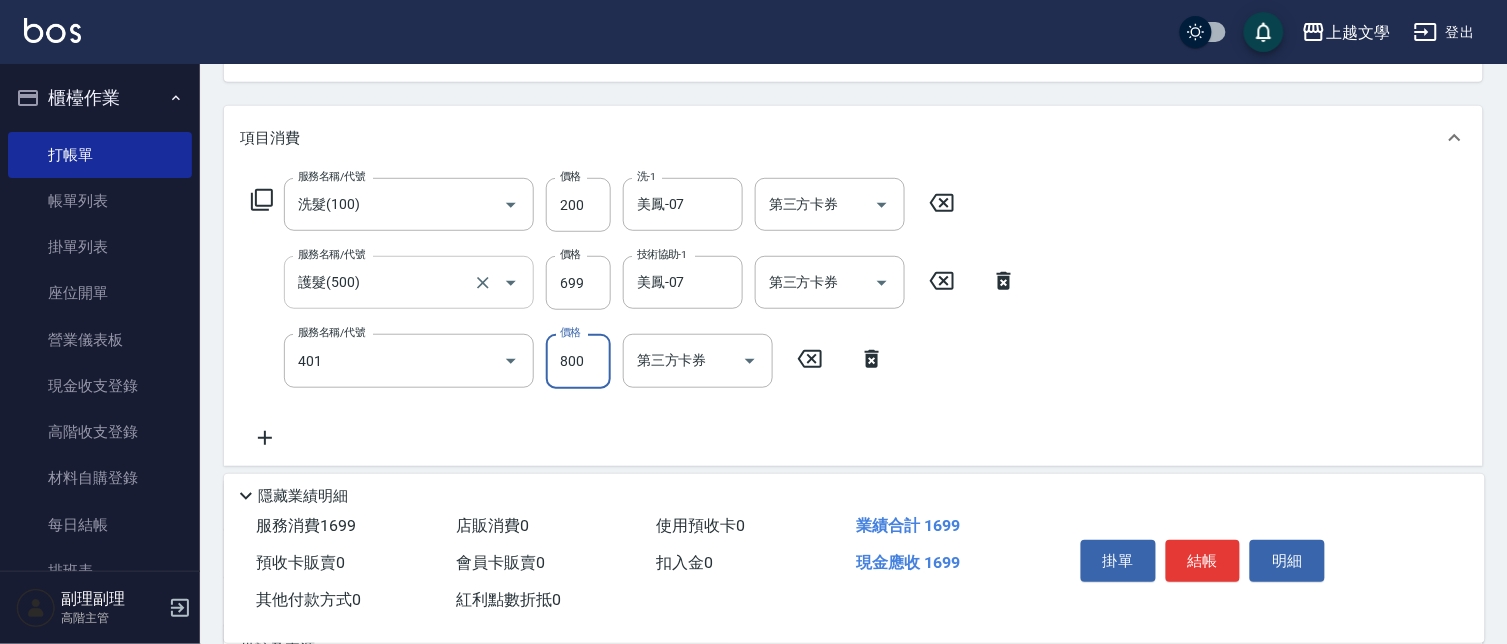 type on "補染(401)" 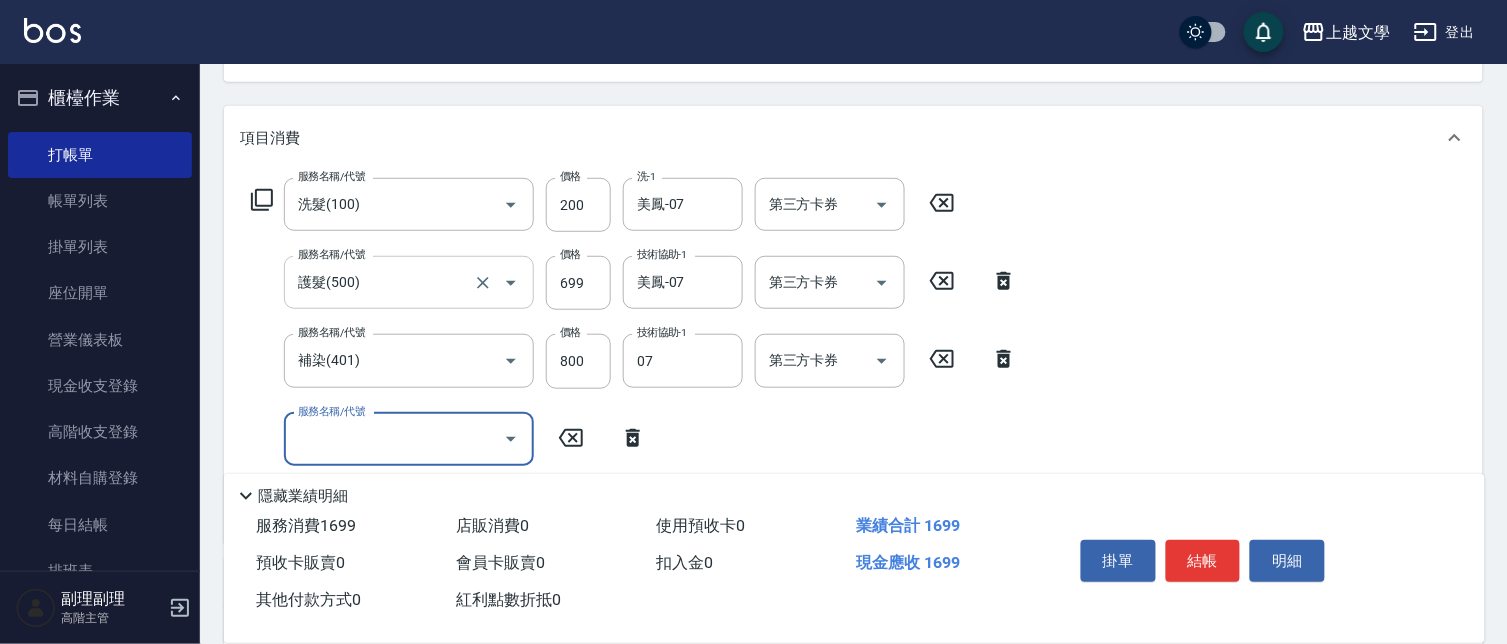 type on "美鳳-07" 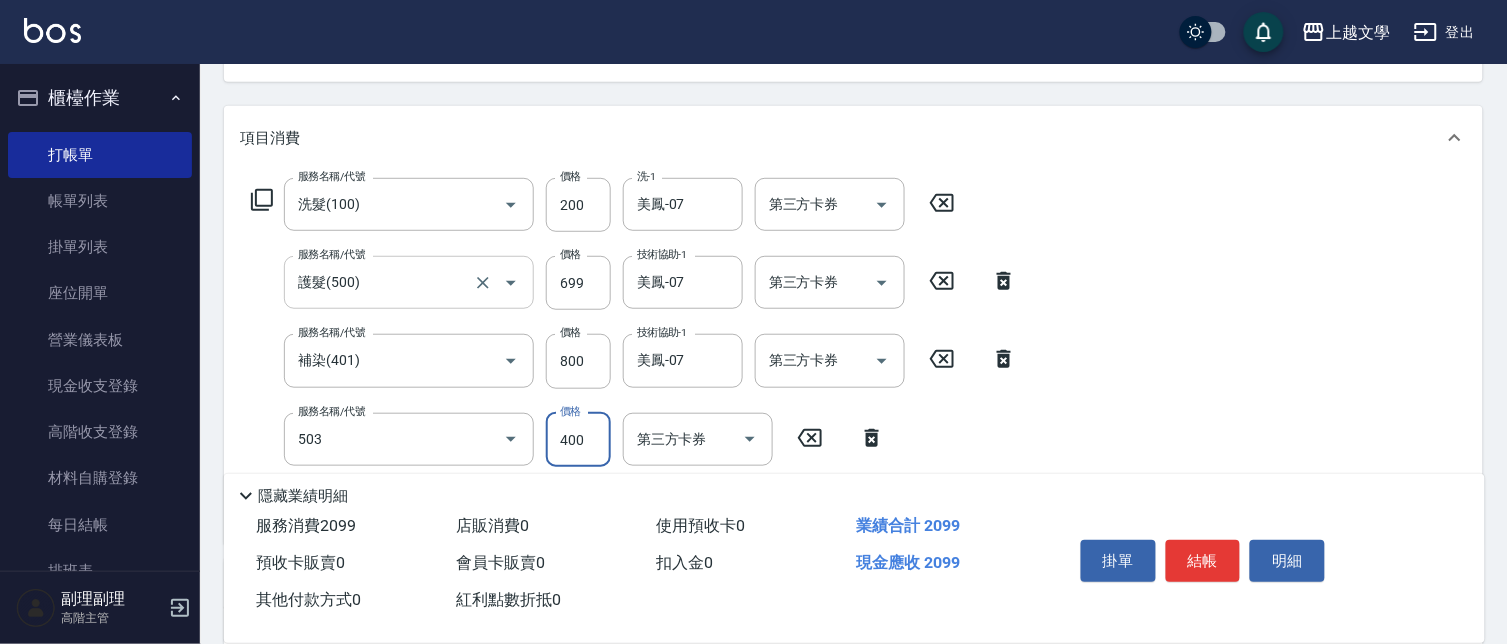 type on "頭皮隔離(503)" 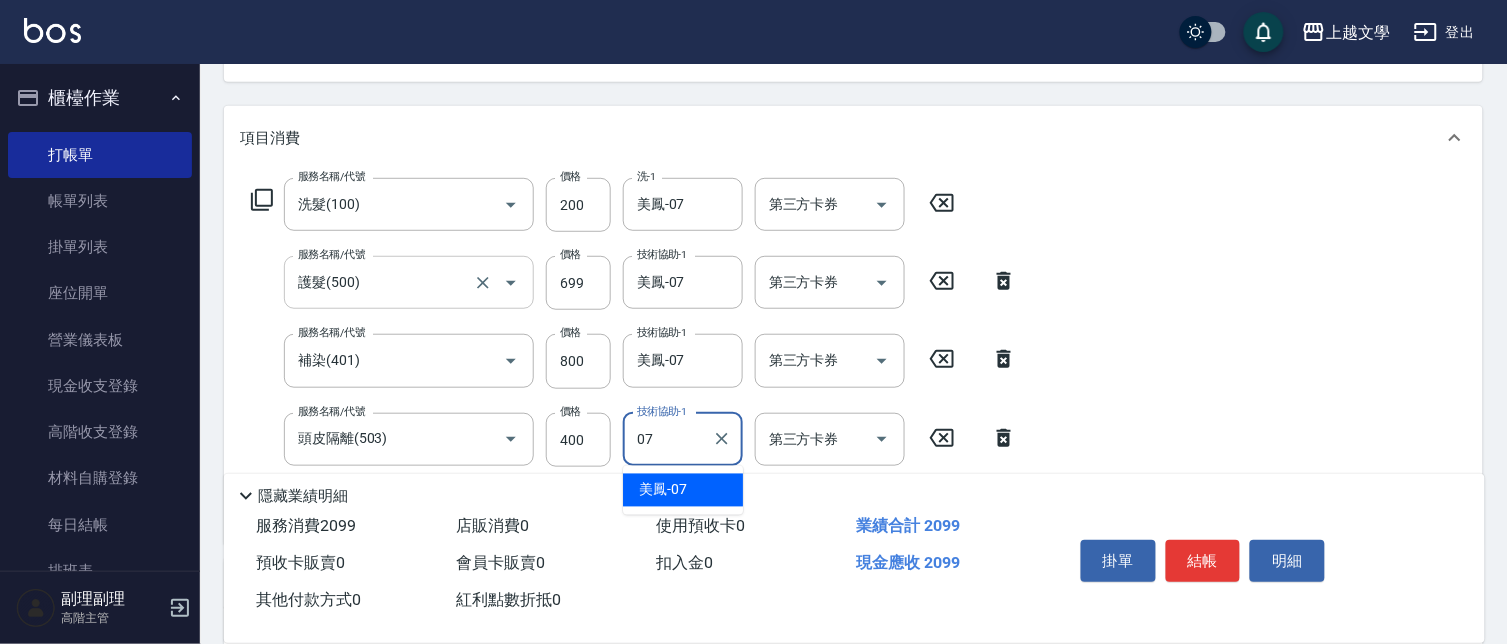 type on "美鳳-07" 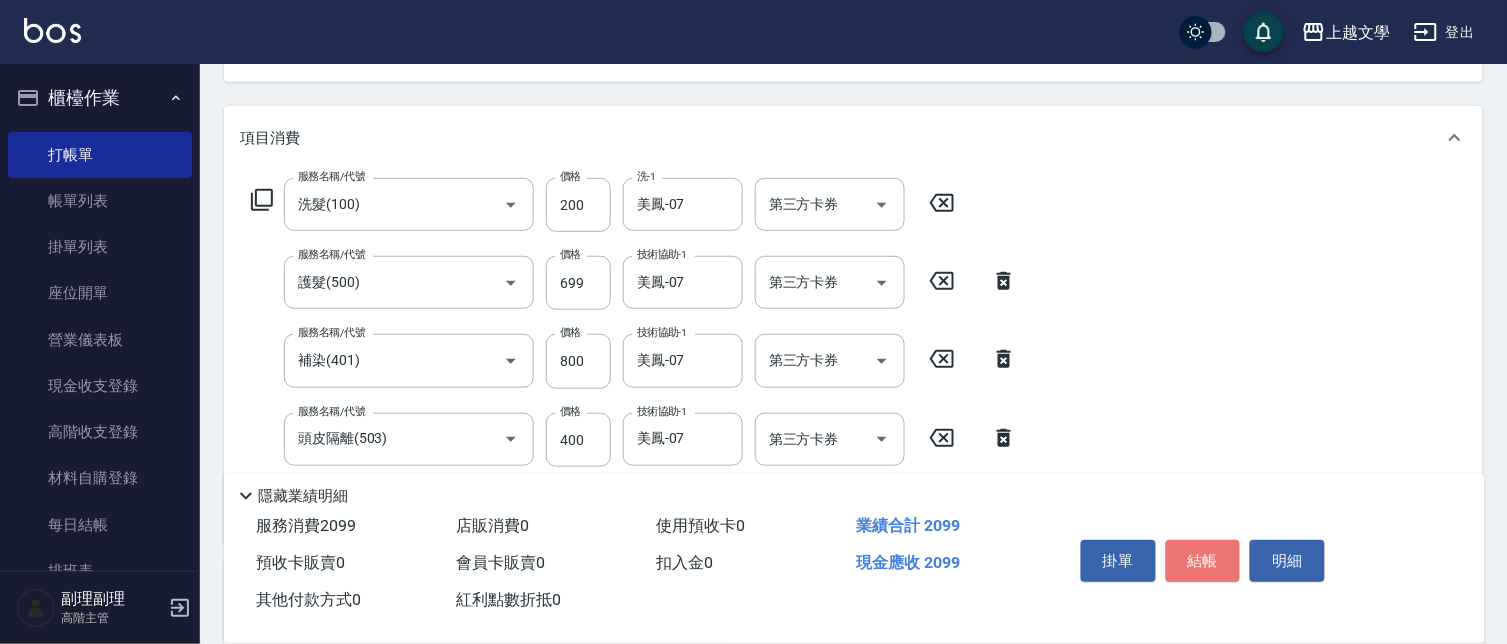 click on "結帳" at bounding box center (1203, 561) 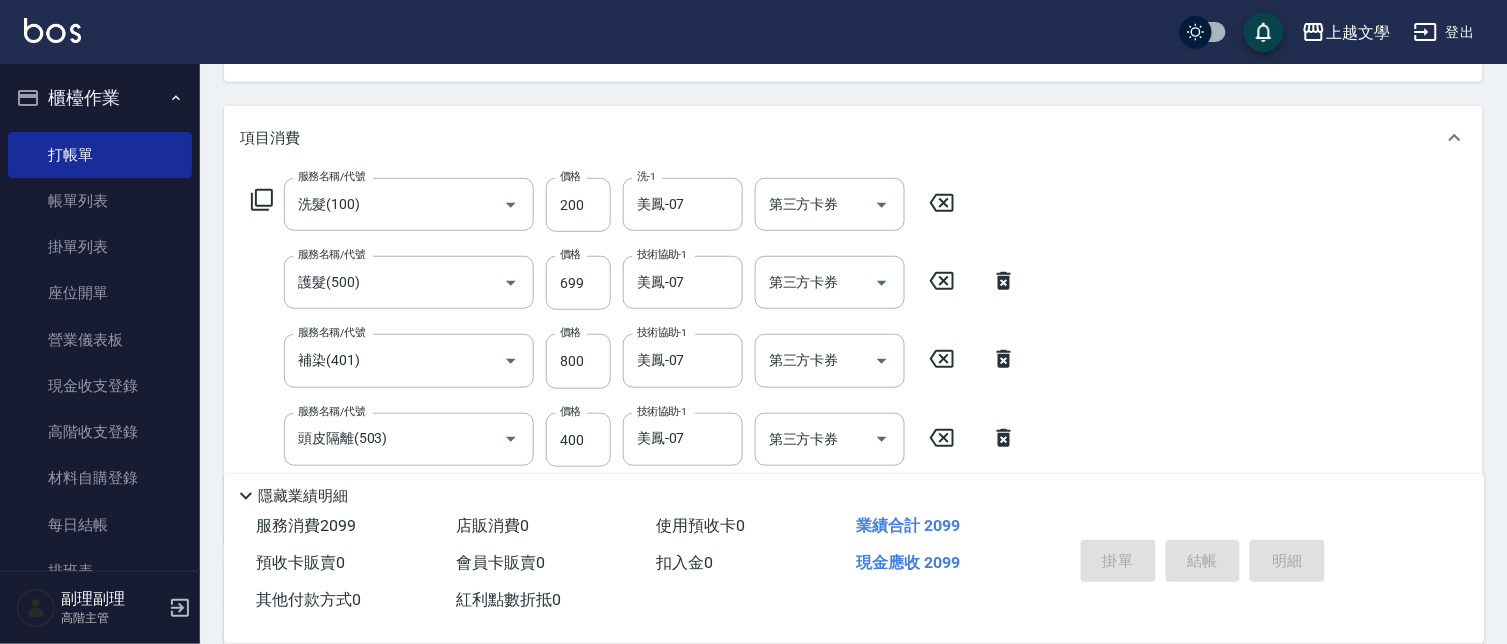 type 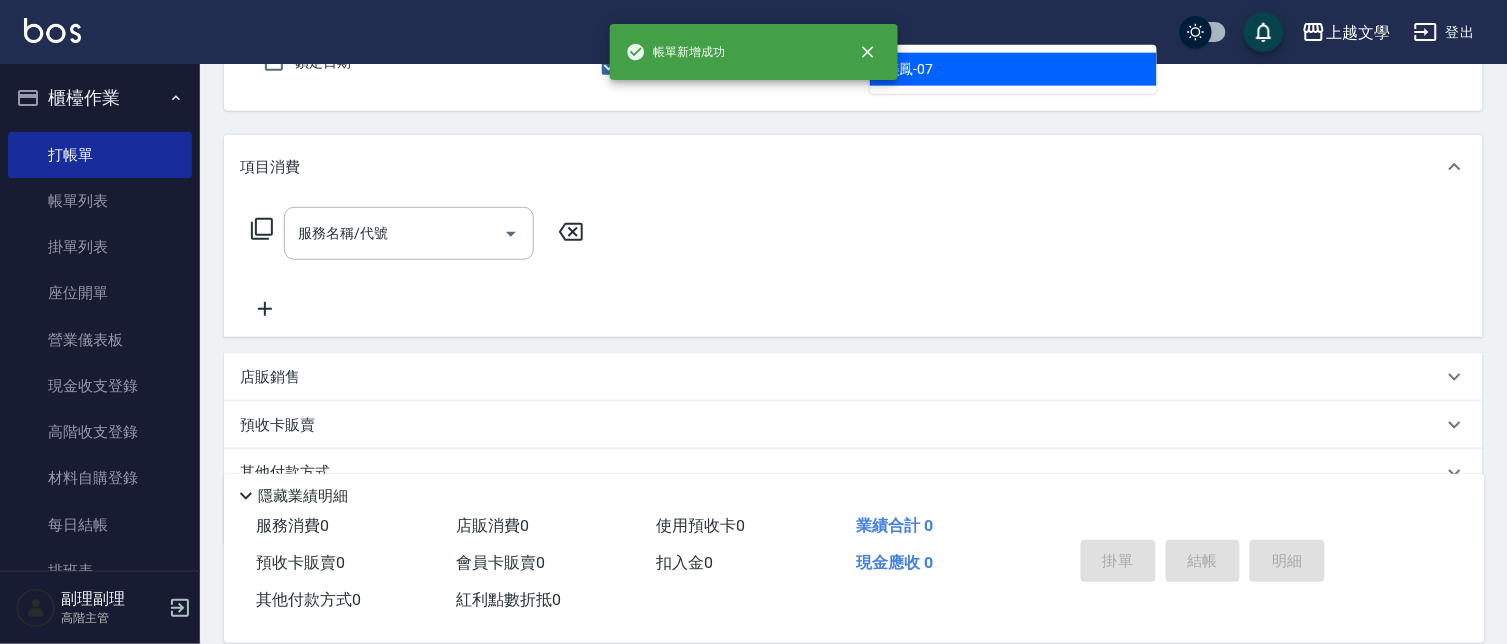 type on "美鳳-07" 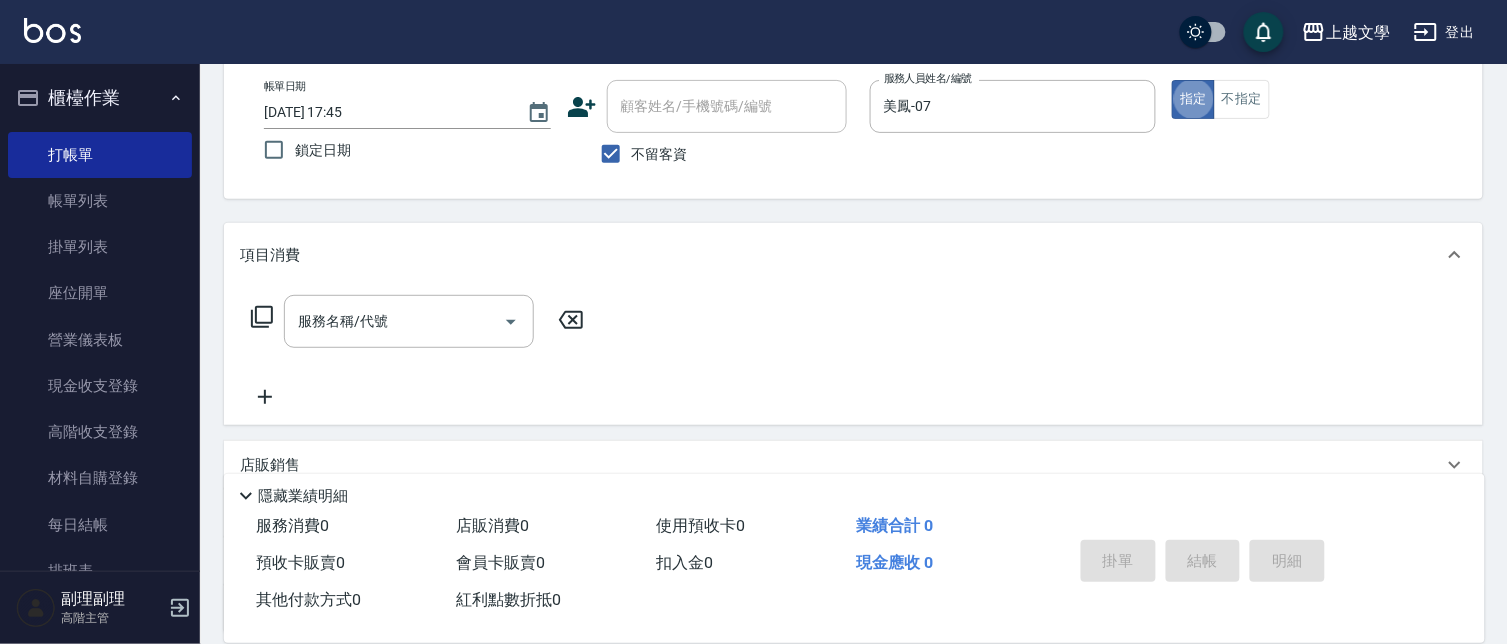 scroll, scrollTop: 0, scrollLeft: 0, axis: both 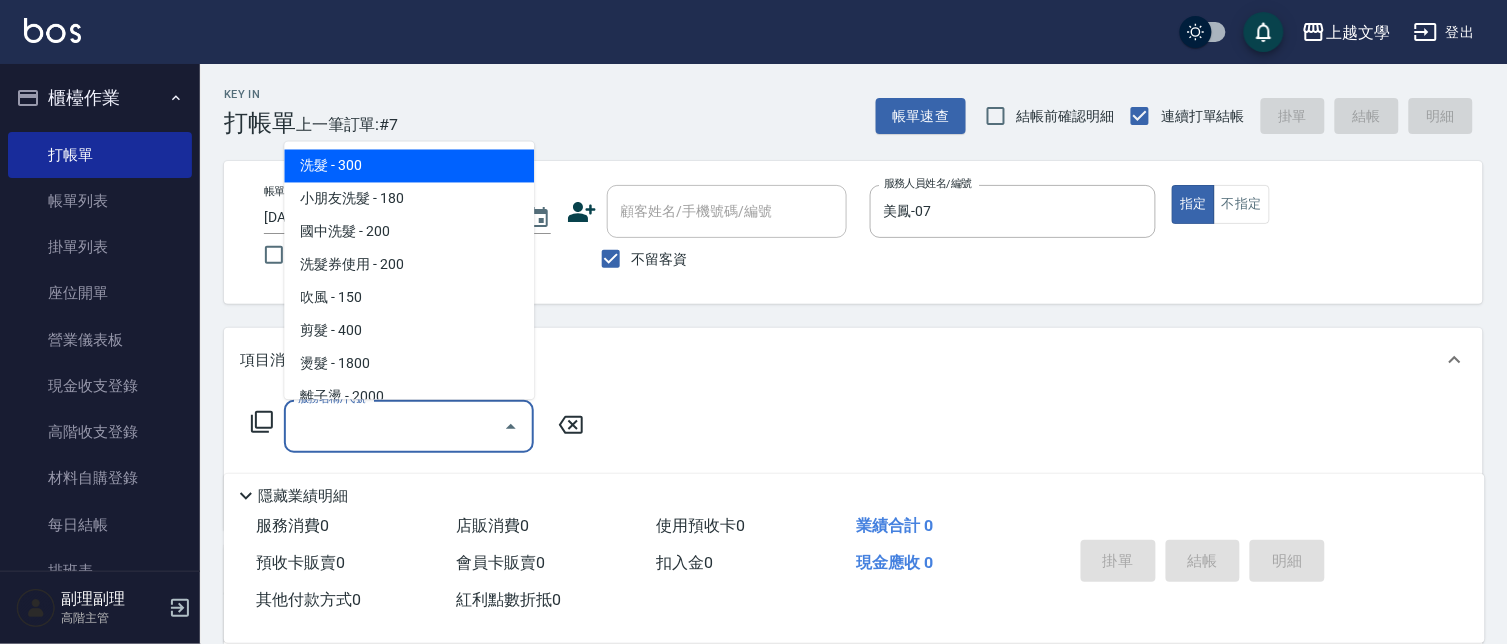 click on "服務名稱/代號" at bounding box center (394, 426) 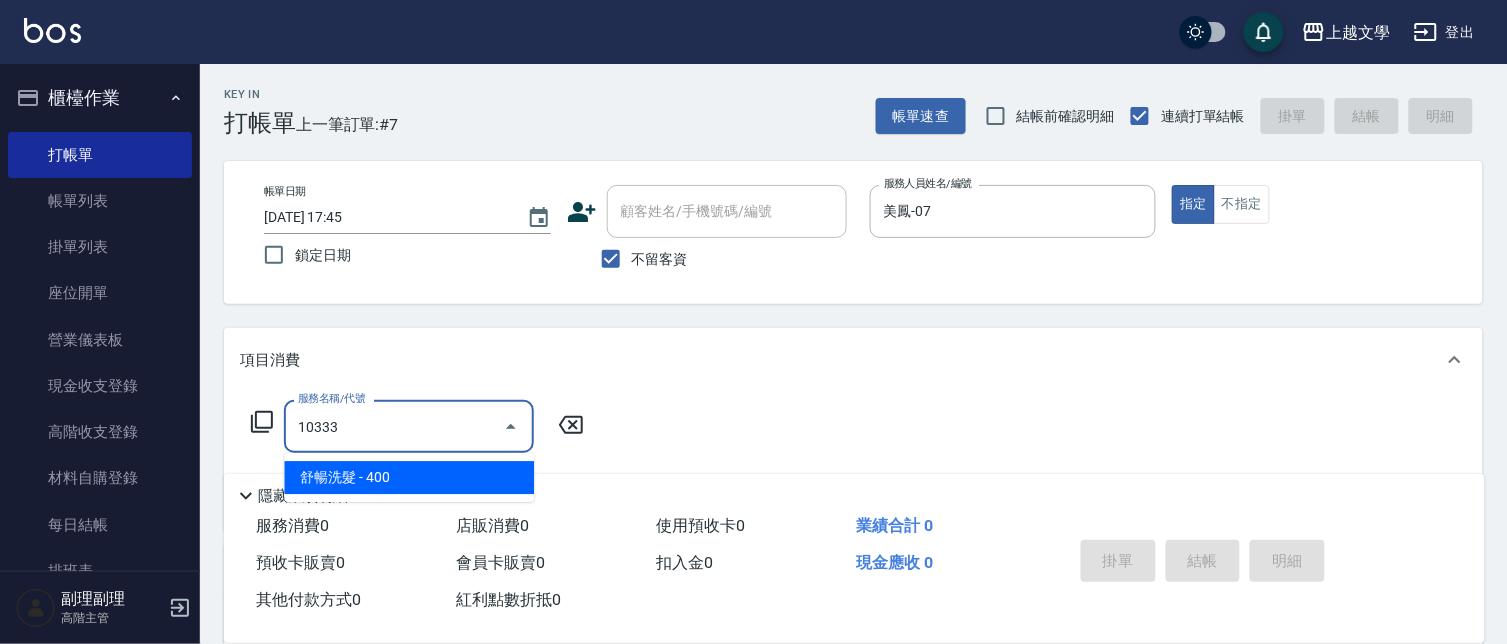 type on "舒暢洗髮(10333)" 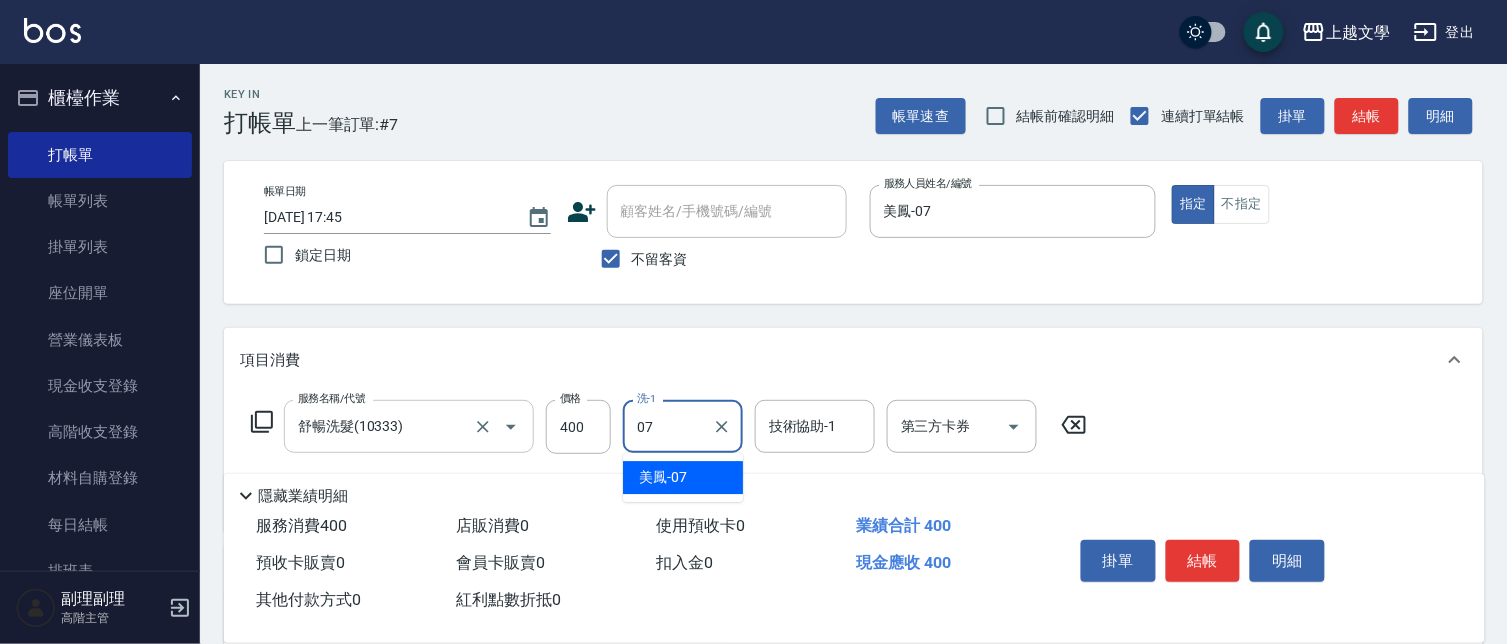 type on "美鳳-07" 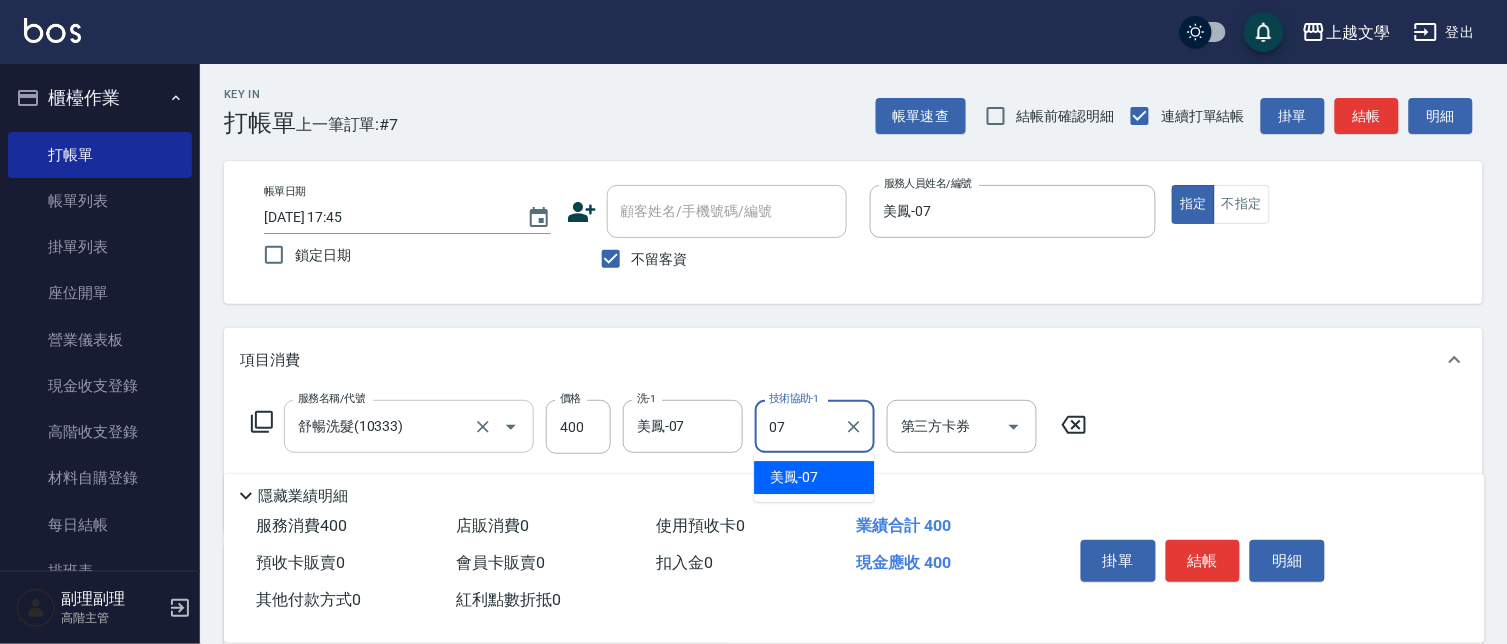 type on "美鳳-07" 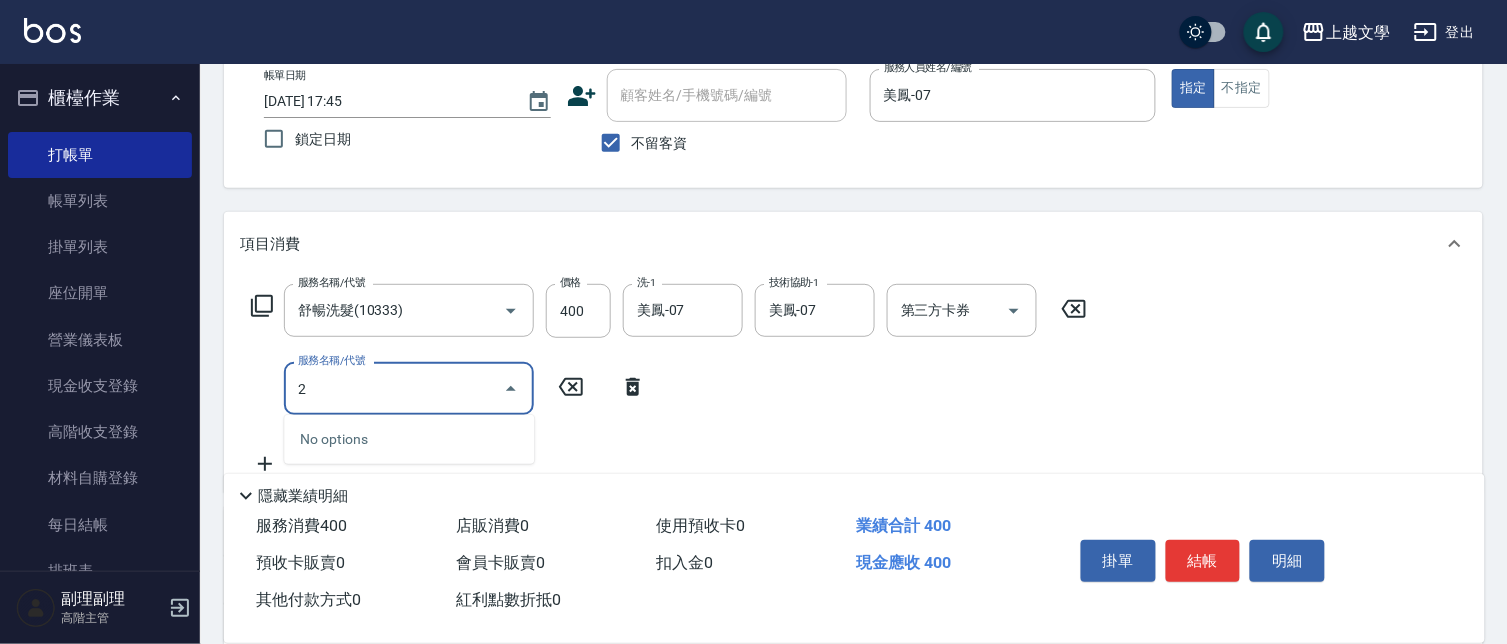 scroll, scrollTop: 222, scrollLeft: 0, axis: vertical 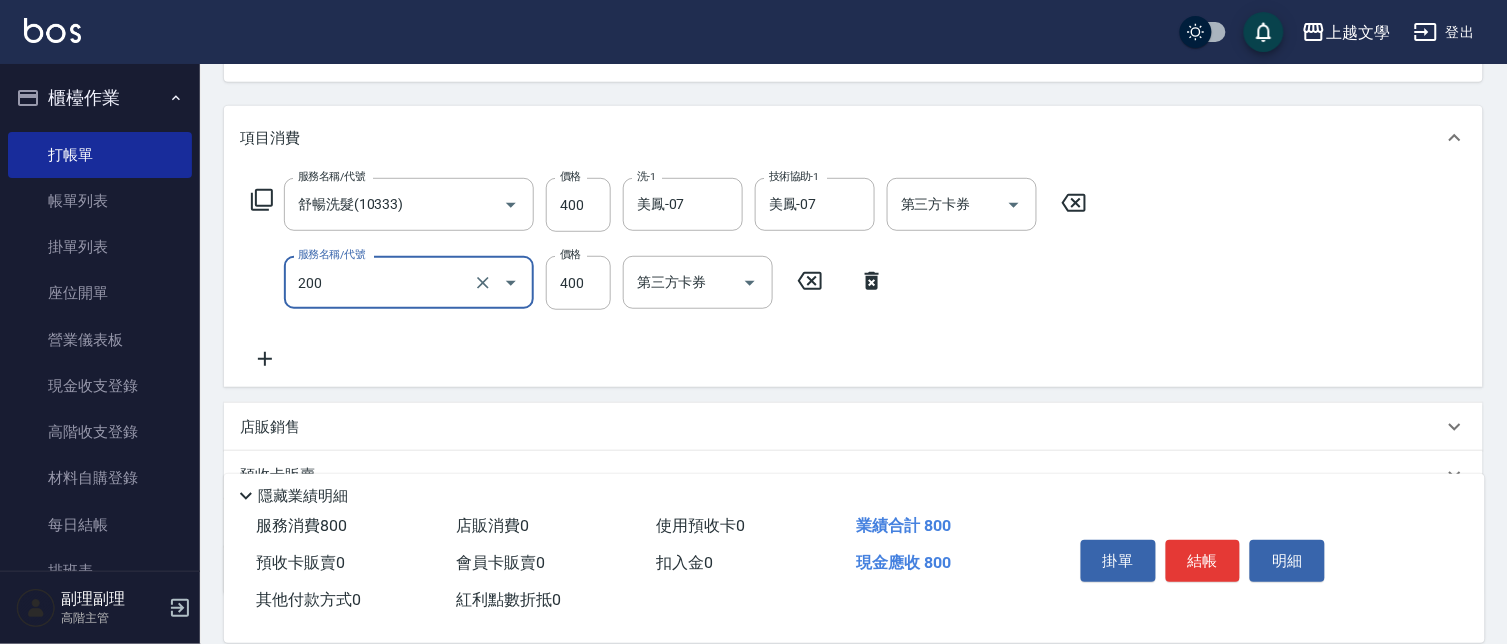 type on "剪髮(200)" 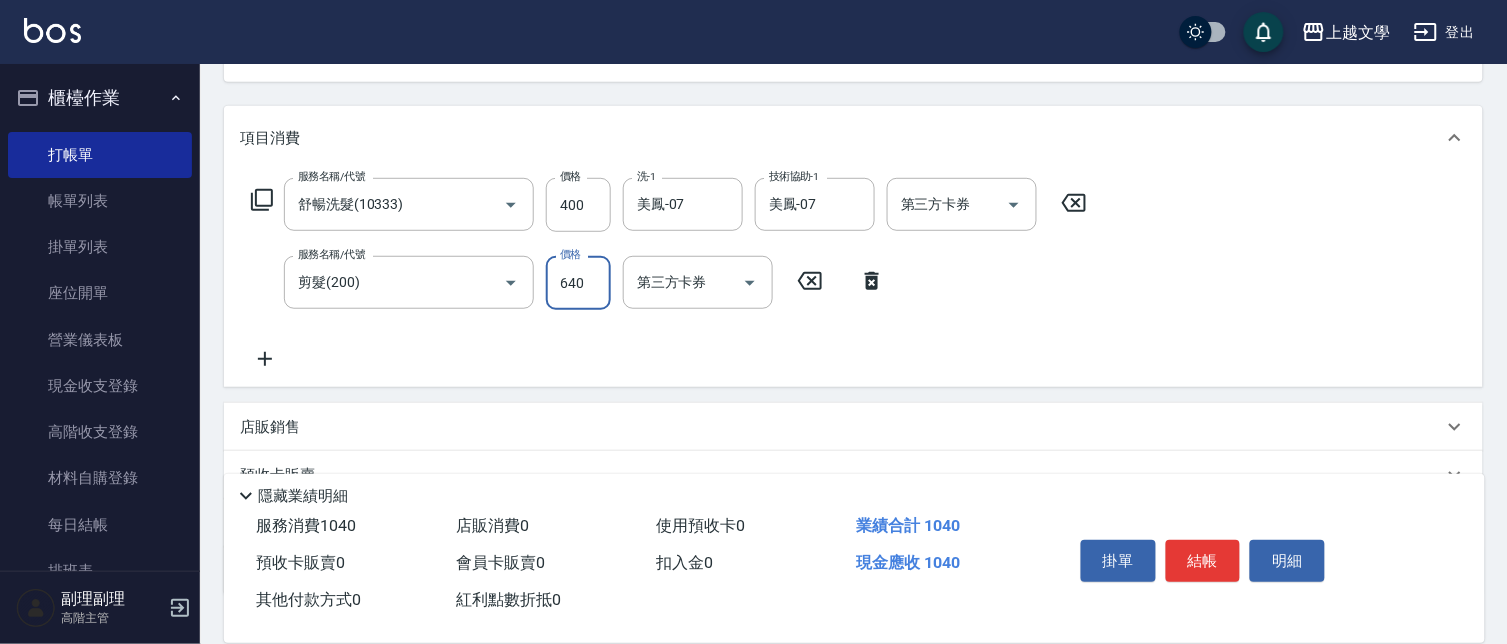 type on "640" 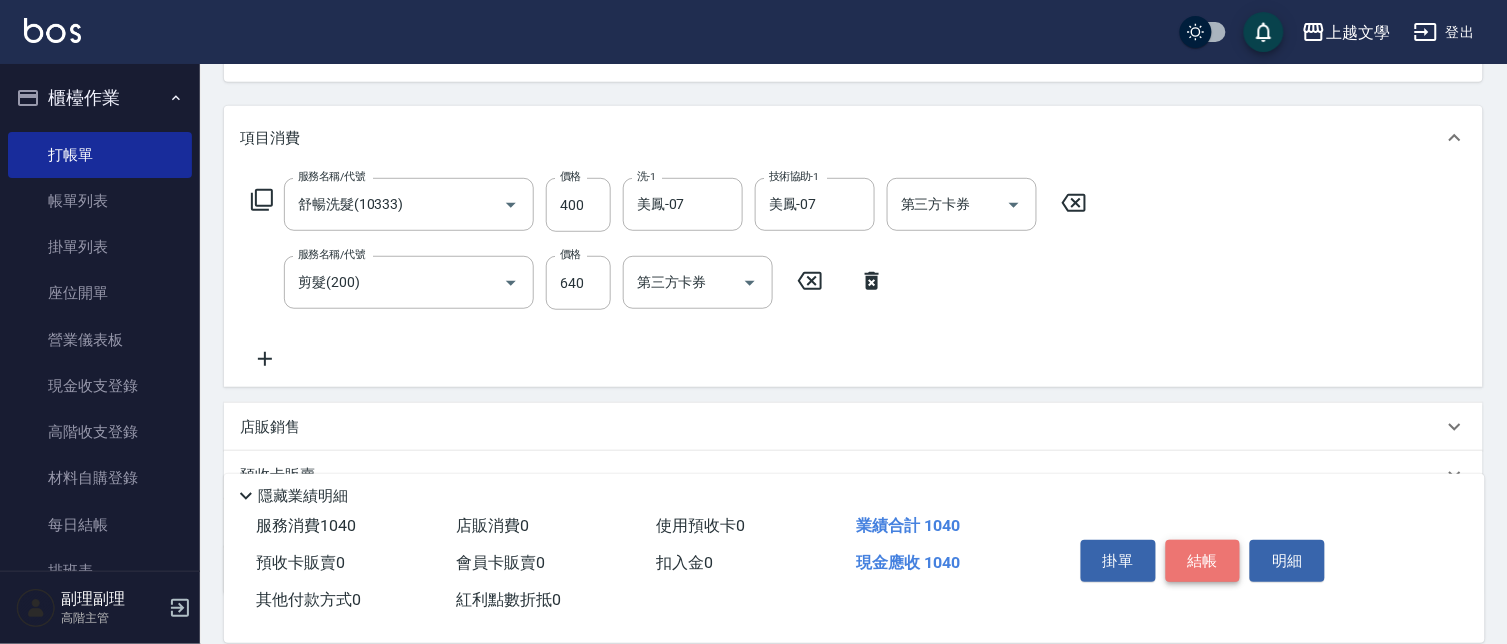 click on "結帳" at bounding box center (1203, 561) 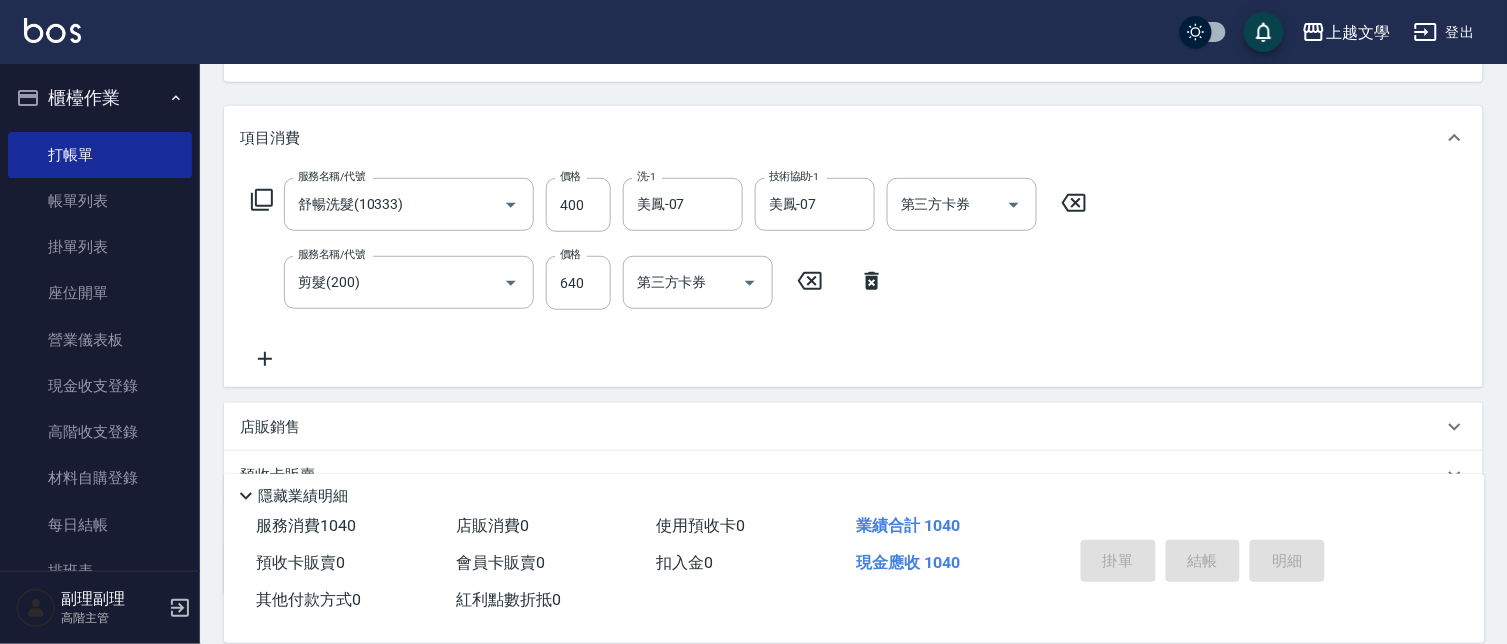 type on "2025/07/13 17:46" 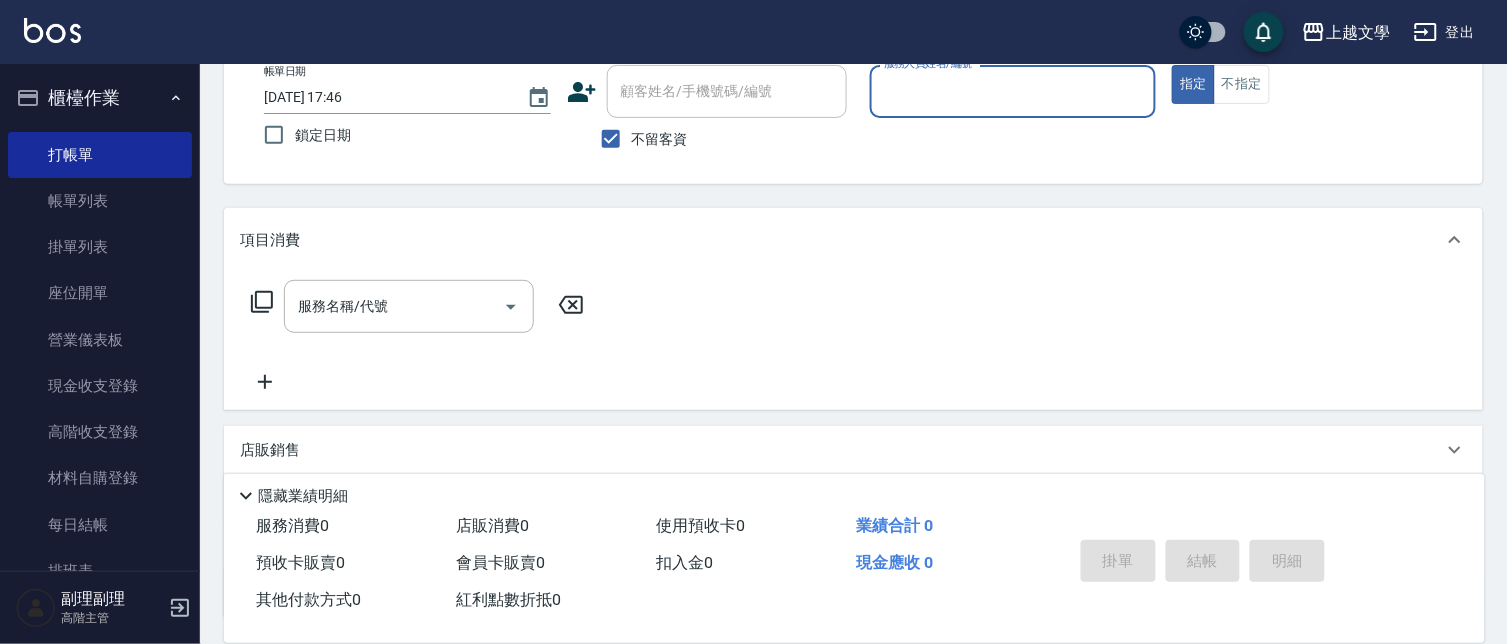 scroll, scrollTop: 82, scrollLeft: 0, axis: vertical 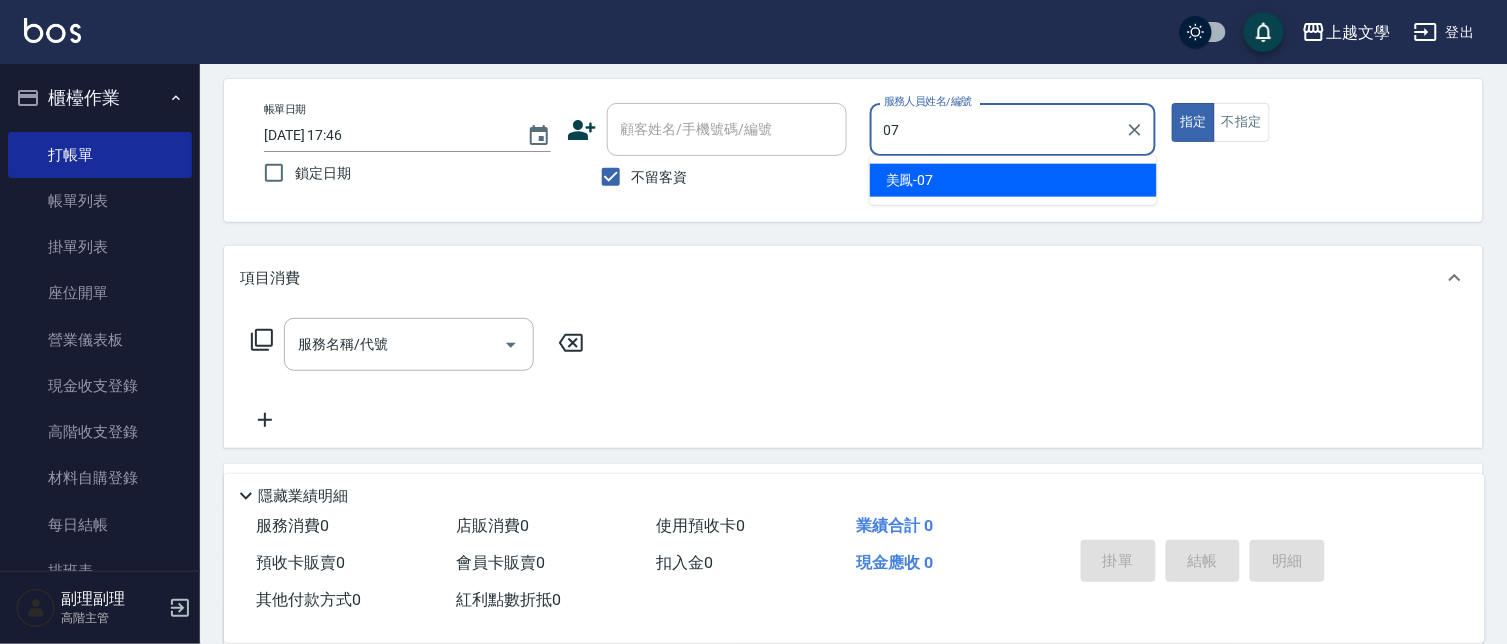 type on "美鳳-07" 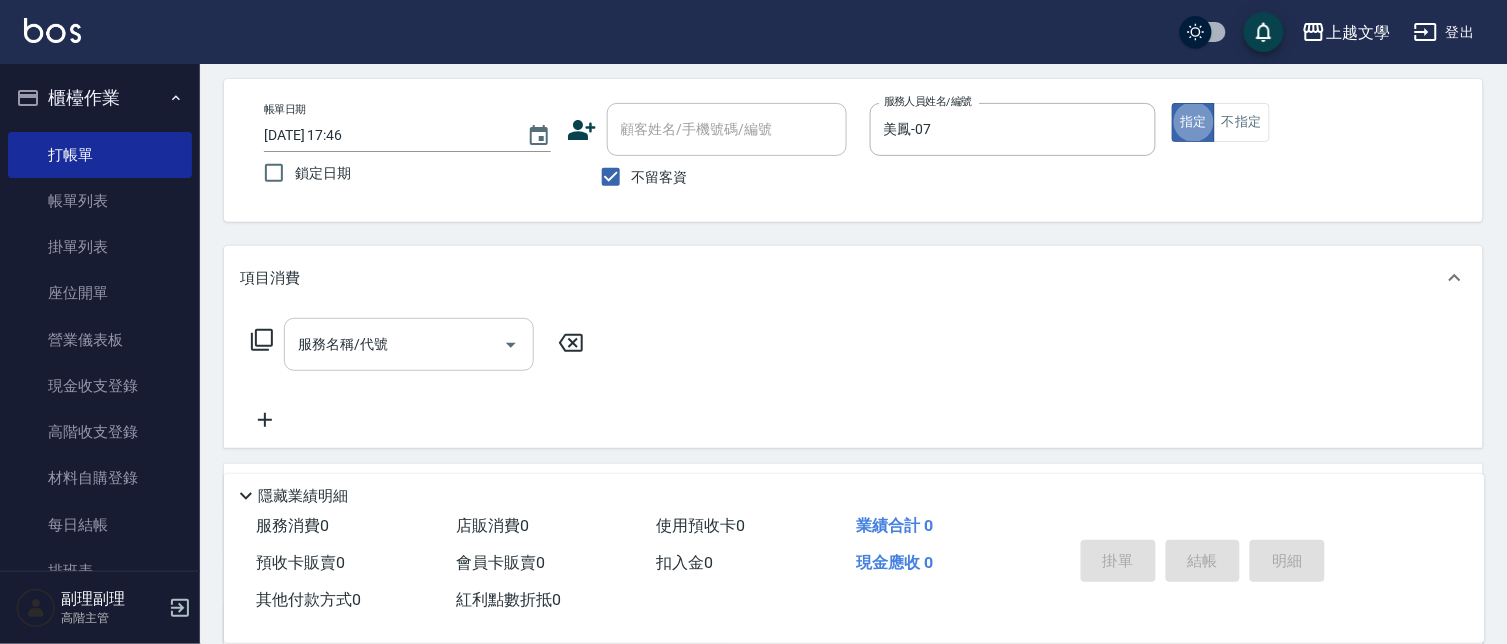 click on "服務名稱/代號" at bounding box center (409, 344) 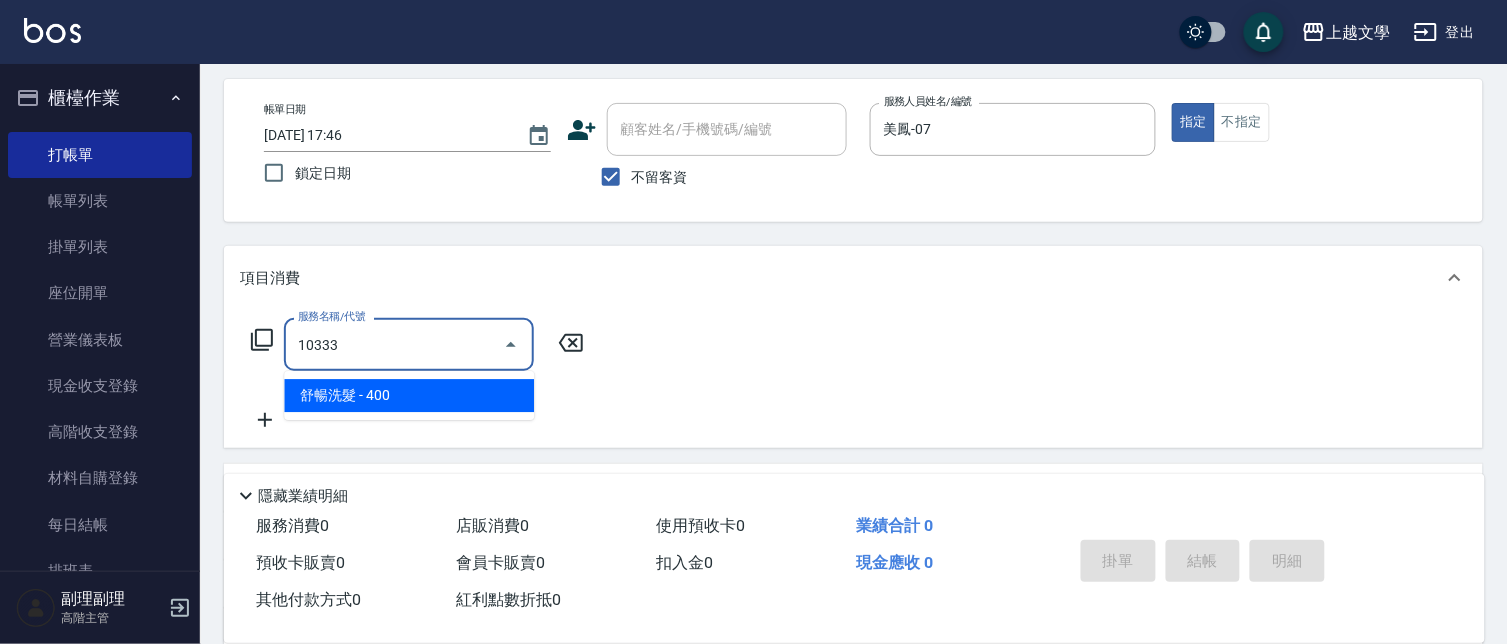 type on "舒暢洗髮(10333)" 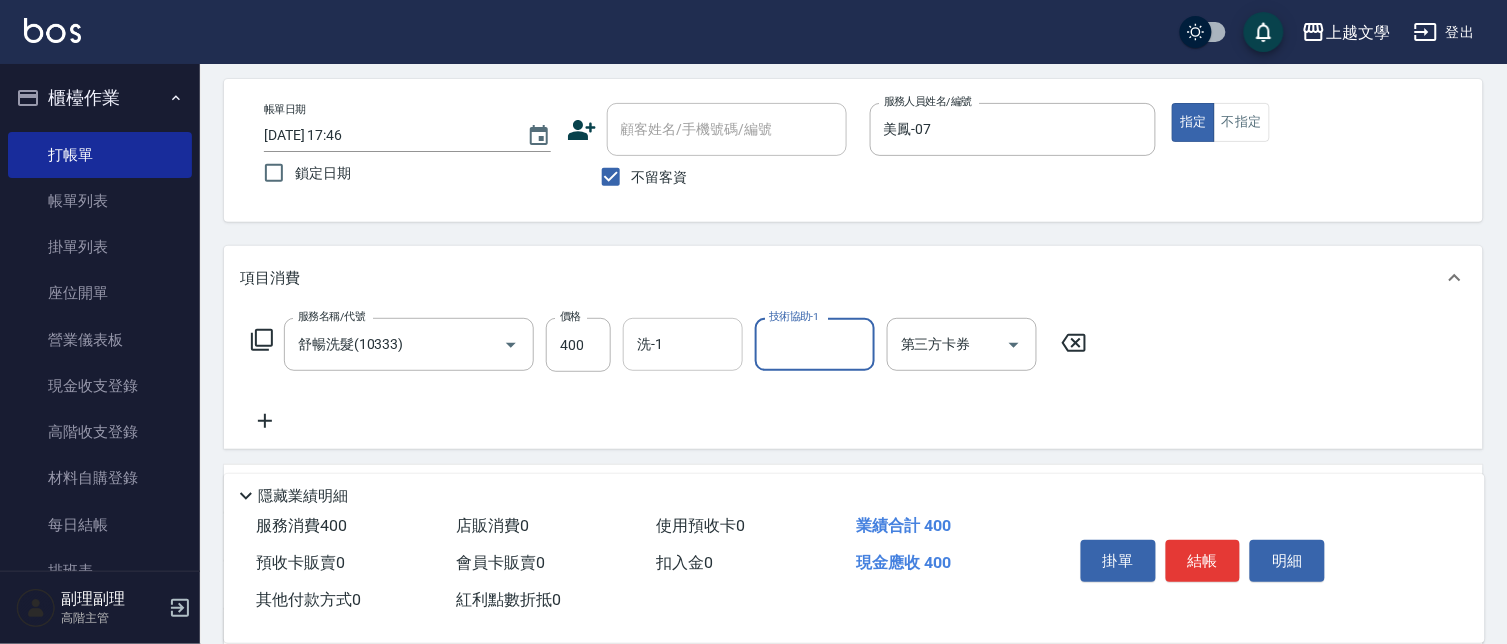 click on "洗-1" at bounding box center [683, 344] 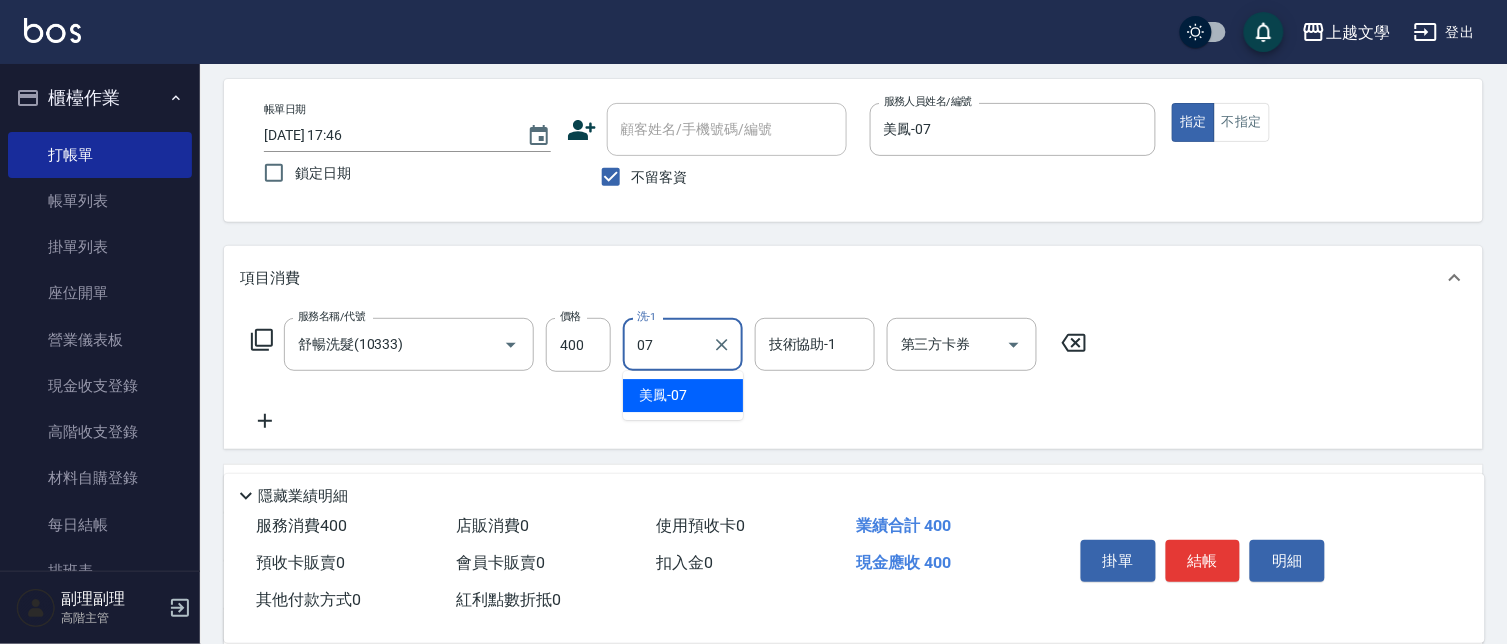 type on "美鳳-07" 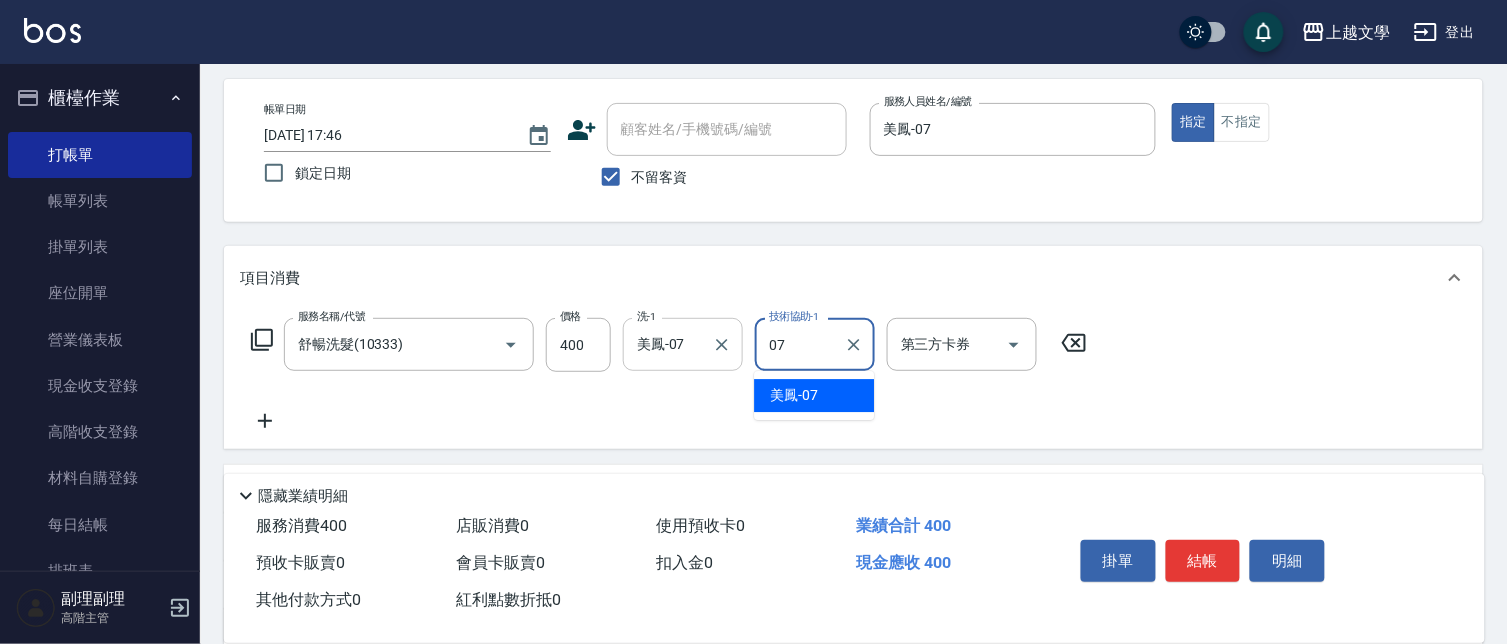 type on "美鳳-07" 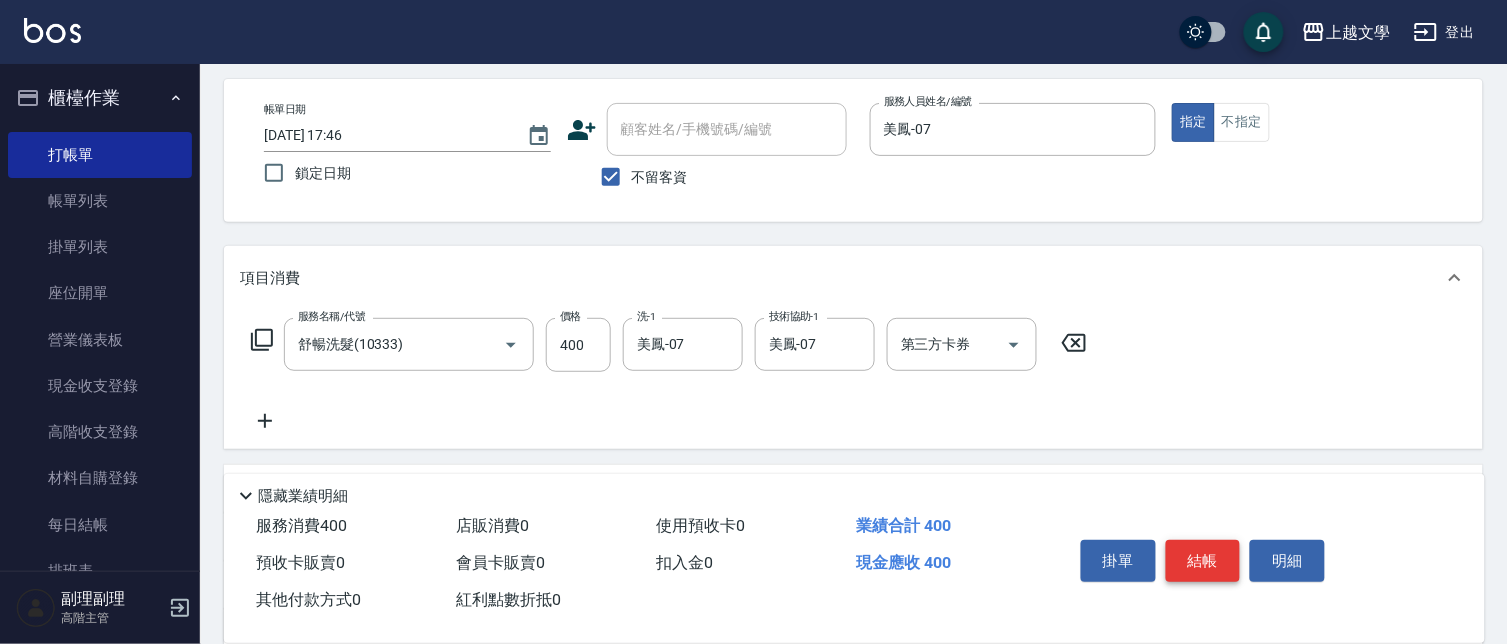 drag, startPoint x: 1152, startPoint y: 556, endPoint x: 1224, endPoint y: 556, distance: 72 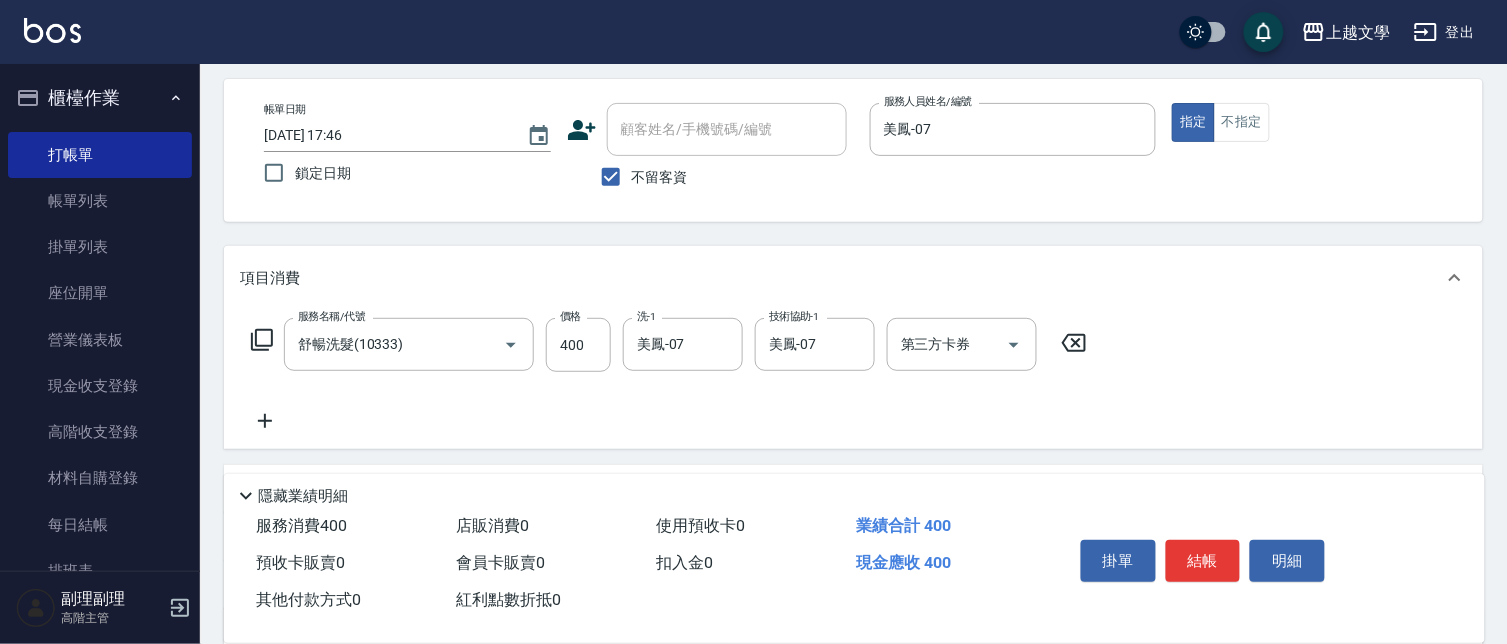 click on "結帳" at bounding box center [1203, 561] 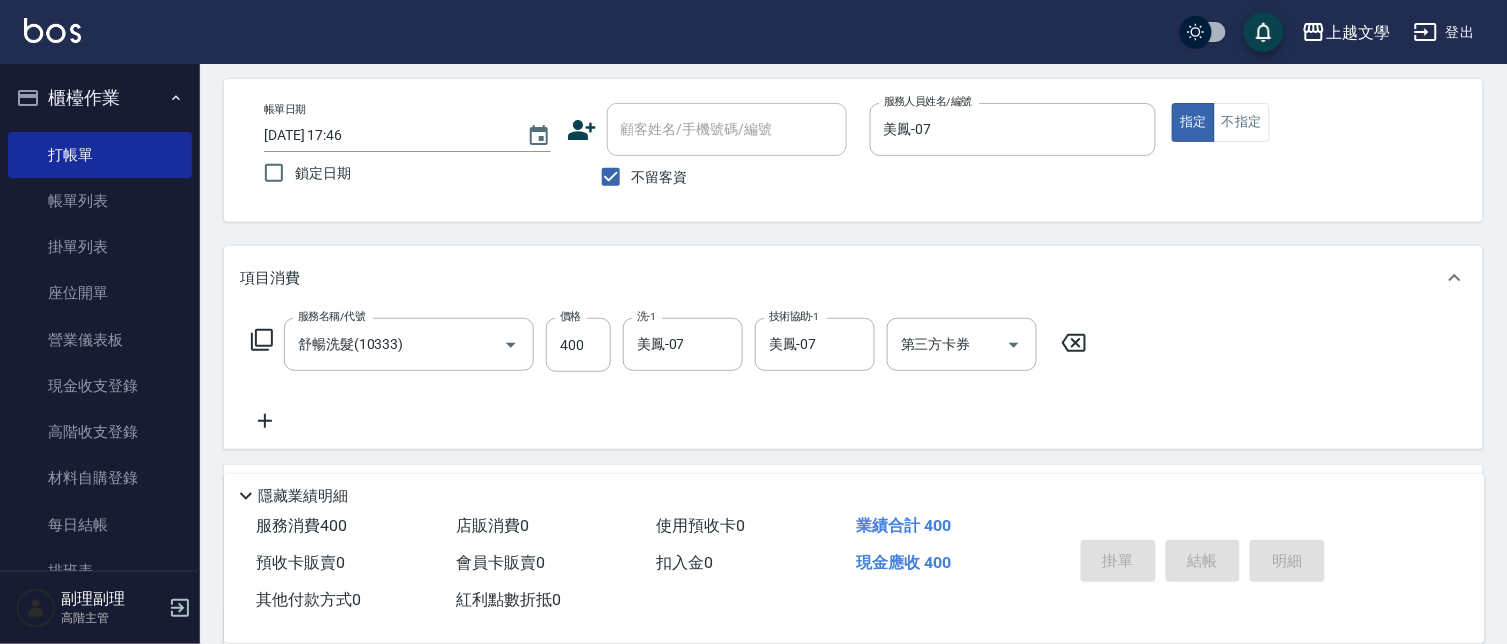 type 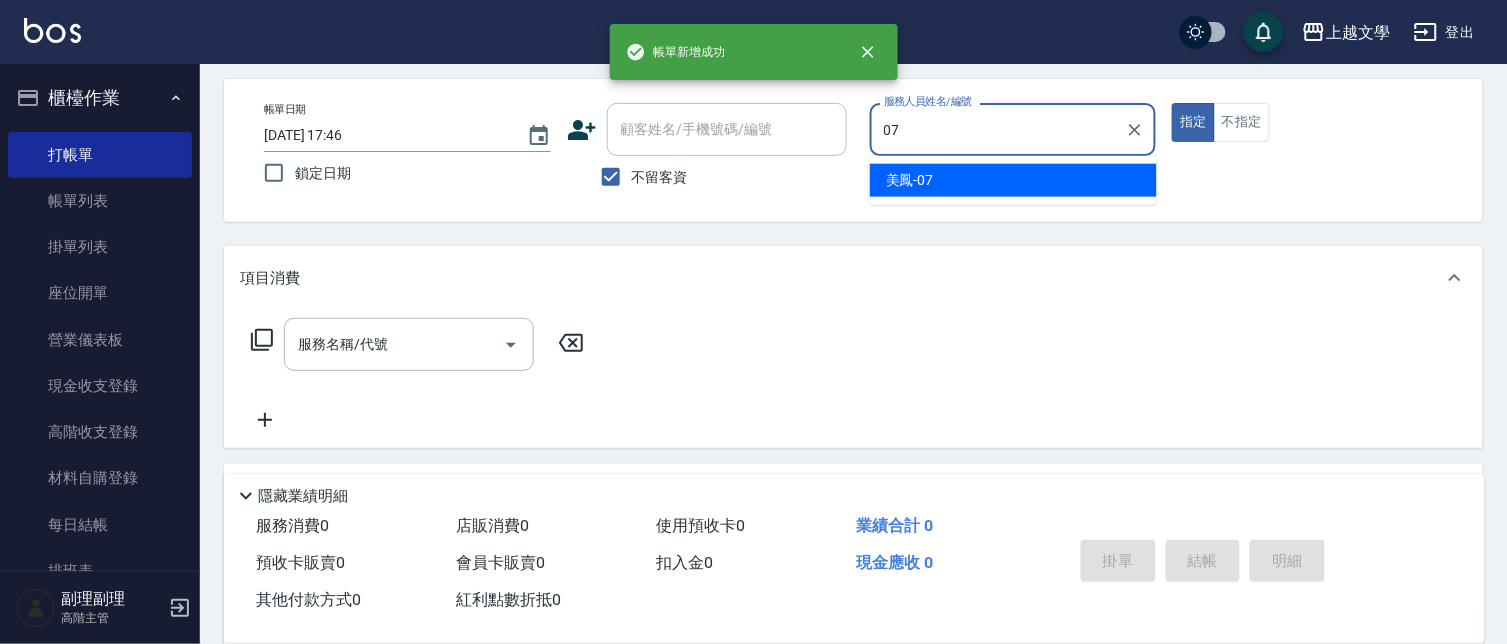 type on "美鳳-07" 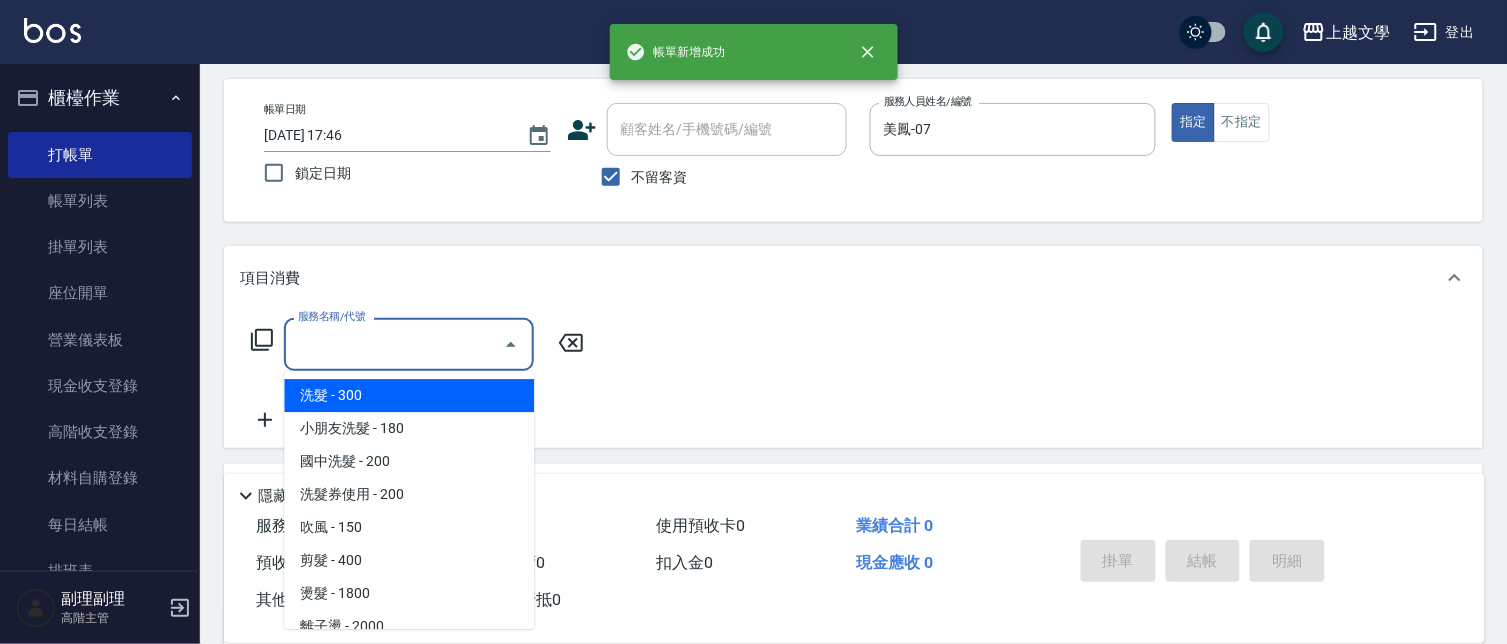 click on "服務名稱/代號" at bounding box center [394, 344] 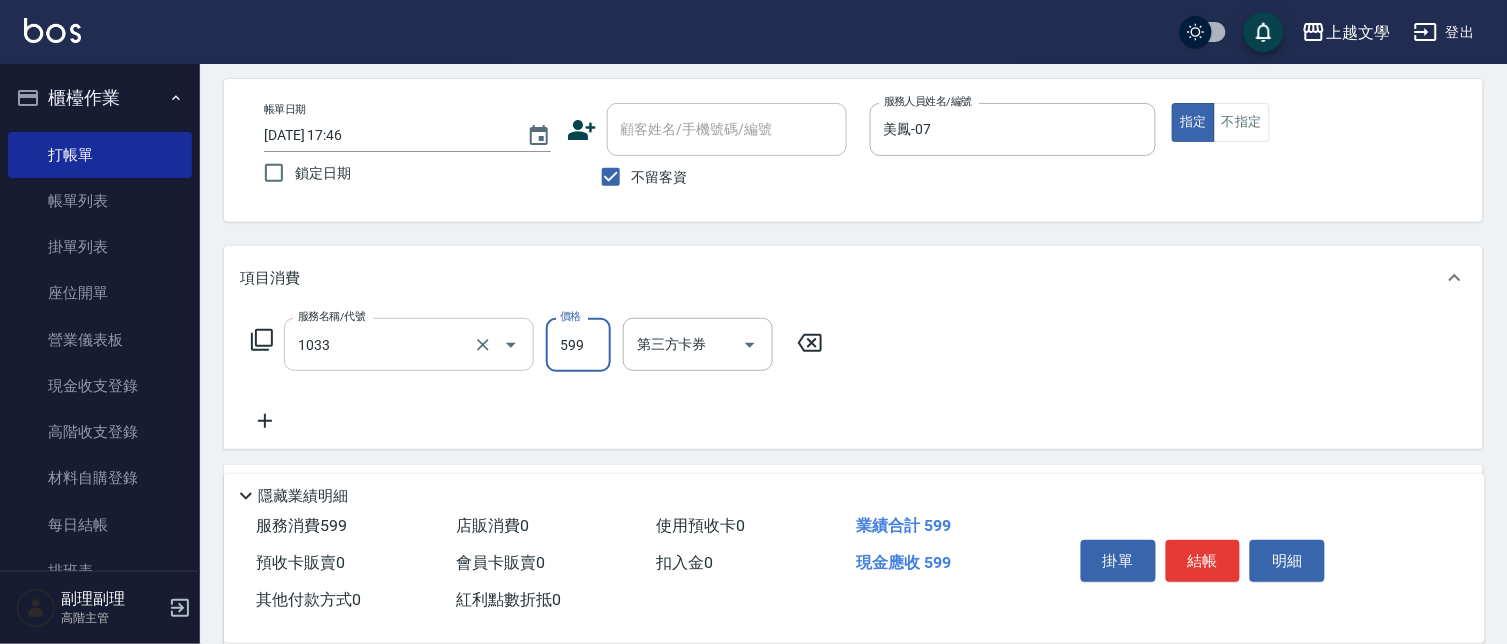 type on "深層洗髮(1033)" 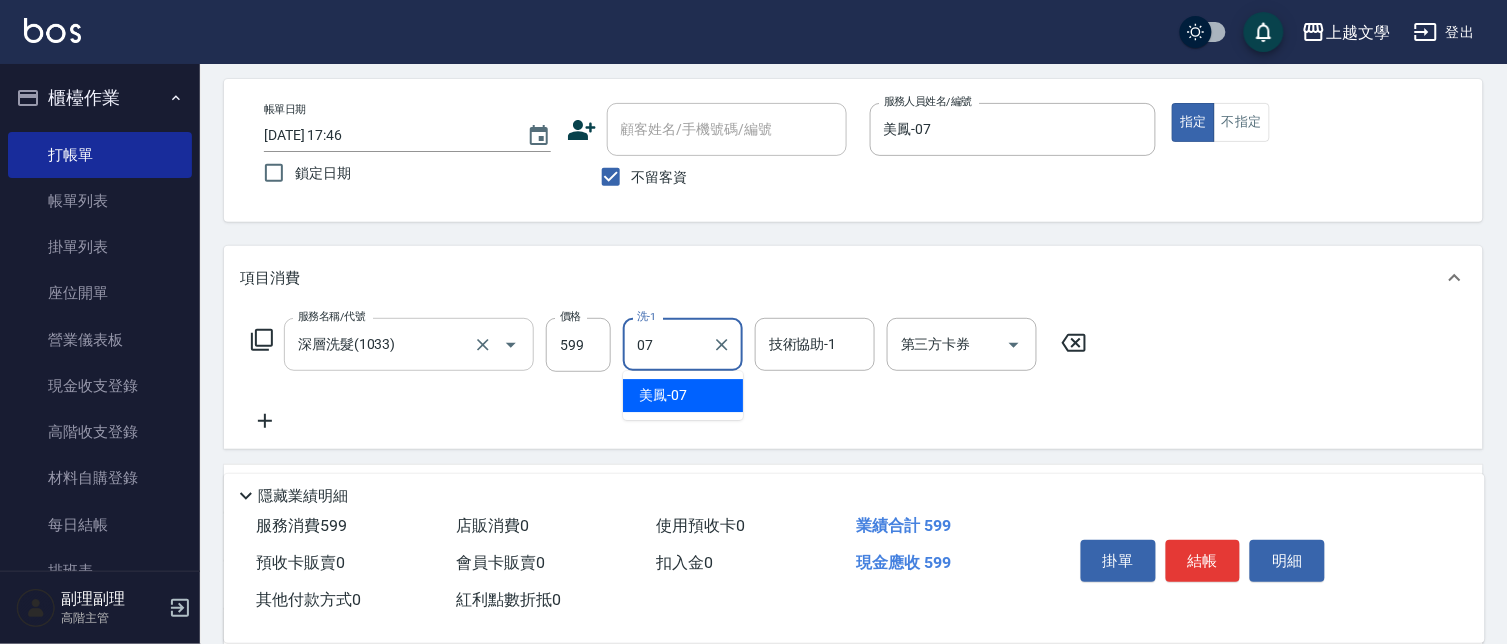 type on "07" 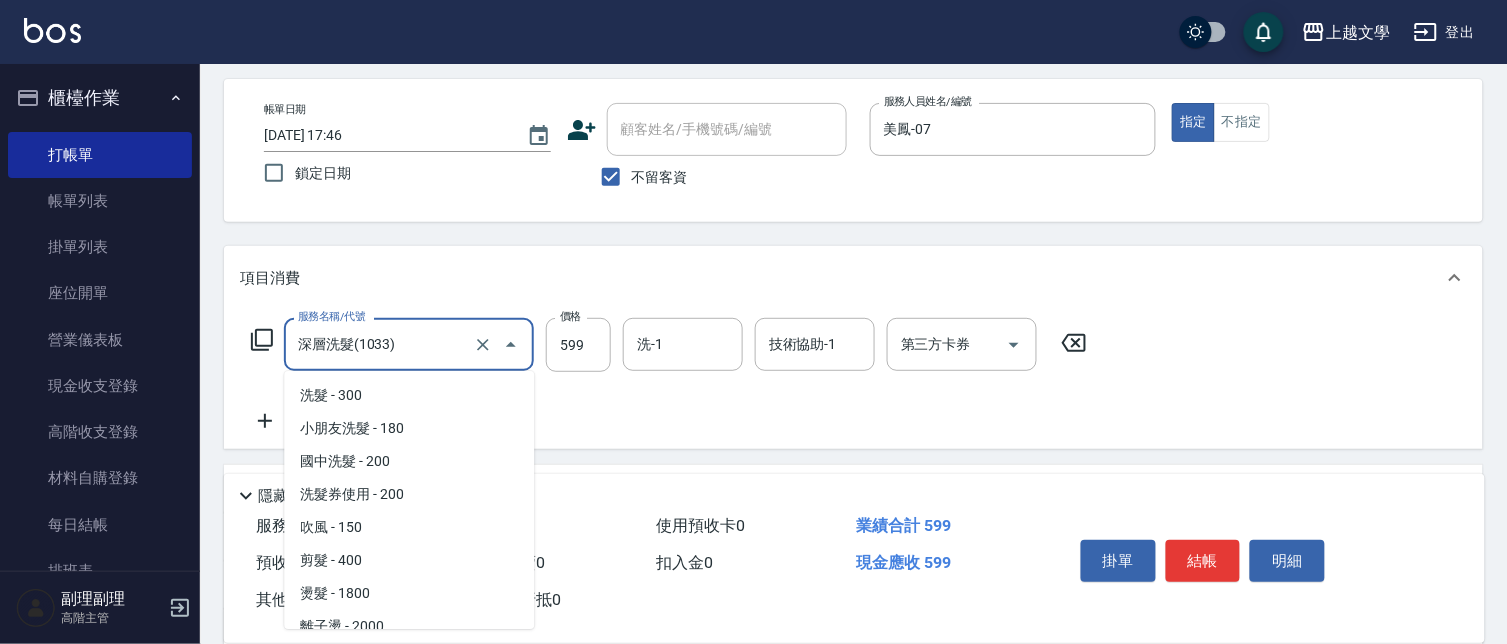 drag, startPoint x: 383, startPoint y: 337, endPoint x: 396, endPoint y: 333, distance: 13.601471 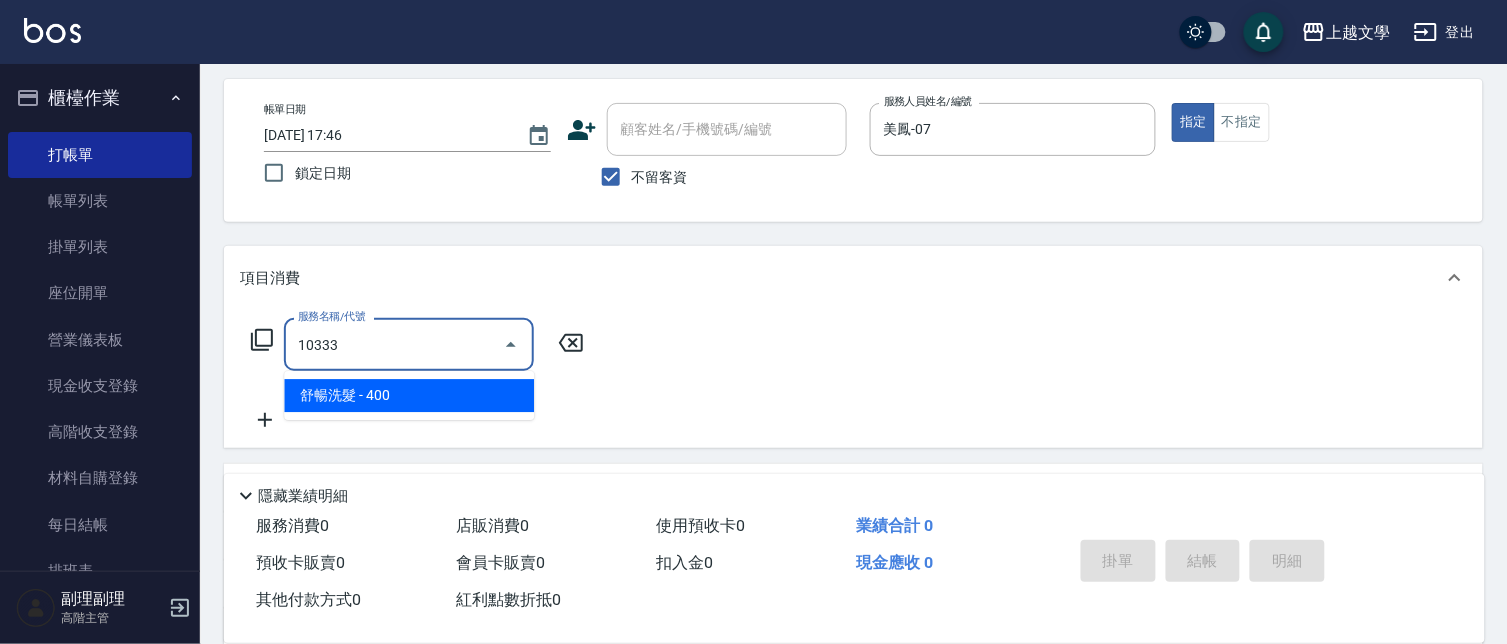 type on "舒暢洗髮(10333)" 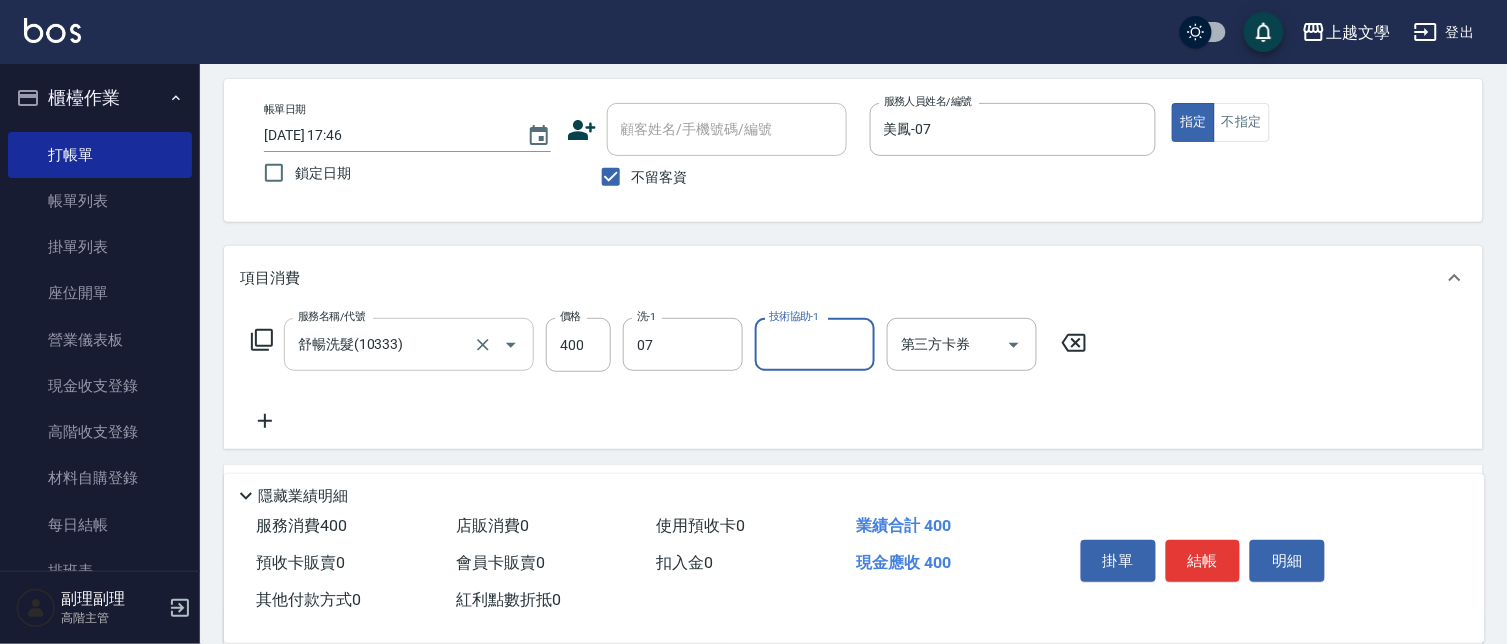 type on "美鳳-07" 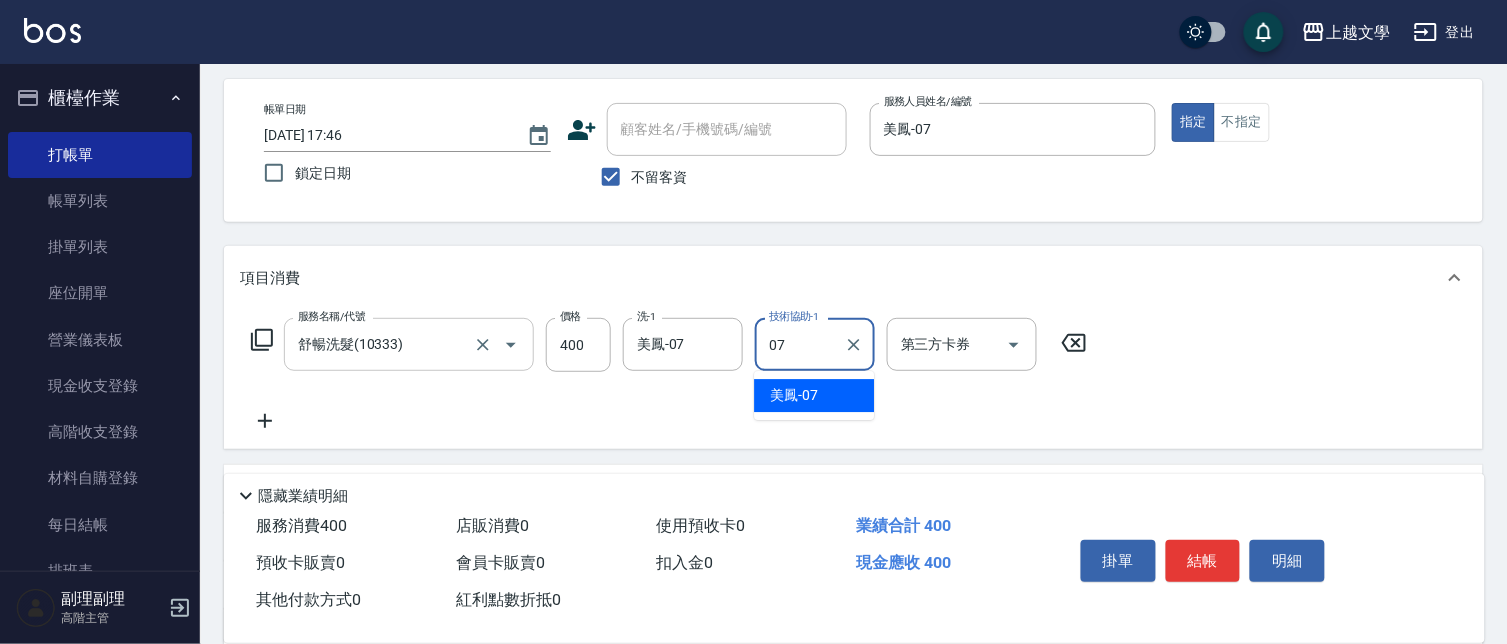 type on "美鳳-07" 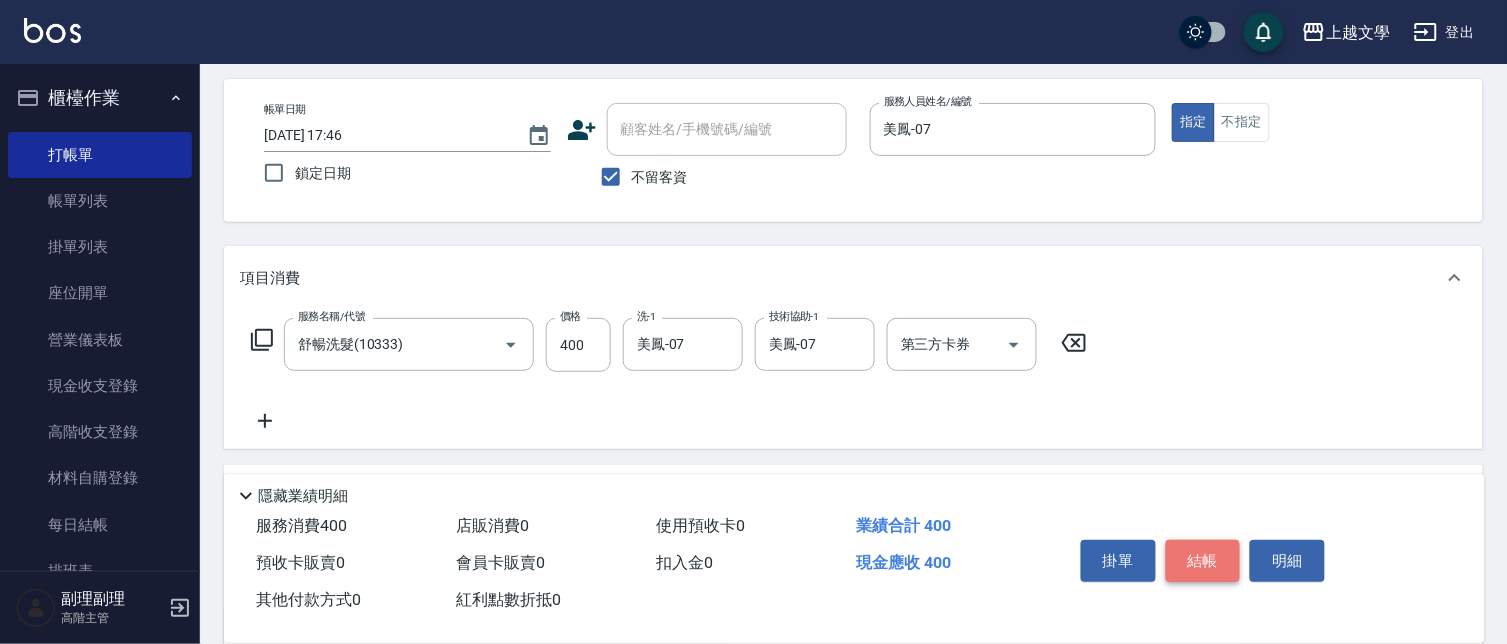 click on "結帳" at bounding box center (1203, 561) 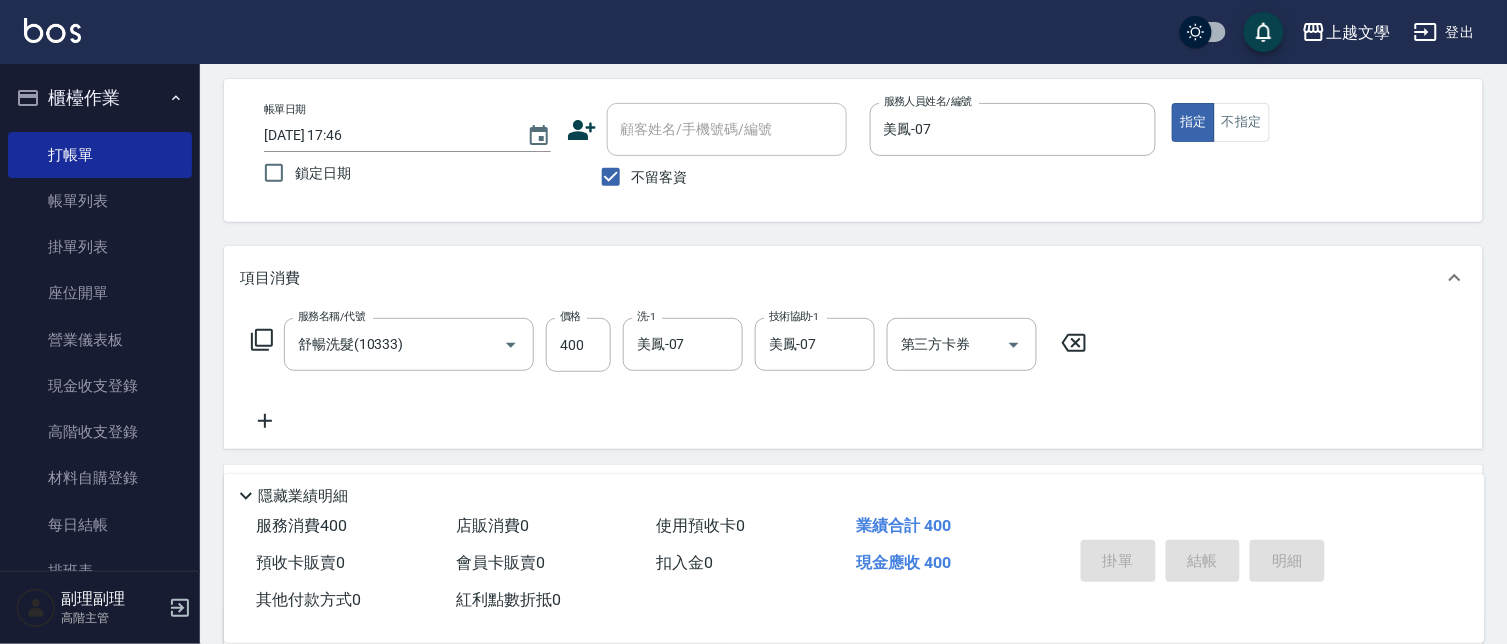 type 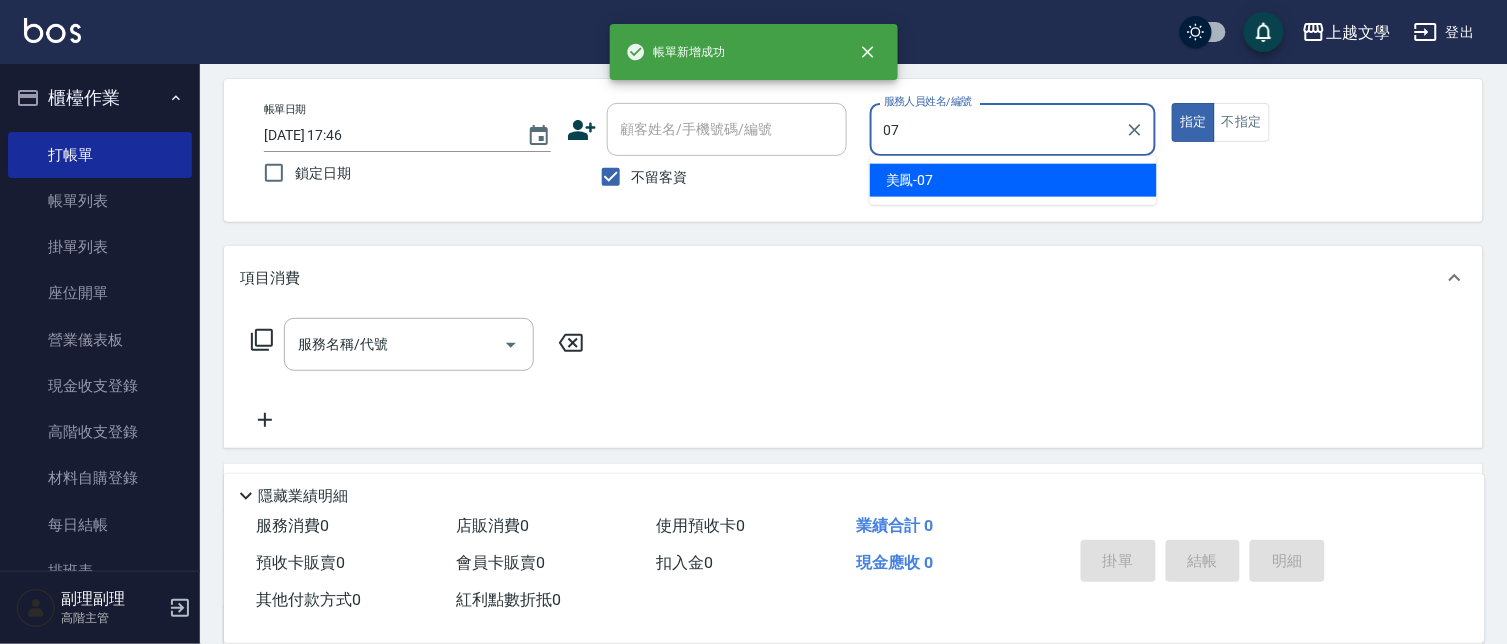type on "美鳳-07" 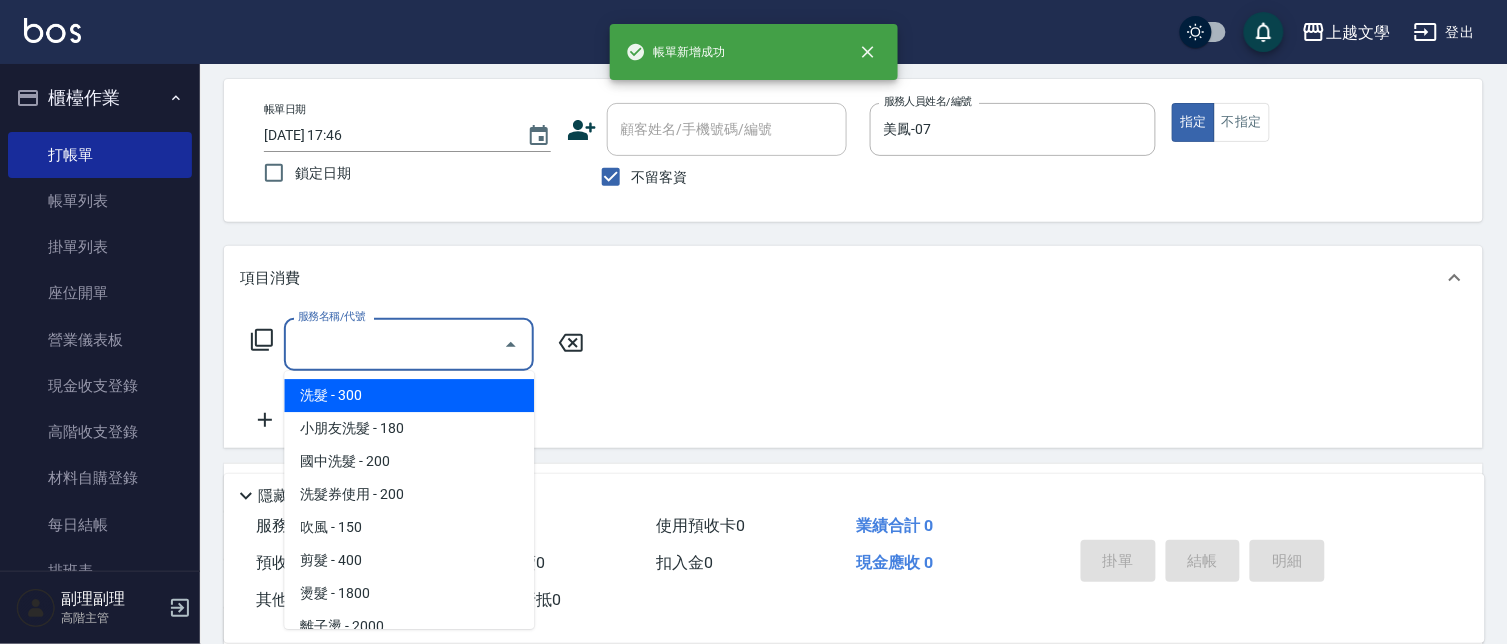 click on "服務名稱/代號" at bounding box center (394, 344) 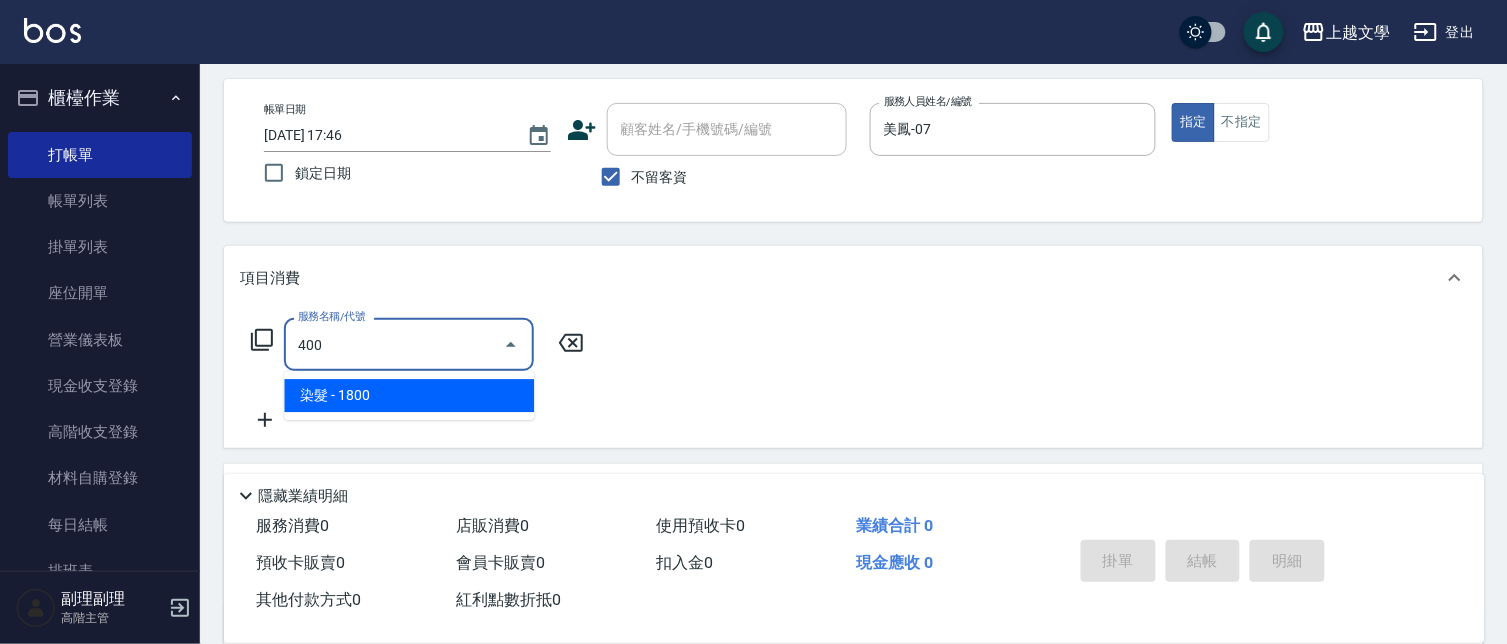 type on "染髮(400)" 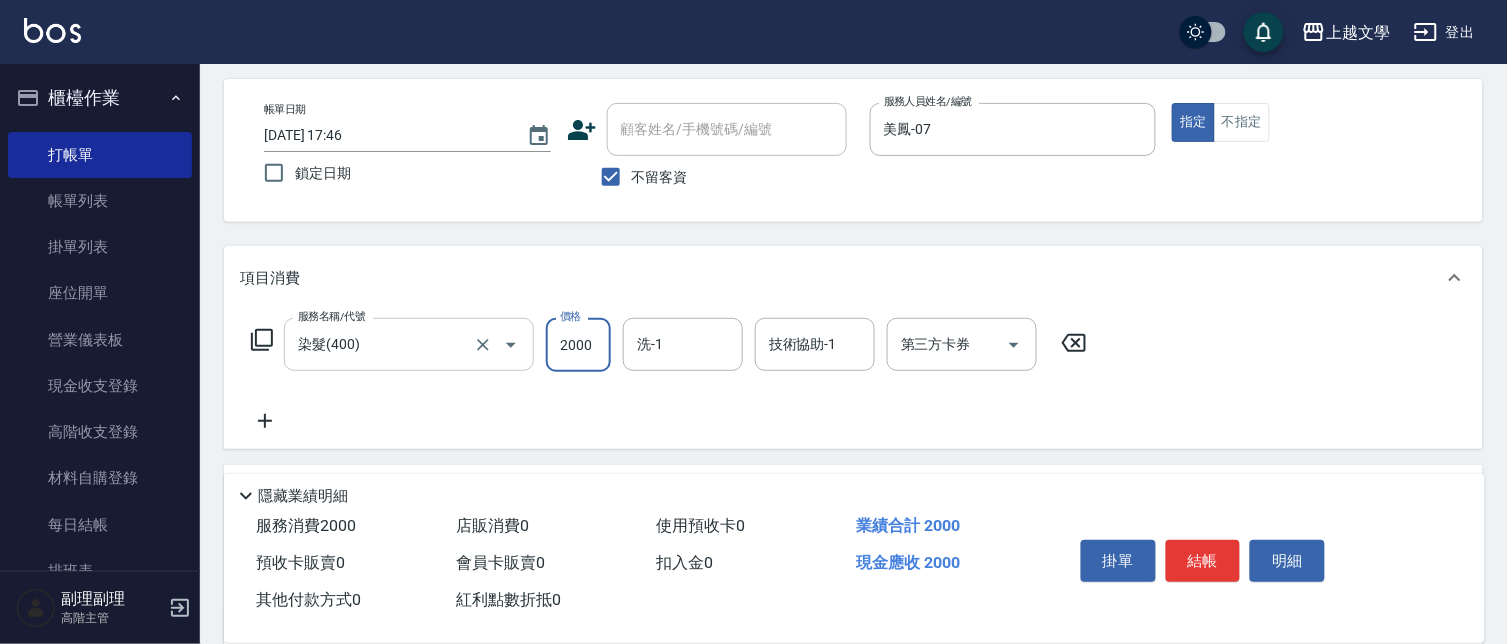 type on "2000" 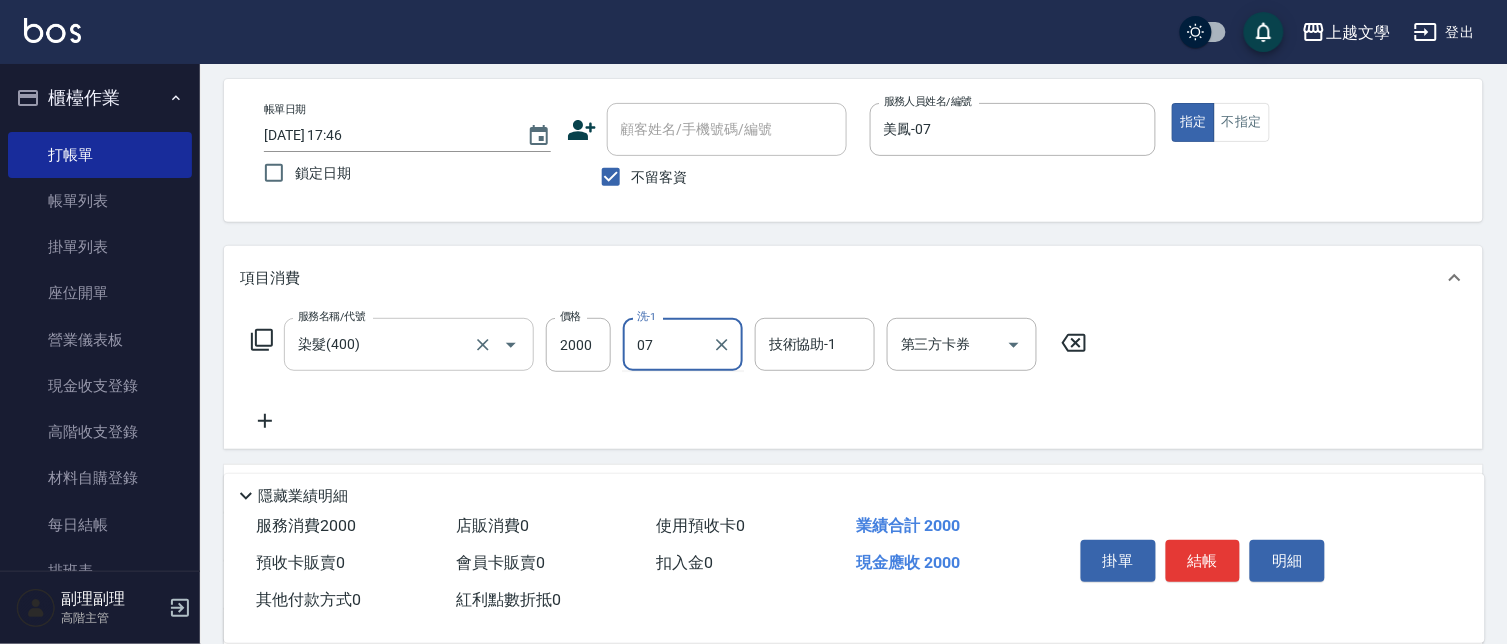 type on "美鳳-07" 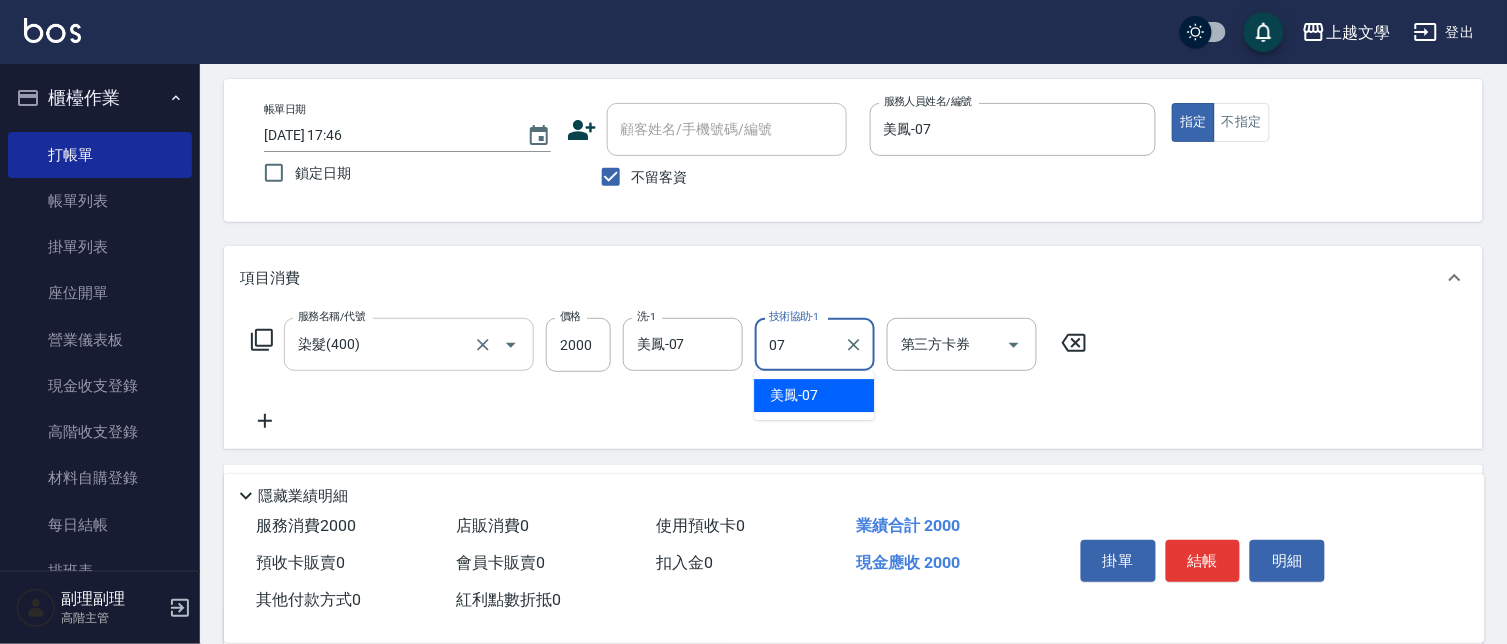 type on "美鳳-07" 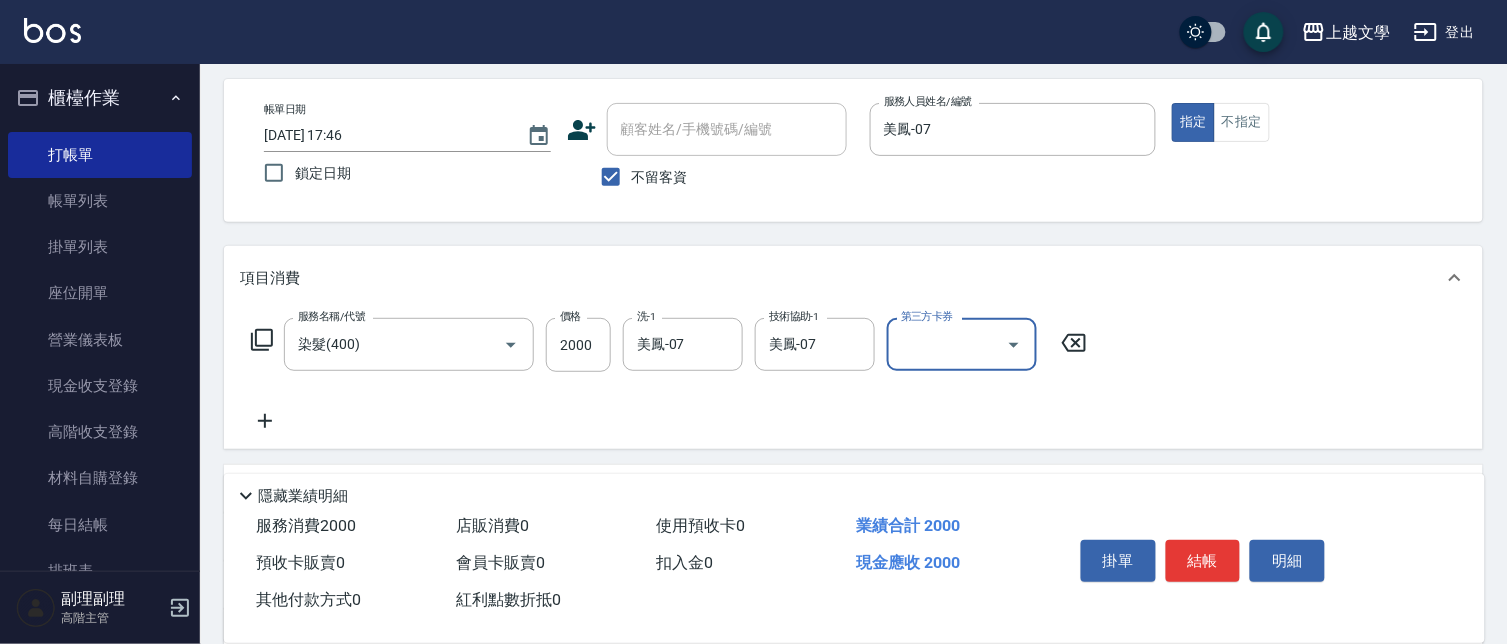click on "結帳" at bounding box center [1203, 561] 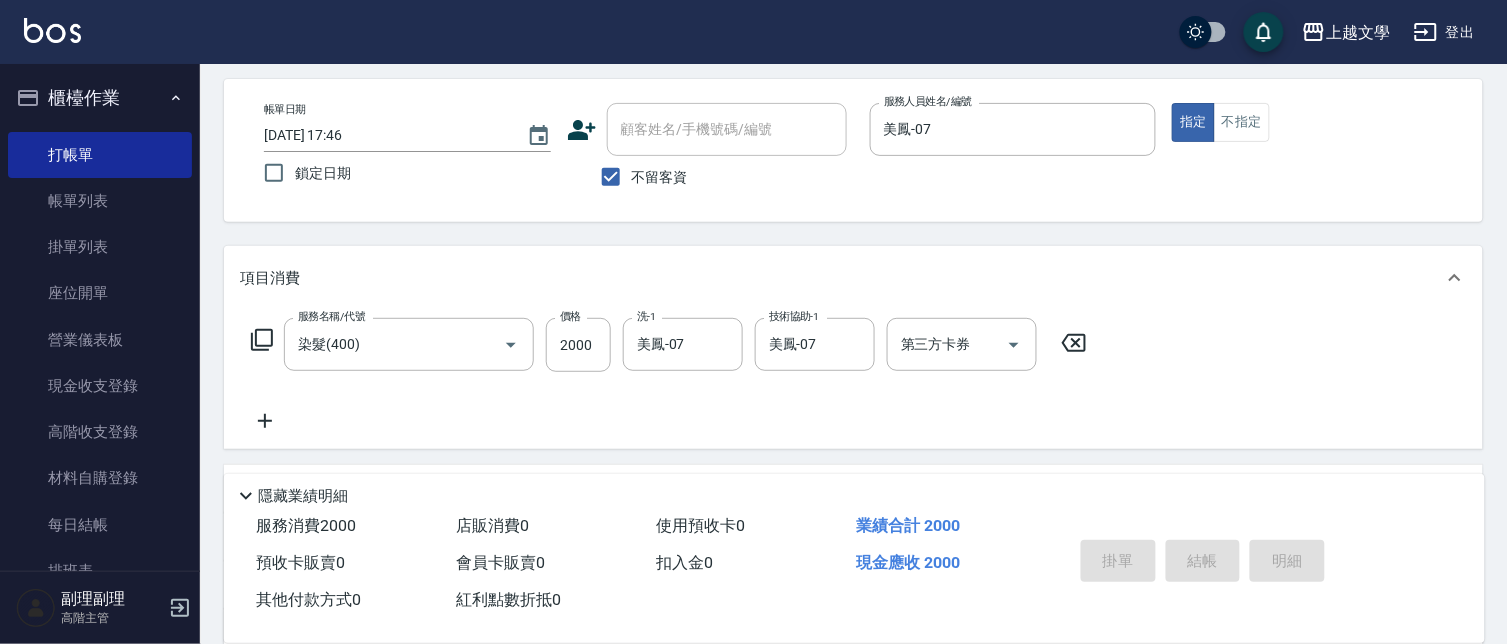 type 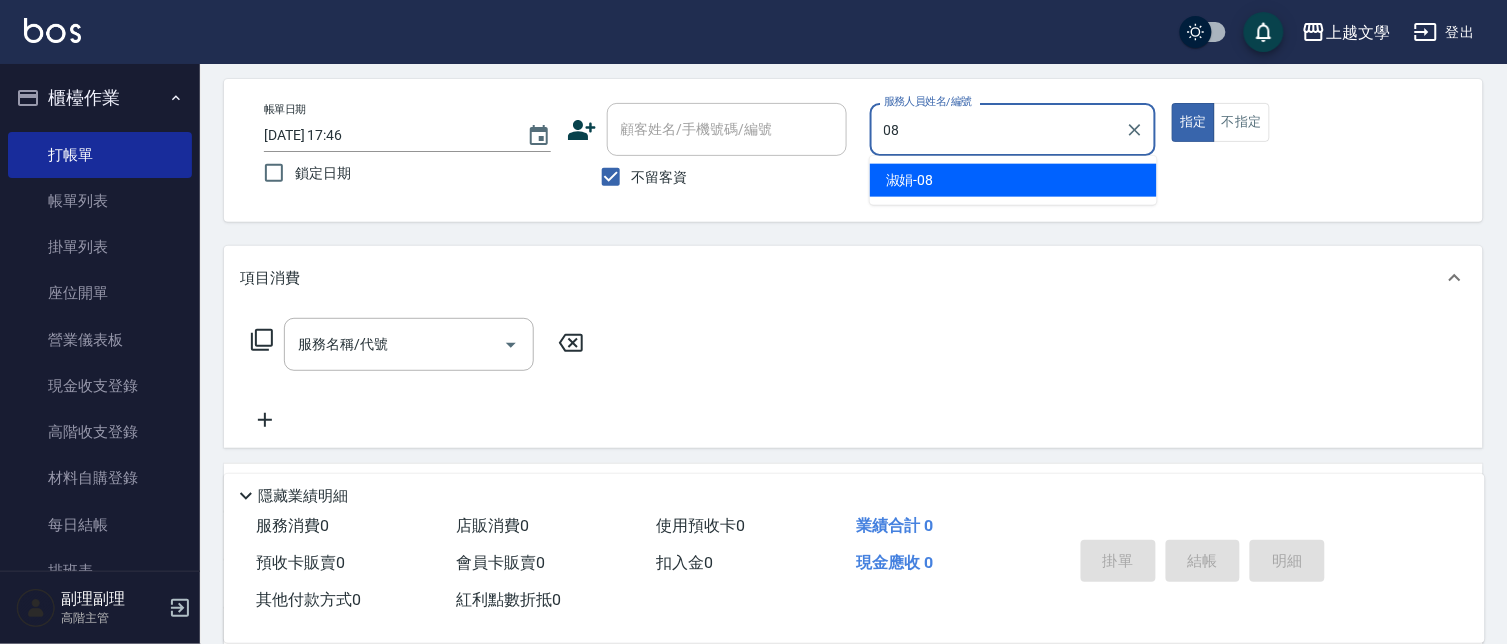 type on "淑娟-08" 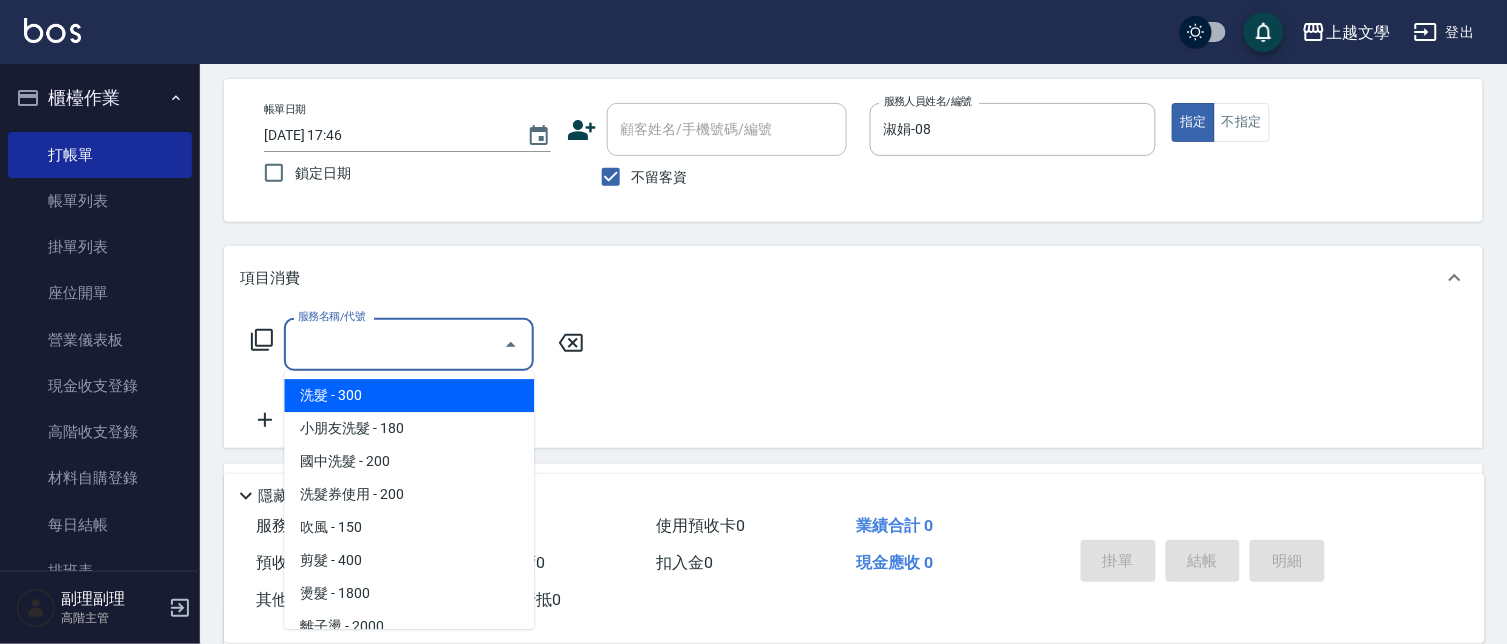 click on "服務名稱/代號" at bounding box center [394, 344] 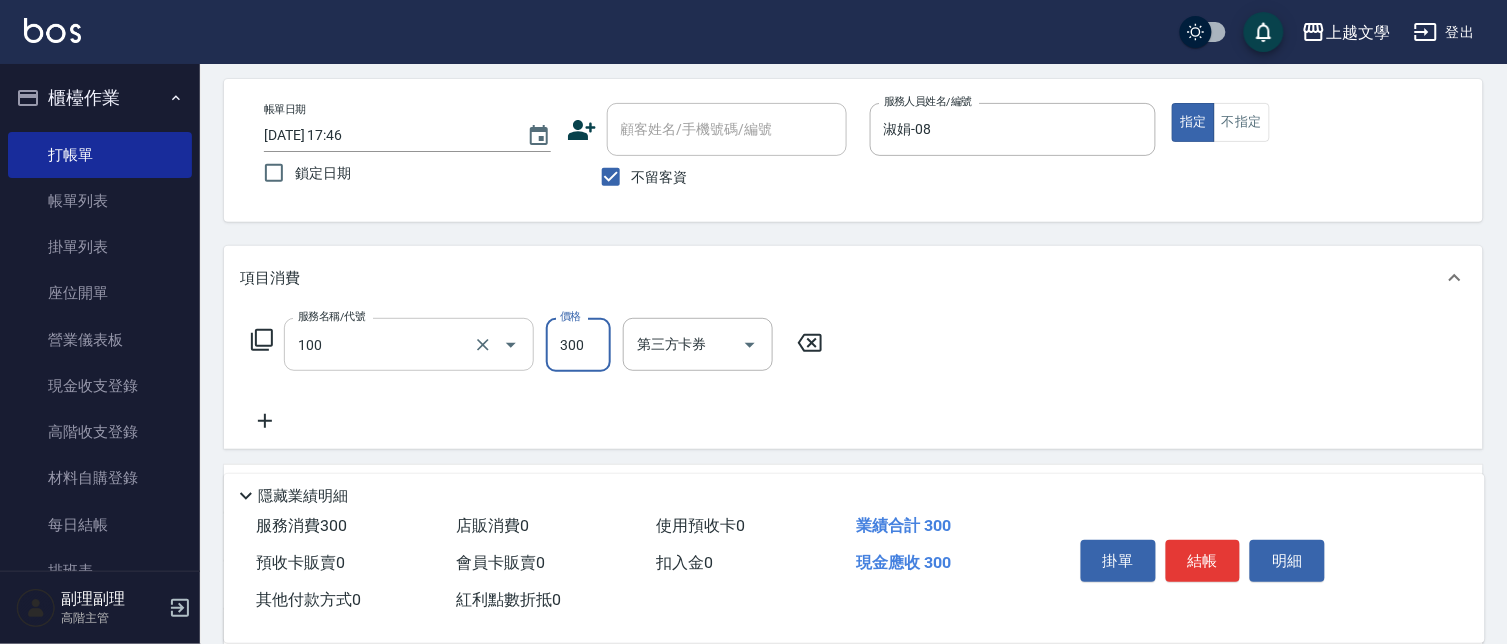 type on "洗髮(100)" 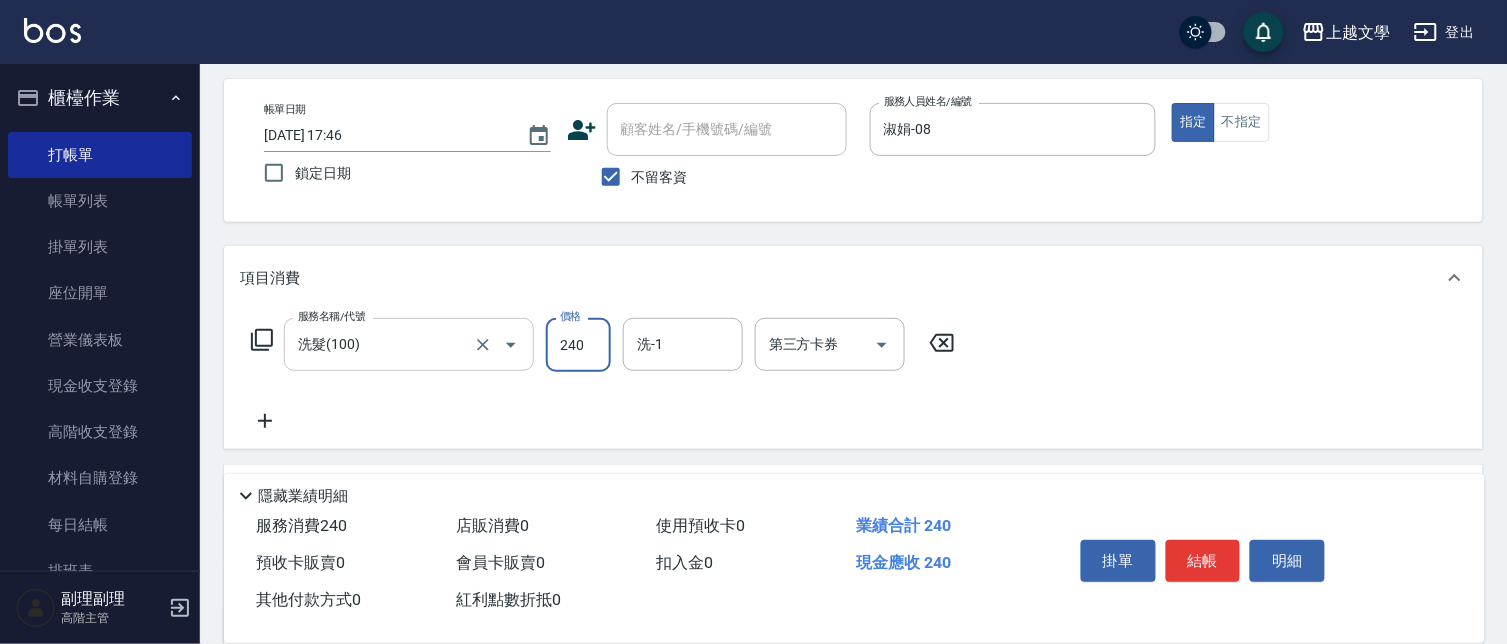 type on "240" 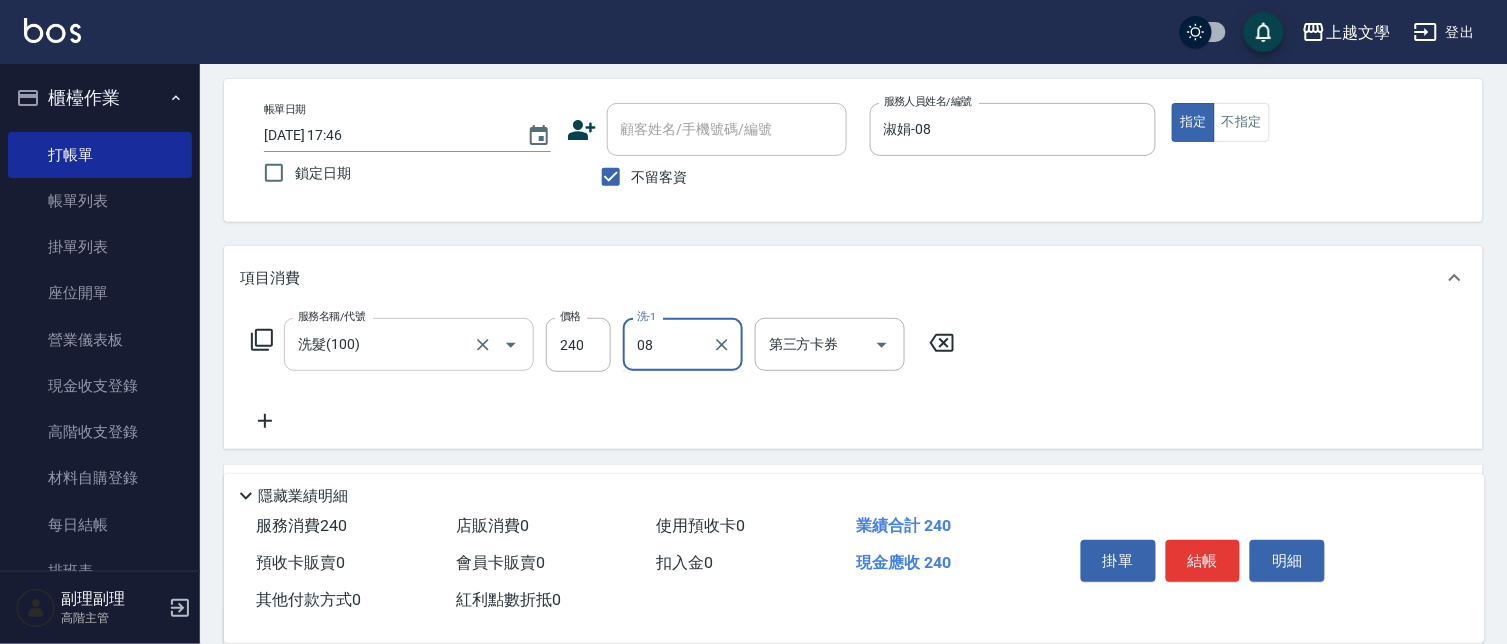 type on "淑娟-08" 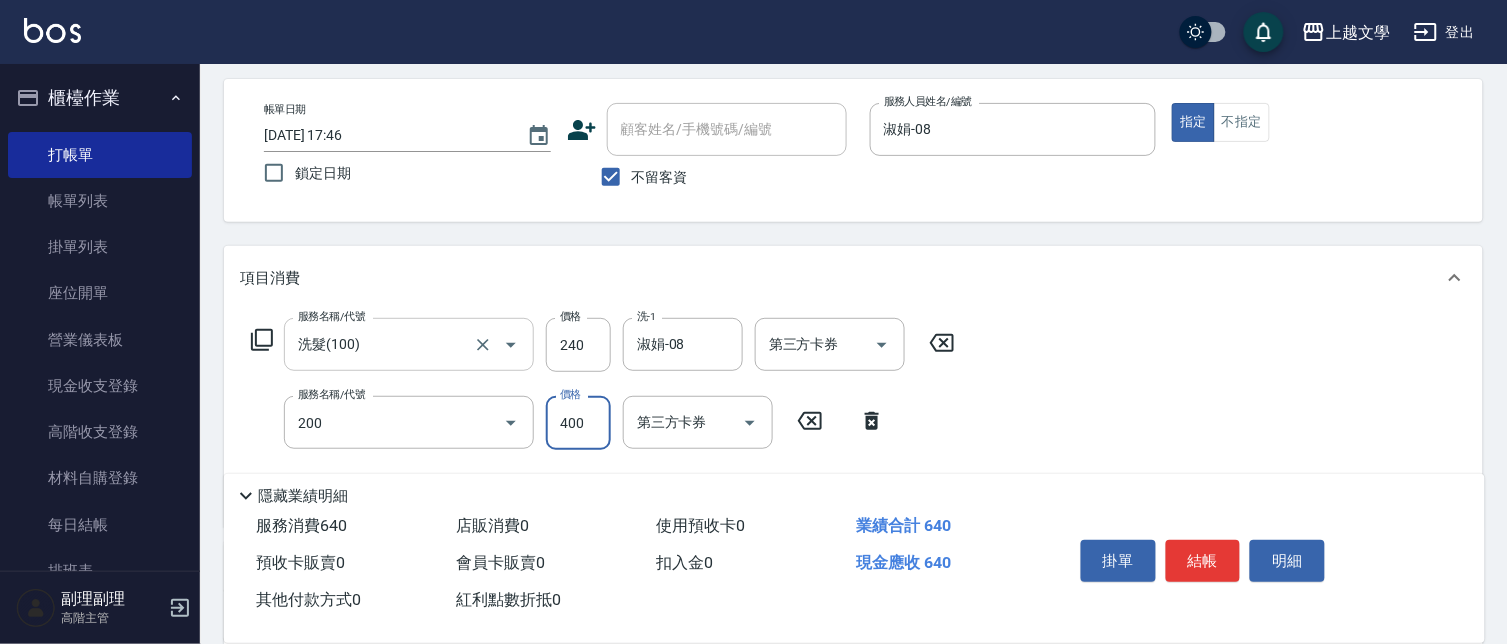 type on "剪髮(200)" 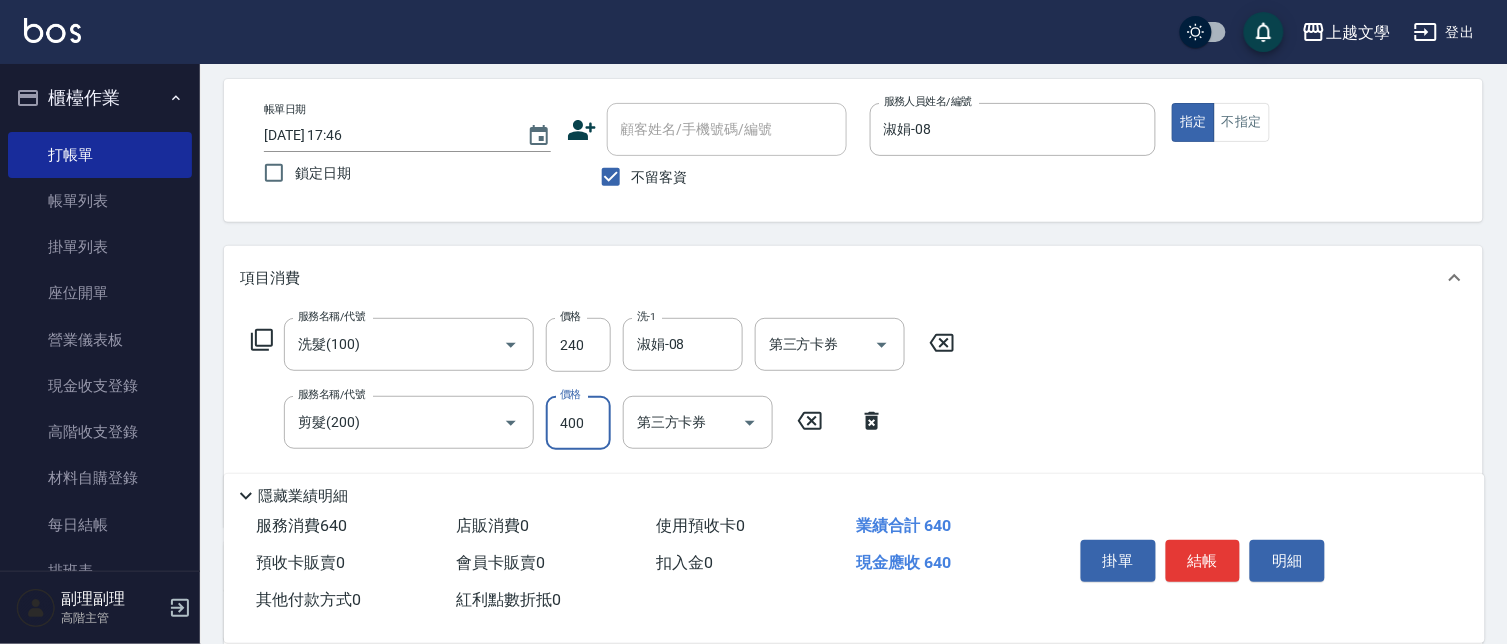 click on "結帳" at bounding box center [1203, 561] 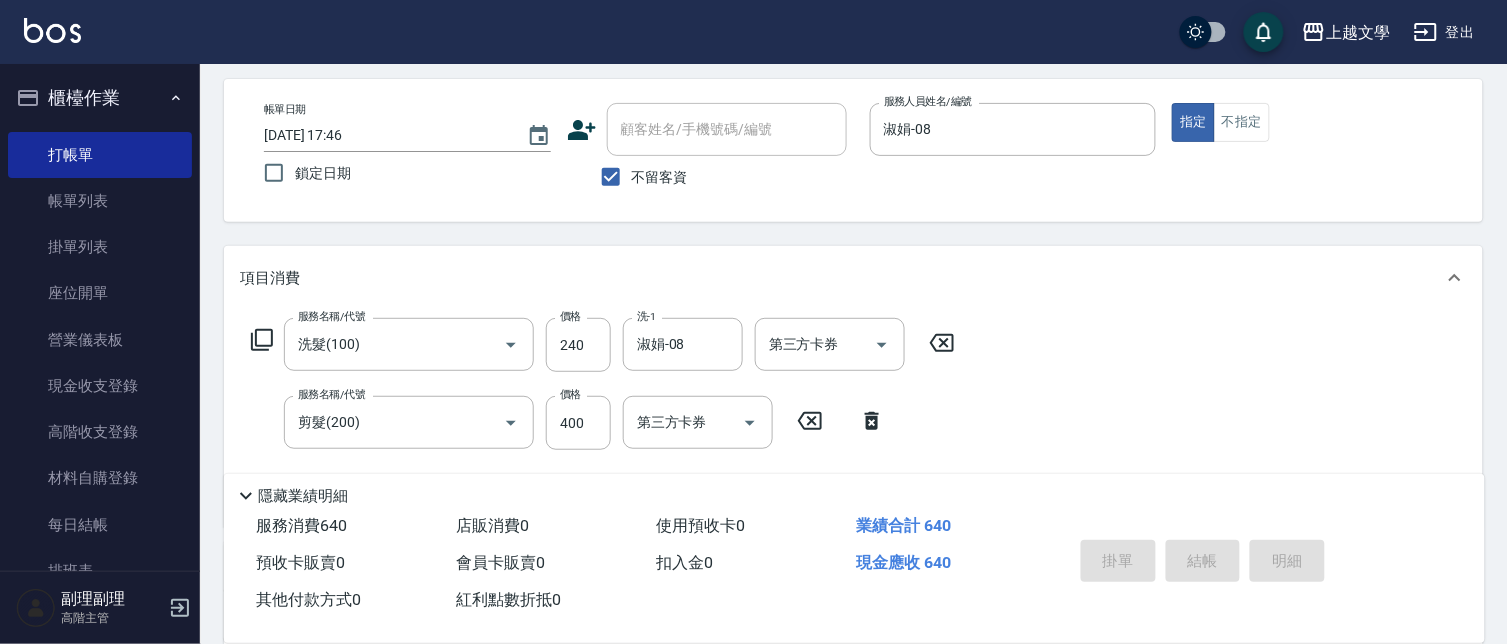 type on "2025/07/13 17:47" 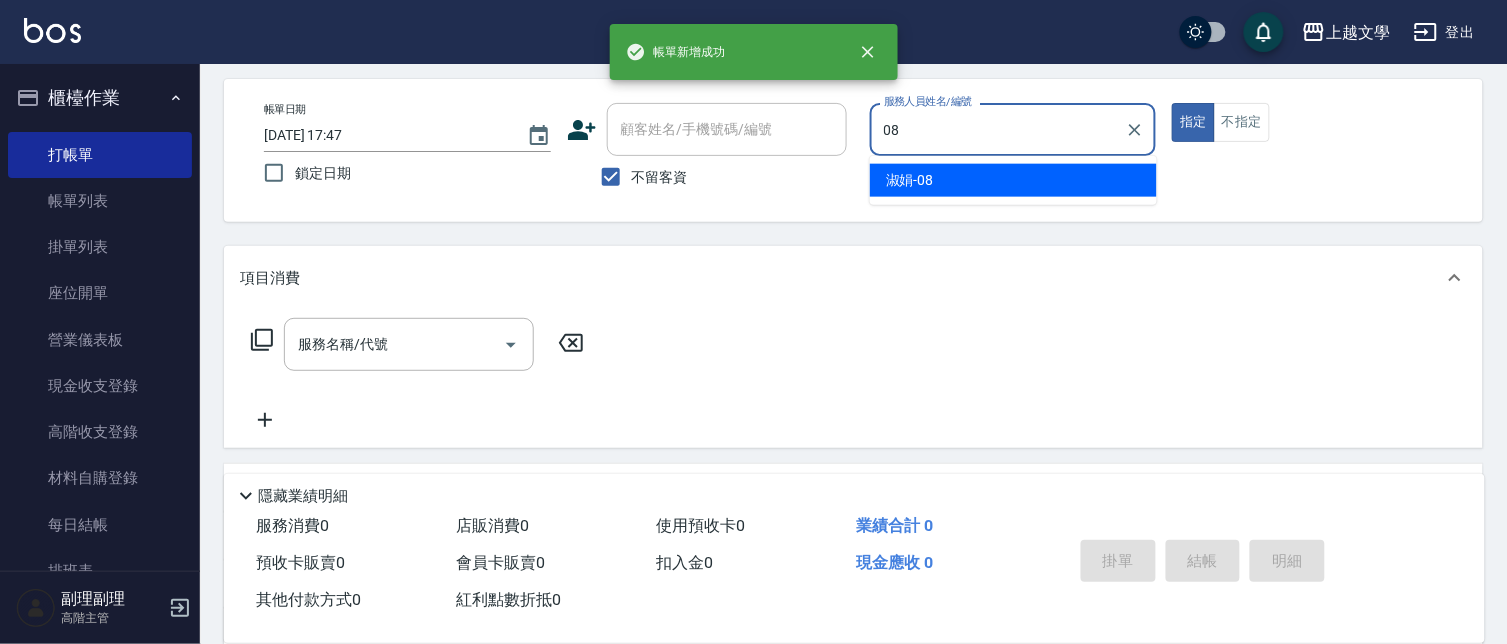 type on "淑娟-08" 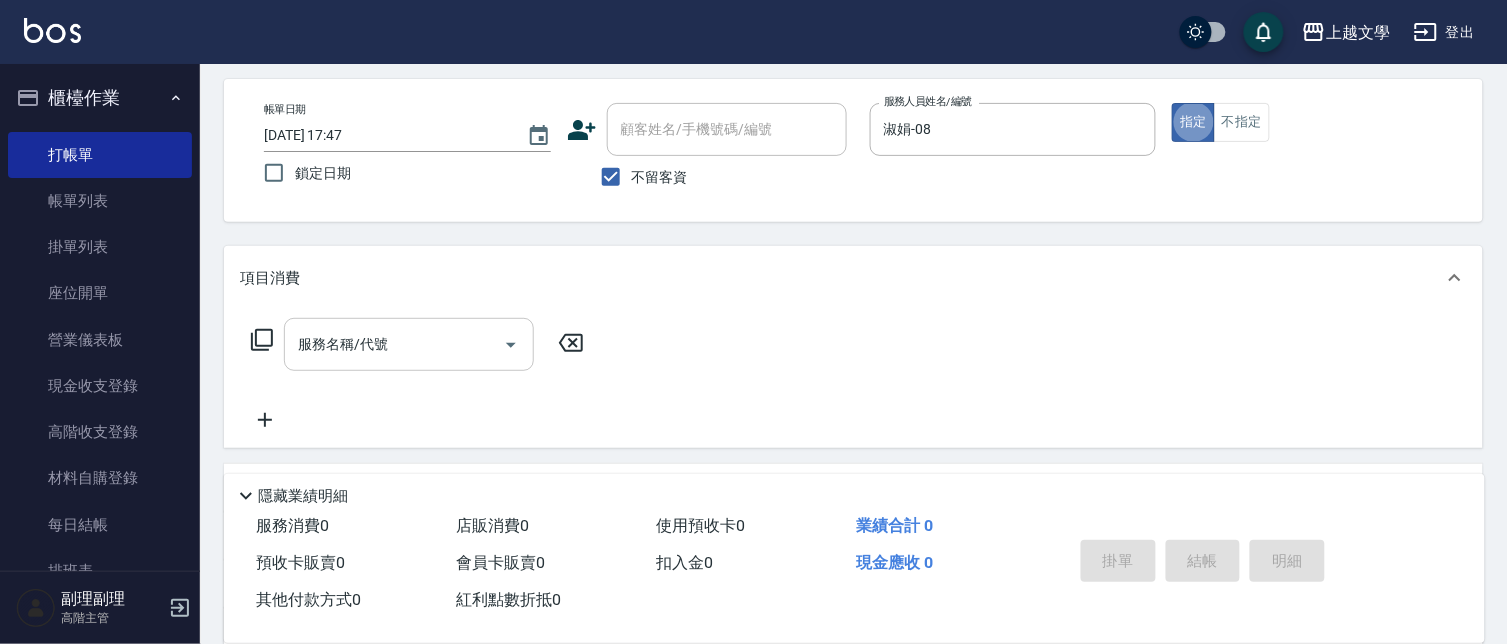 click on "服務名稱/代號" at bounding box center (394, 344) 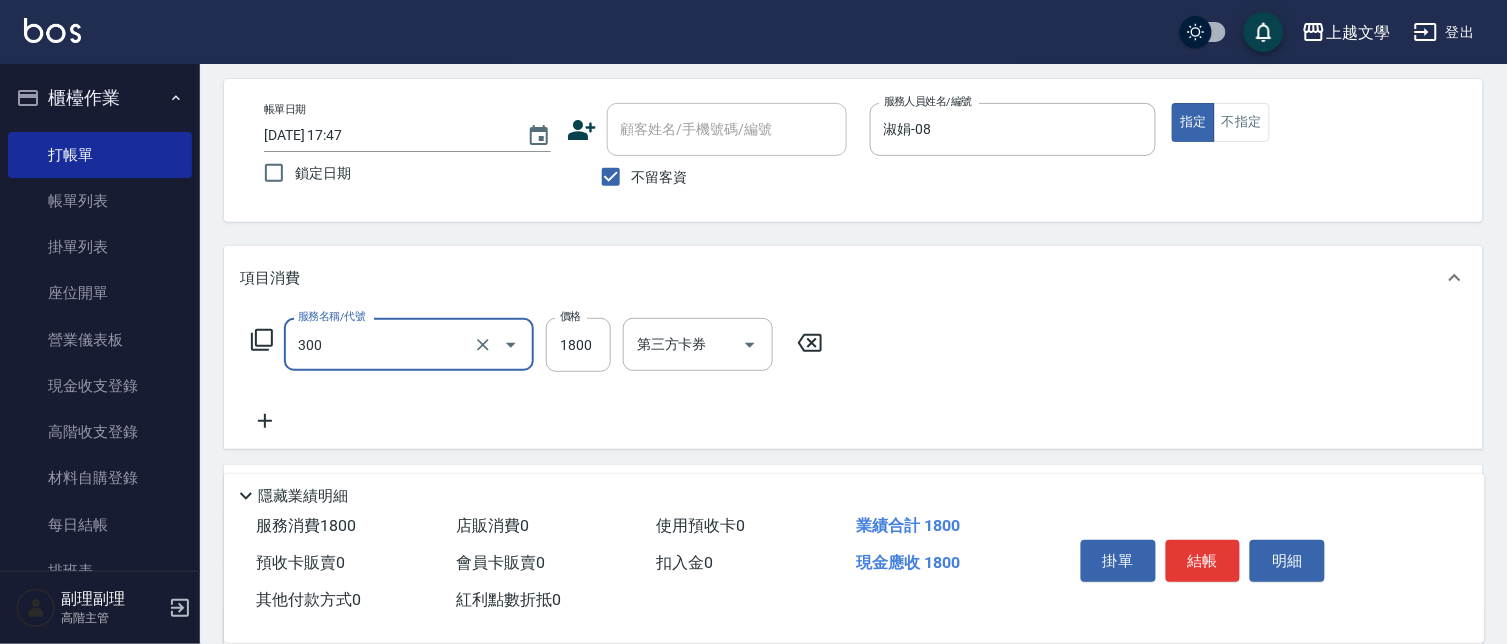 type on "燙髮(300)" 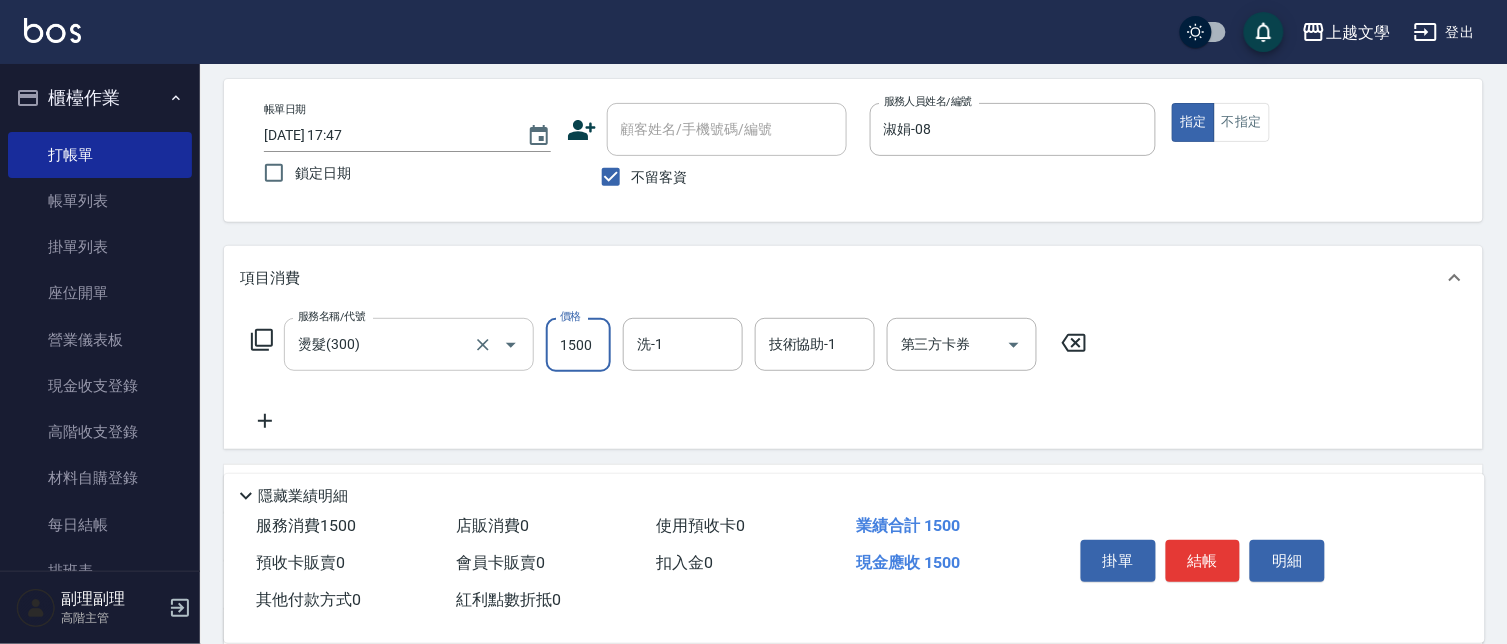 type on "1500" 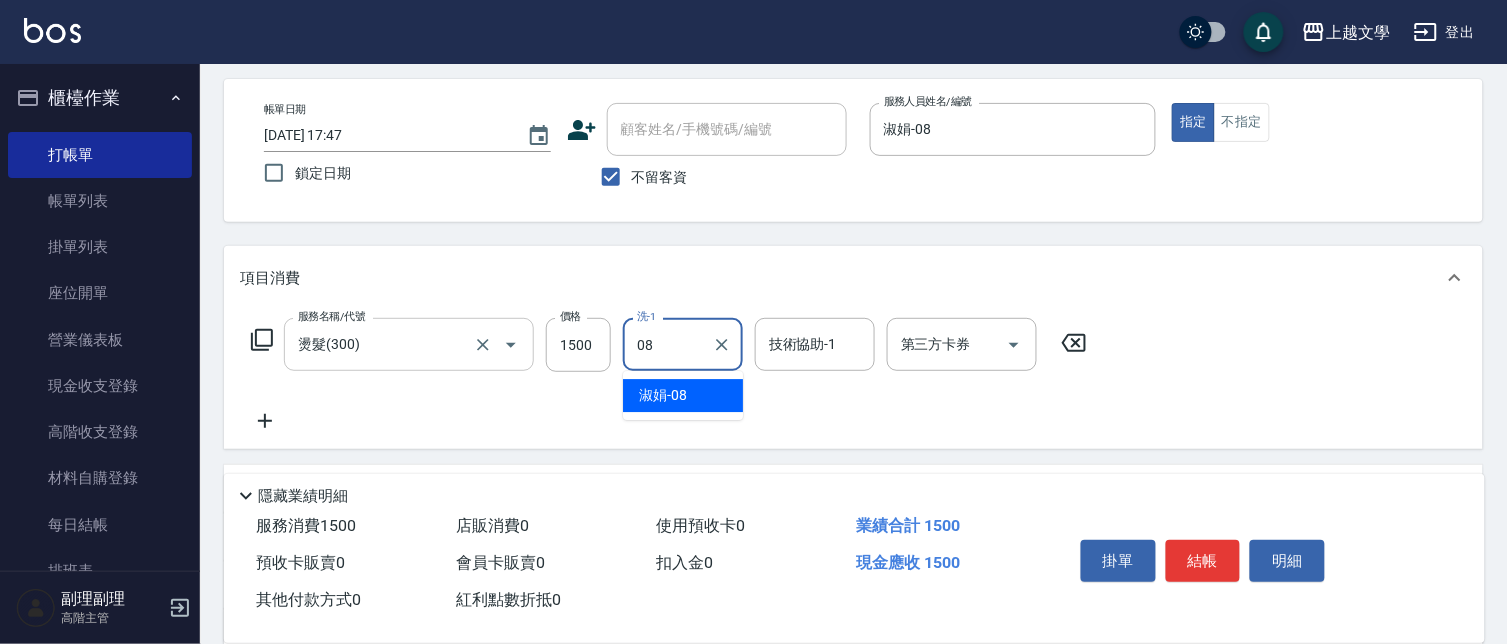 type on "淑娟-08" 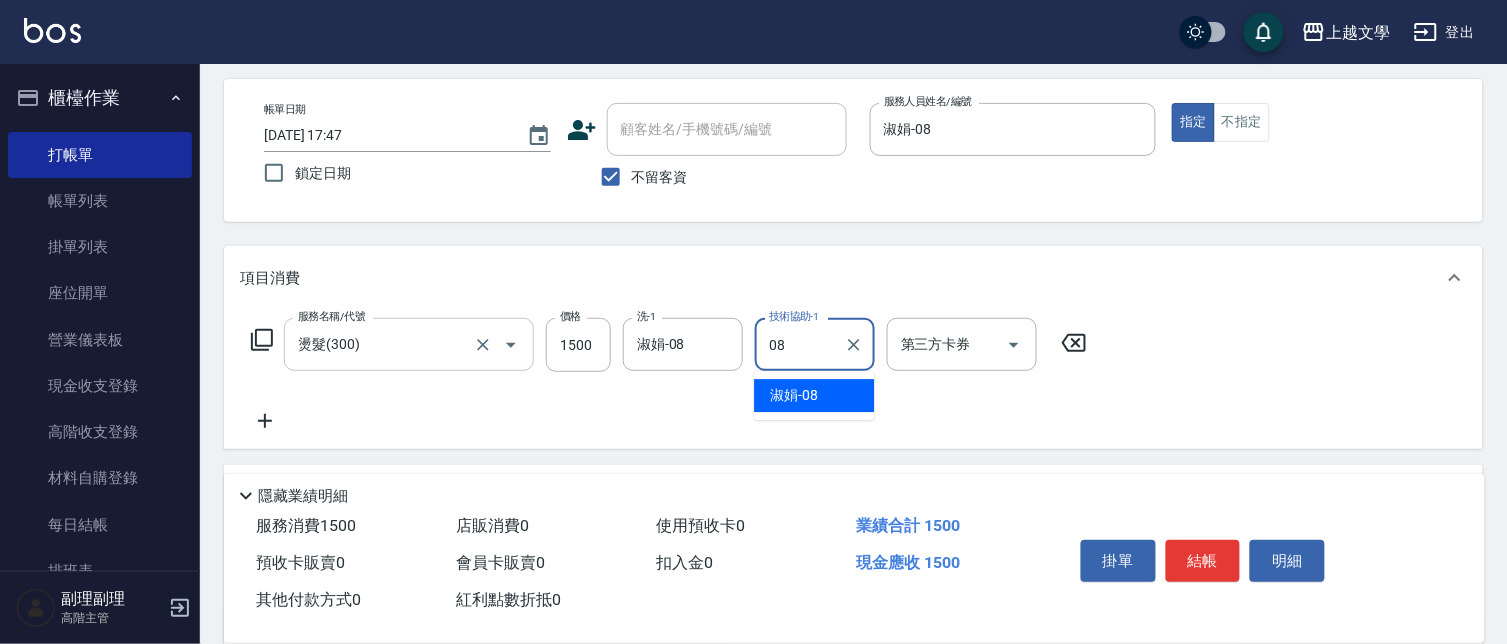 type on "淑娟-08" 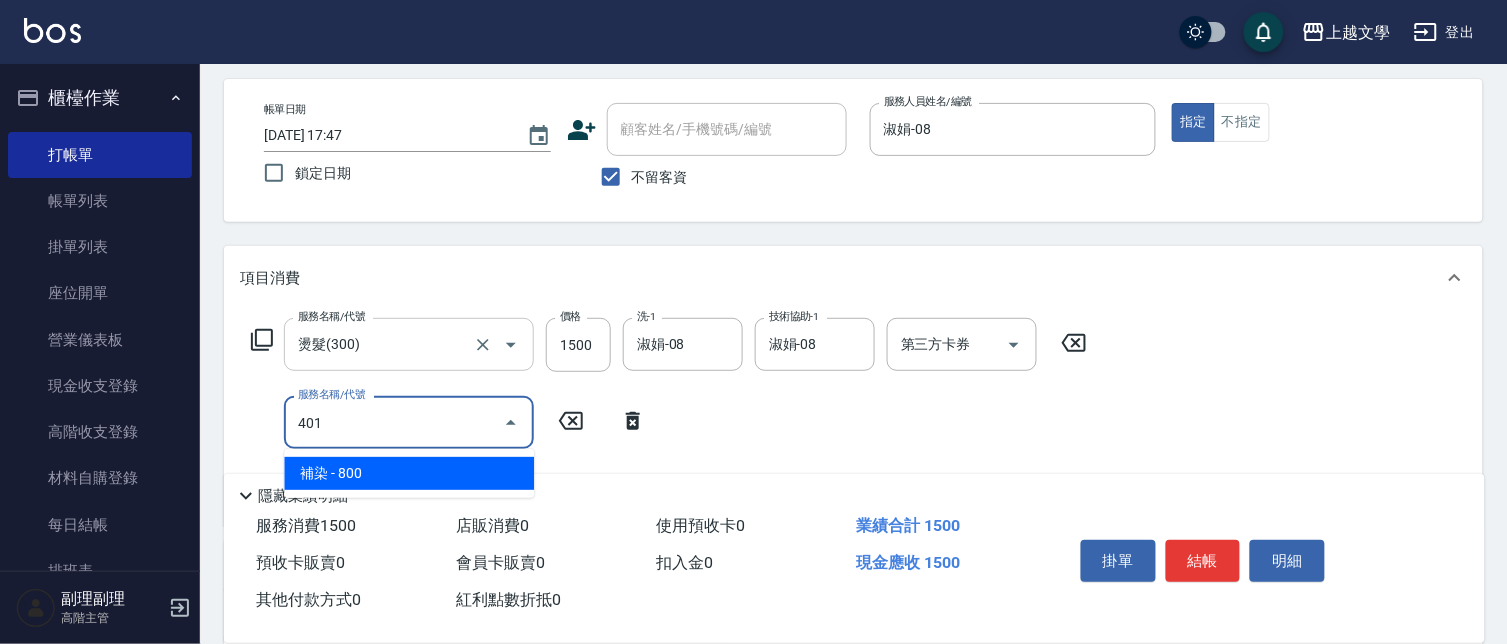 type on "補染(401)" 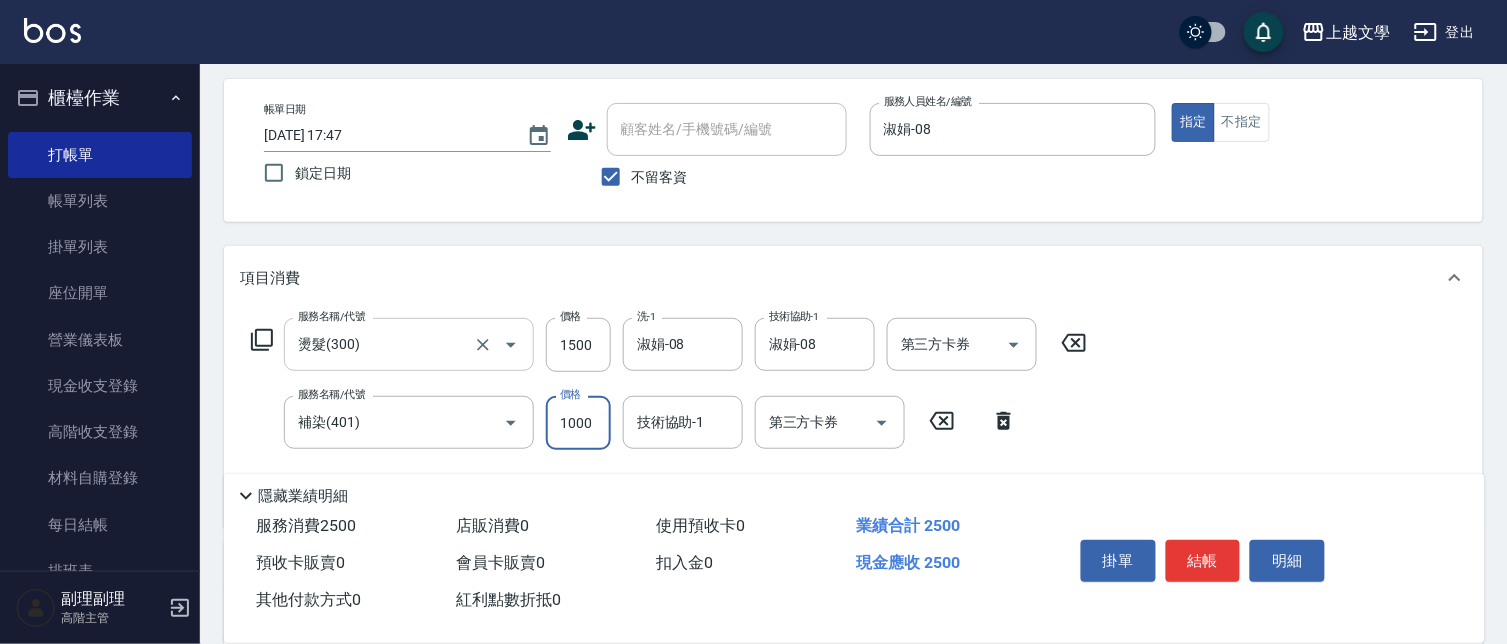 type on "1000" 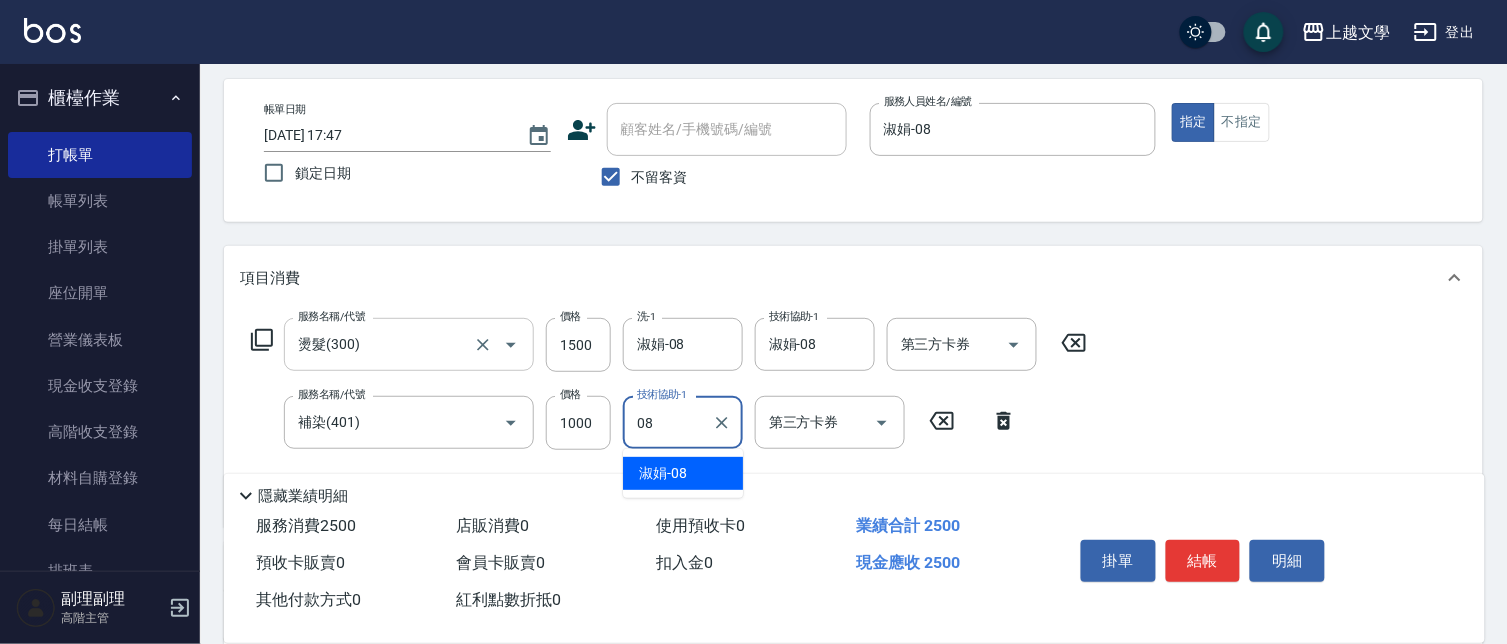 type on "淑娟-08" 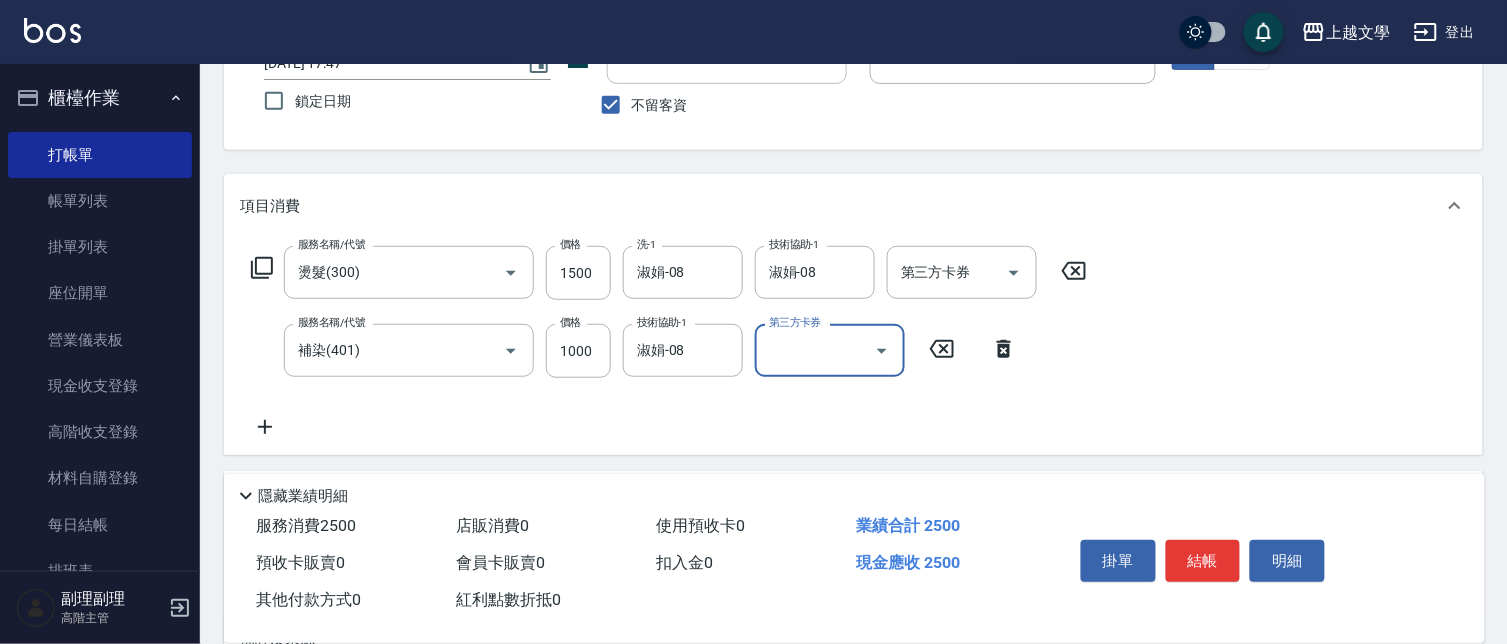 scroll, scrollTop: 193, scrollLeft: 0, axis: vertical 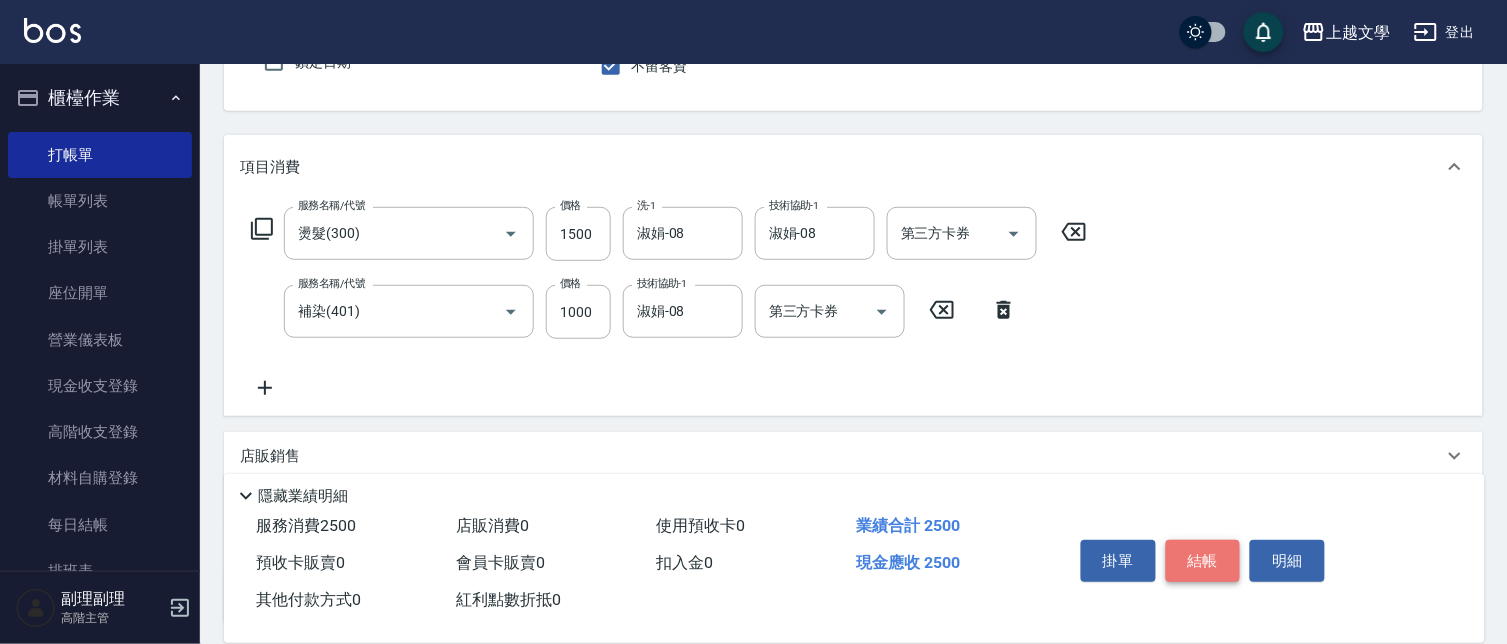 click on "結帳" at bounding box center [1203, 561] 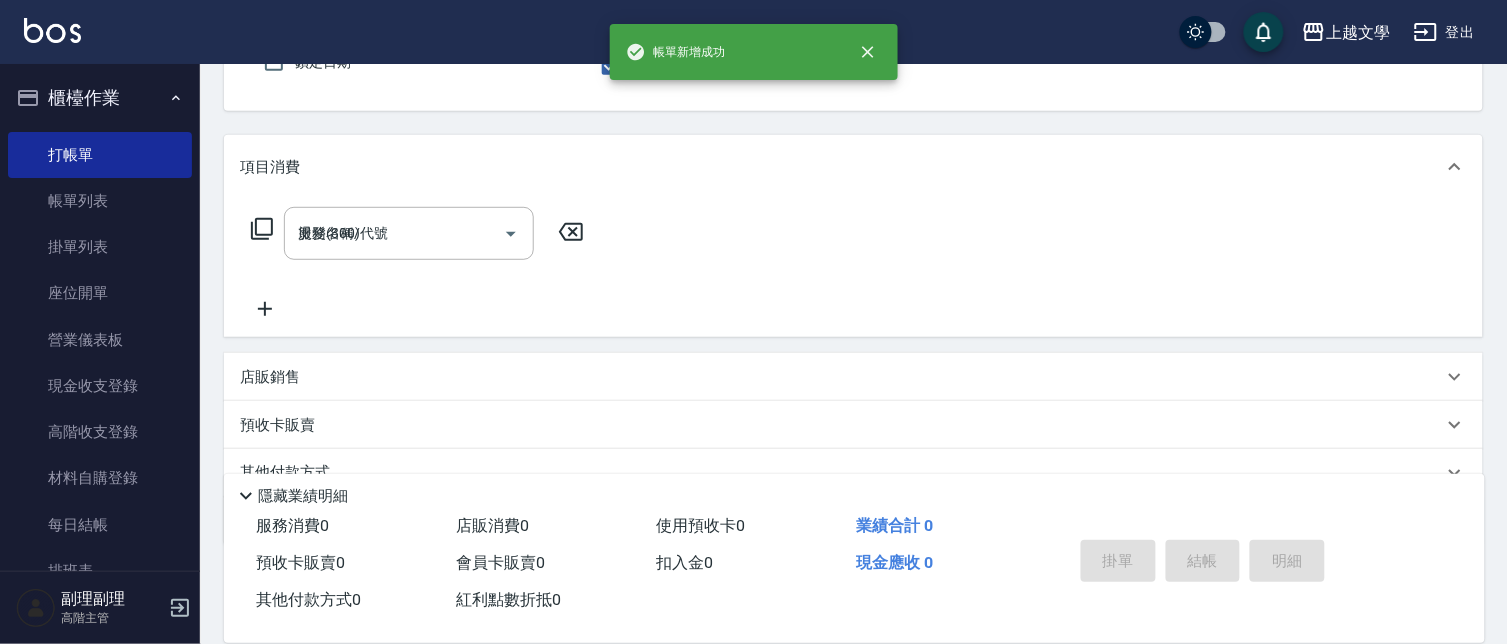type 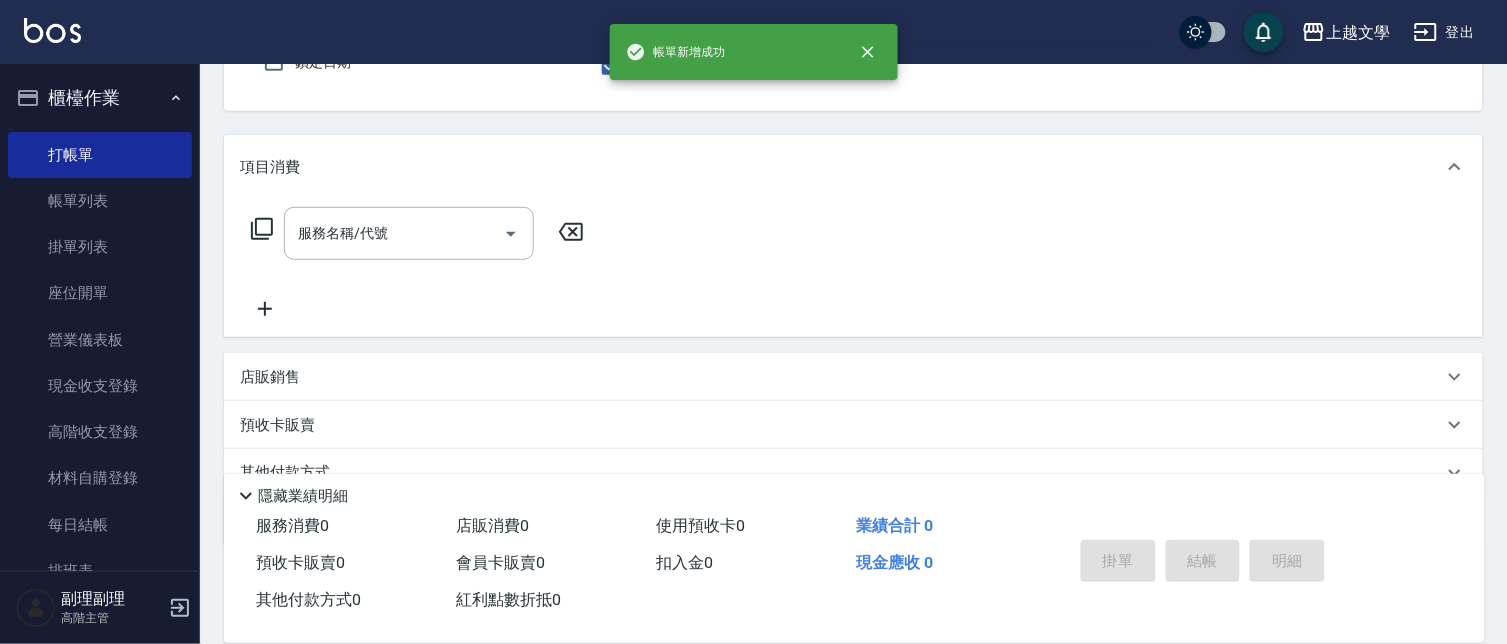 type on "淑娟-08" 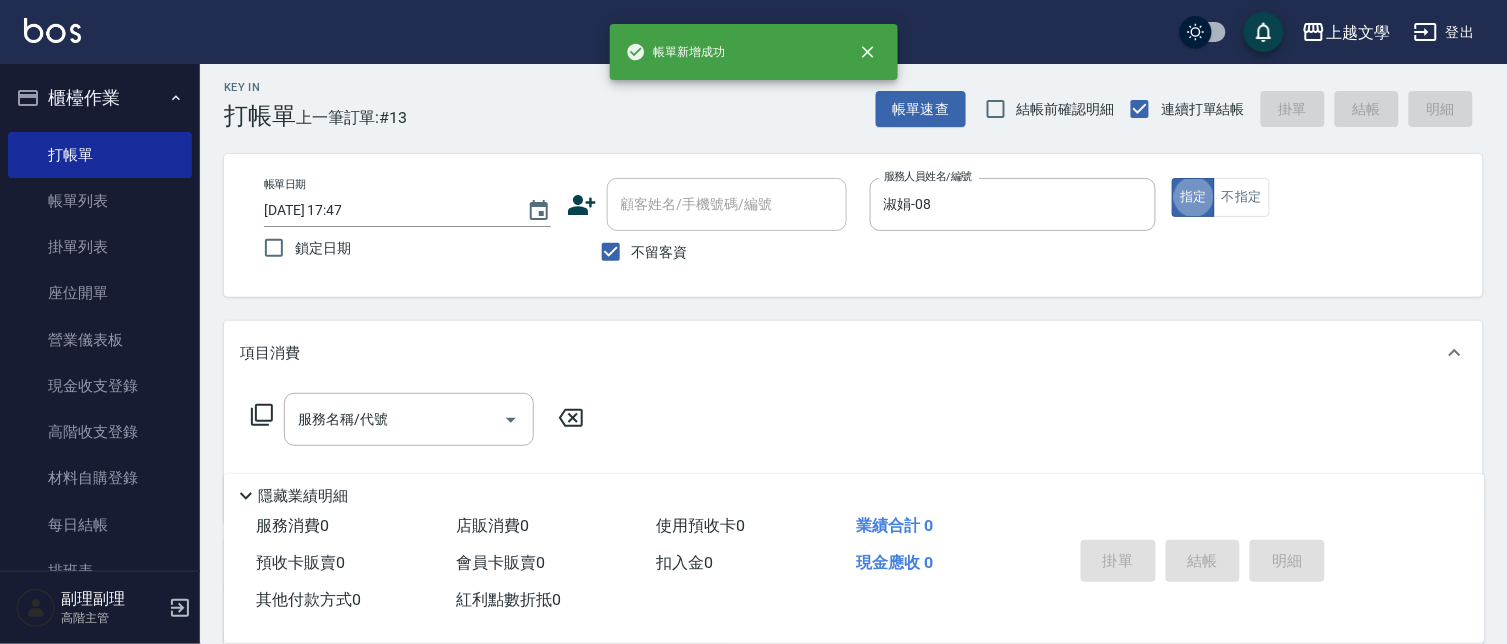 scroll, scrollTop: 0, scrollLeft: 0, axis: both 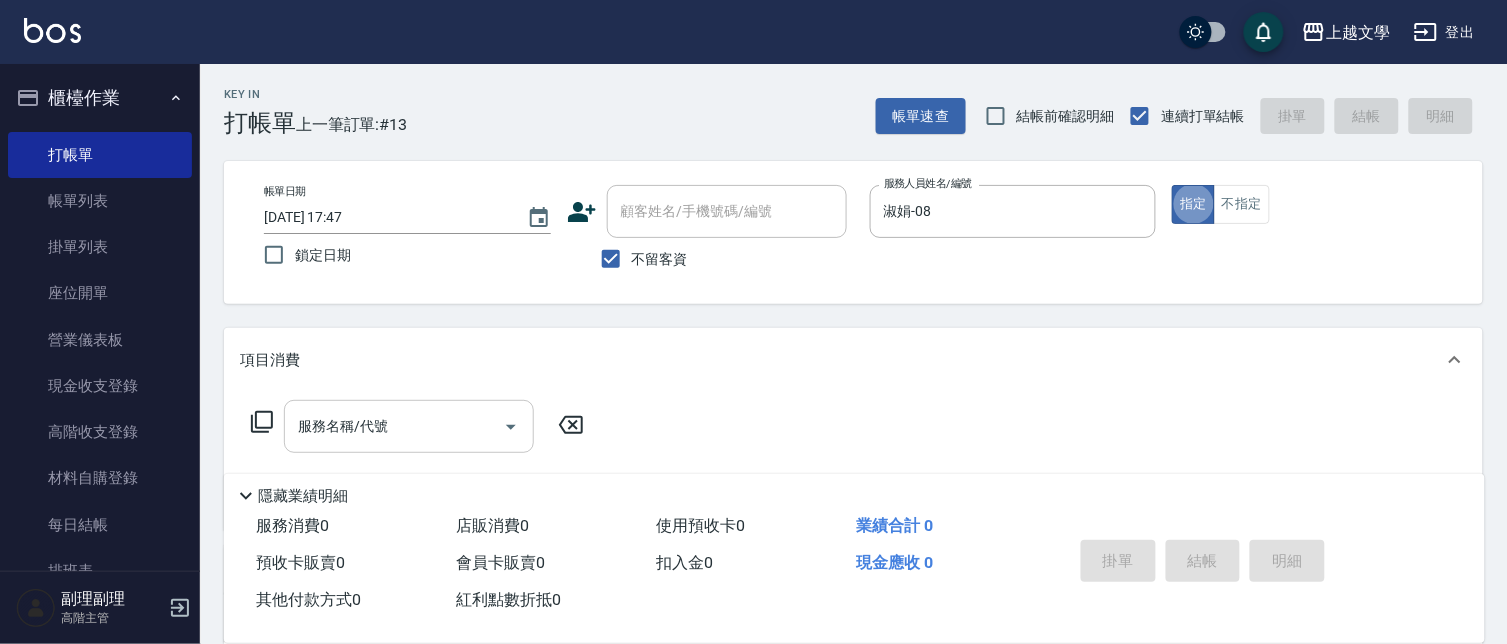 click on "服務名稱/代號" at bounding box center [394, 426] 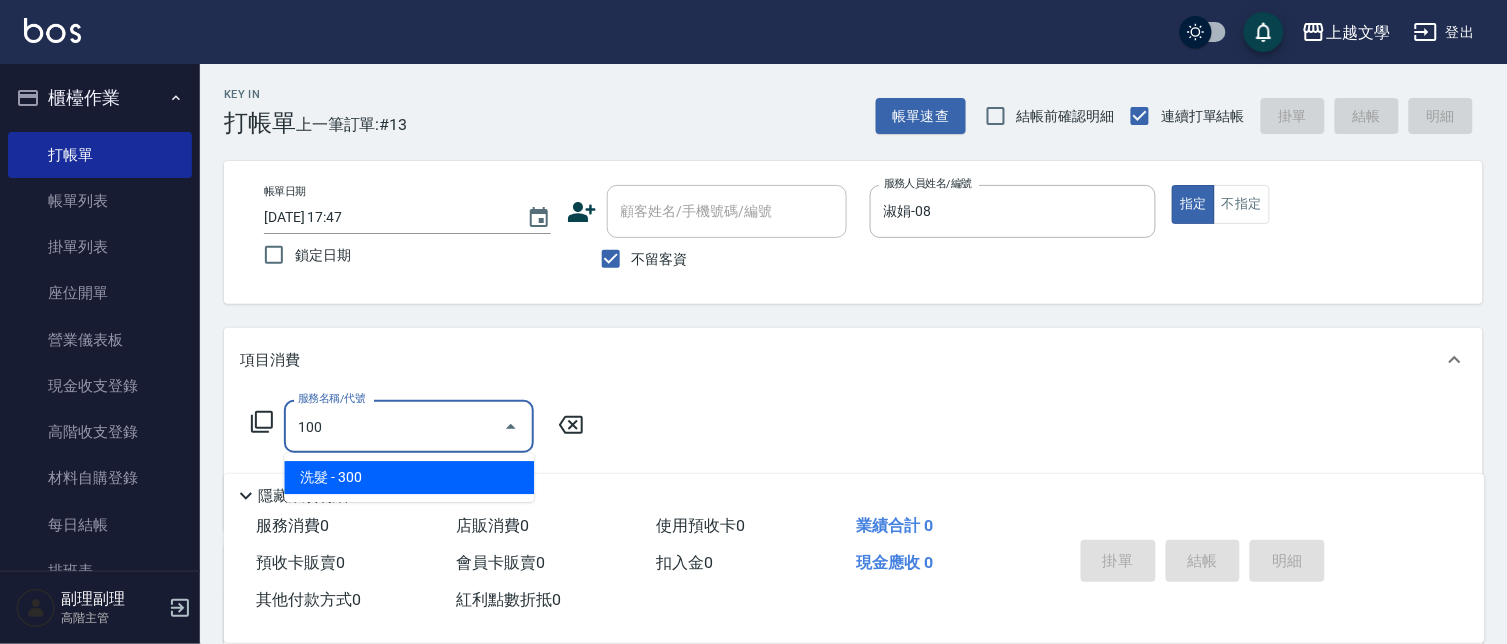 type on "洗髮(100)" 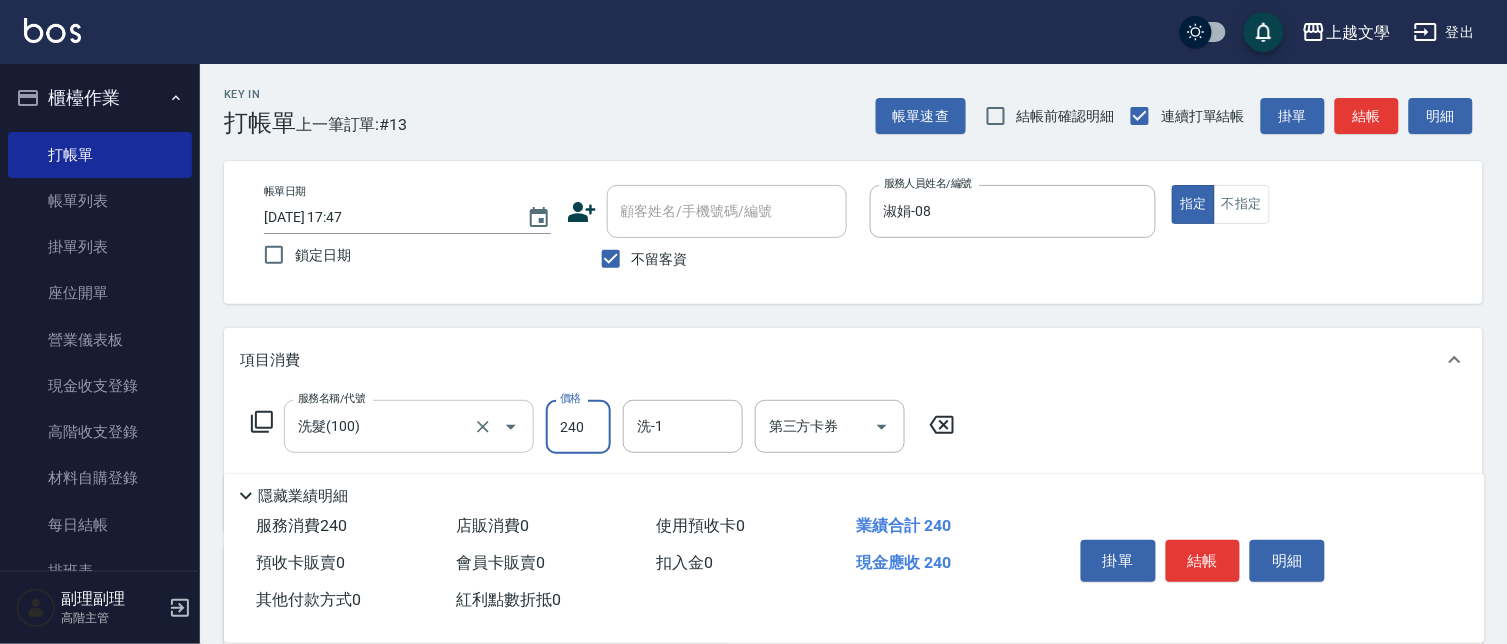 type on "240" 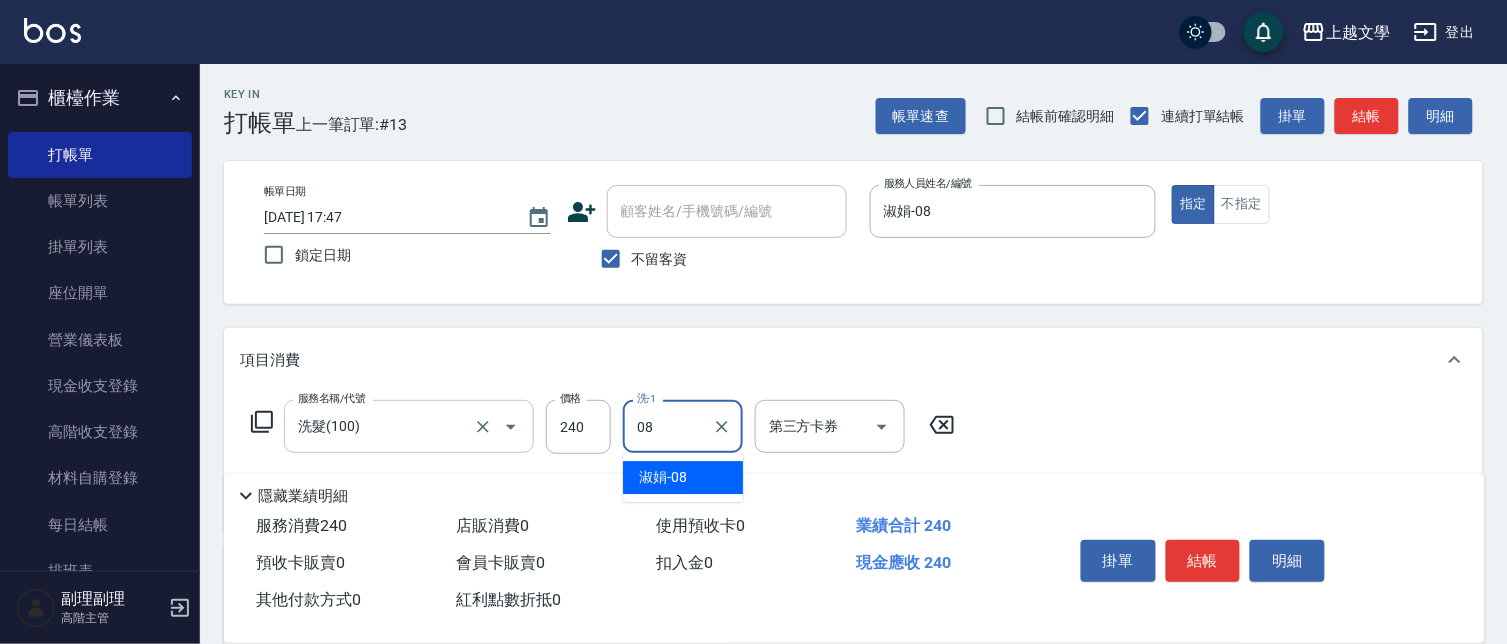 type on "淑娟-08" 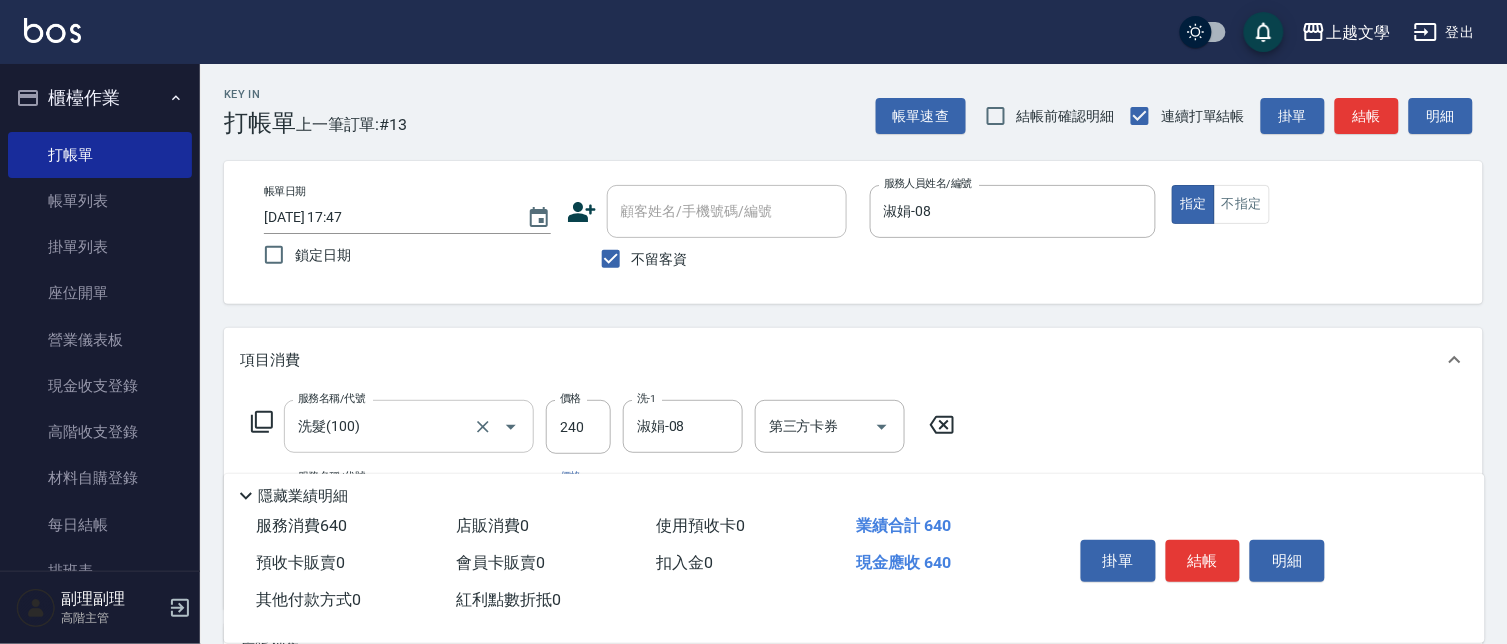type on "剪髮(200)" 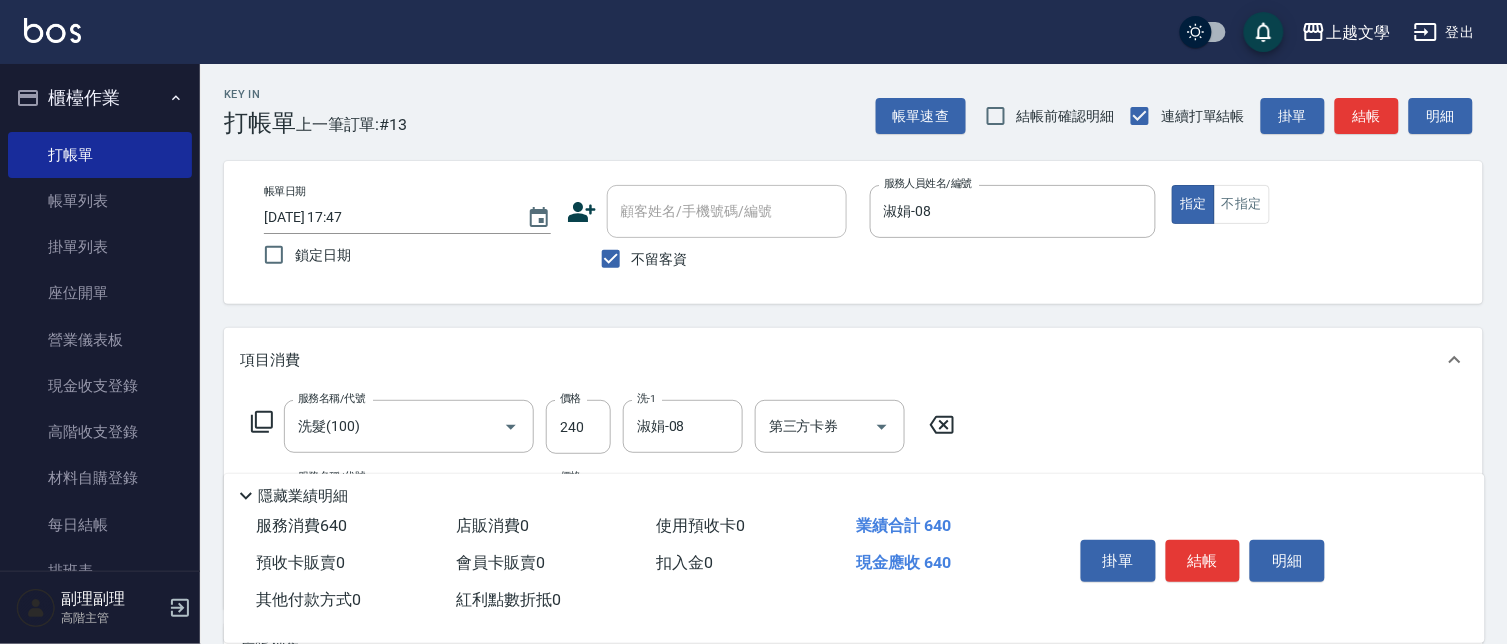 click on "掛單 結帳 明細" at bounding box center [1203, 563] 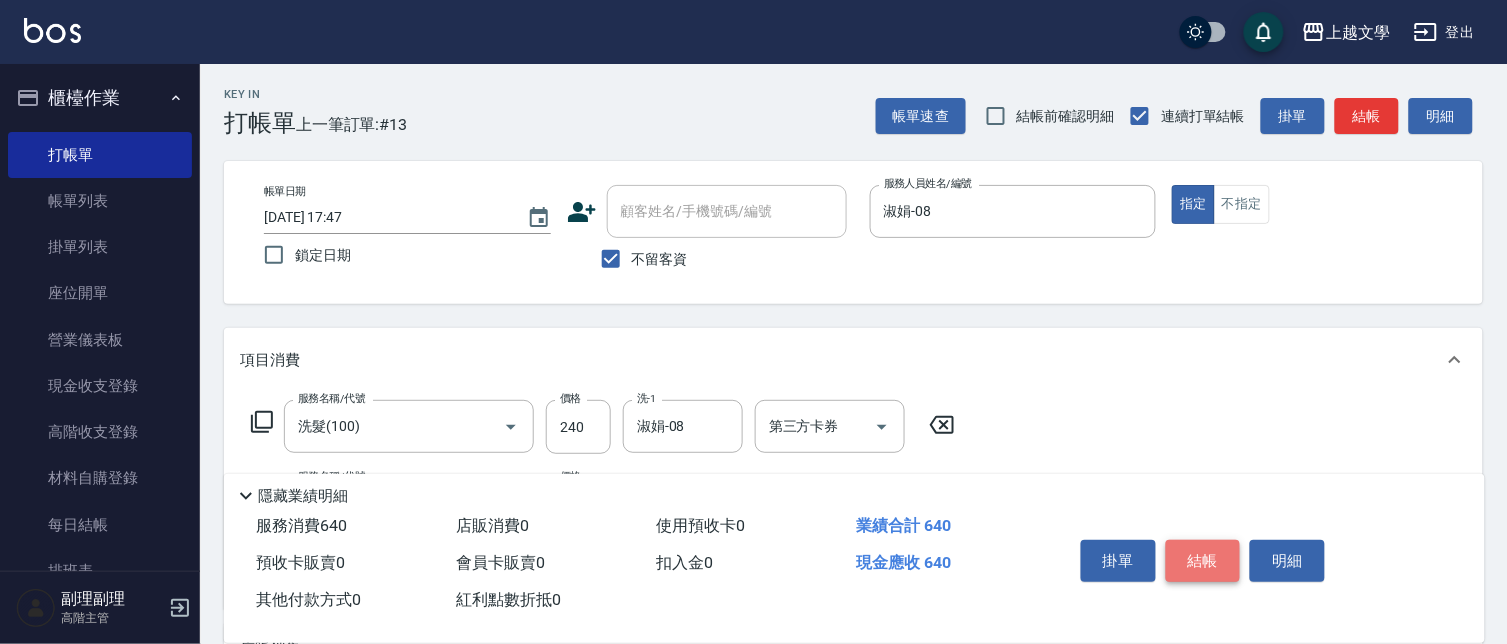 click on "結帳" at bounding box center [1203, 561] 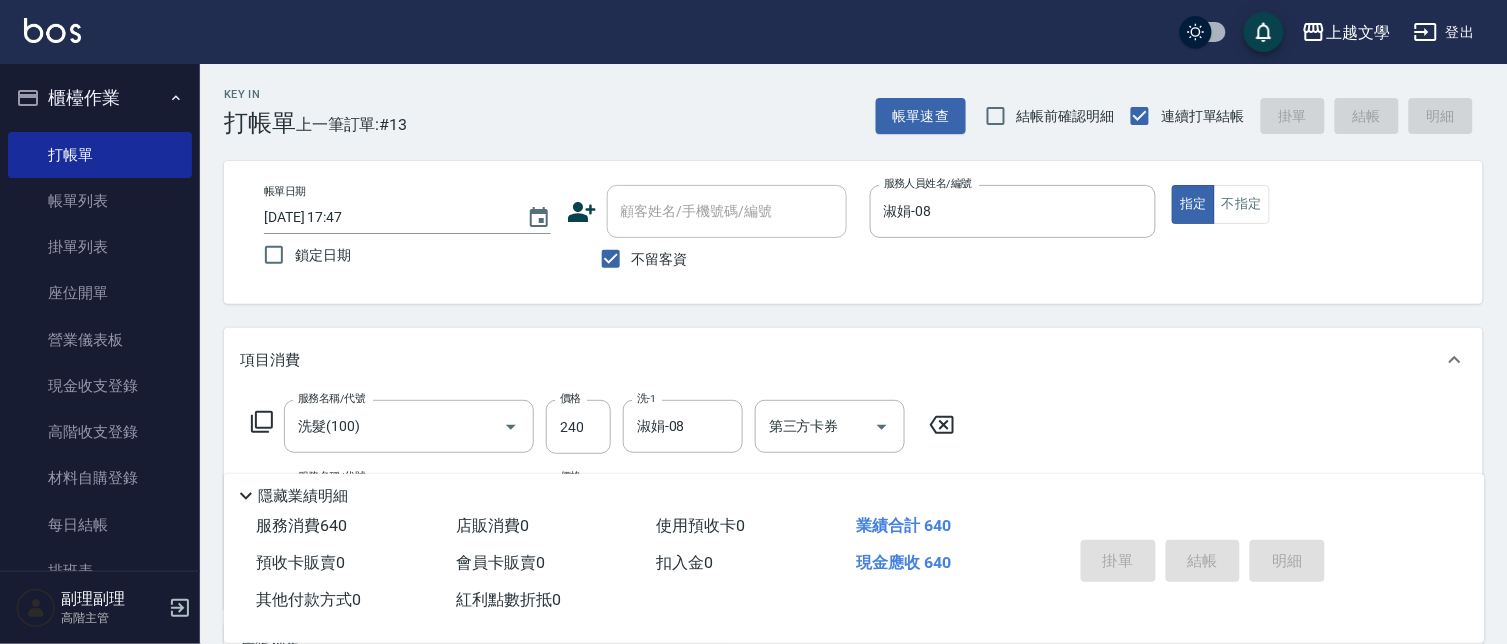 type 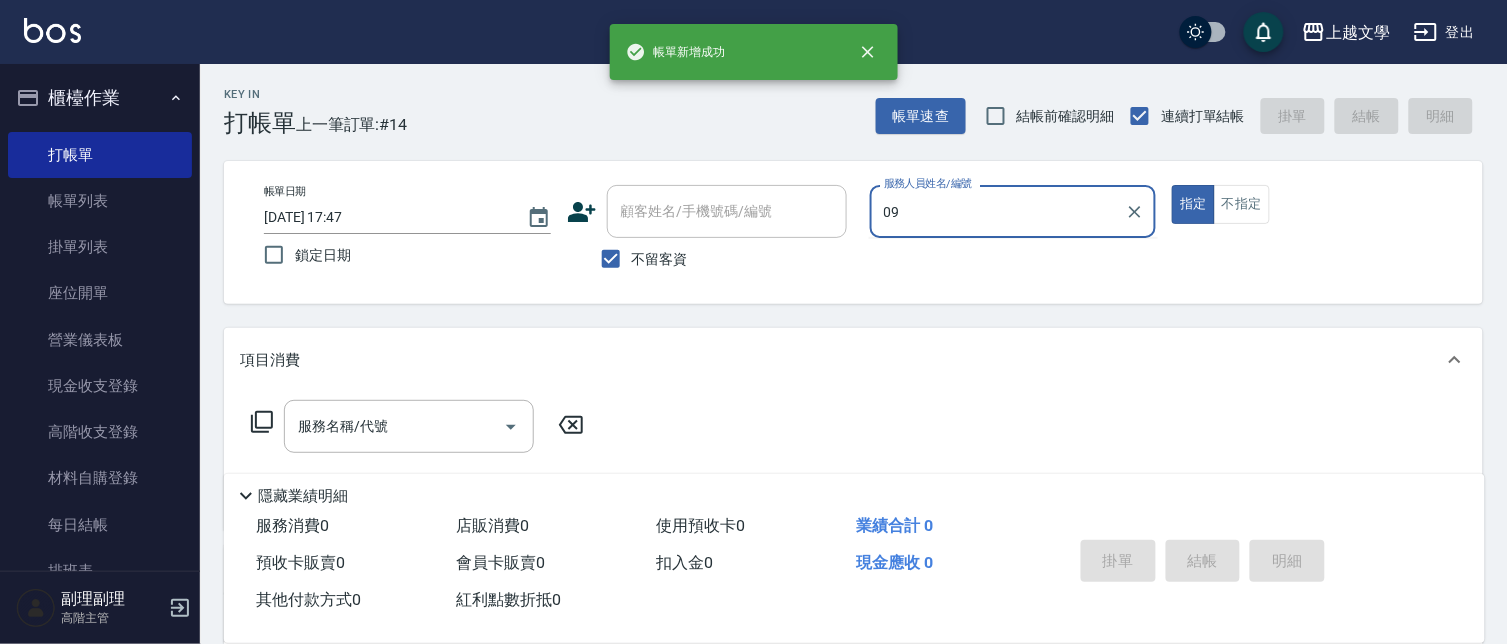 type on "09" 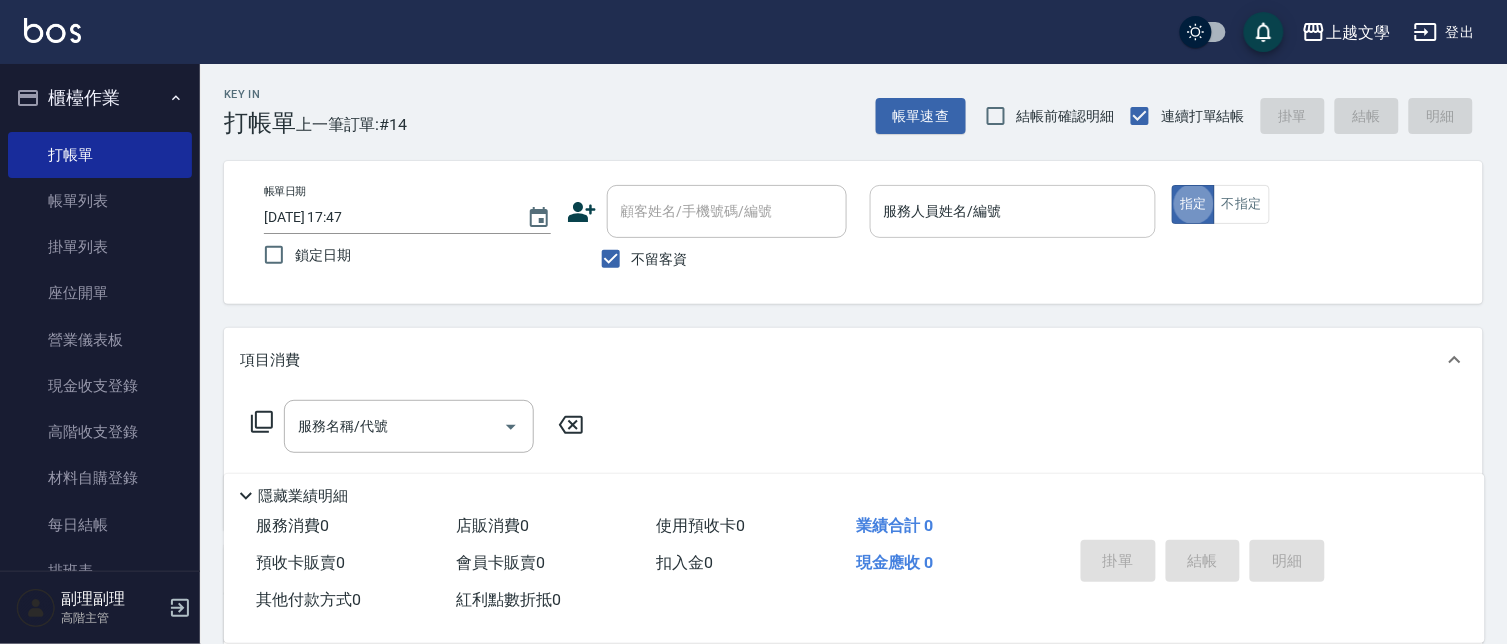 click on "服務人員姓名/編號" at bounding box center (1013, 211) 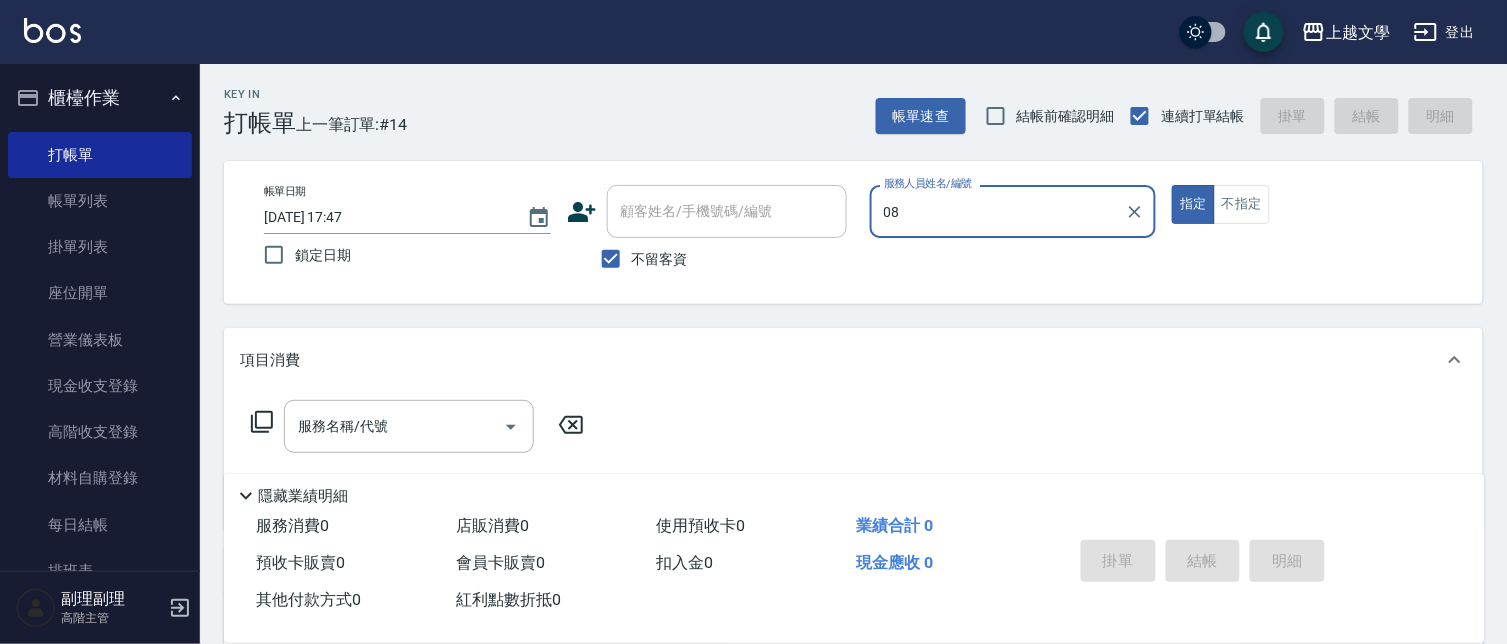type on "淑娟-08" 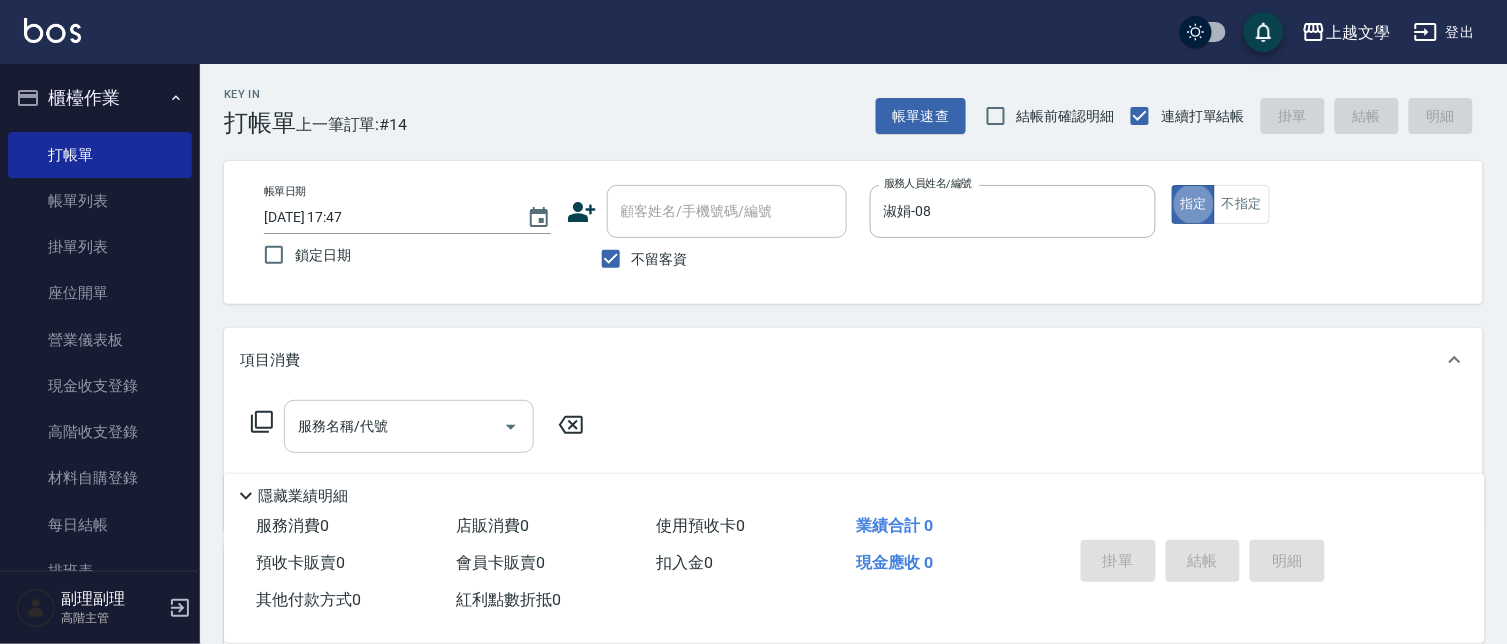 click on "服務名稱/代號" at bounding box center (394, 426) 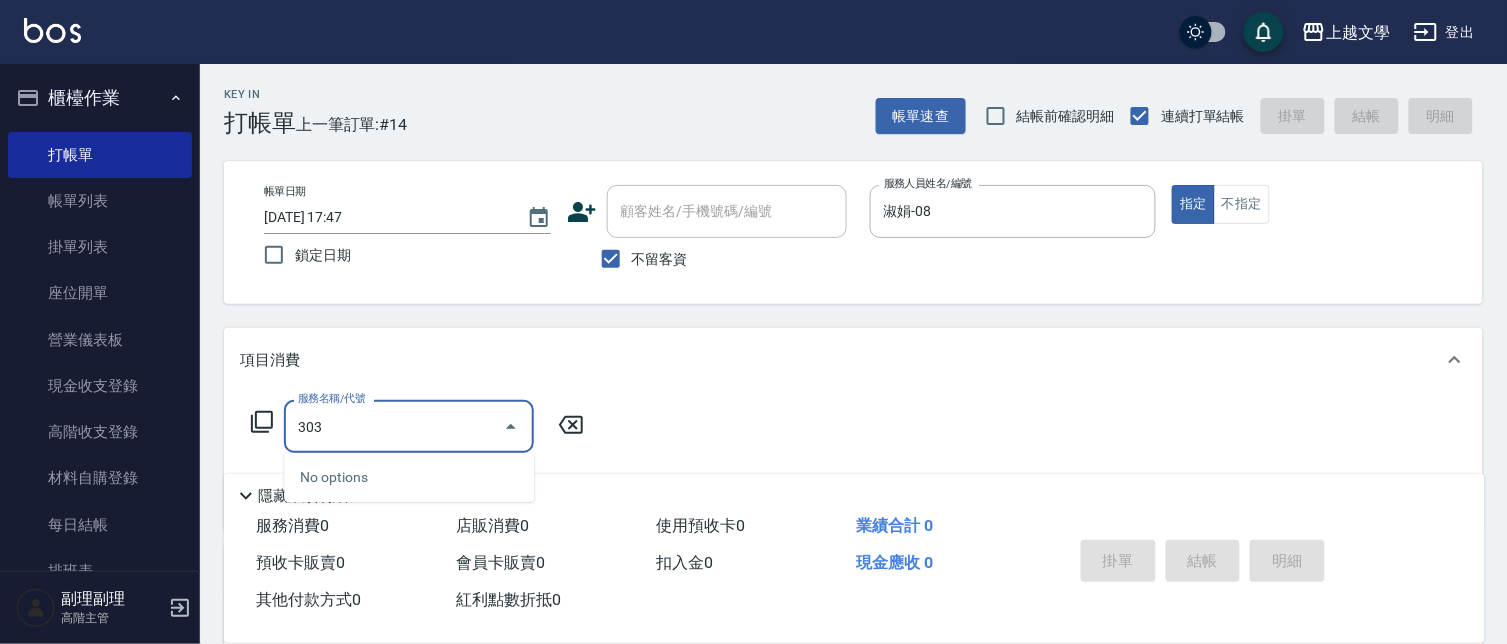 type on "溫塑燙(303)" 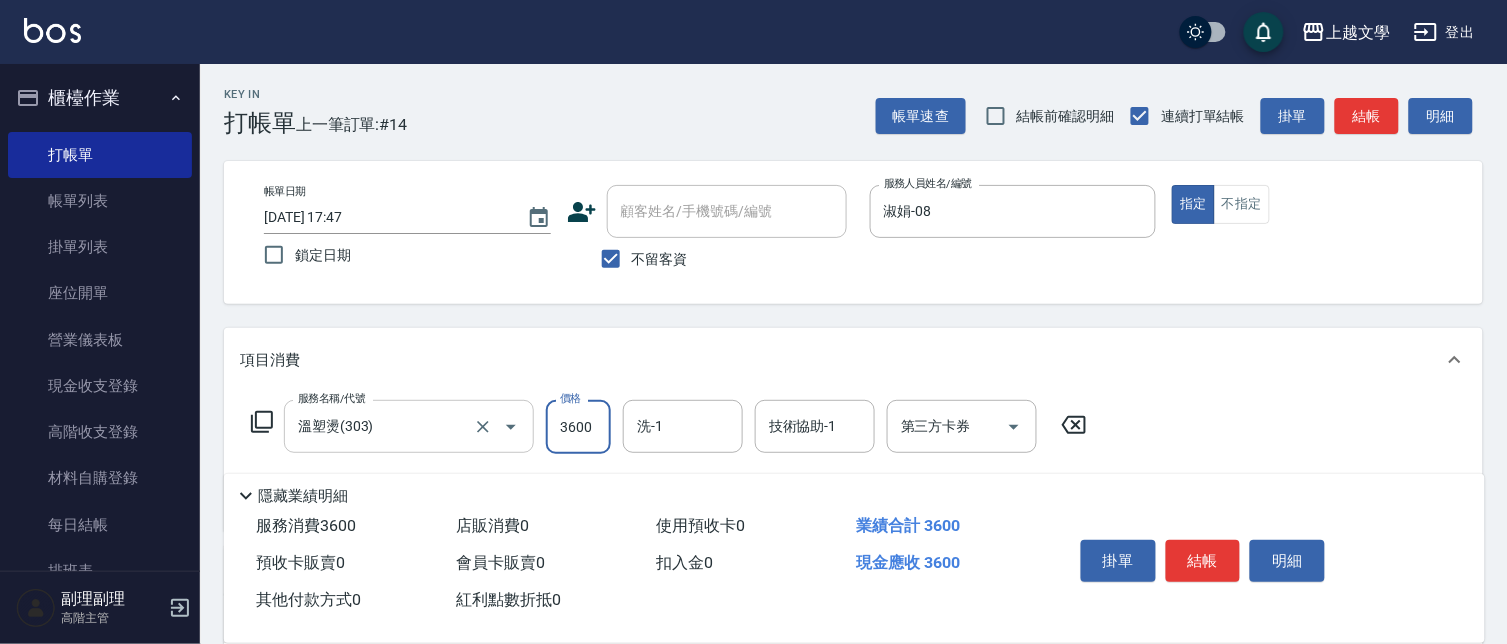 type on "3600" 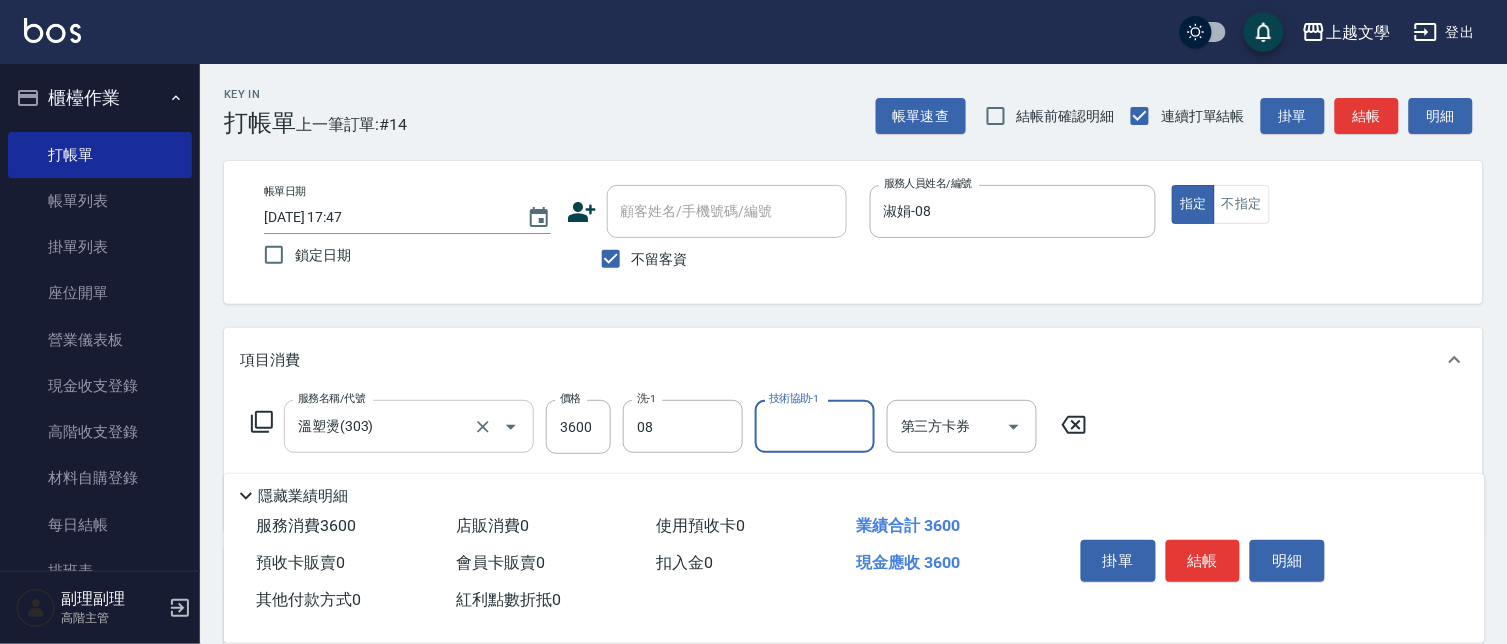type on "淑娟-08" 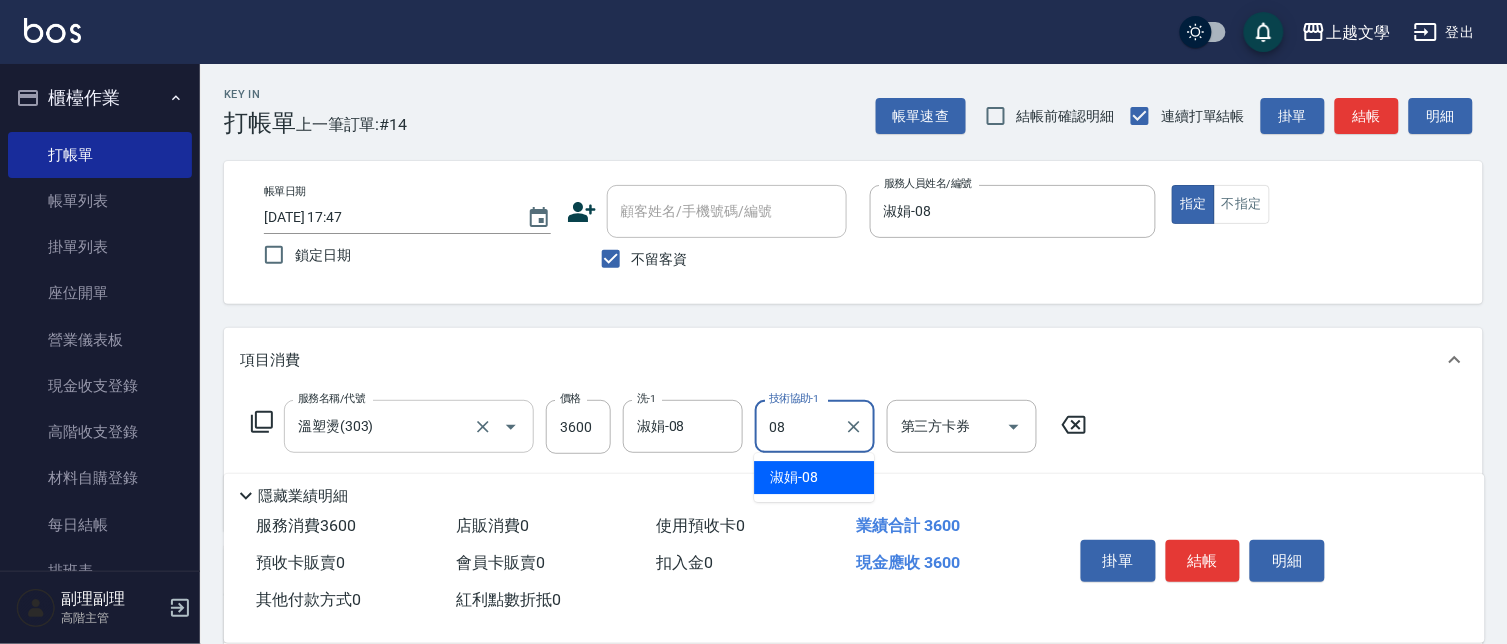 type on "淑娟-08" 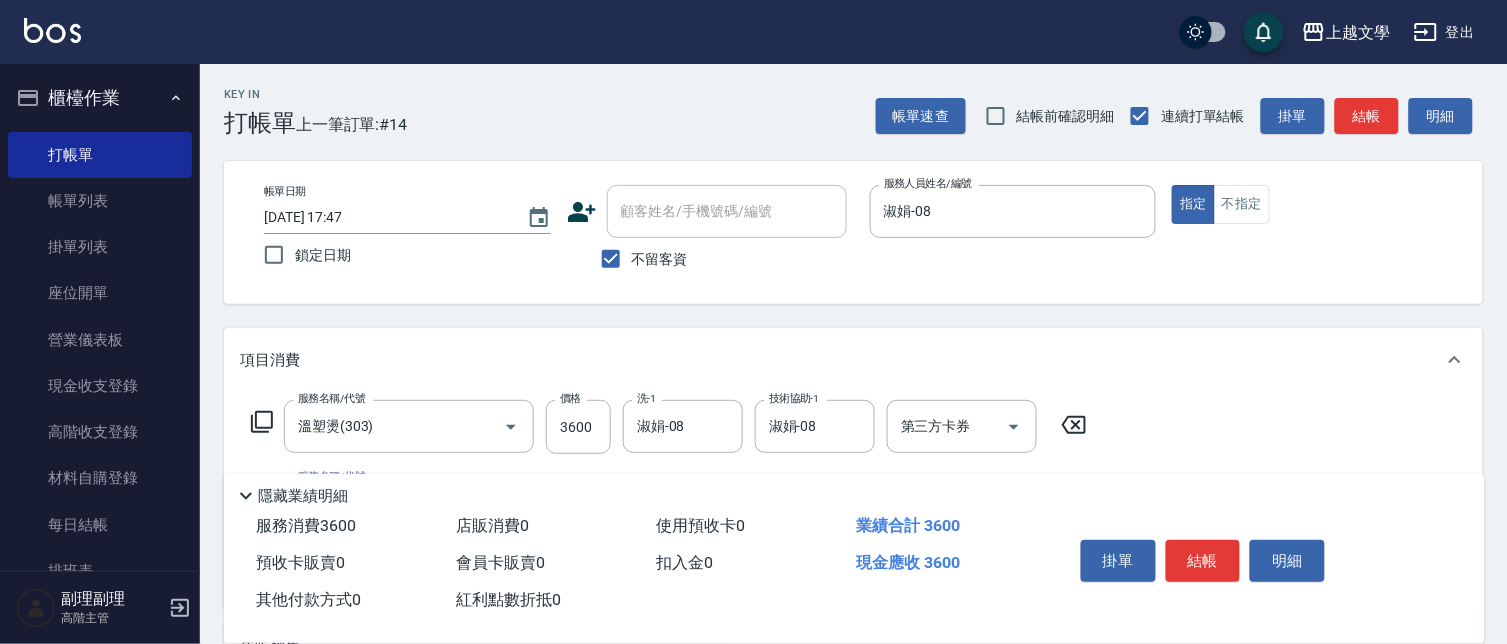 scroll, scrollTop: 111, scrollLeft: 0, axis: vertical 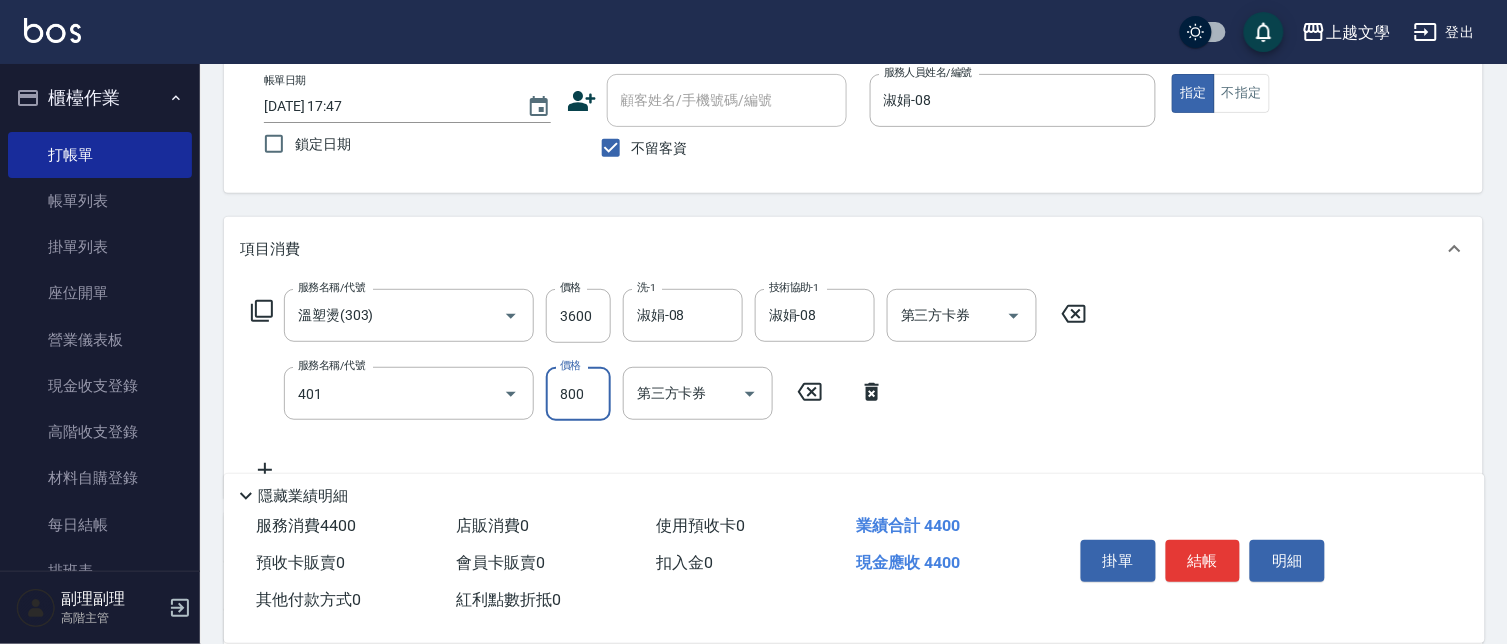 type on "補染(401)" 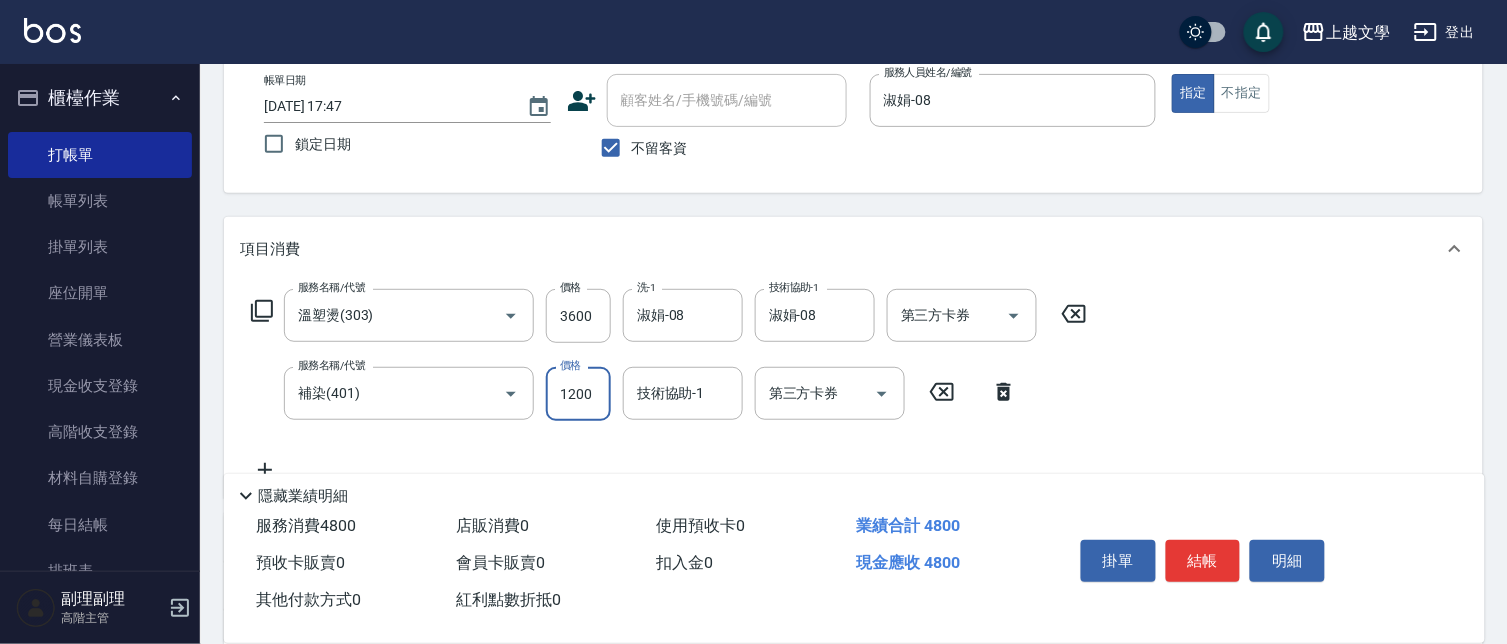 type on "1200" 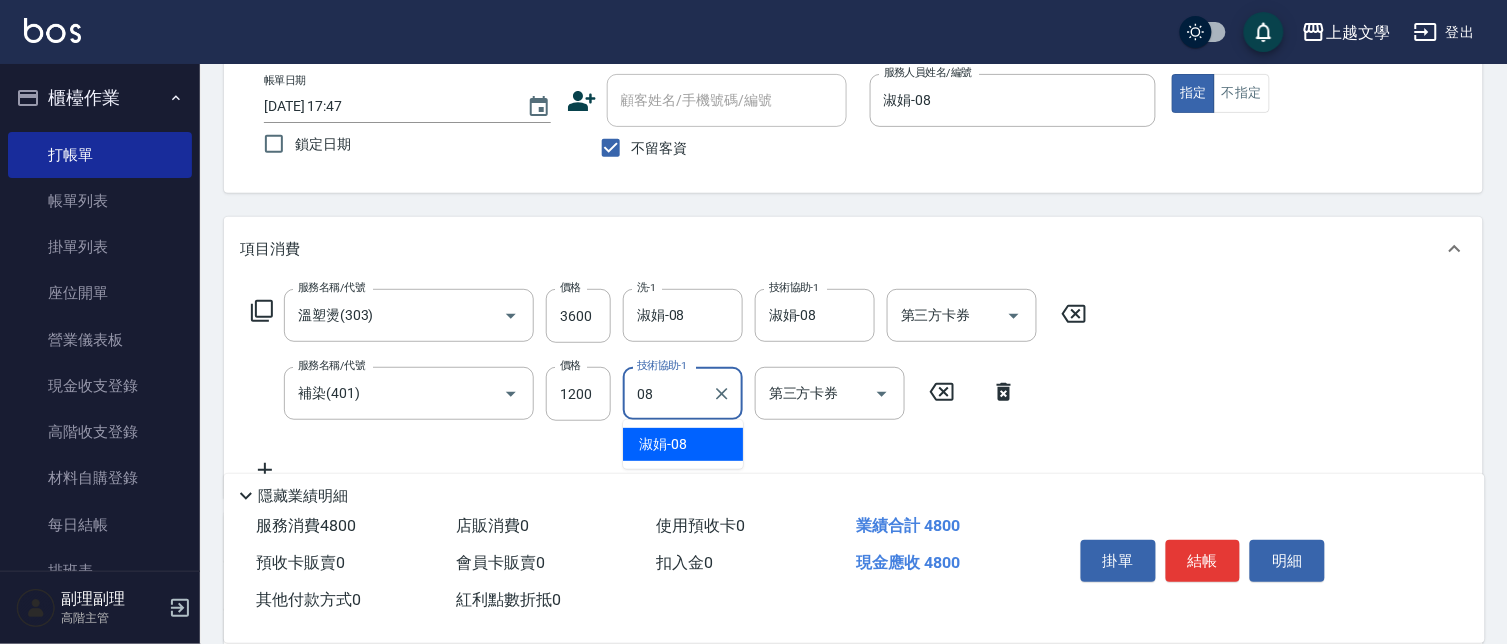 type on "淑娟-08" 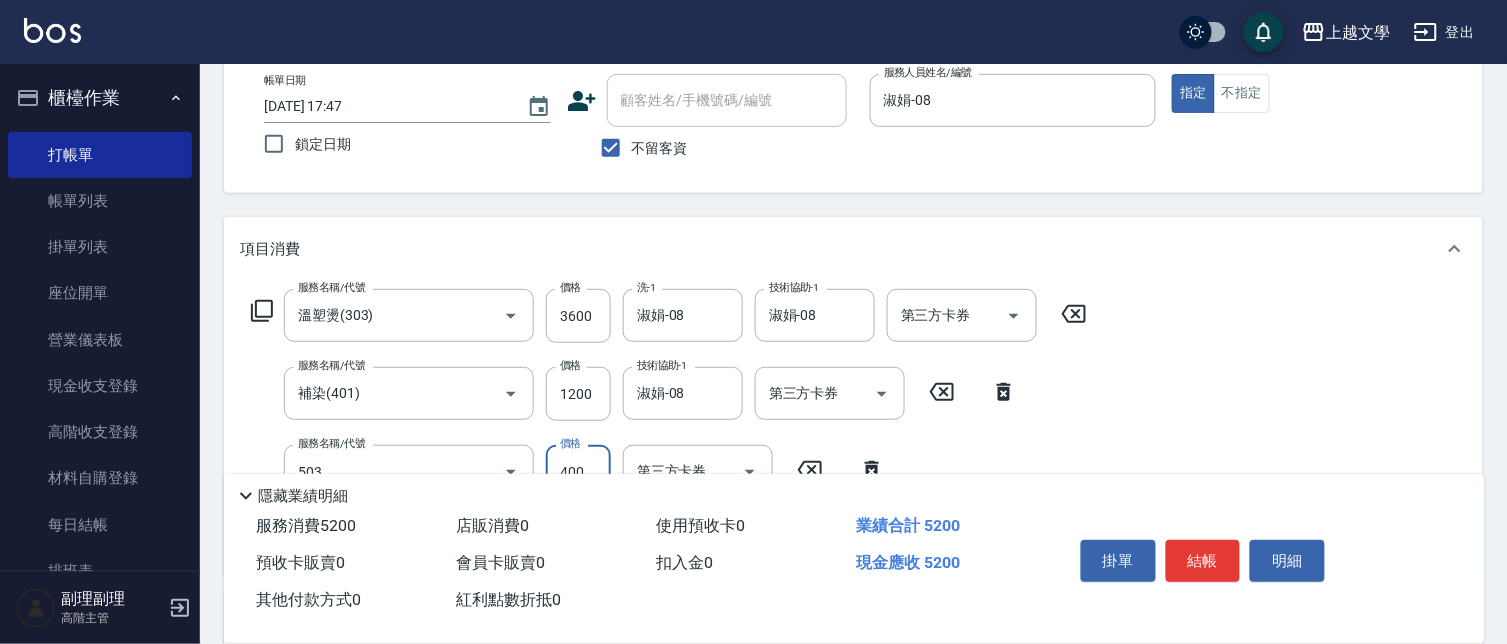type on "頭皮隔離(503)" 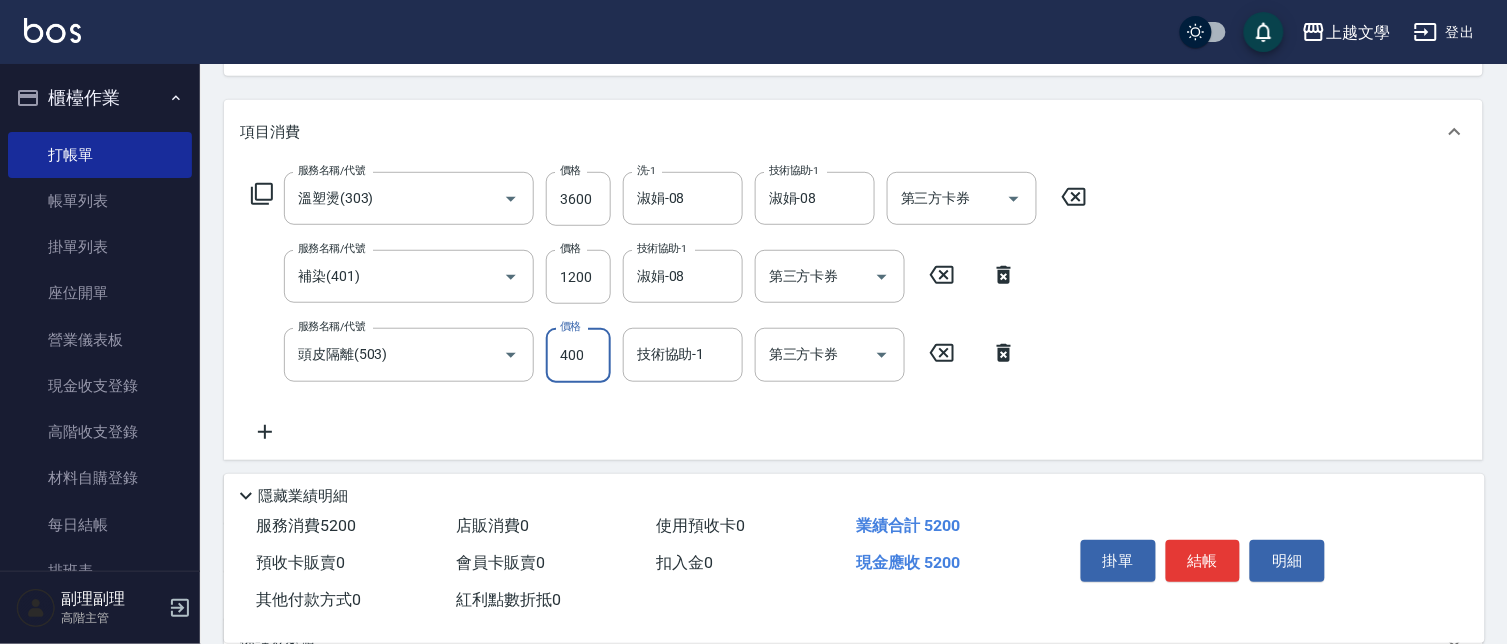 scroll, scrollTop: 333, scrollLeft: 0, axis: vertical 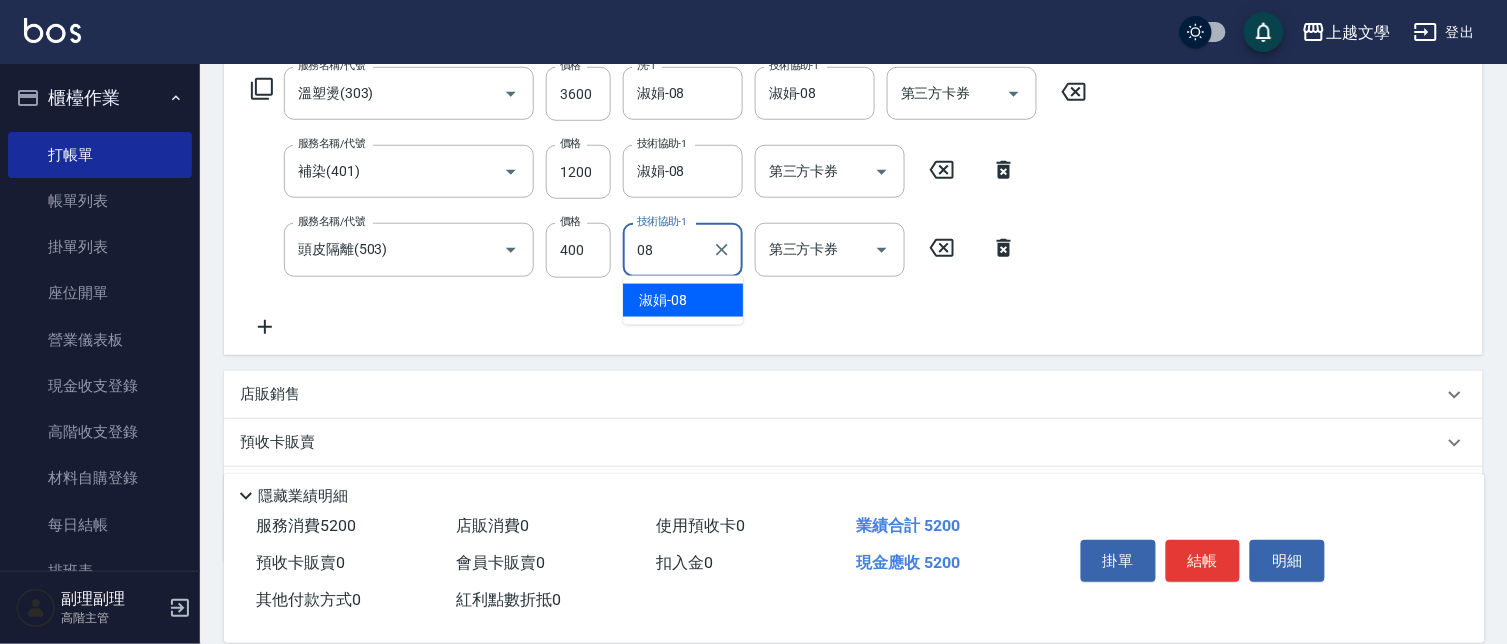 type on "淑娟-08" 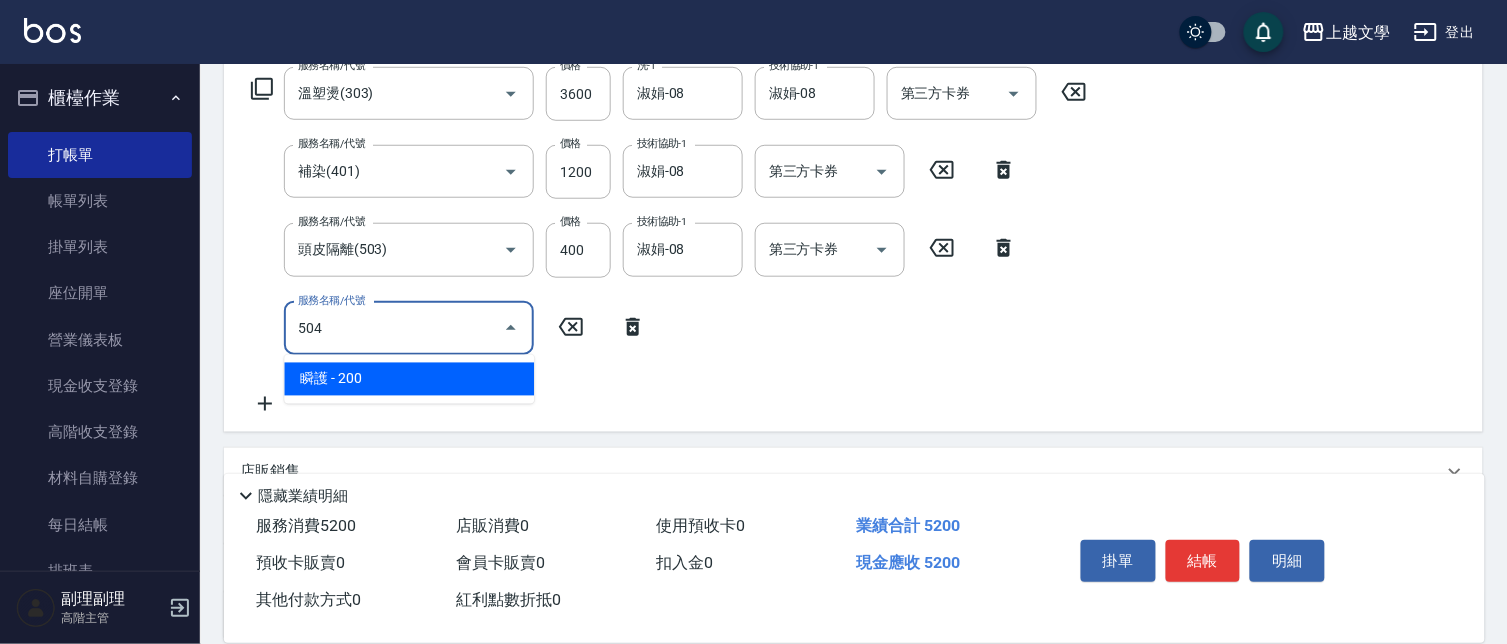 type on "瞬護(504)" 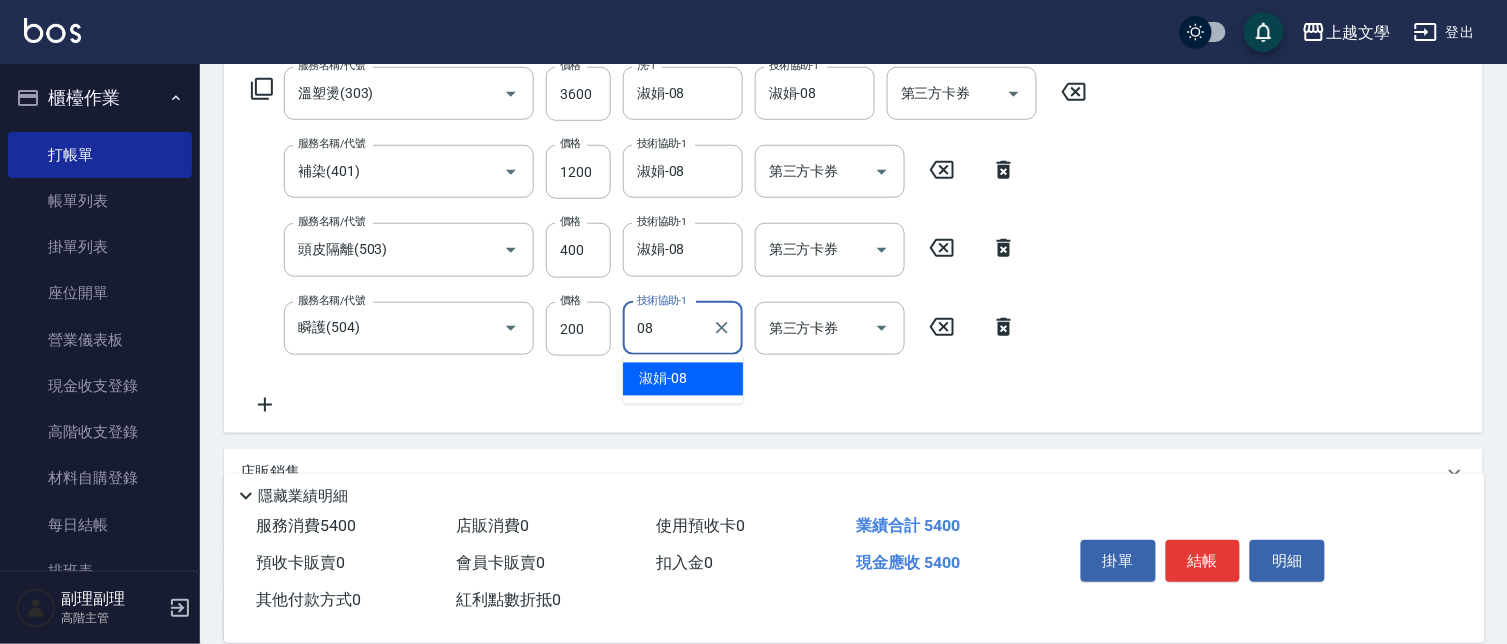 type on "淑娟-08" 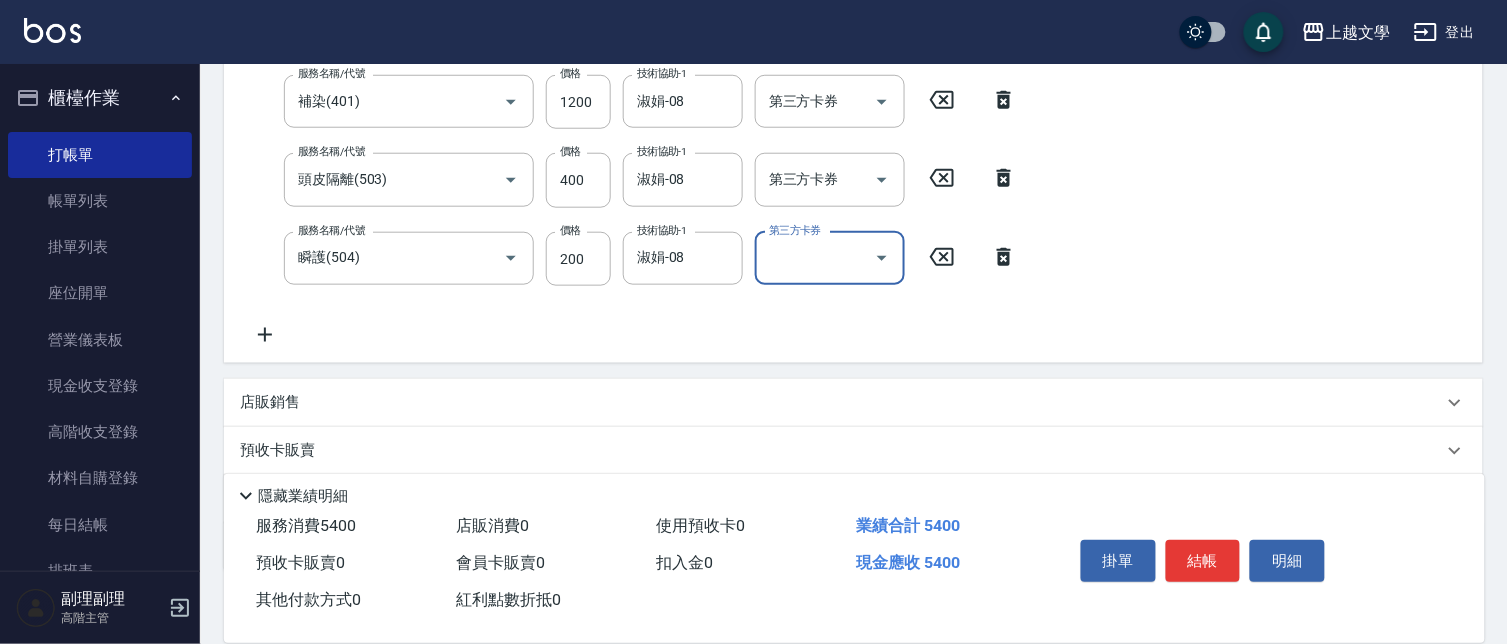scroll, scrollTop: 518, scrollLeft: 0, axis: vertical 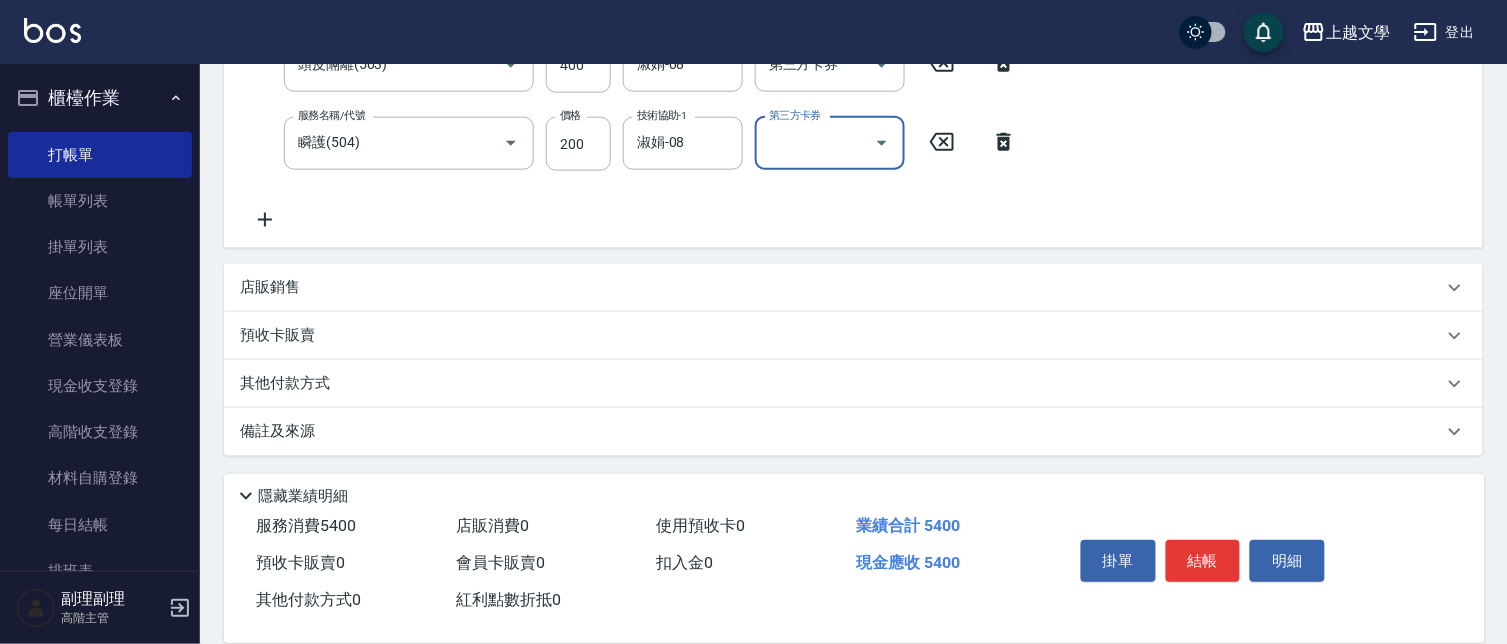 click on "其他付款方式" at bounding box center [290, 384] 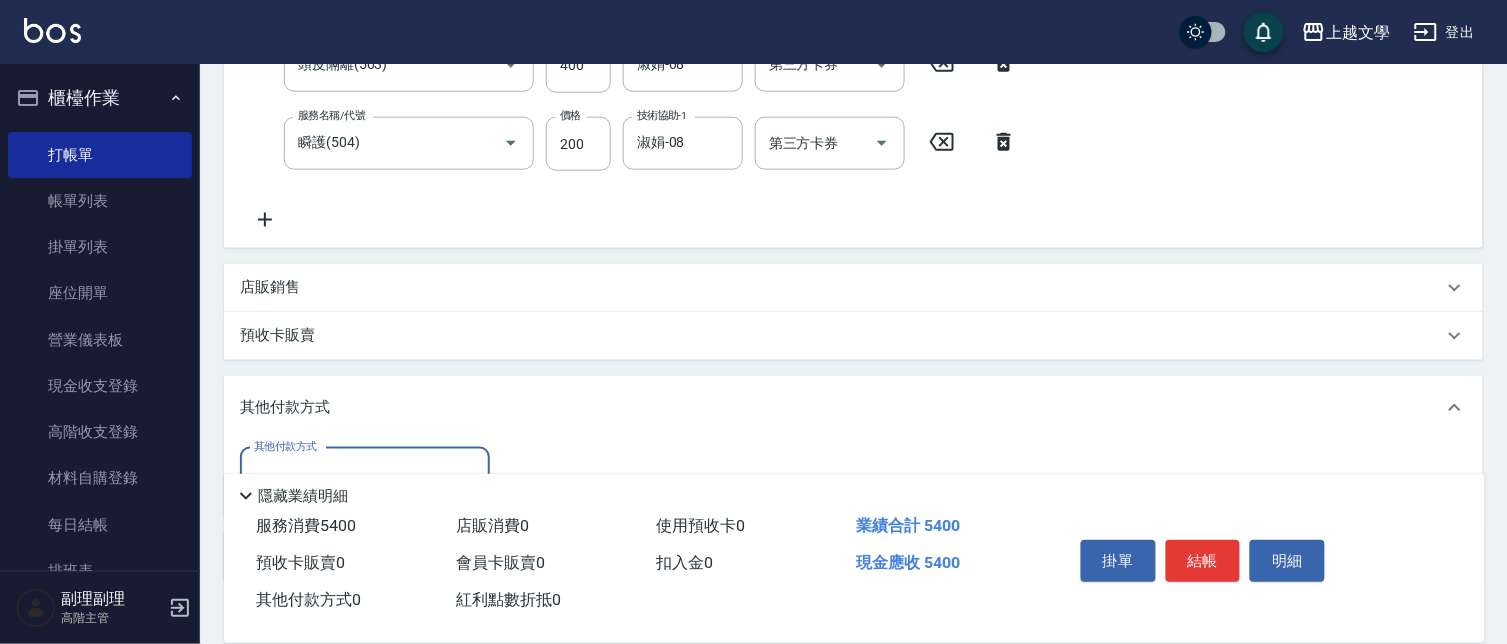 scroll, scrollTop: 1, scrollLeft: 0, axis: vertical 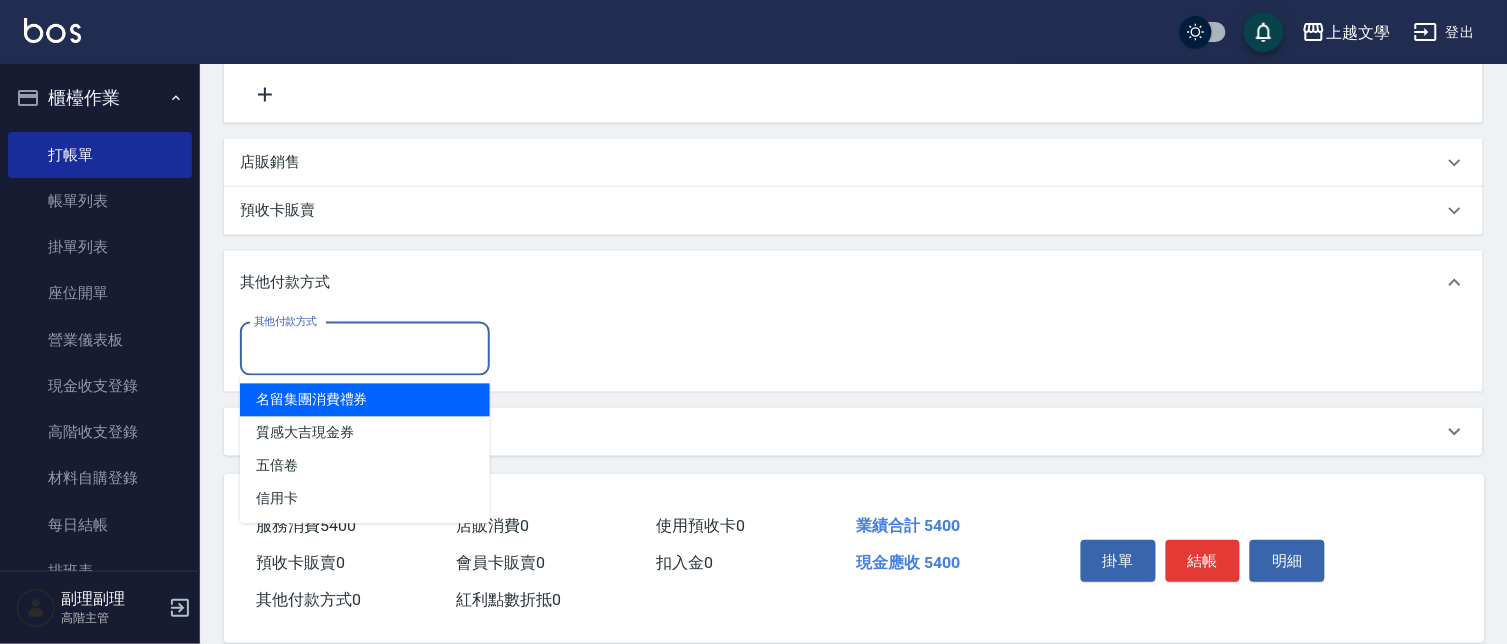 click on "其他付款方式" at bounding box center [365, 349] 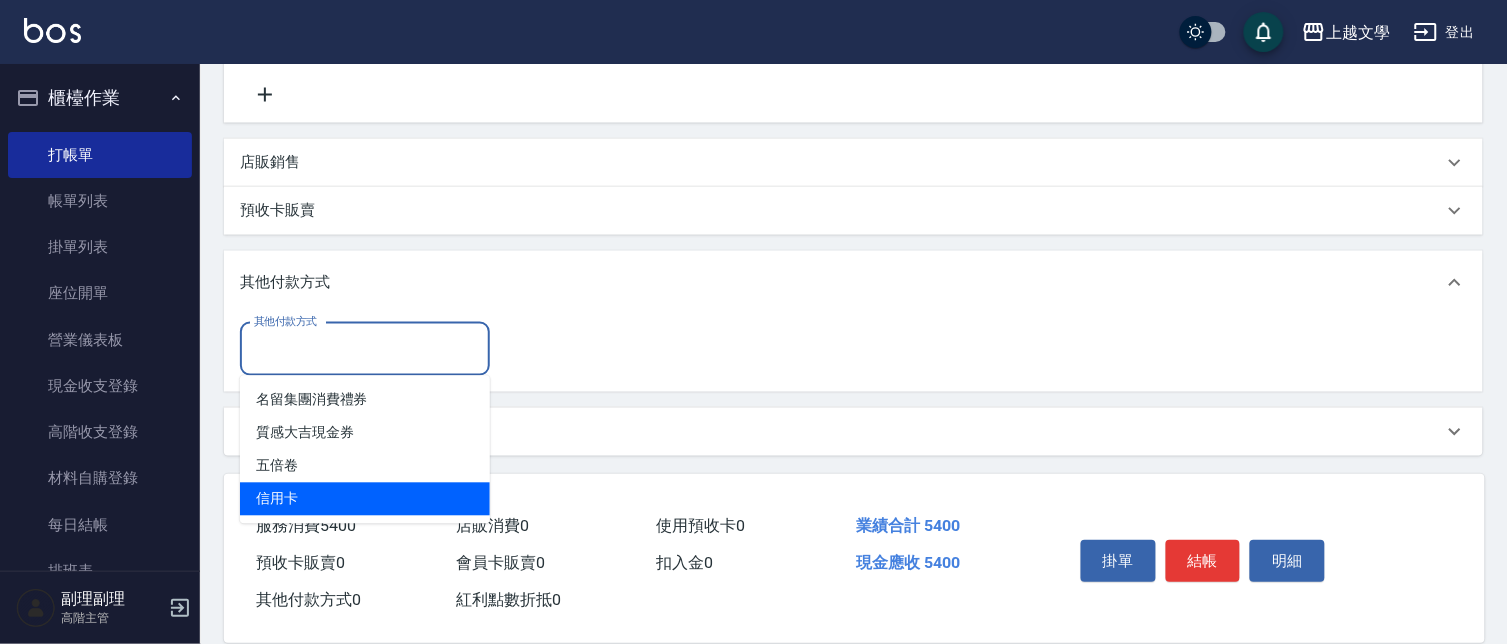 click on "信用卡" at bounding box center [365, 499] 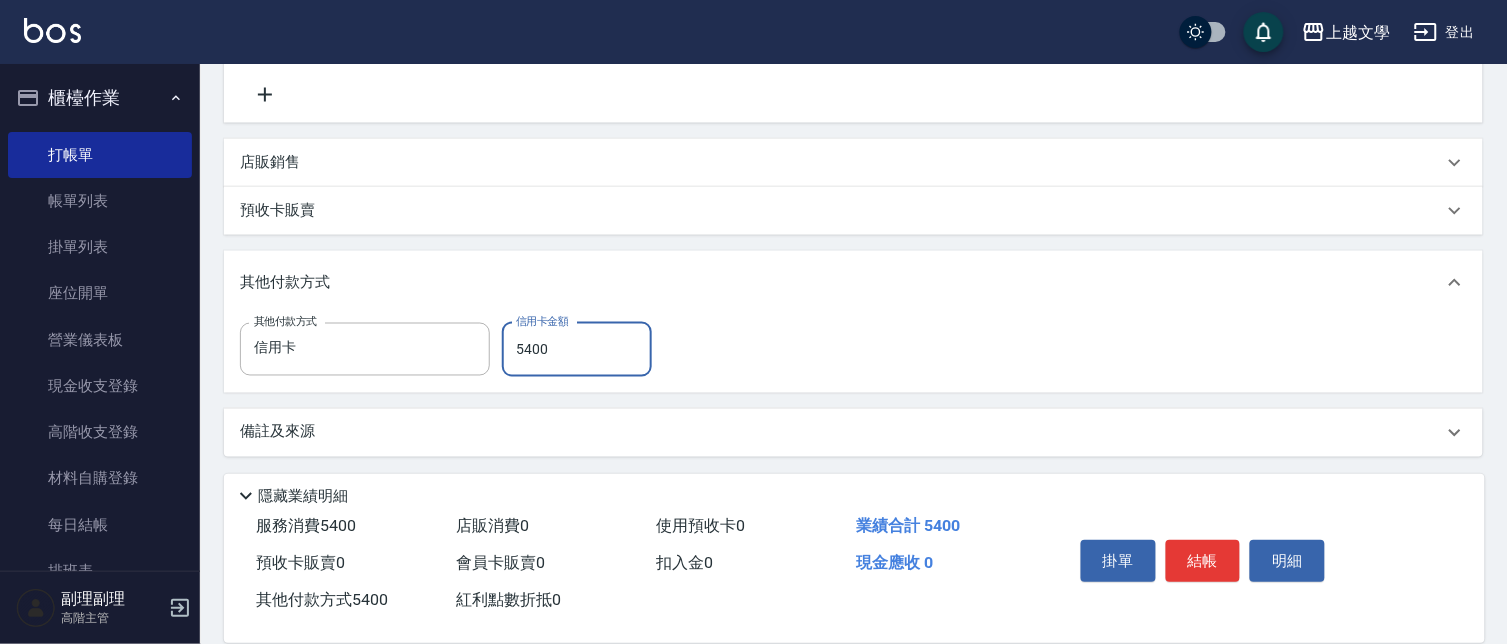 type on "5400" 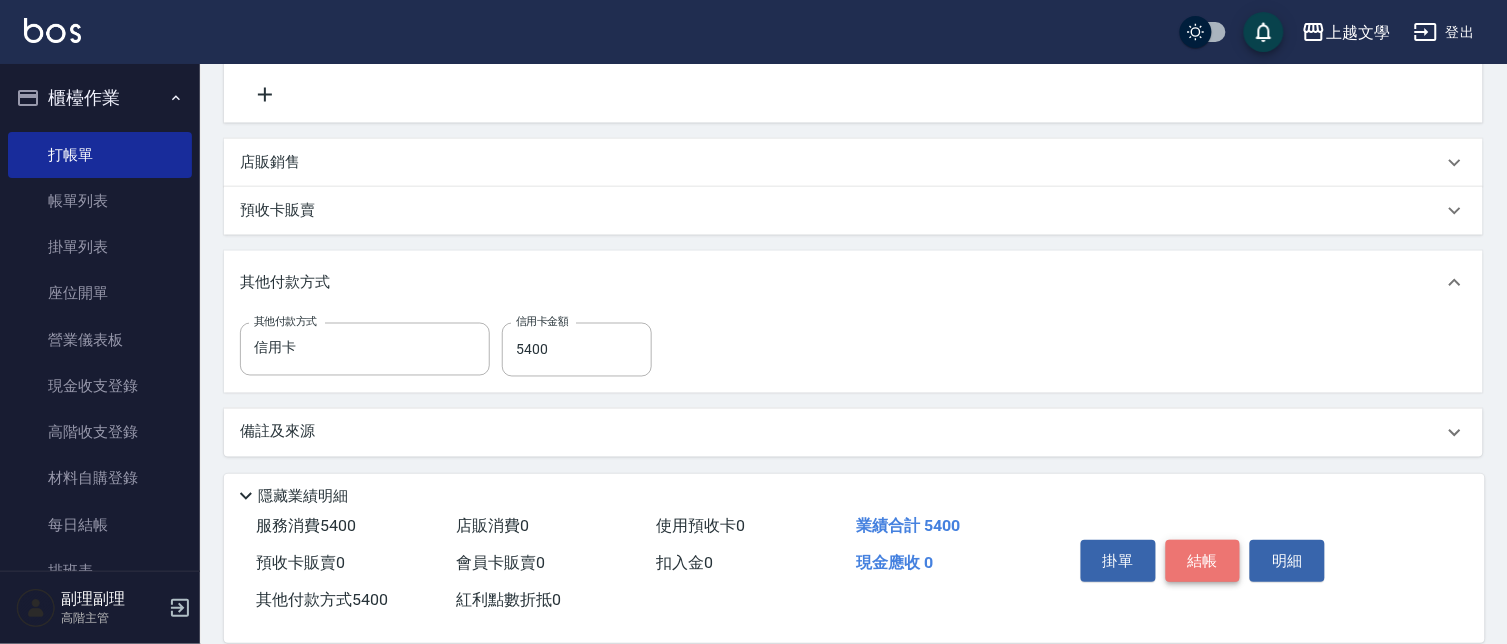 click on "結帳" at bounding box center (1203, 561) 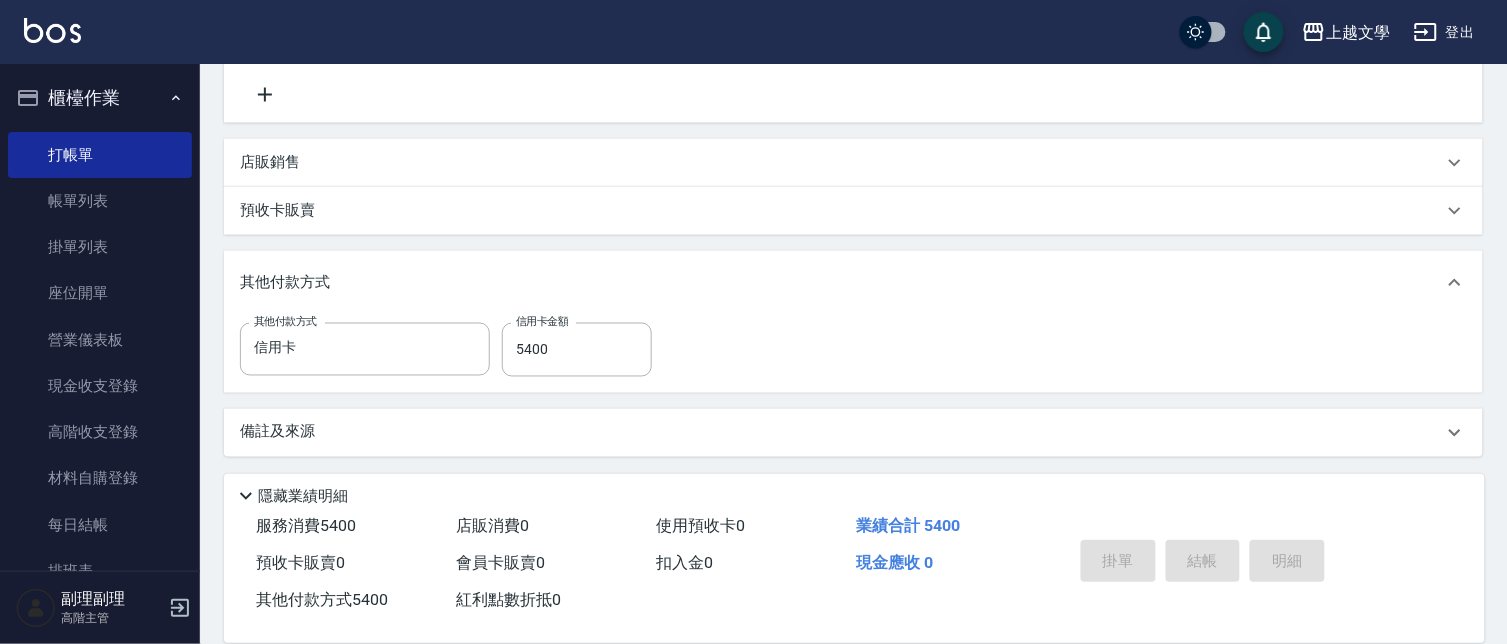 type on "0" 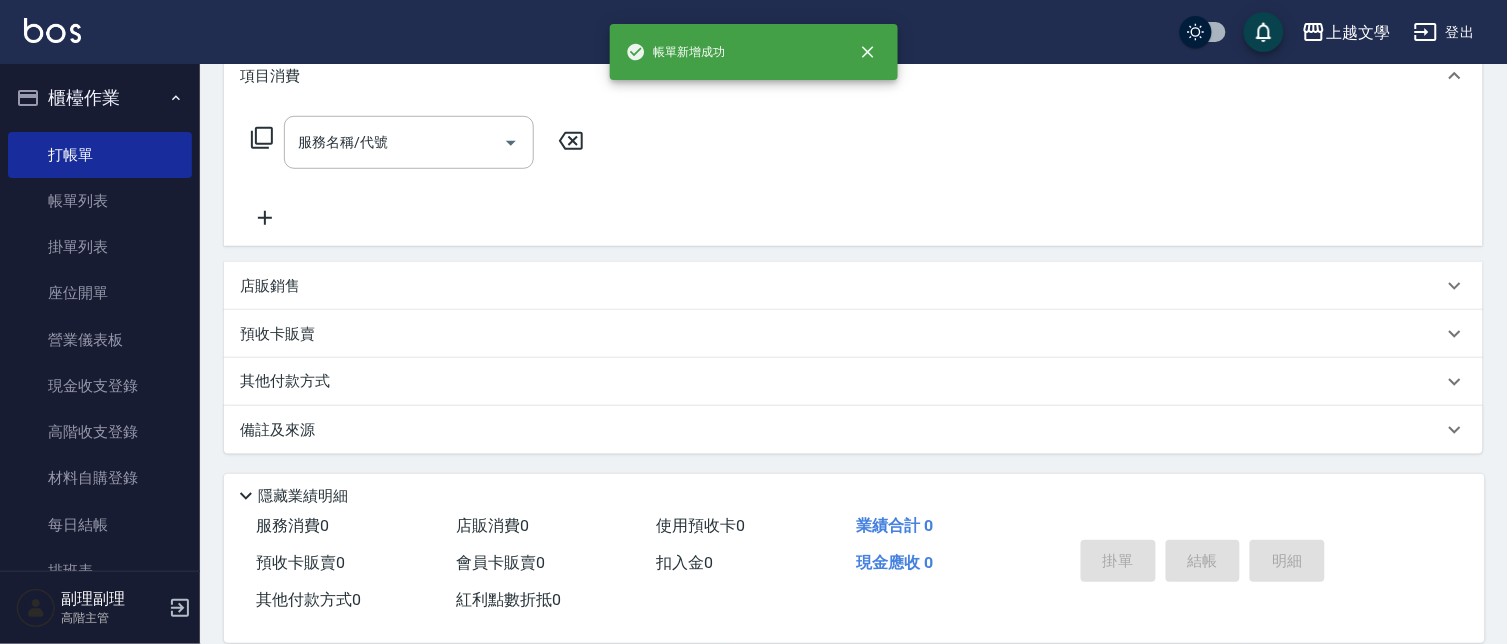 scroll, scrollTop: 0, scrollLeft: 0, axis: both 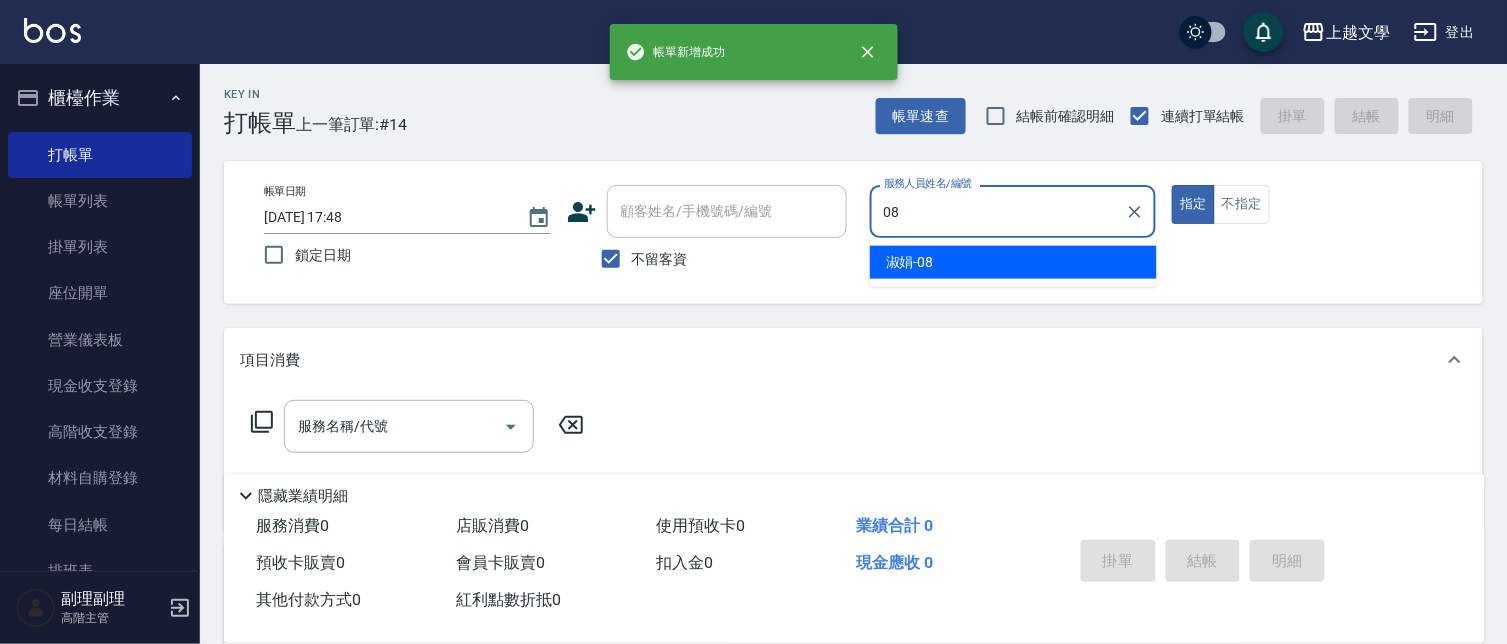 type on "淑娟-08" 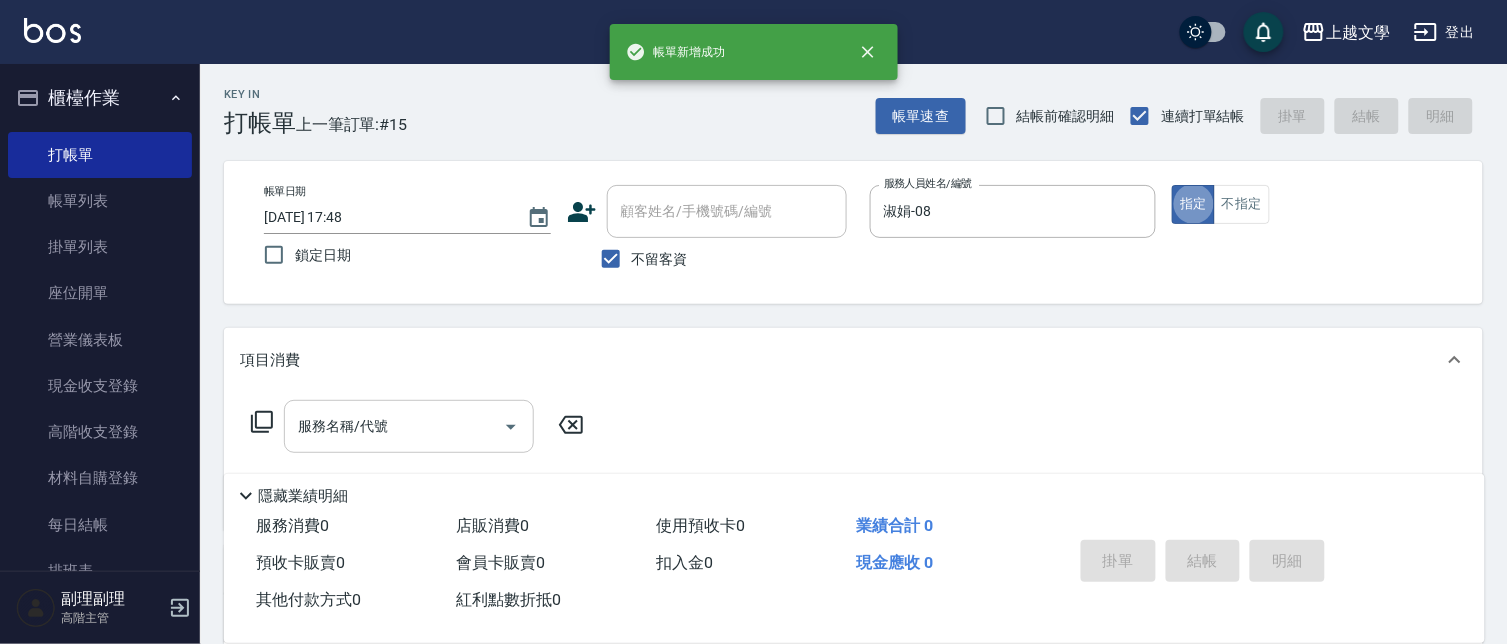 drag, startPoint x: 395, startPoint y: 450, endPoint x: 395, endPoint y: 423, distance: 27 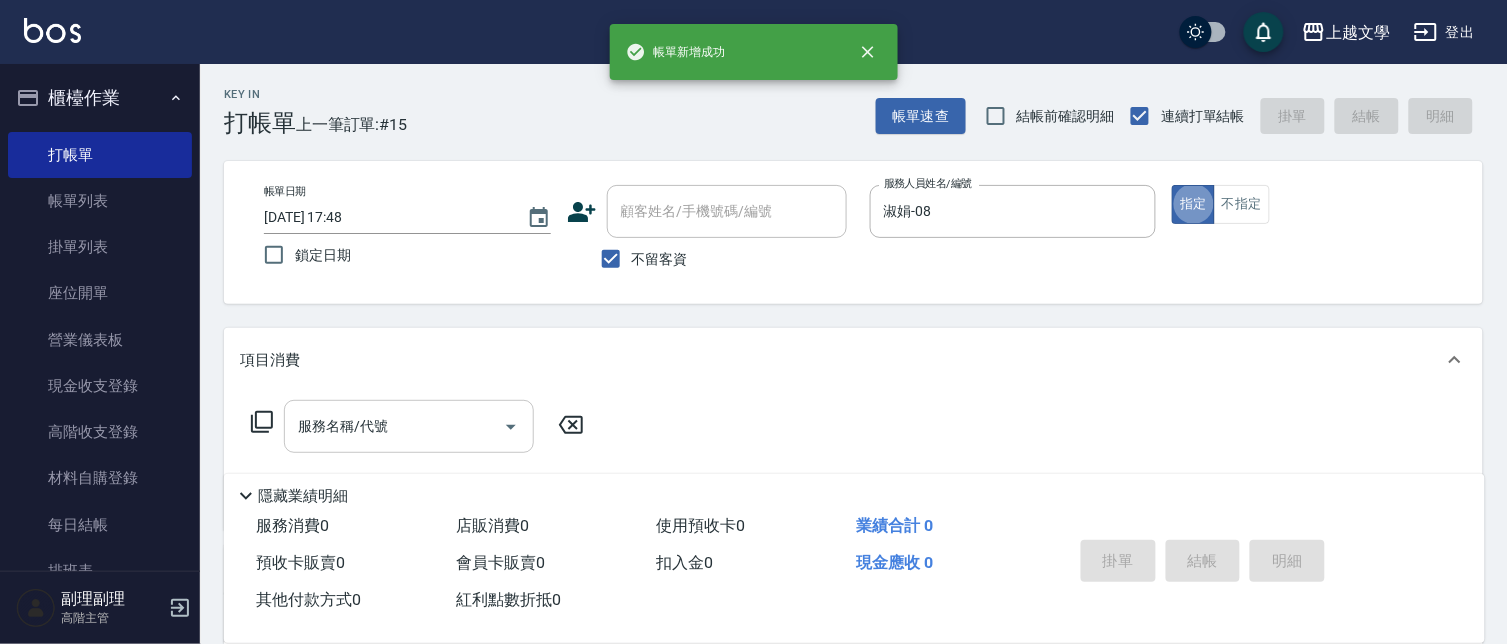 click on "服務名稱/代號" at bounding box center (409, 426) 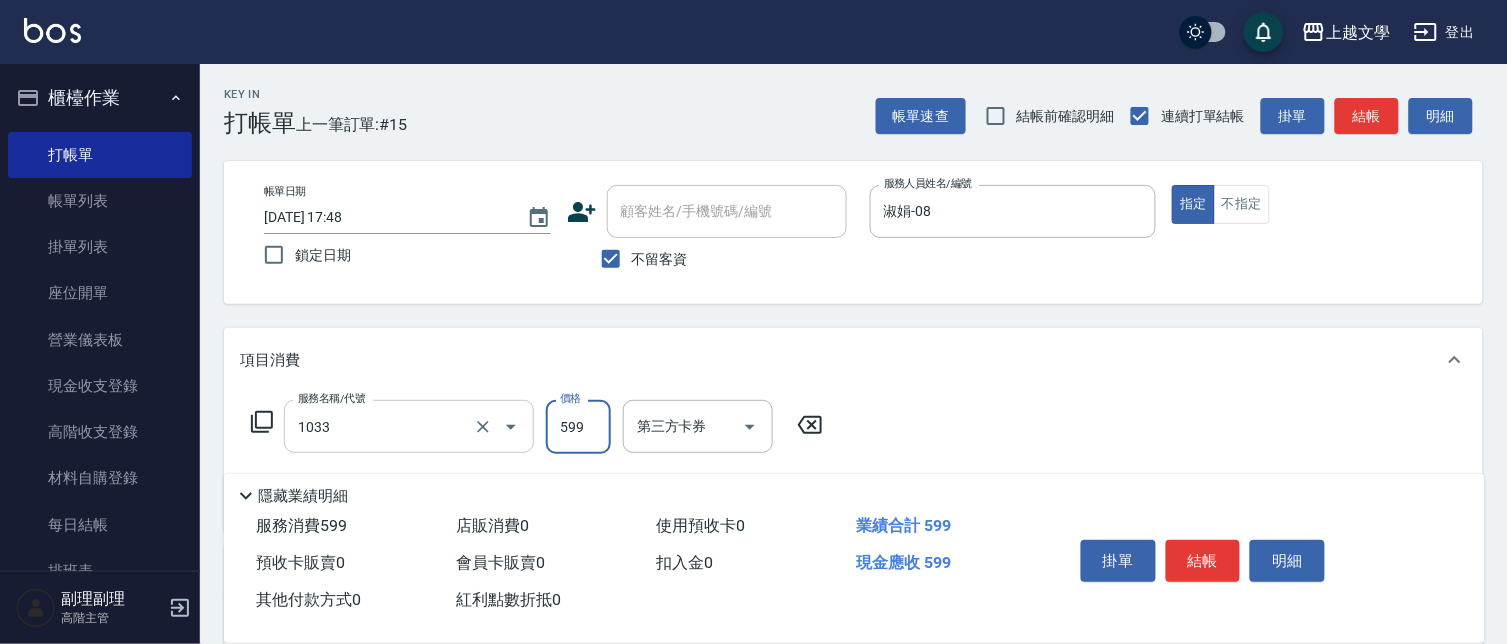 type on "深層洗髮(1033)" 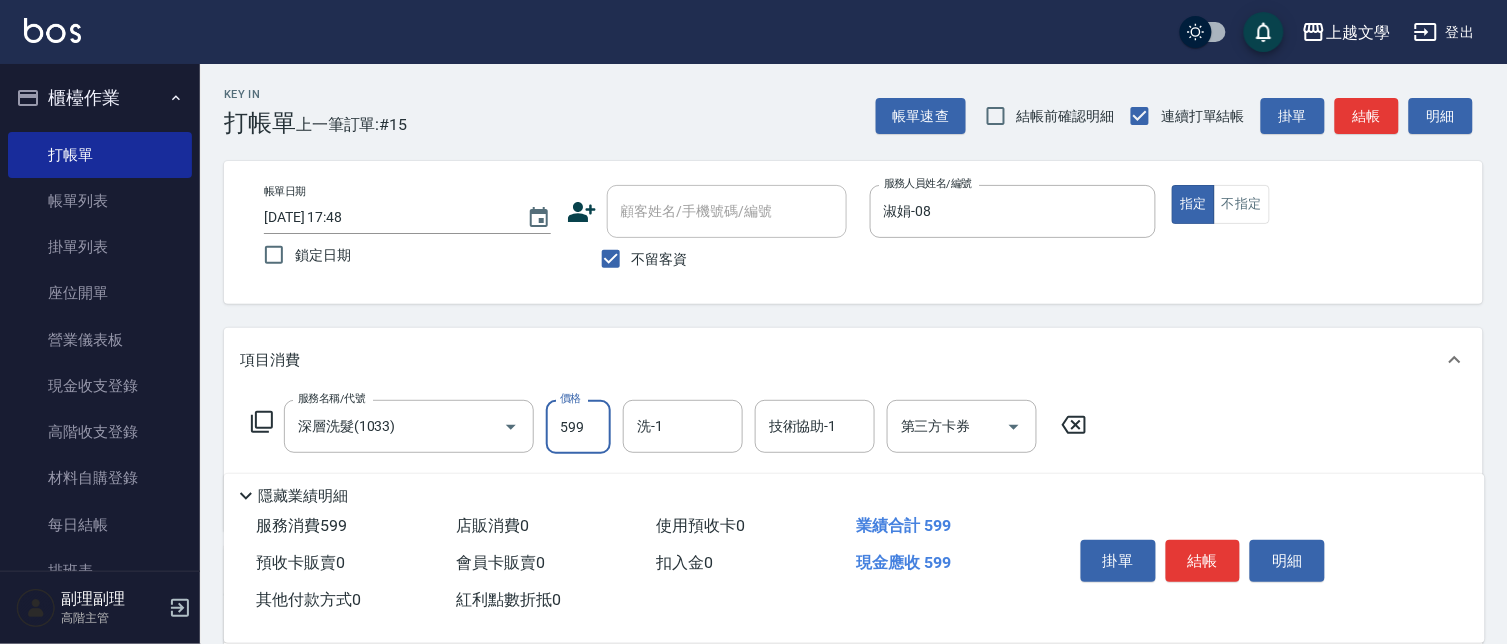 click on "599" at bounding box center [578, 427] 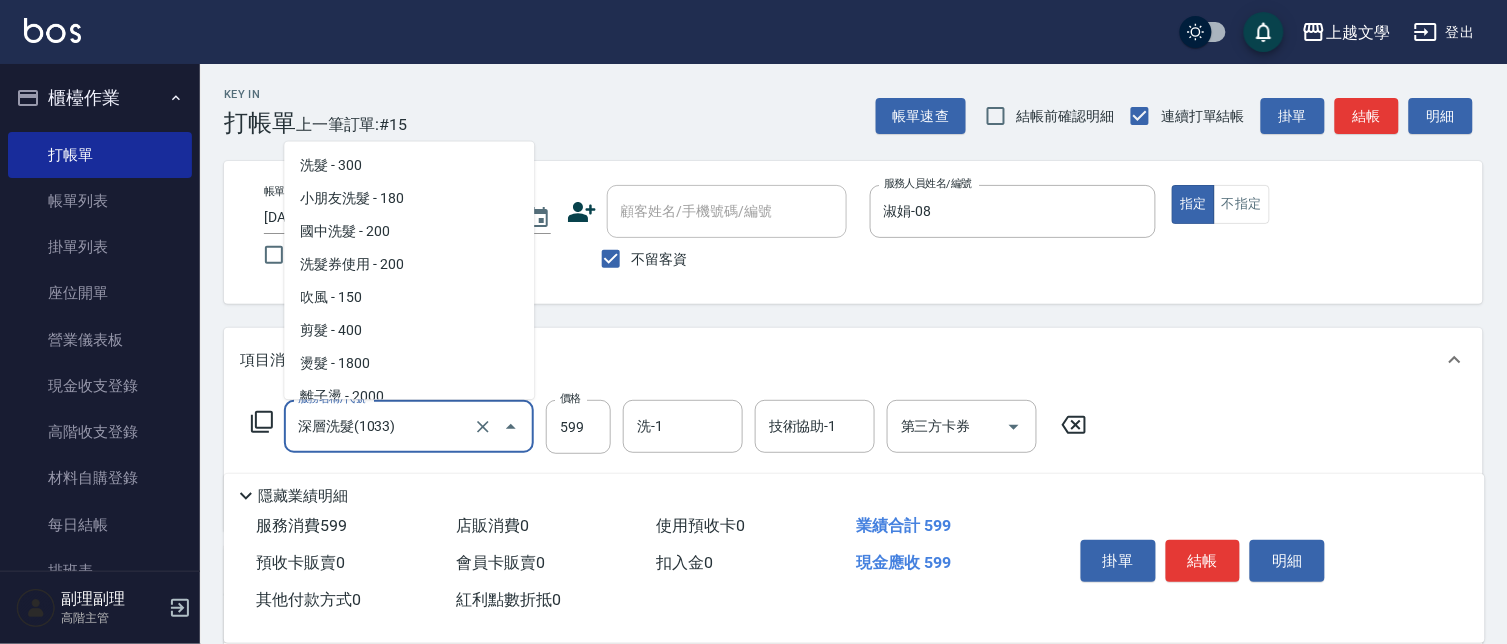 click on "深層洗髮(1033)" at bounding box center [381, 426] 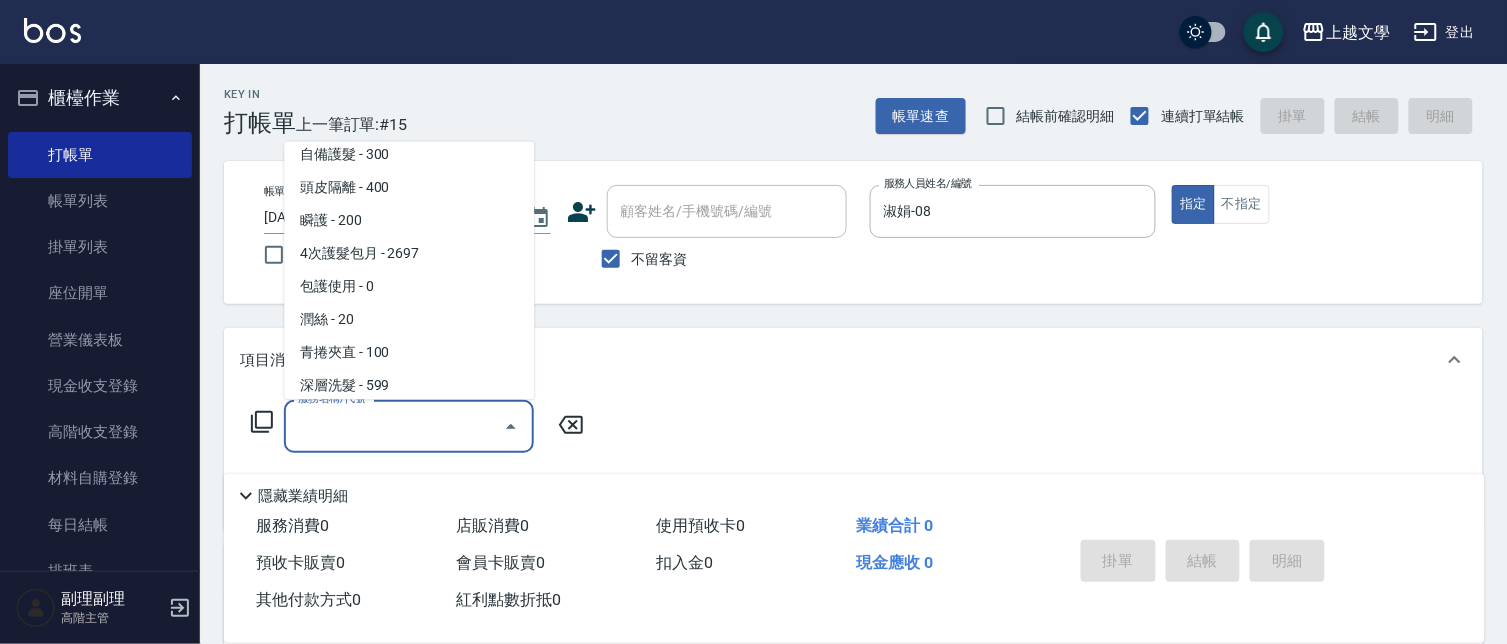 scroll, scrollTop: 7, scrollLeft: 0, axis: vertical 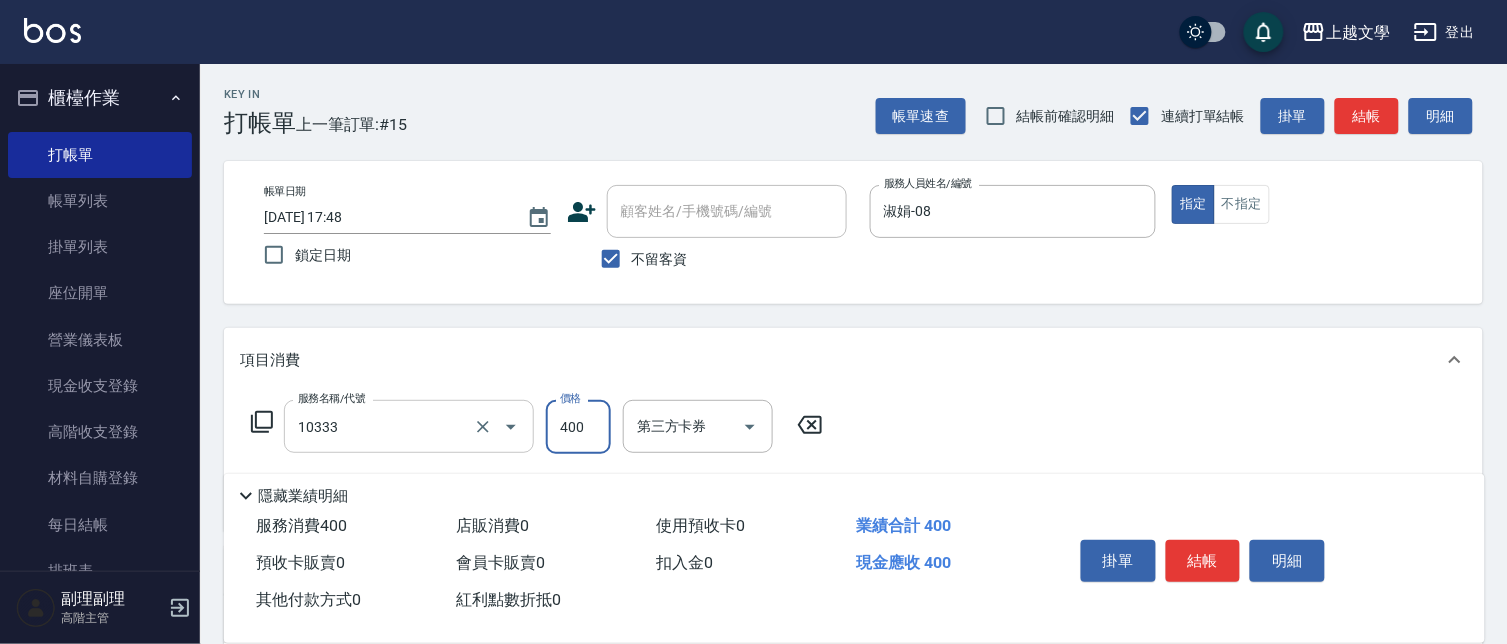 type on "舒暢洗髮(10333)" 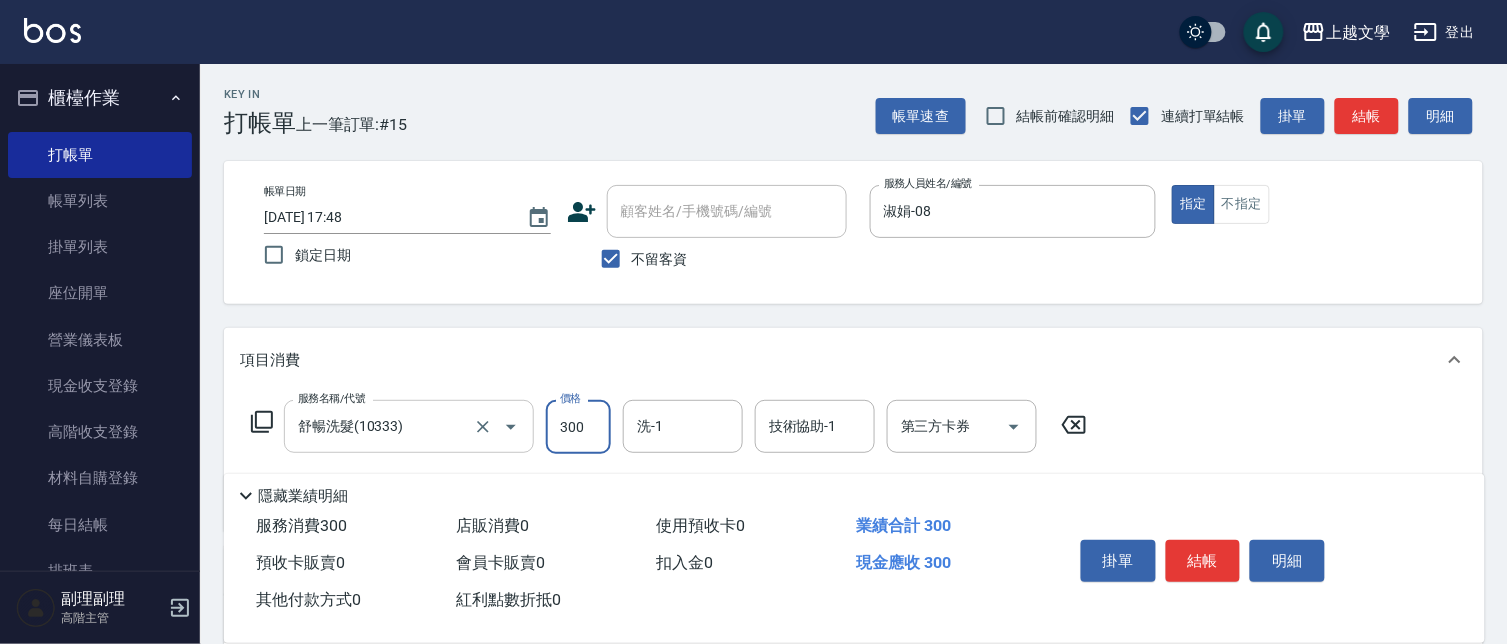 type on "300" 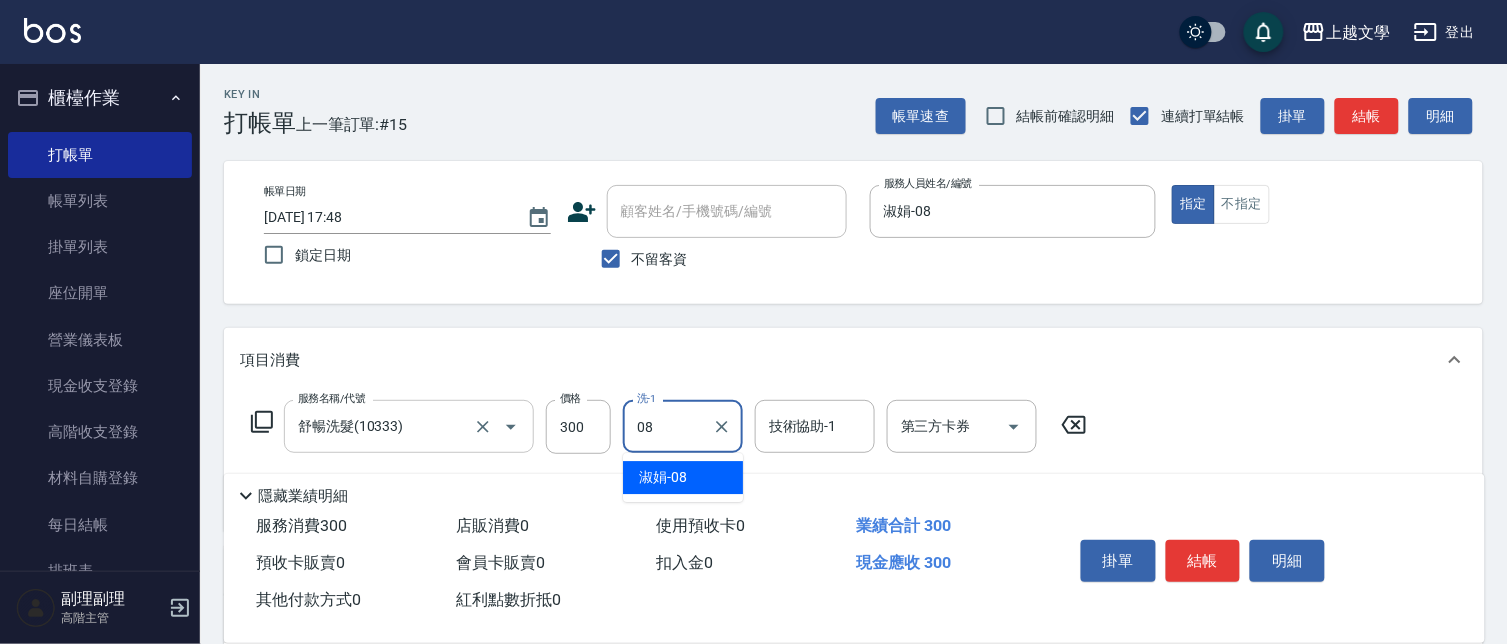 type on "淑娟-08" 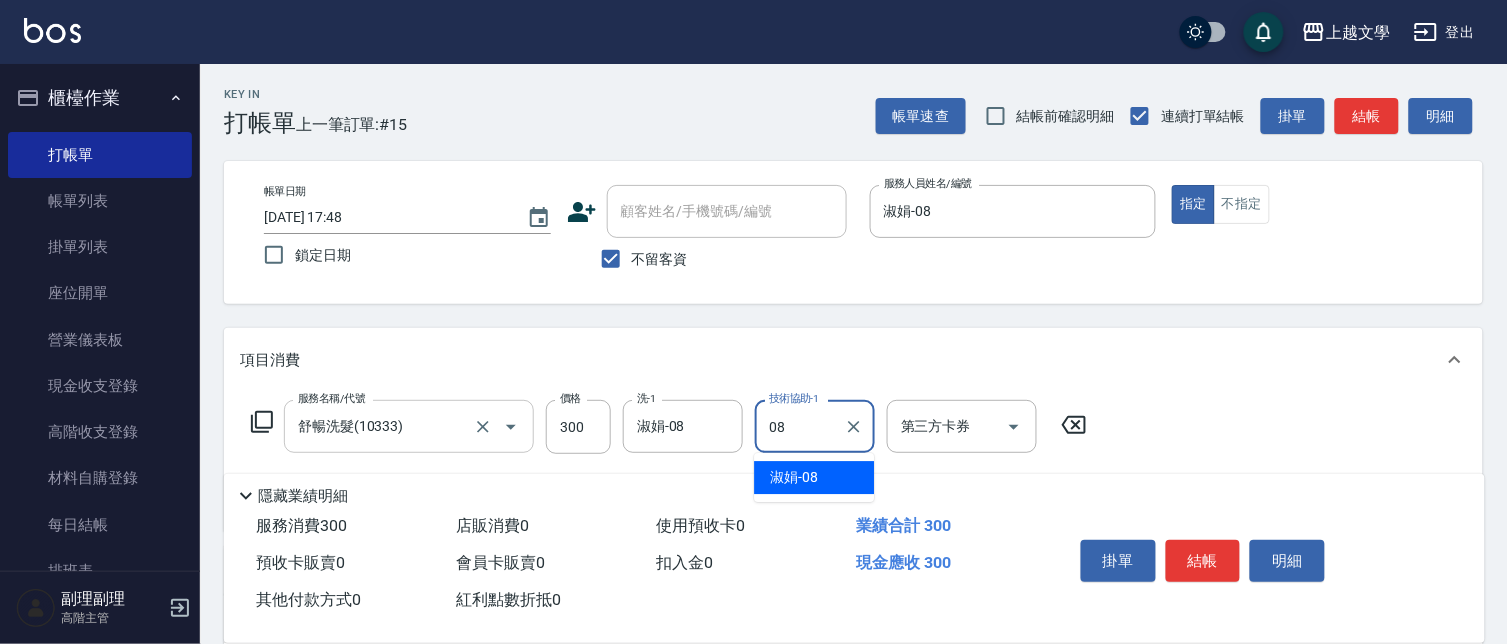type on "淑娟-08" 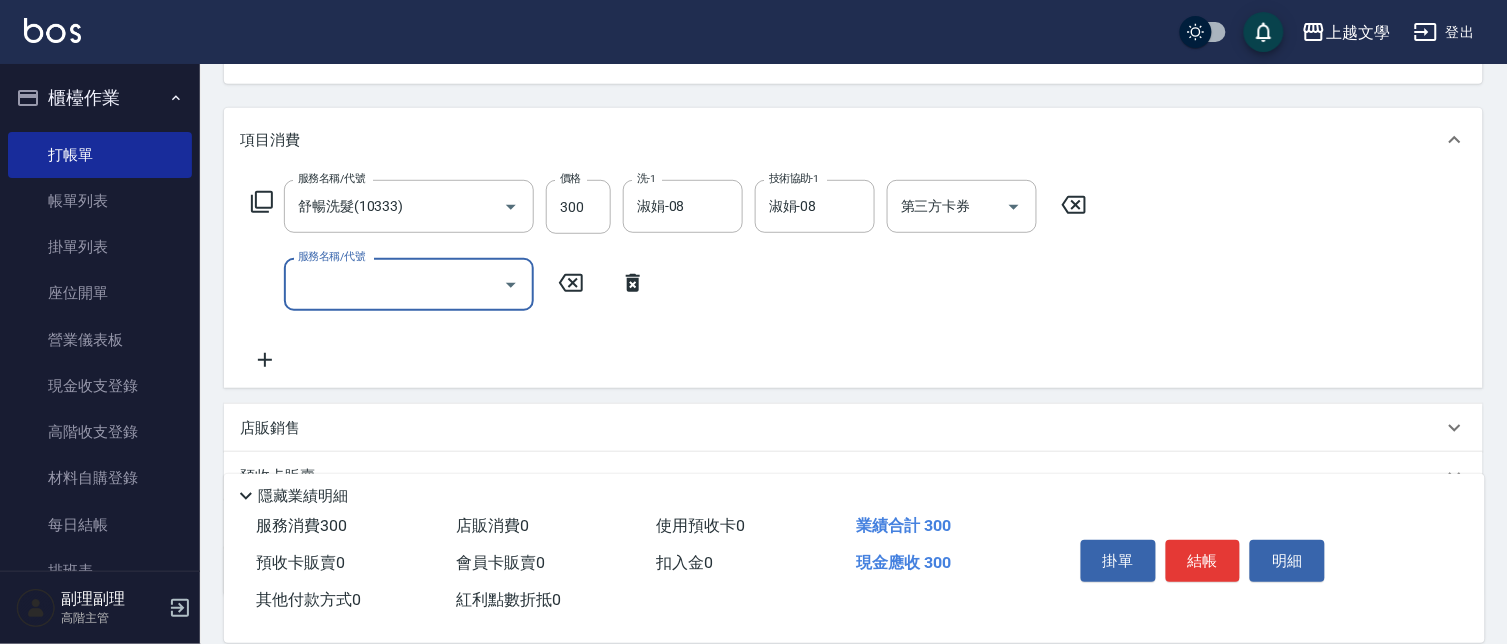 scroll, scrollTop: 222, scrollLeft: 0, axis: vertical 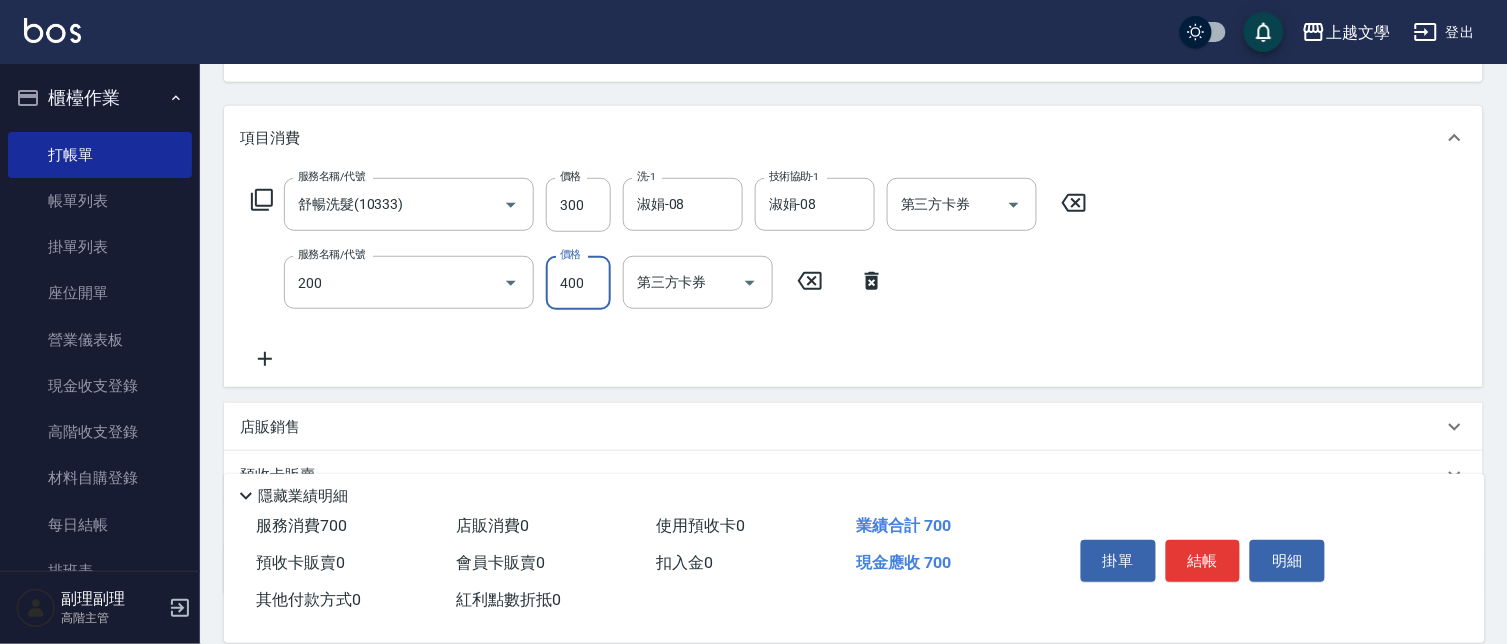 type on "剪髮(200)" 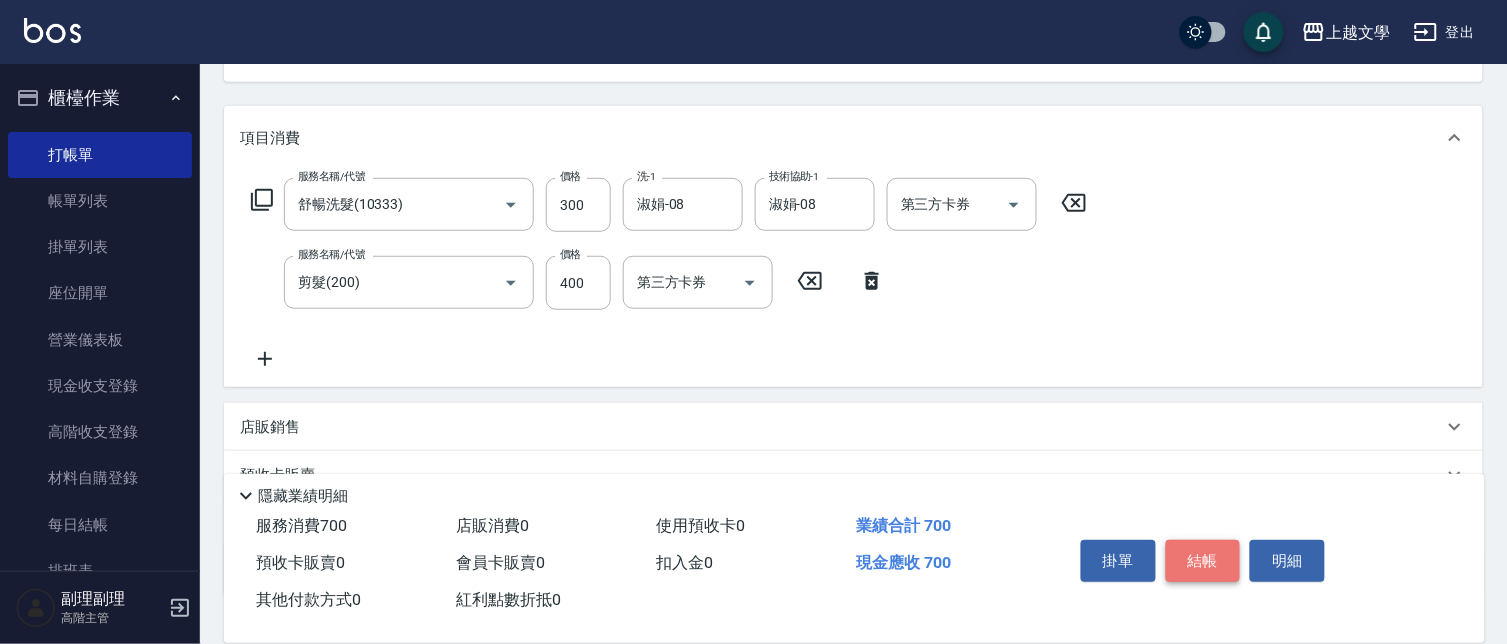 click on "結帳" at bounding box center [1203, 561] 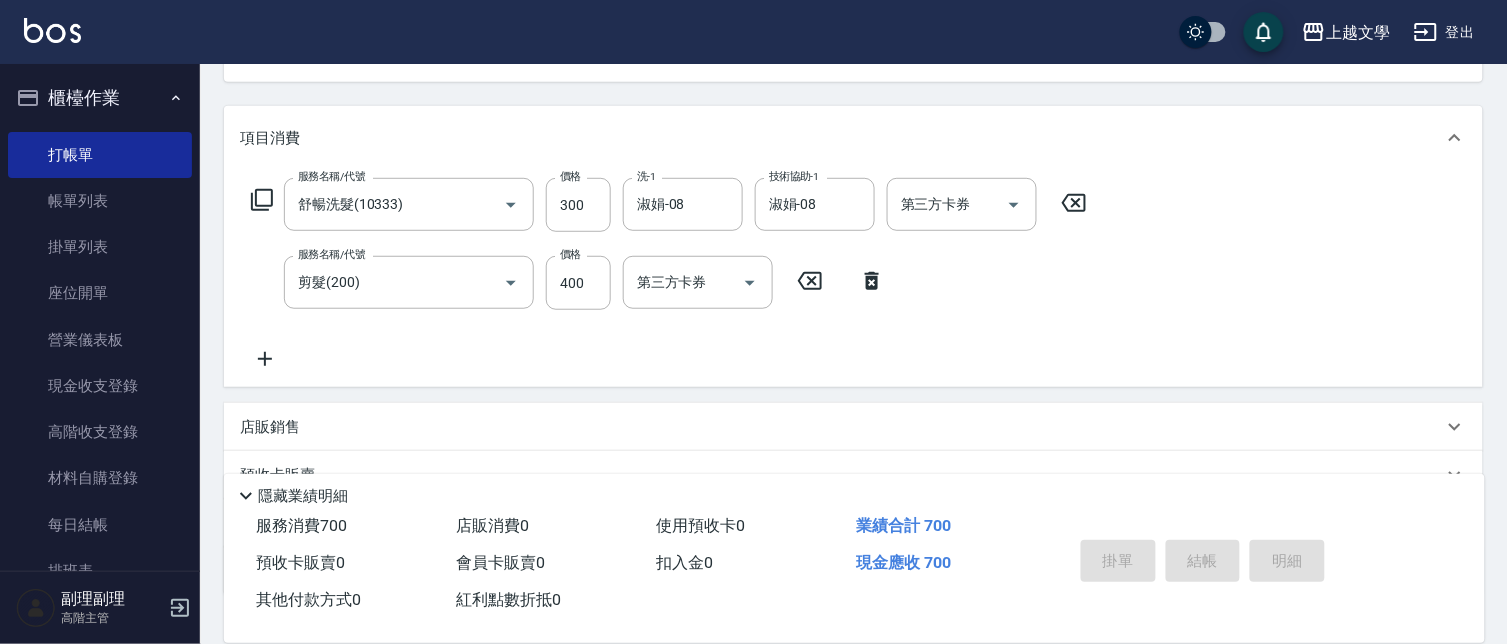 type 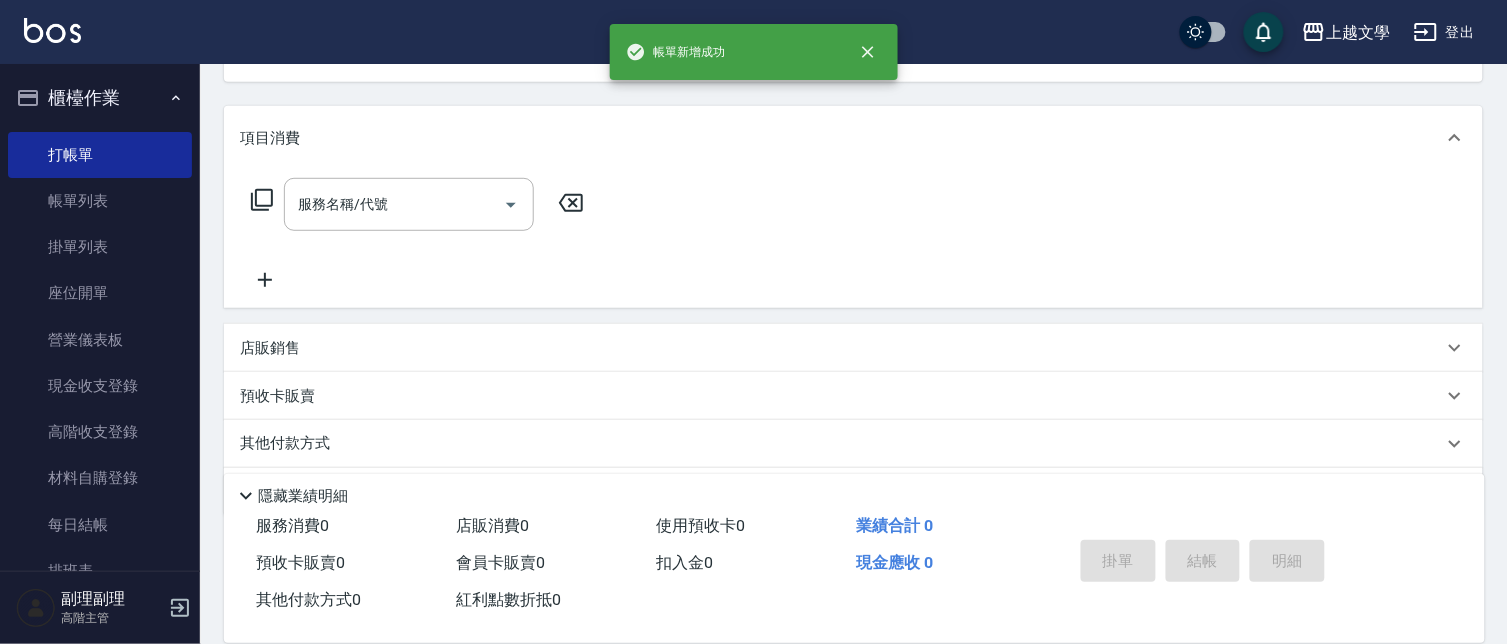 scroll, scrollTop: 193, scrollLeft: 0, axis: vertical 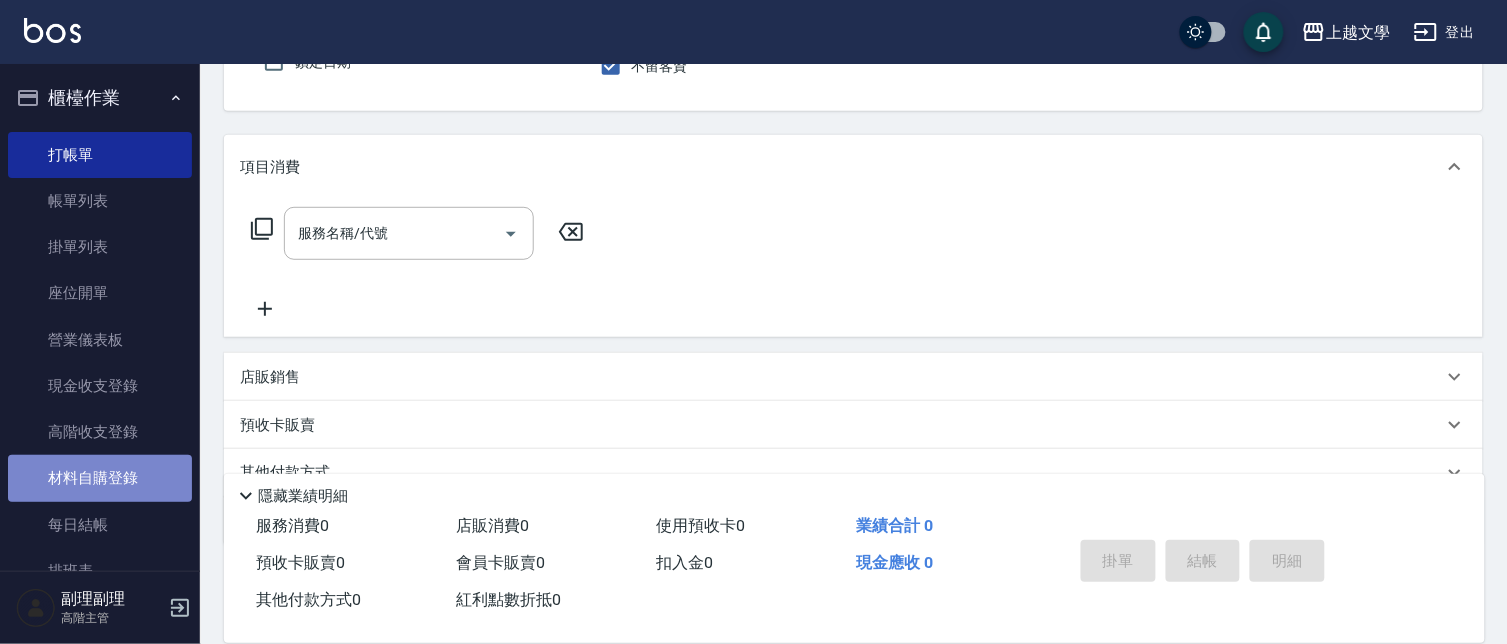 click on "材料自購登錄" at bounding box center [100, 478] 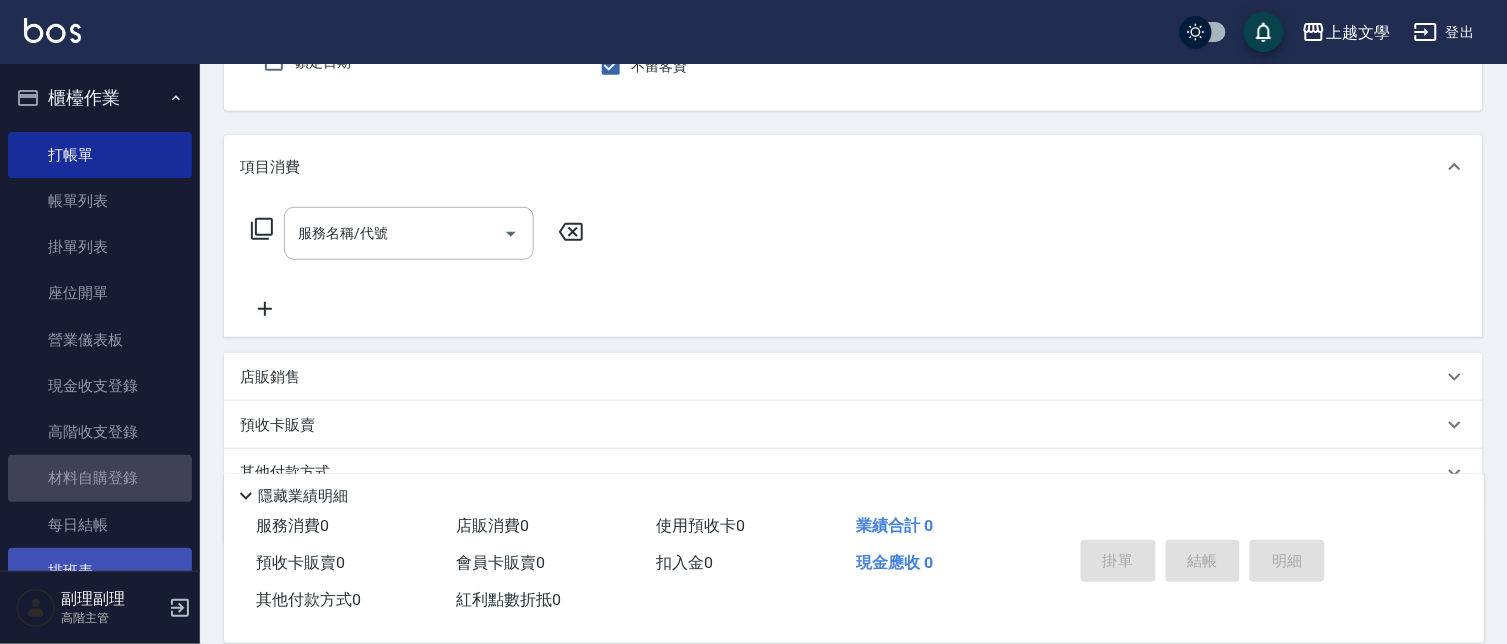 scroll, scrollTop: 0, scrollLeft: 0, axis: both 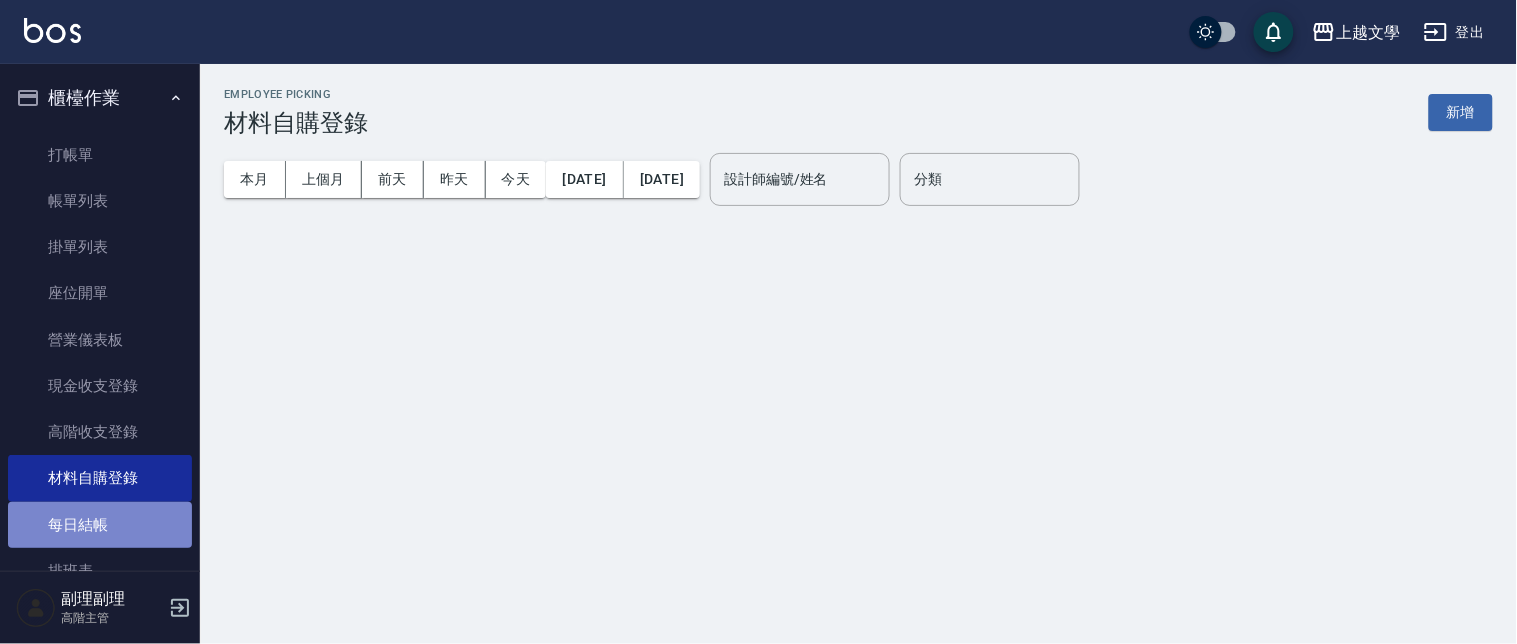 click on "每日結帳" at bounding box center (100, 525) 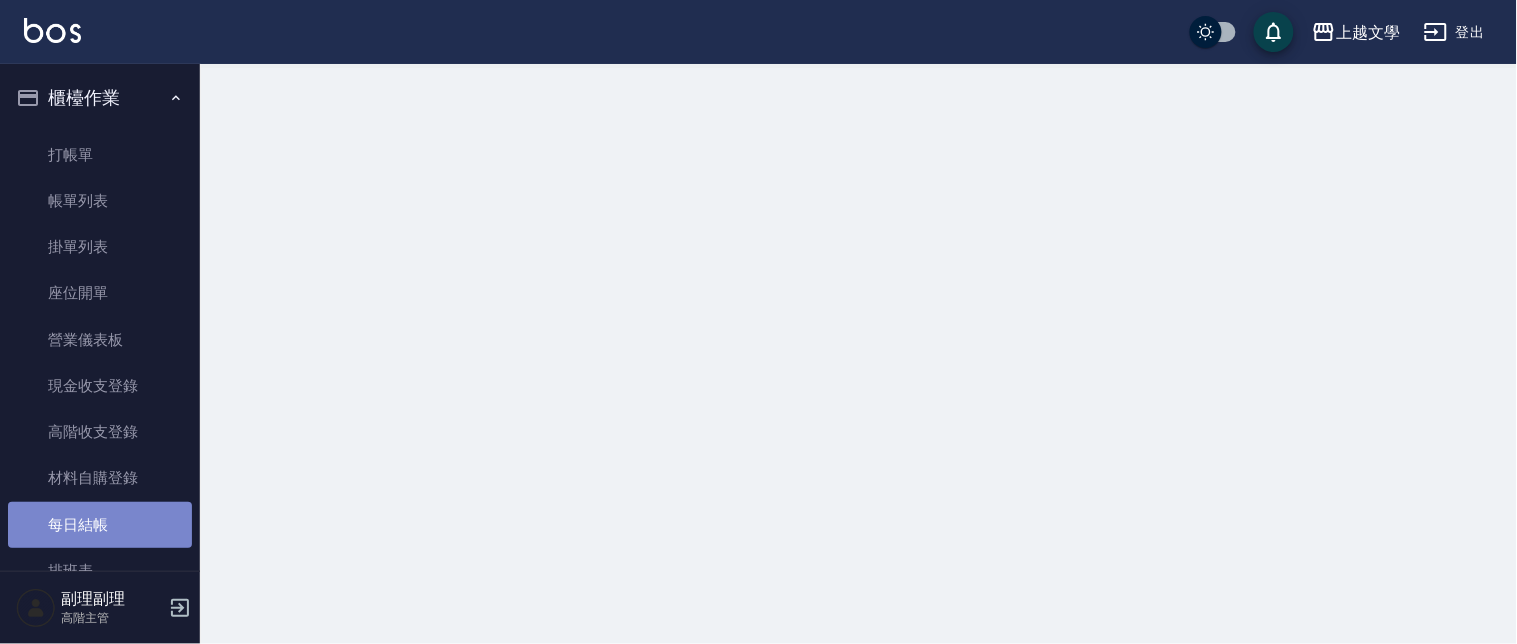click on "每日結帳" at bounding box center [100, 525] 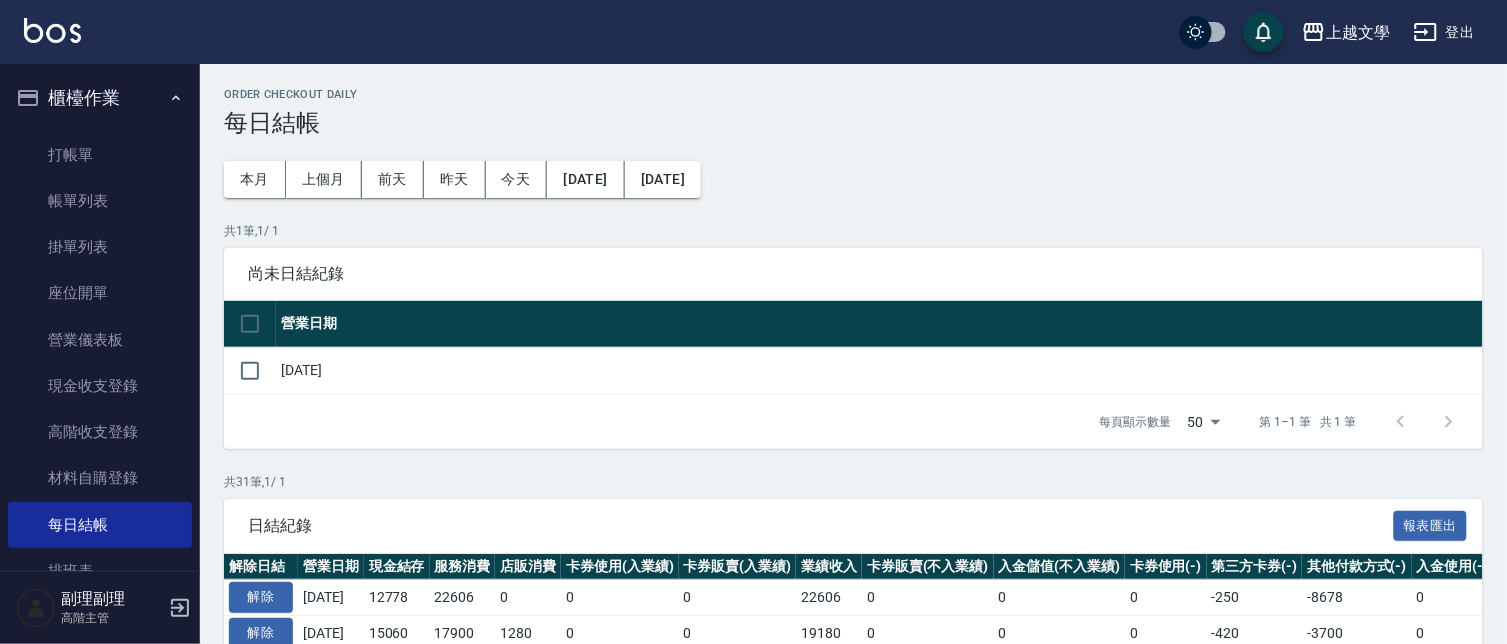 click at bounding box center [250, 370] 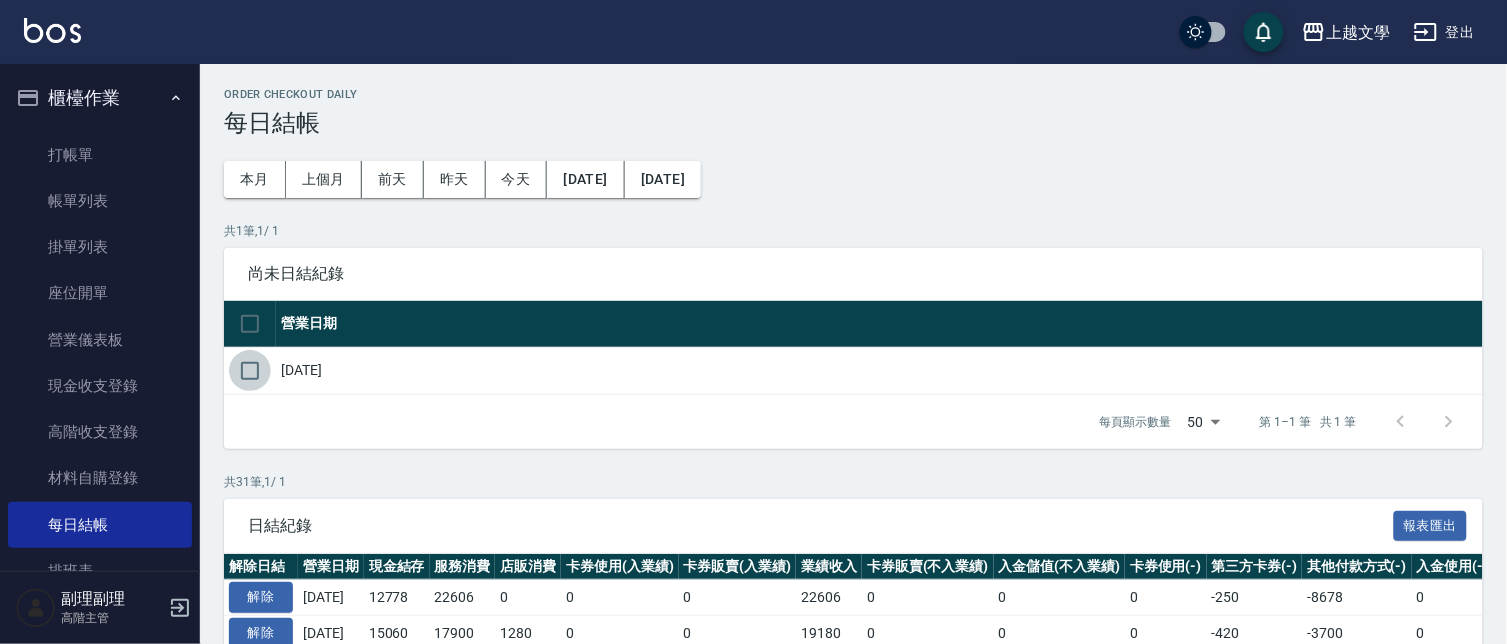 drag, startPoint x: 246, startPoint y: 375, endPoint x: 281, endPoint y: 421, distance: 57.801384 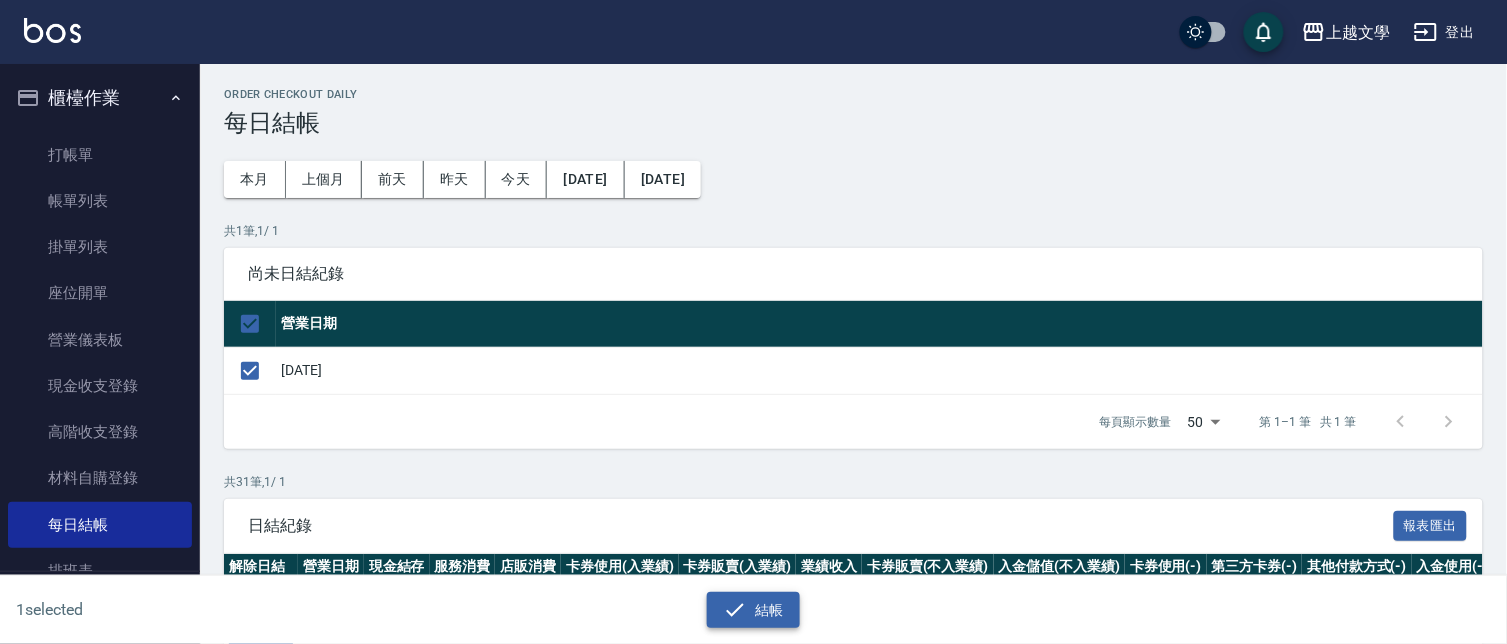 click on "結帳" at bounding box center [753, 610] 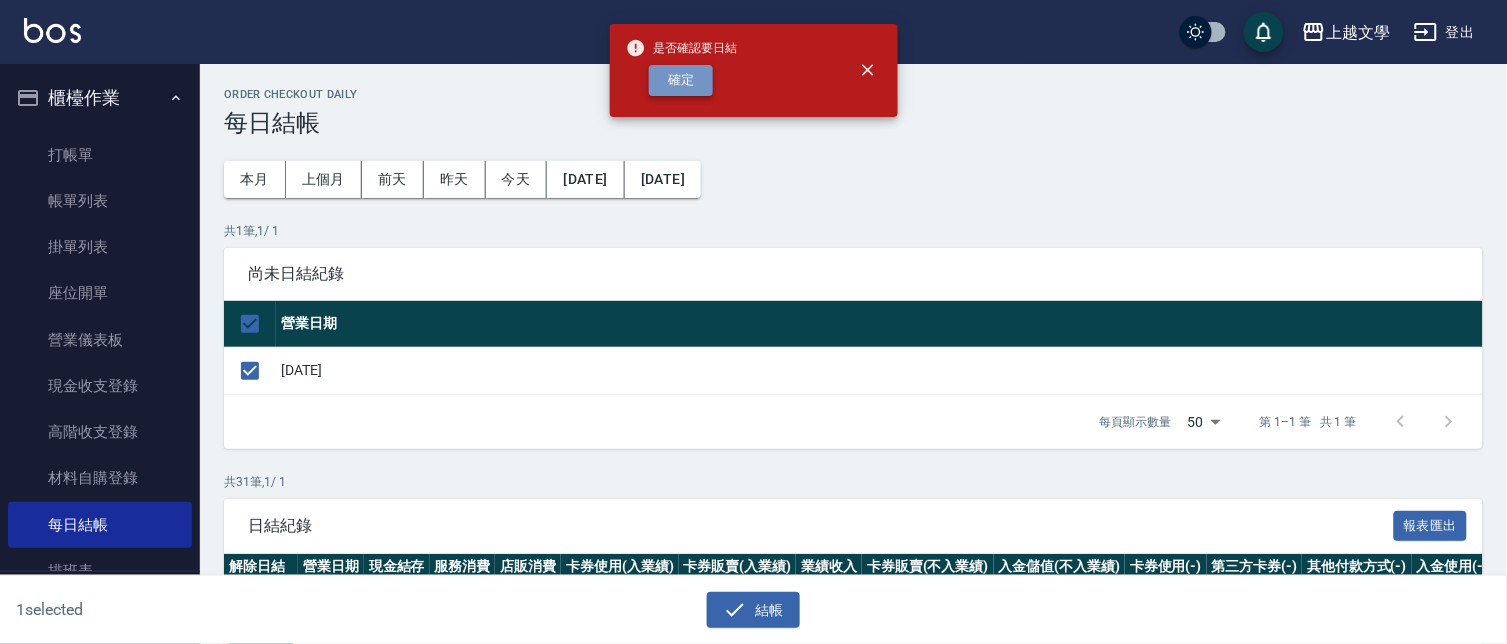 click on "確定" at bounding box center (681, 80) 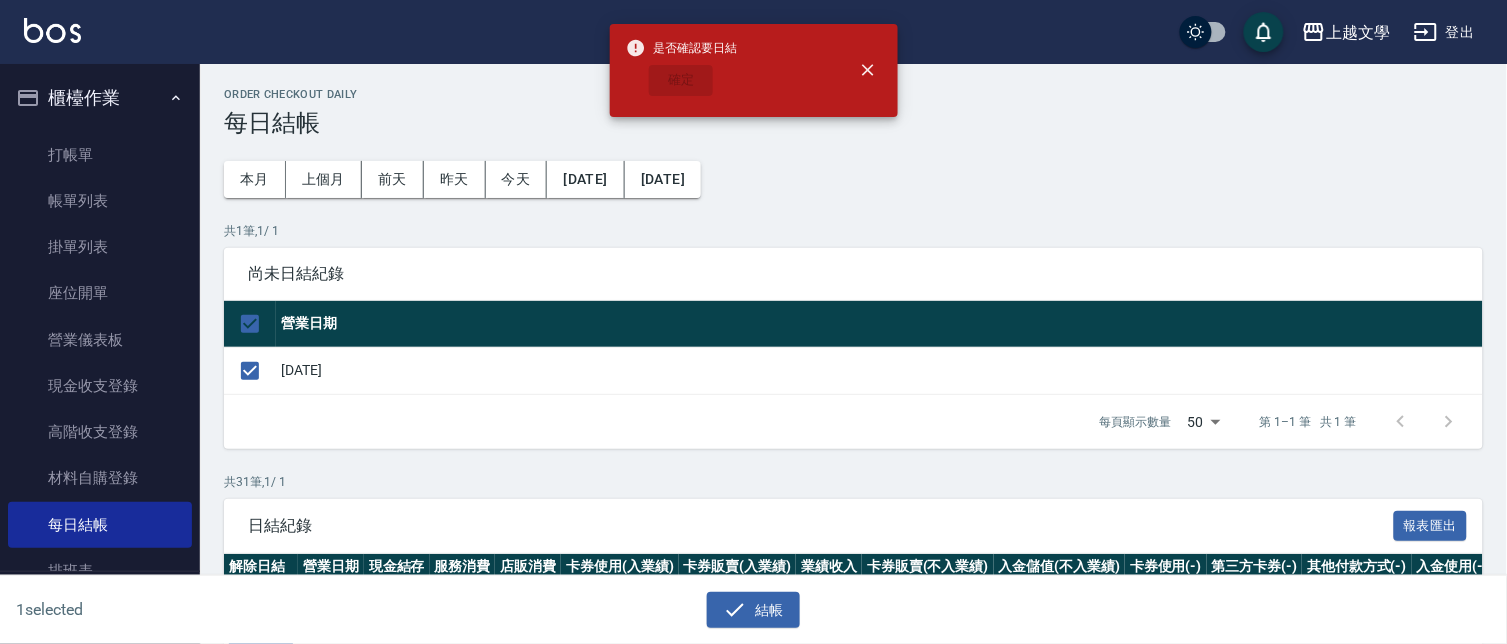 checkbox on "false" 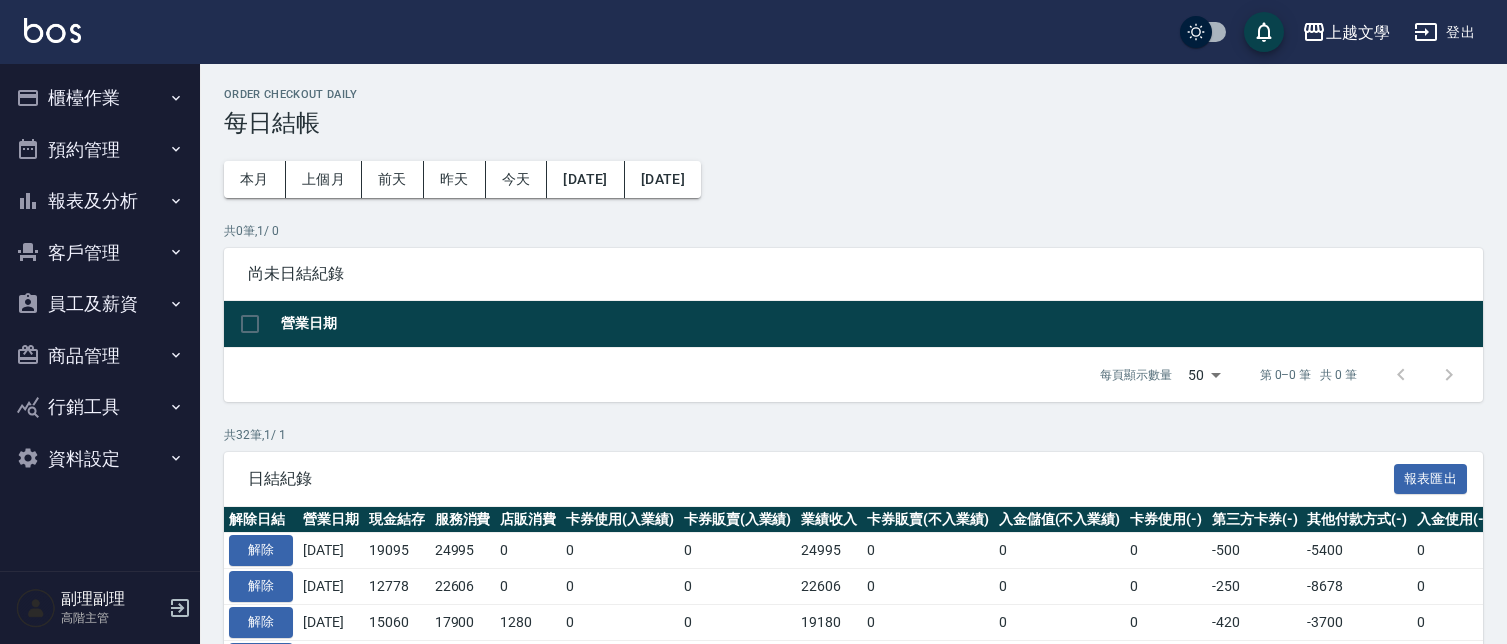 scroll, scrollTop: 0, scrollLeft: 0, axis: both 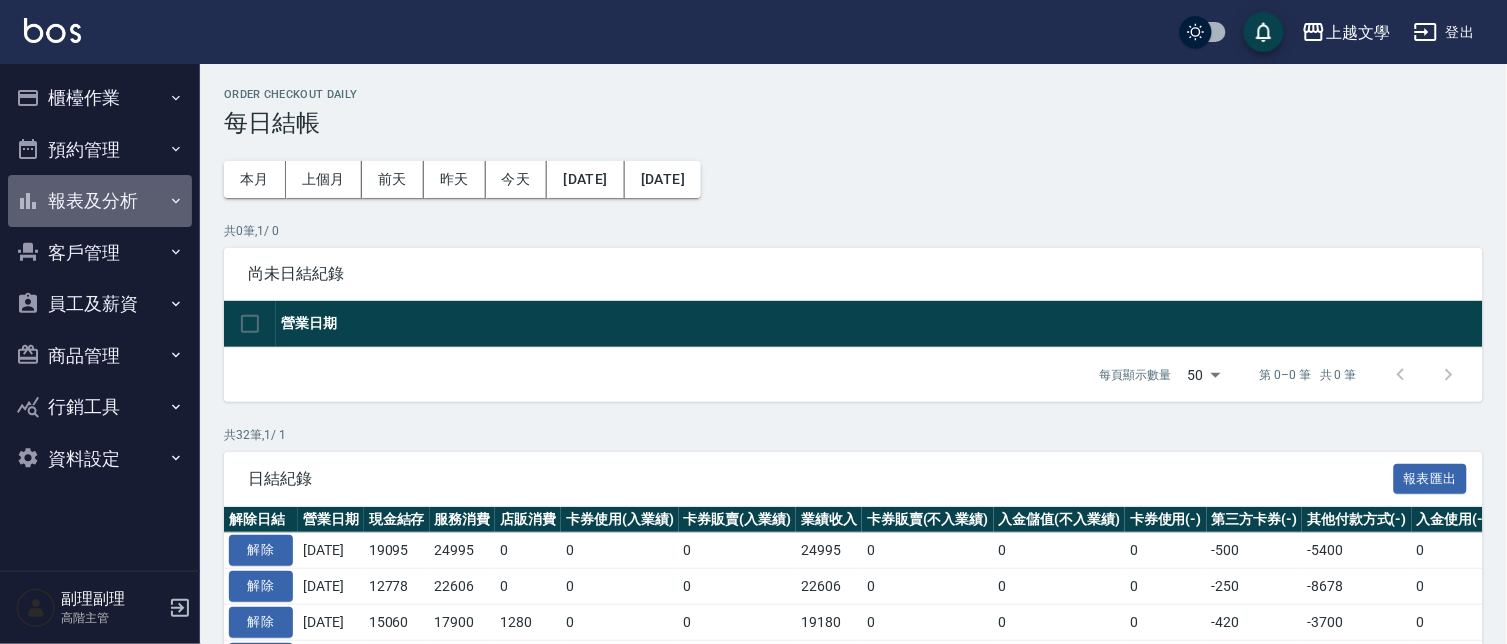 click on "報表及分析" at bounding box center (100, 201) 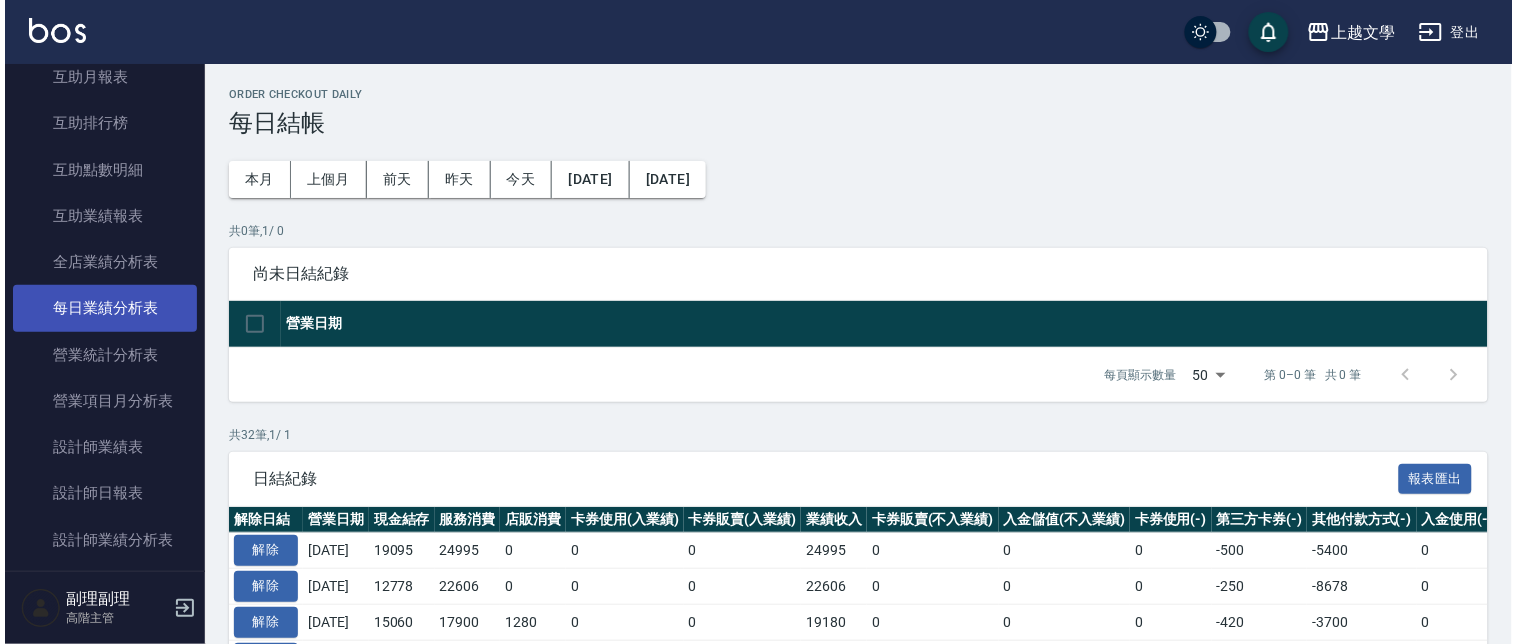 scroll, scrollTop: 333, scrollLeft: 0, axis: vertical 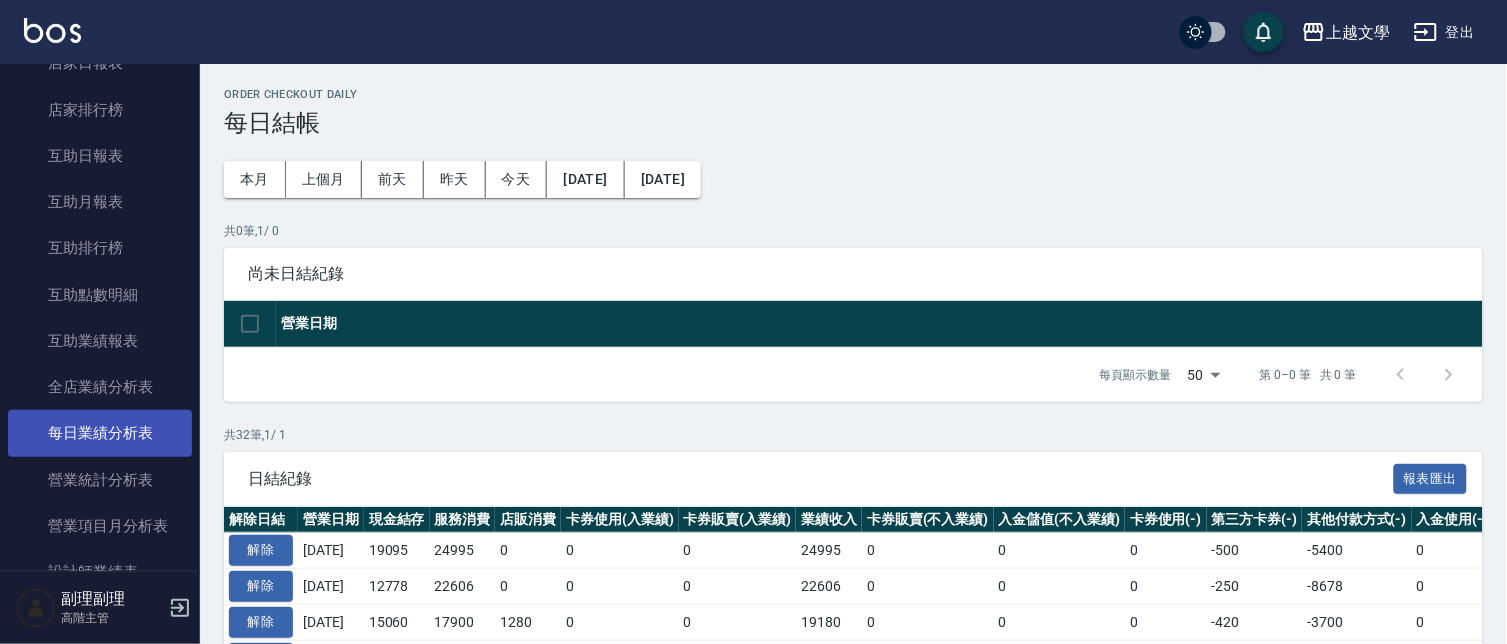 click on "每日業績分析表" at bounding box center (100, 433) 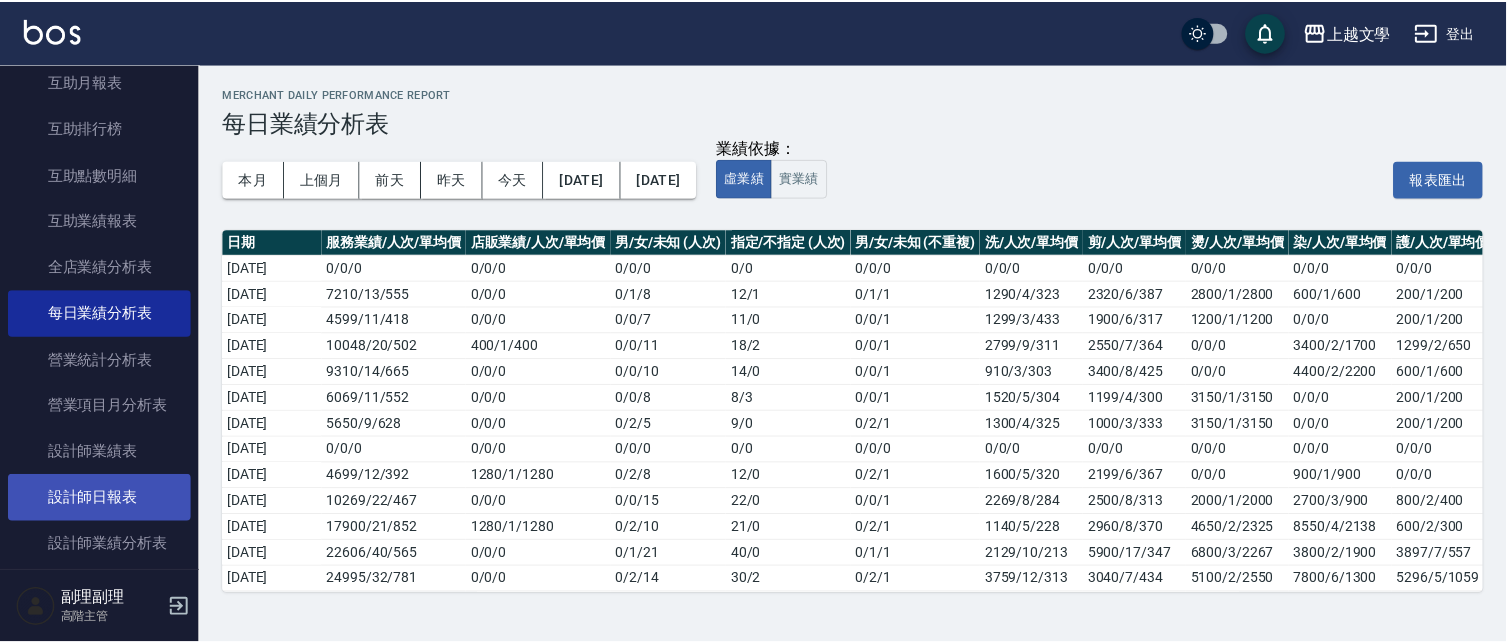 scroll, scrollTop: 555, scrollLeft: 0, axis: vertical 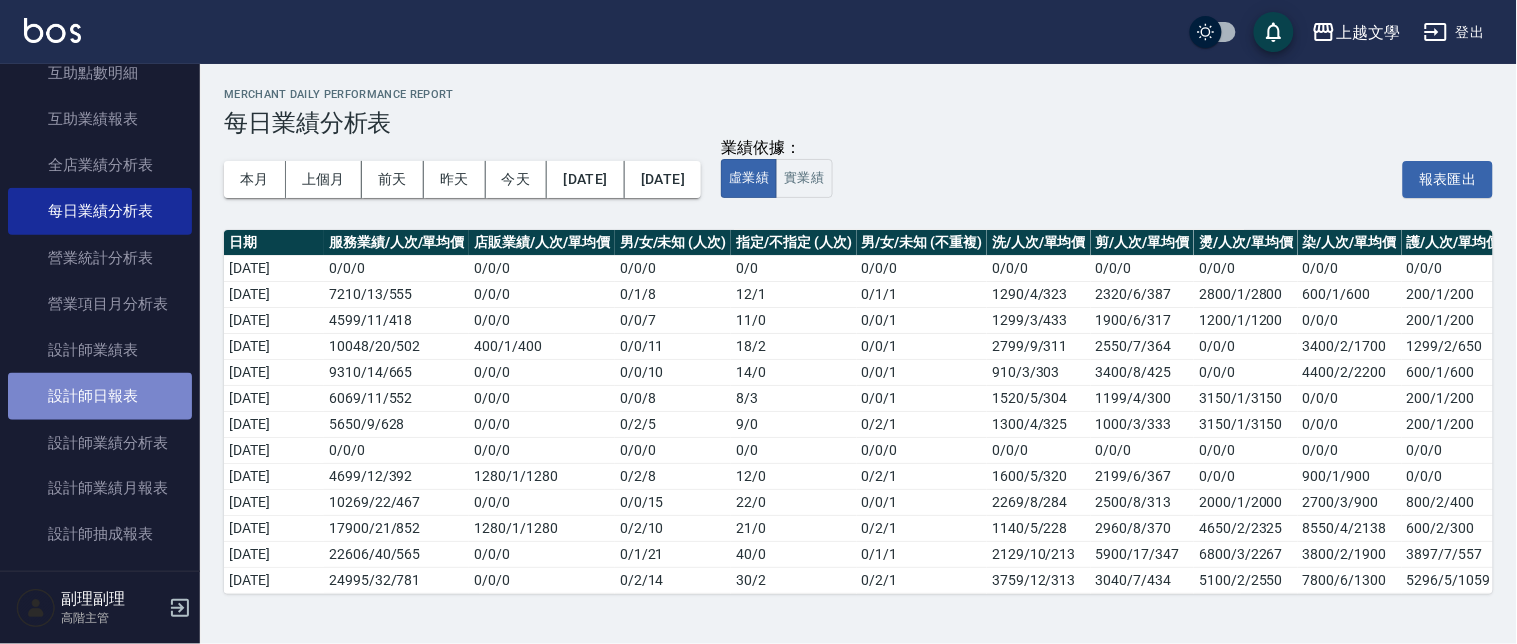 click on "設計師日報表" at bounding box center [100, 396] 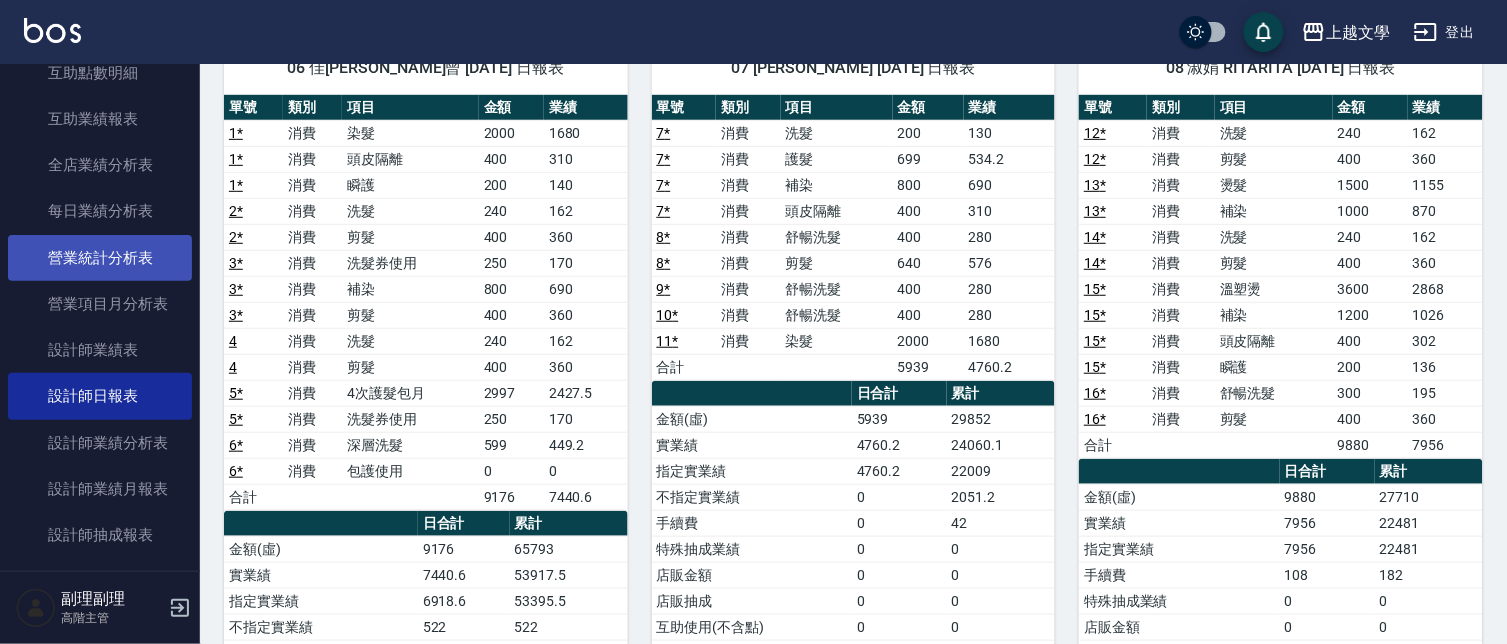 scroll, scrollTop: 111, scrollLeft: 0, axis: vertical 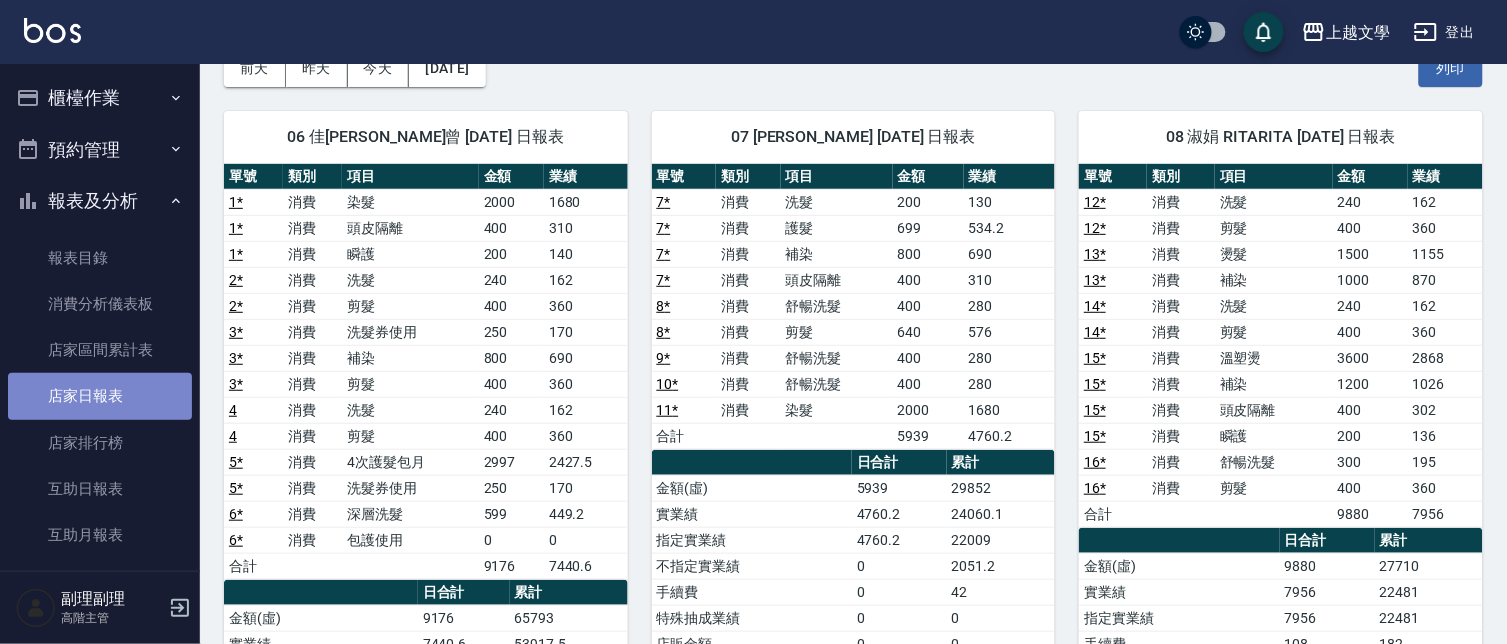 click on "店家日報表" at bounding box center [100, 396] 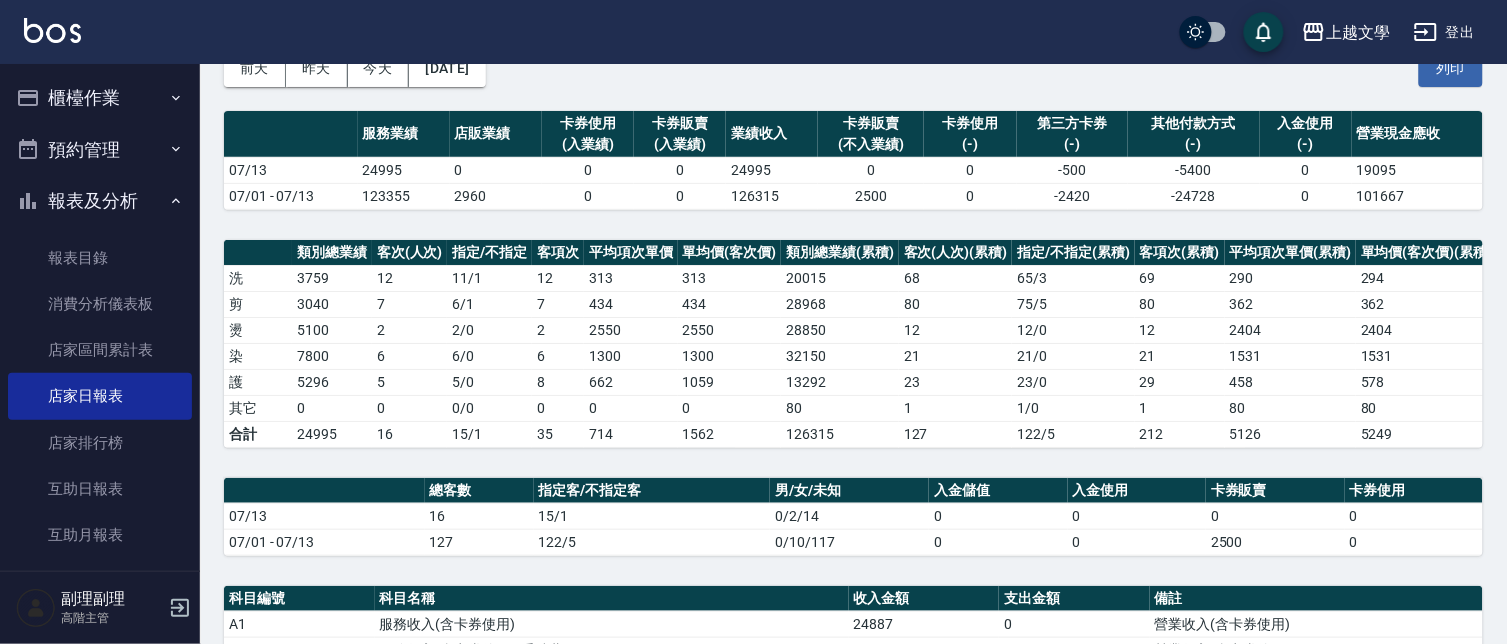 scroll, scrollTop: 444, scrollLeft: 0, axis: vertical 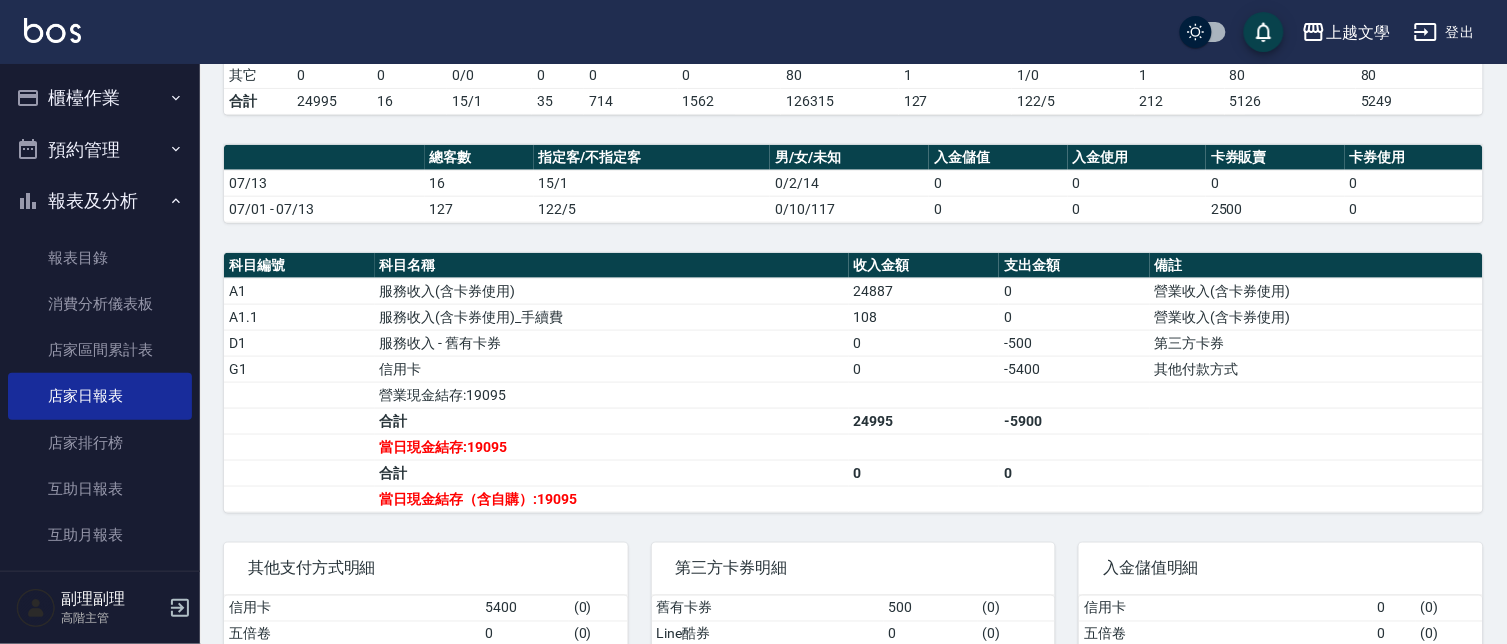 click on "上越文學 登出 櫃檯作業 打帳單 帳單列表 掛單列表 座位開單 營業儀表板 現金收支登錄 高階收支登錄 材料自購登錄 每日結帳 排班表 現場電腦打卡 掃碼打卡 預約管理 預約管理 單日預約紀錄 單週預約紀錄 報表及分析 報表目錄 消費分析儀表板 店家區間累計表 店家日報表 店家排行榜 互助日報表 互助月報表 互助排行榜 互助點數明細 互助業績報表 全店業績分析表 每日業績分析表 營業統計分析表 營業項目月分析表 設計師業績表 設計師日報表 設計師業績分析表 設計師業績月報表 設計師抽成報表 設計師排行榜 商品銷售排行榜 商品消耗明細 商品進銷貨報表 商品庫存表 商品庫存盤點表 會員卡銷售報表 服務扣項明細表 單一服務項目查詢 店販抽成明細 店販分類抽成明細 顧客入金餘額表 顧客卡券餘額表 每日非現金明細 每日收支明細 收支分類明細表 收支匯款表 0" at bounding box center [753, 152] 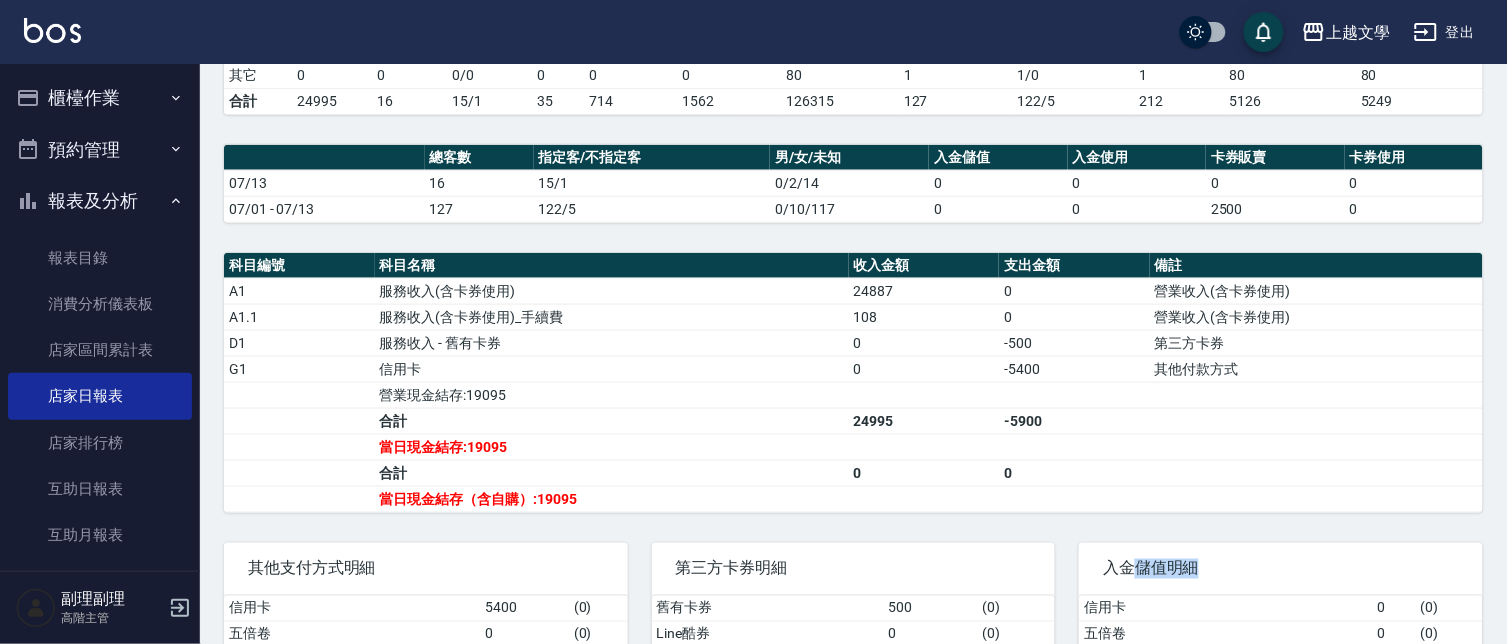 scroll, scrollTop: 565, scrollLeft: 0, axis: vertical 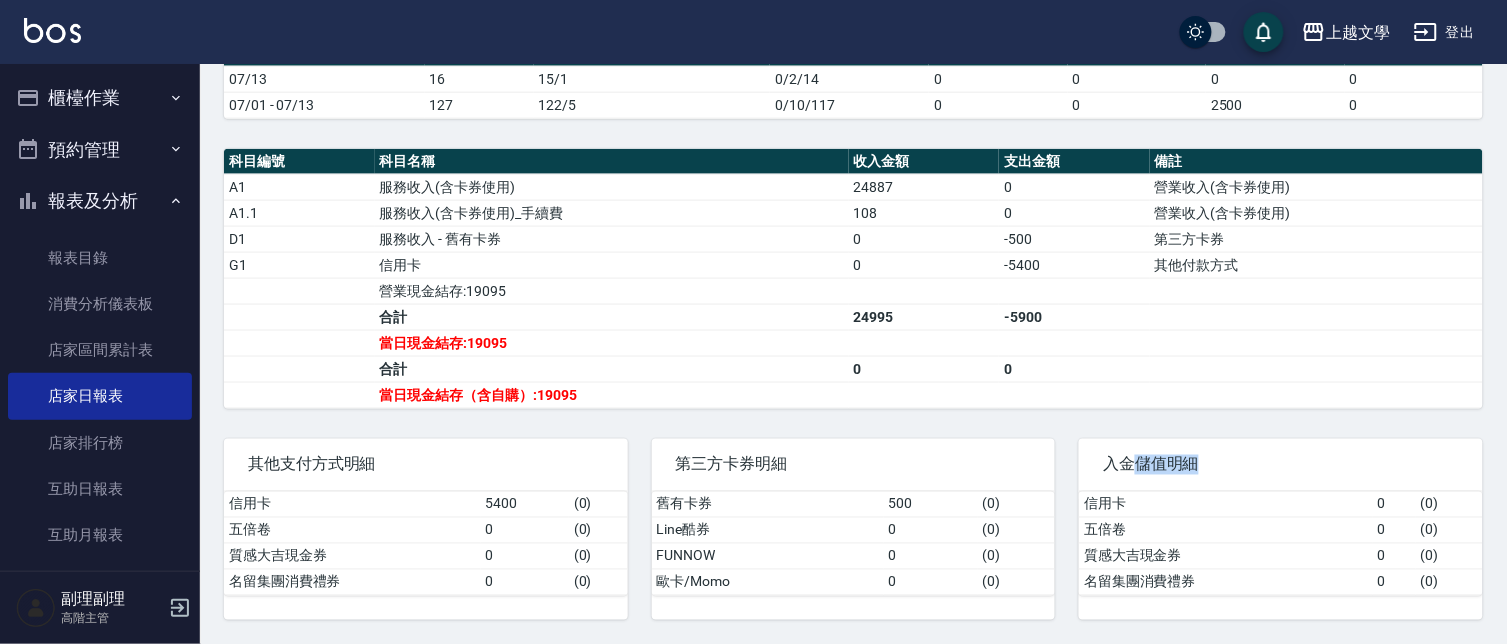 click on "登出" at bounding box center (1444, 32) 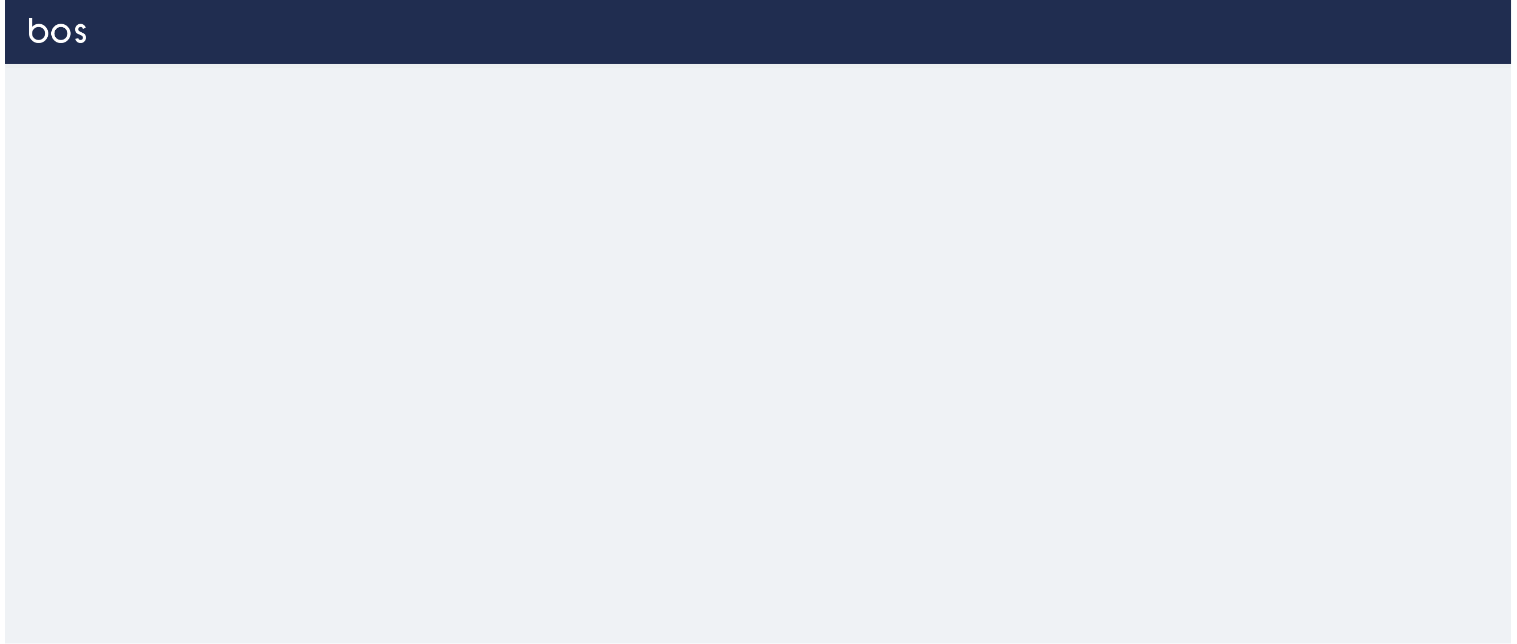 scroll, scrollTop: 0, scrollLeft: 0, axis: both 